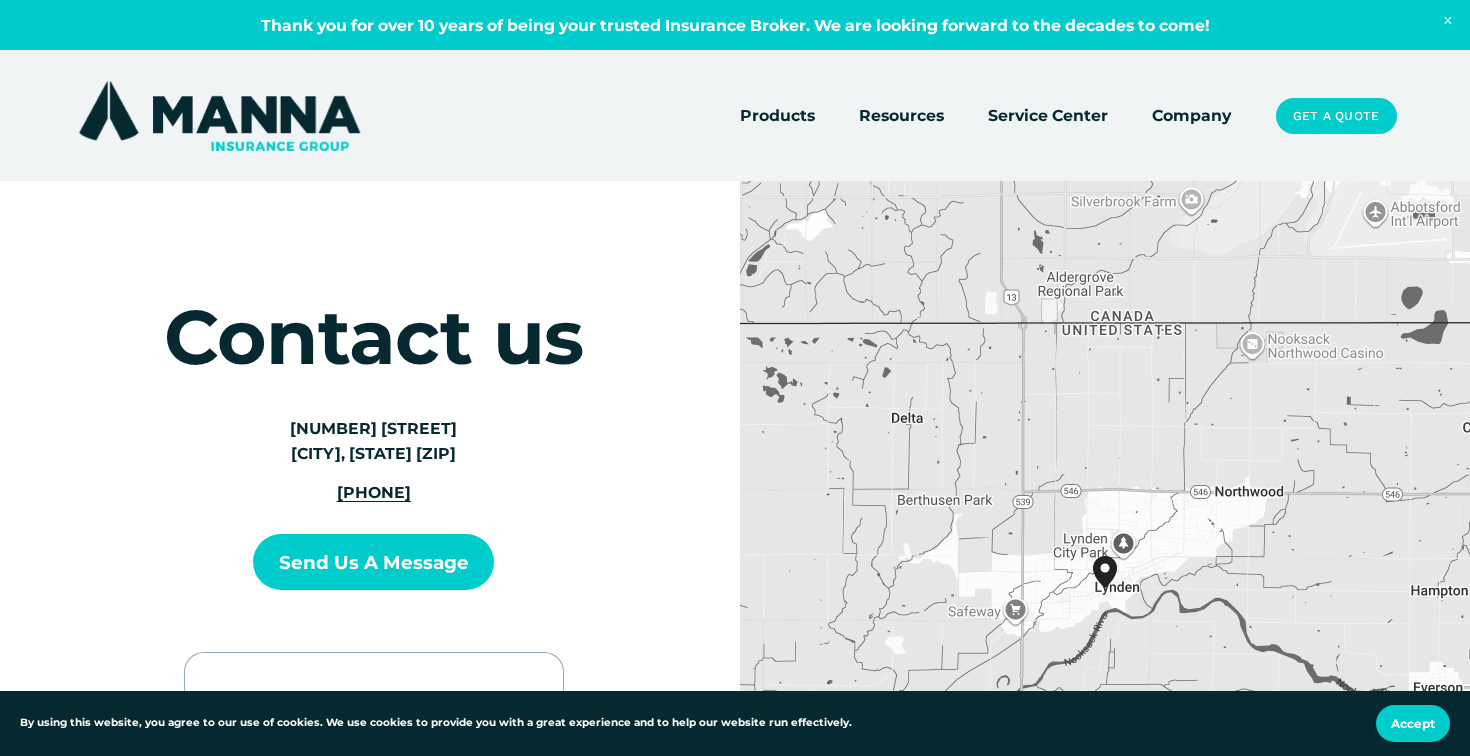 scroll, scrollTop: 0, scrollLeft: 0, axis: both 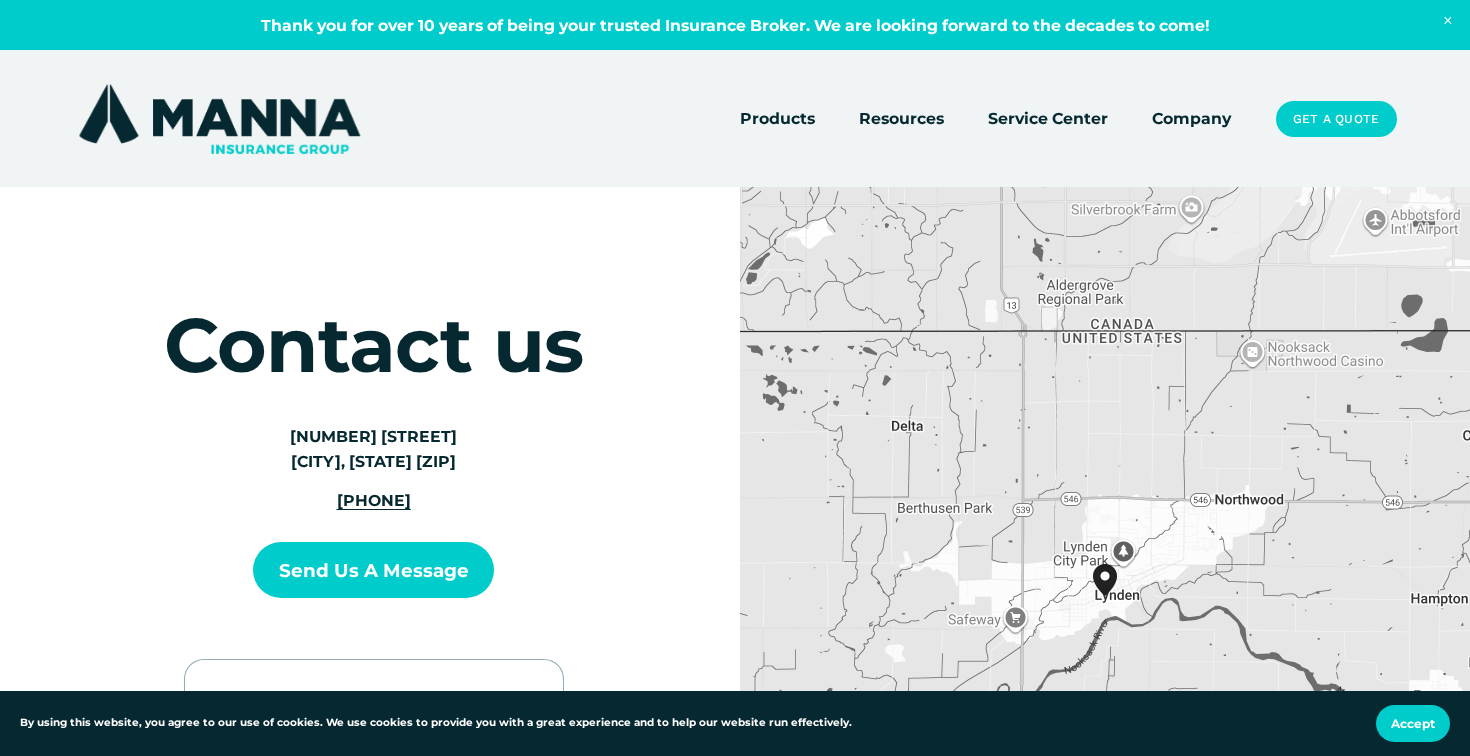 click on "Get a Quote" at bounding box center [1336, 119] 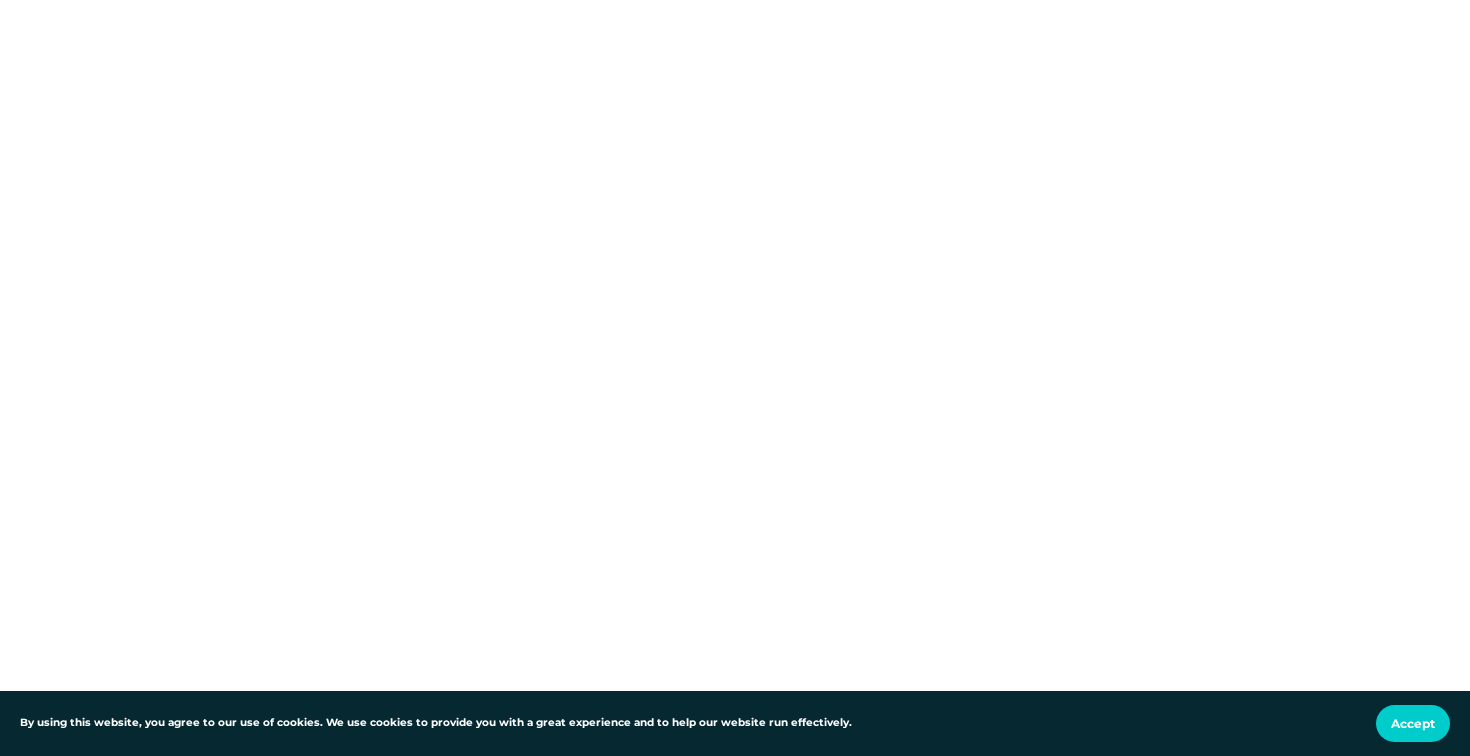 scroll, scrollTop: 0, scrollLeft: 0, axis: both 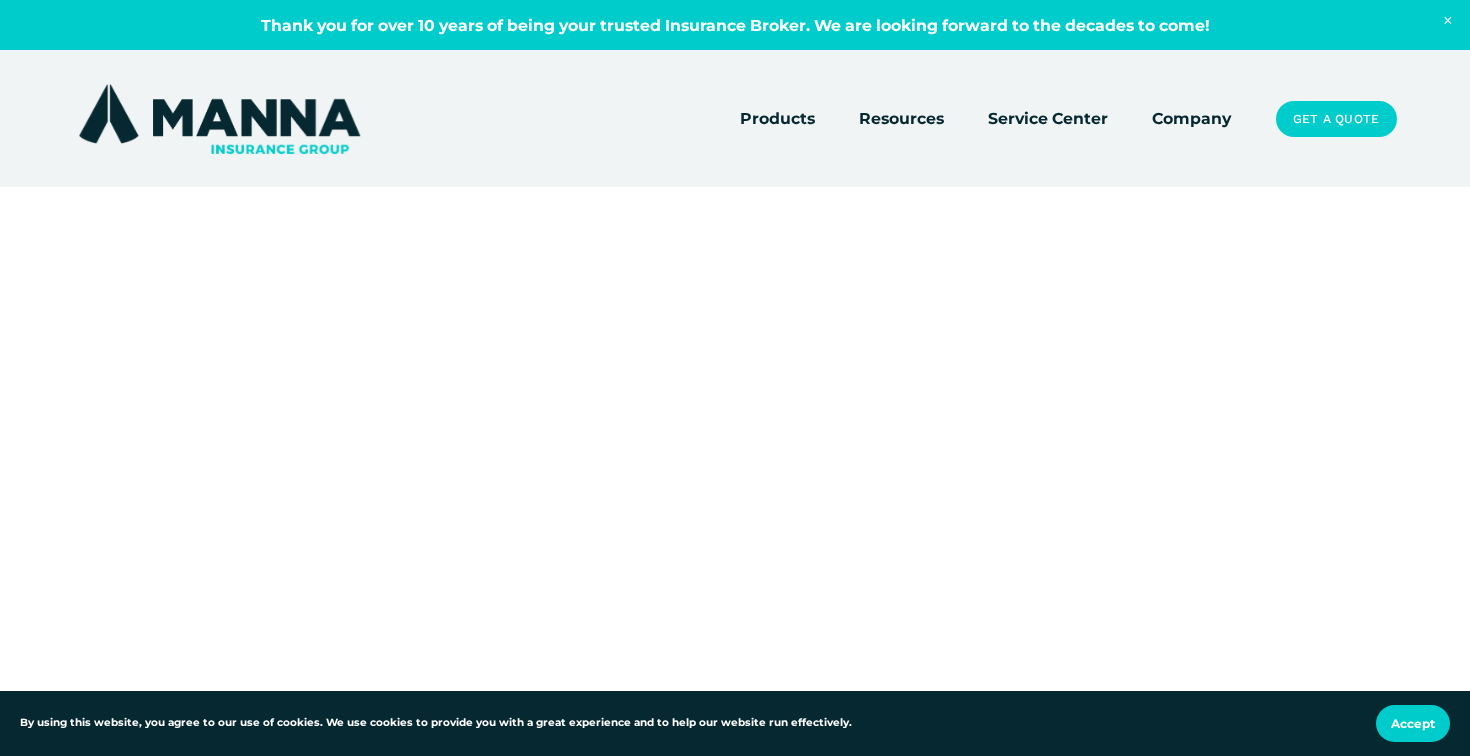 click on "Company" at bounding box center (1191, 119) 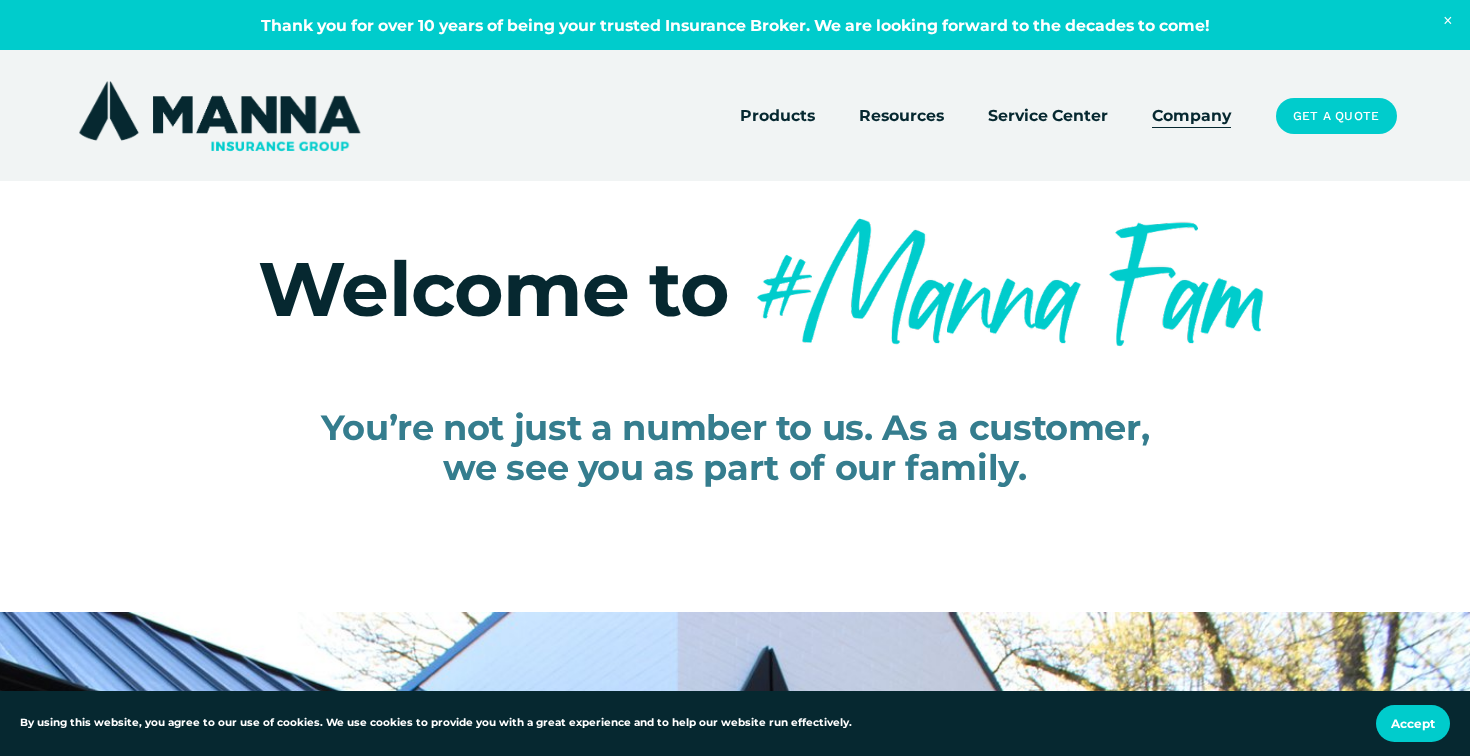 scroll, scrollTop: 0, scrollLeft: 0, axis: both 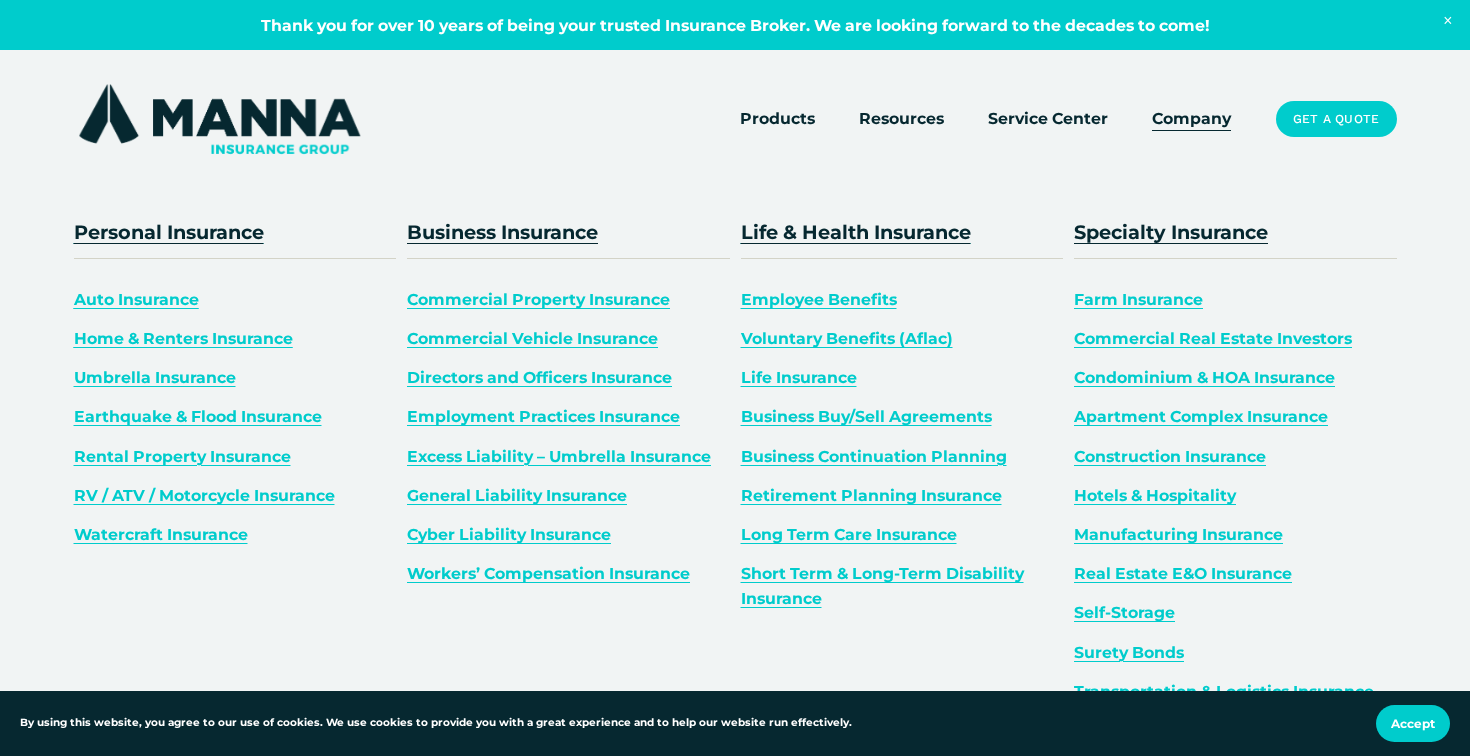 click on "Products" at bounding box center [777, 118] 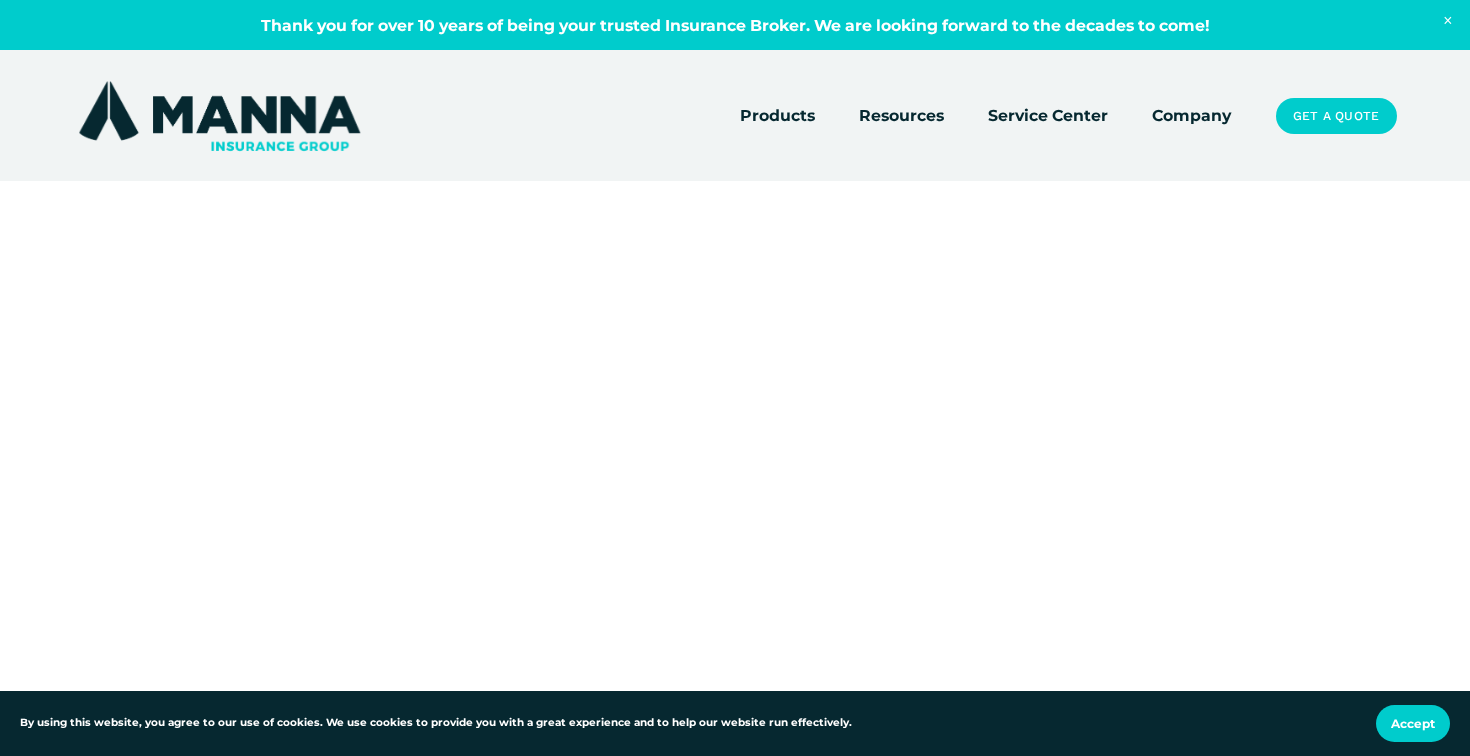 scroll, scrollTop: 0, scrollLeft: 0, axis: both 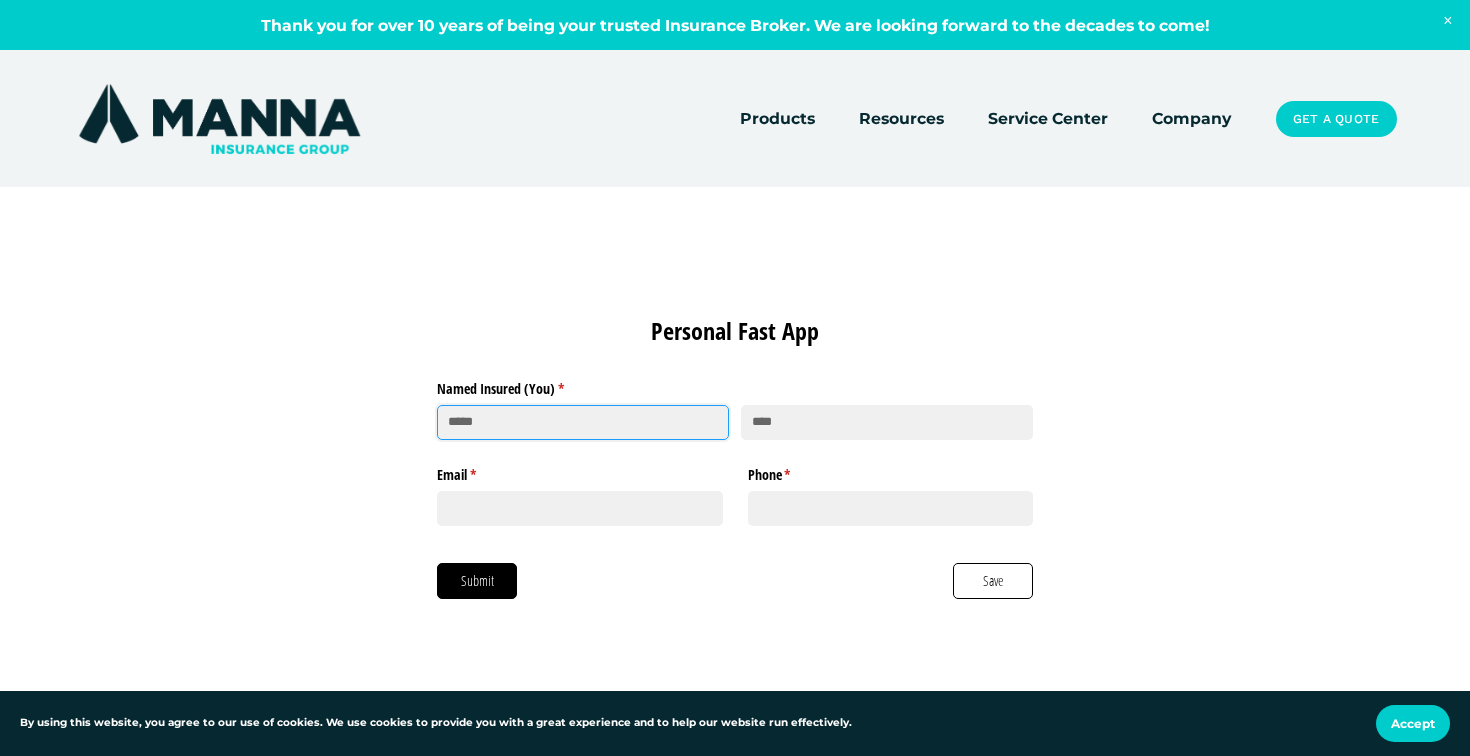 click 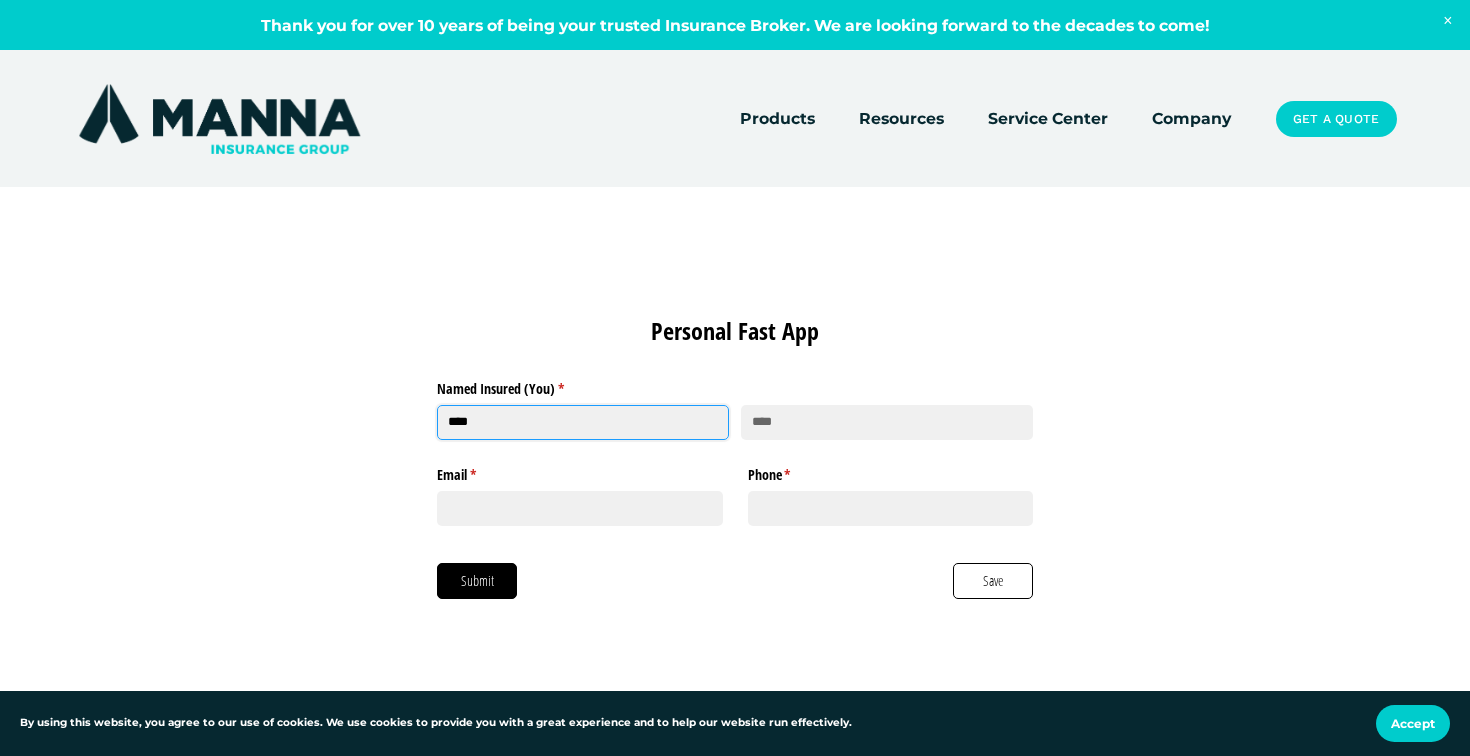 type on "****" 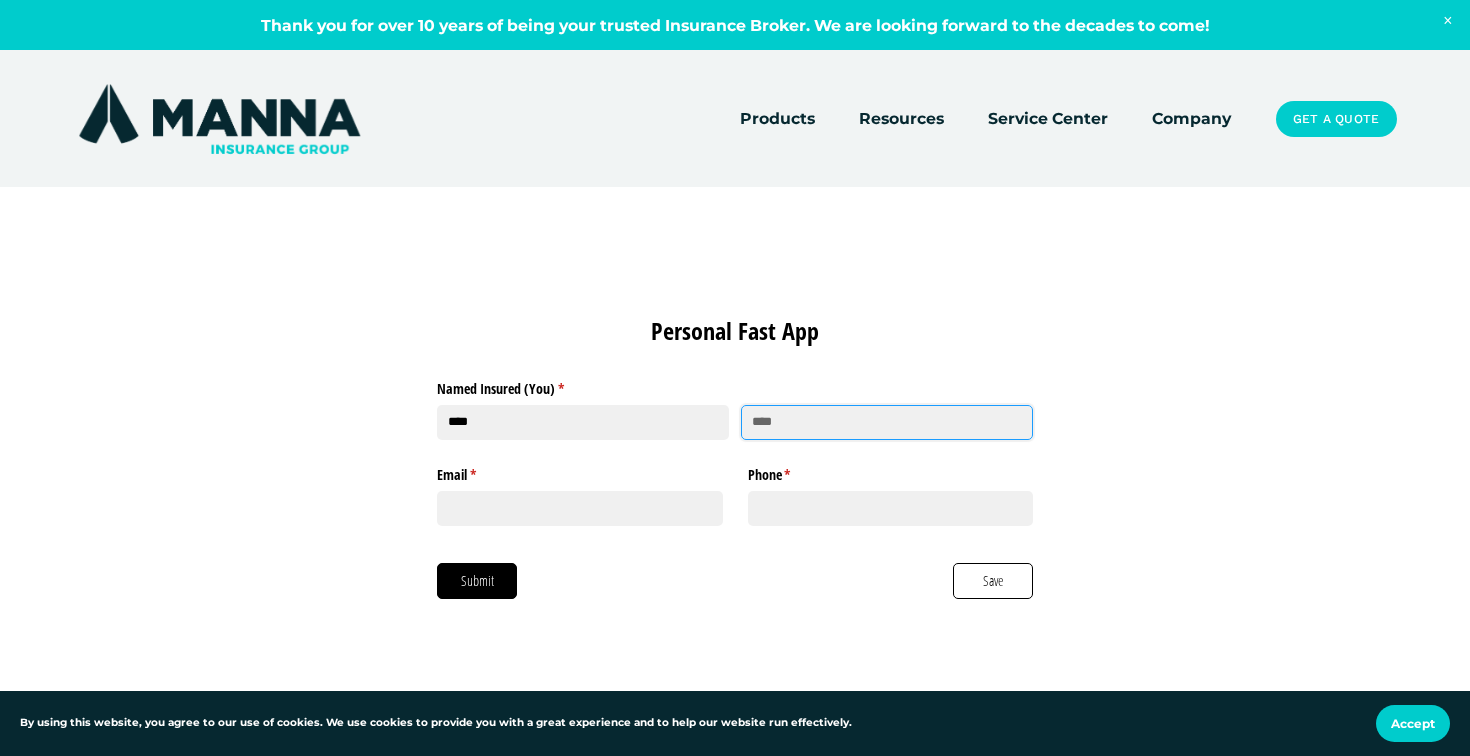 click 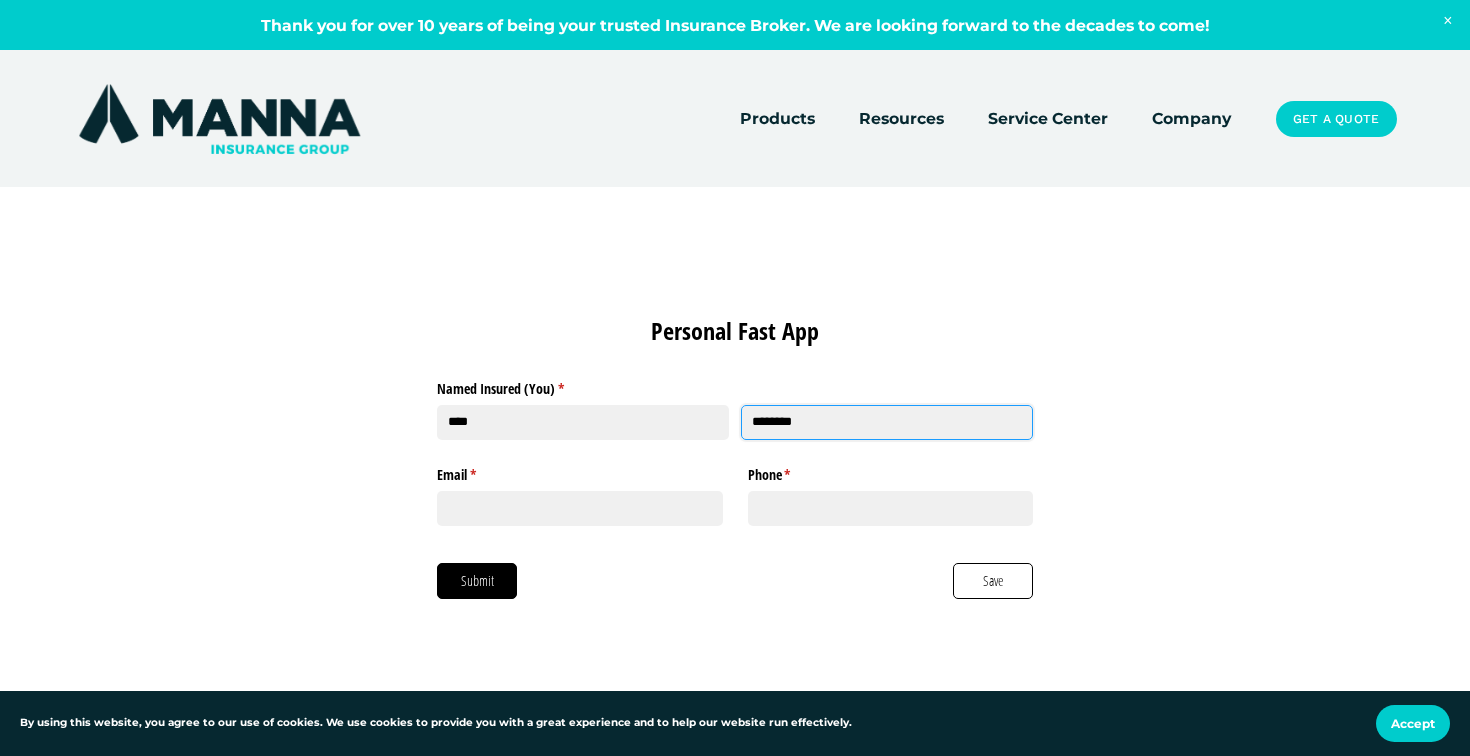 type on "********" 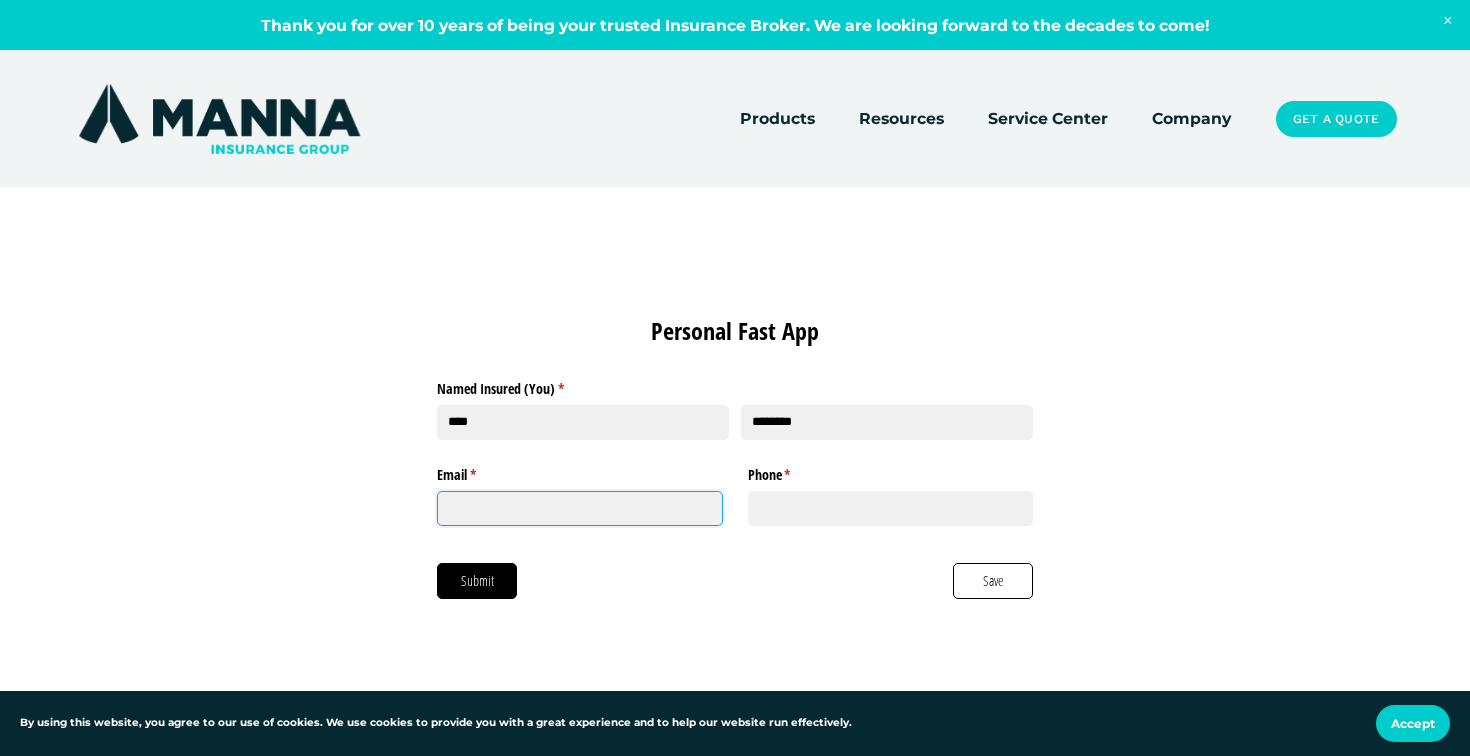 click on "Email *   (required)" 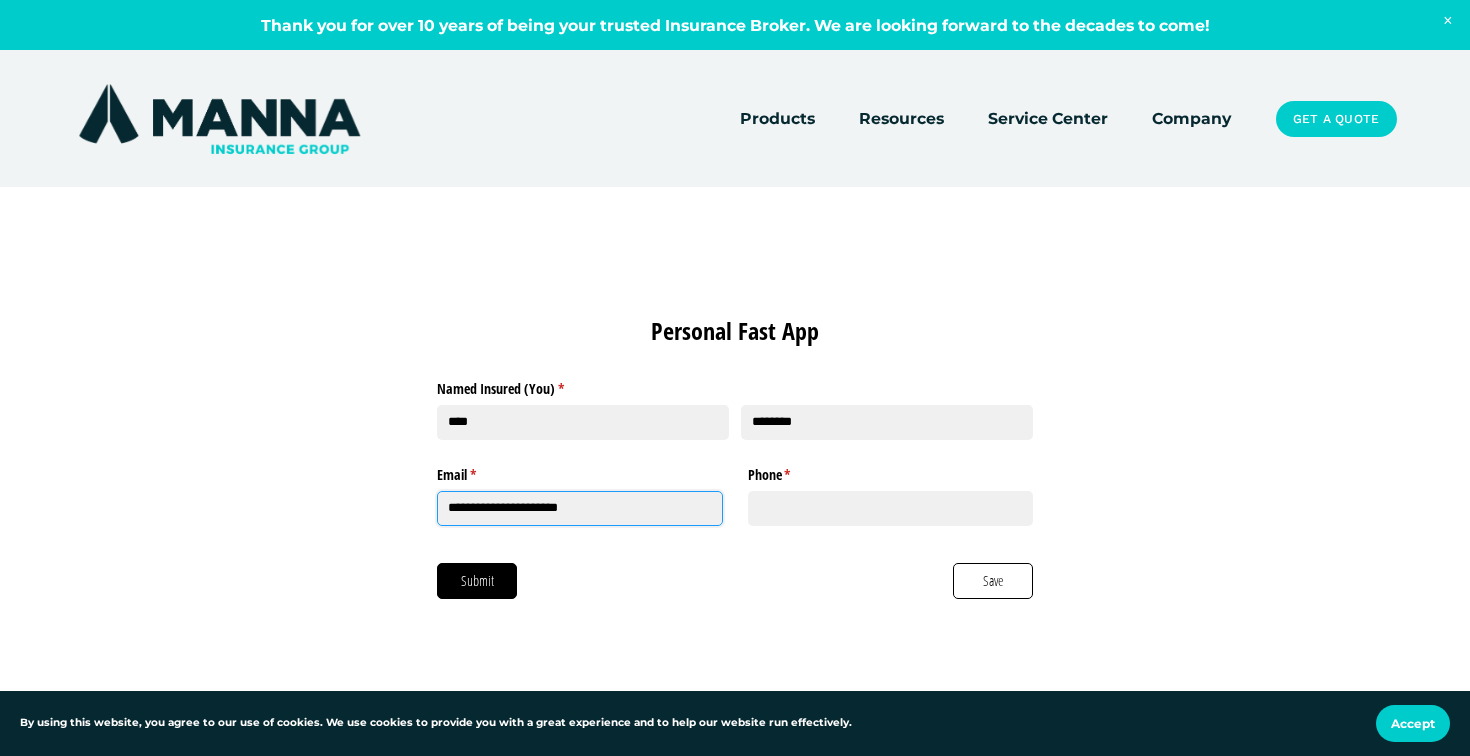 type on "**********" 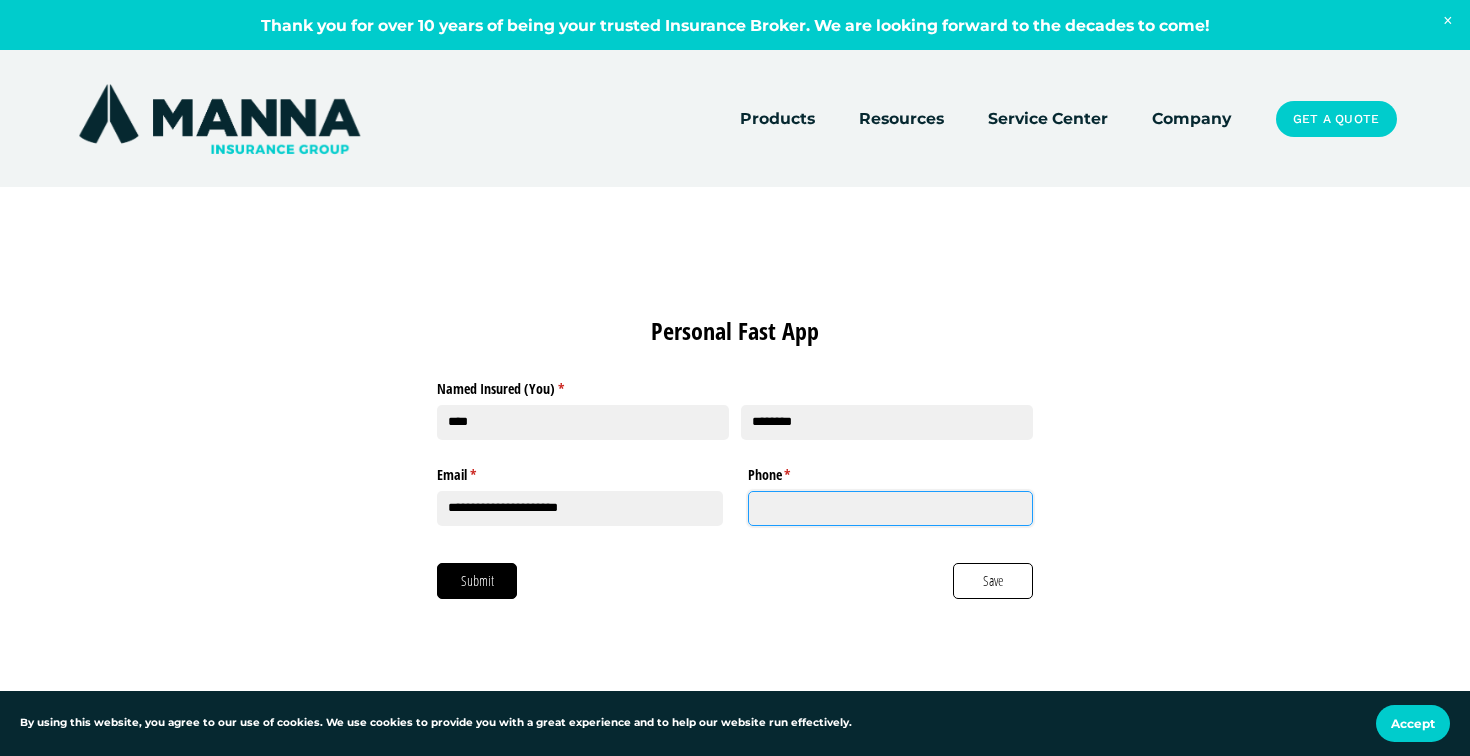 click on "Phone *   (required)" 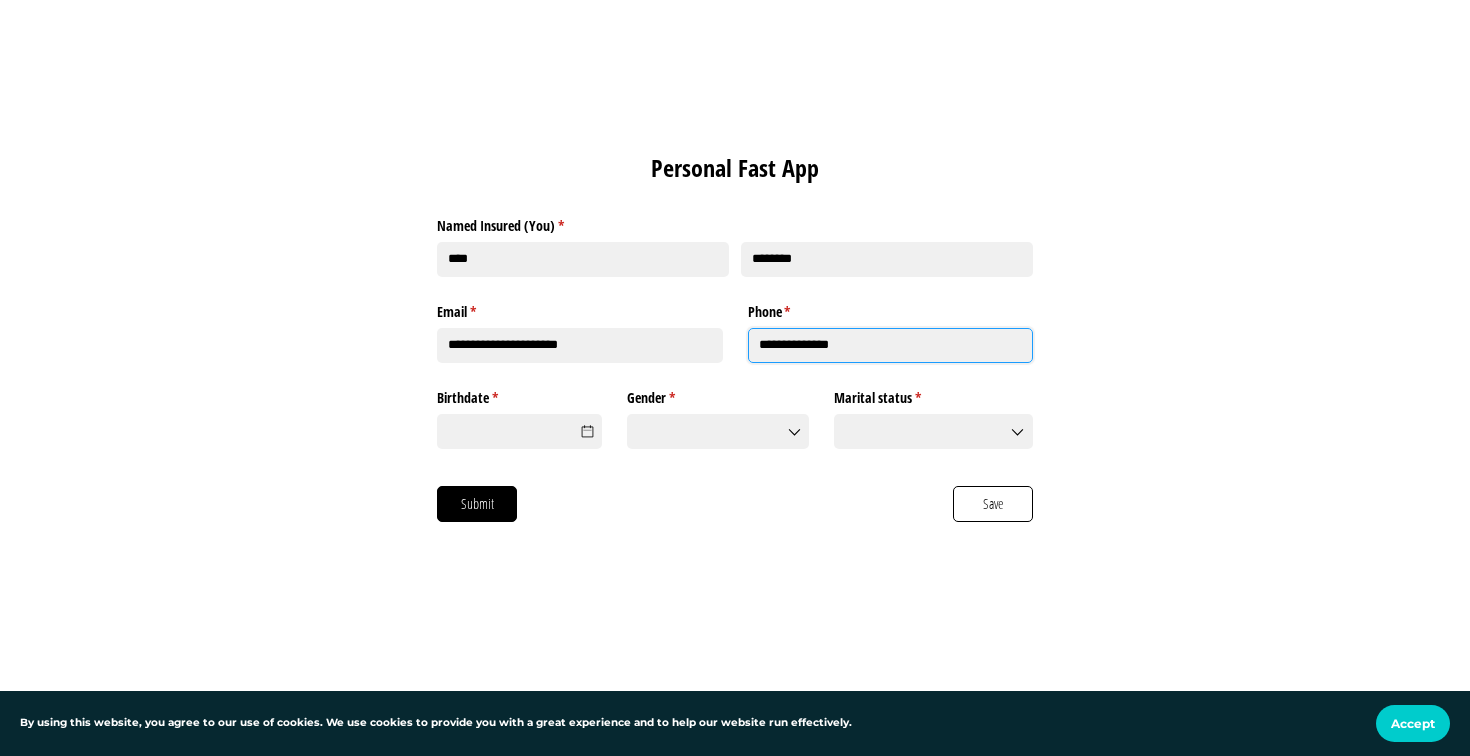 scroll, scrollTop: 184, scrollLeft: 0, axis: vertical 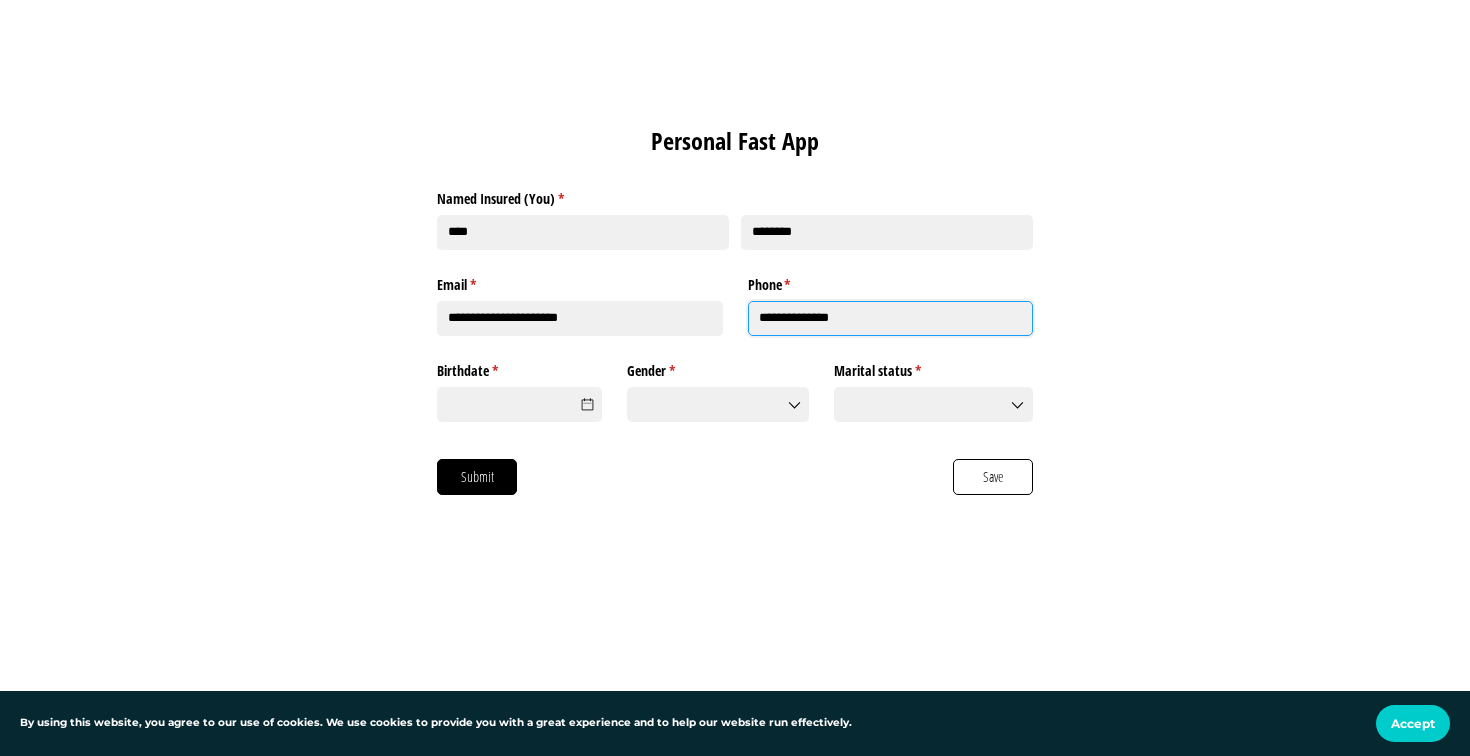 type on "**********" 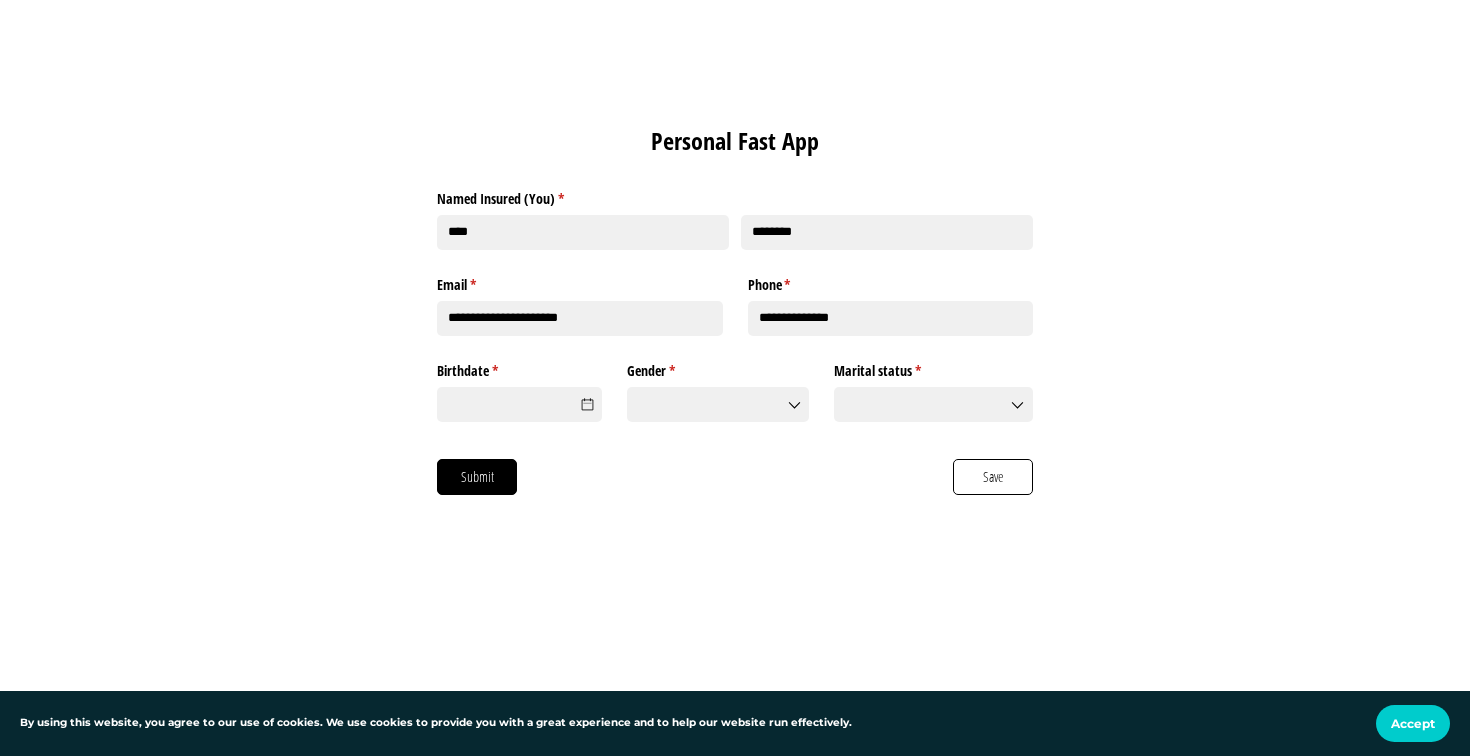 click 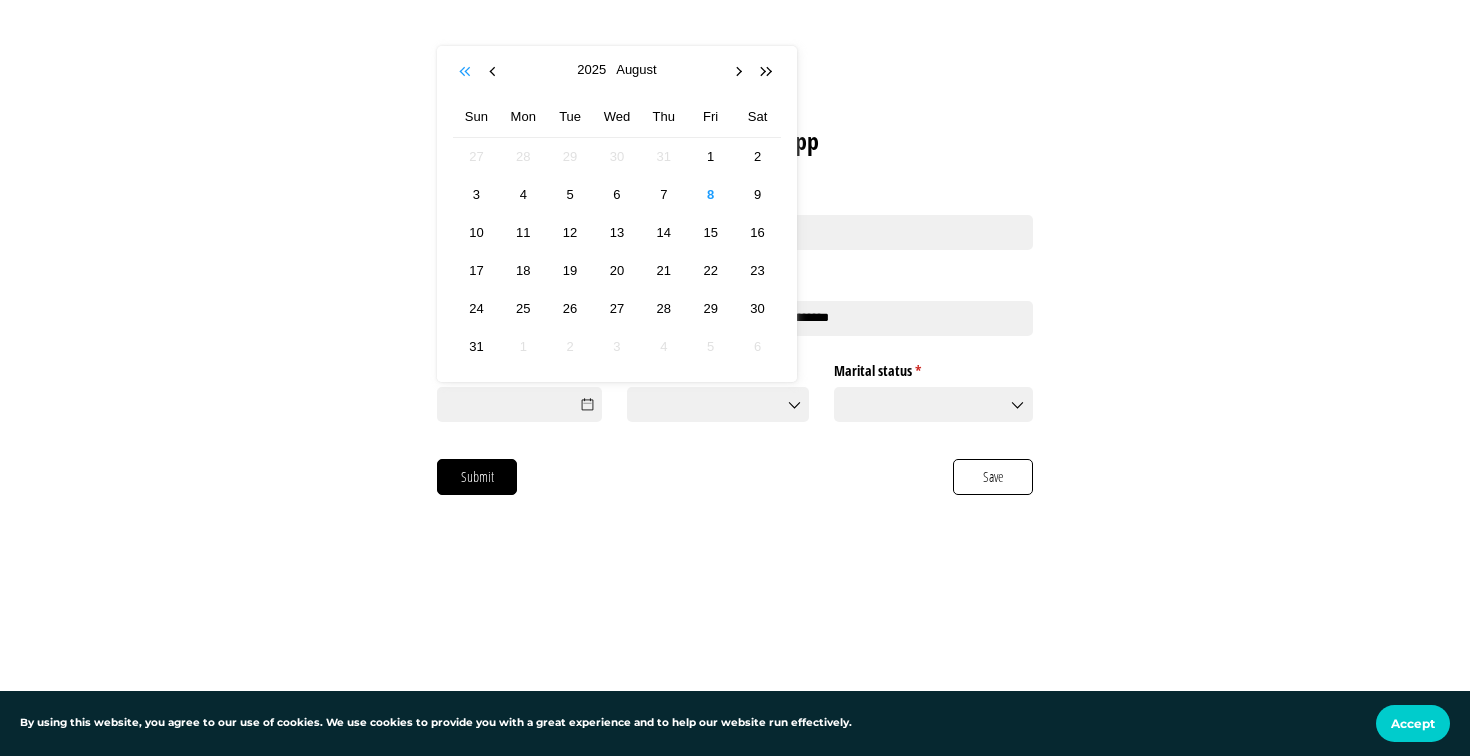 click at bounding box center (467, 72) 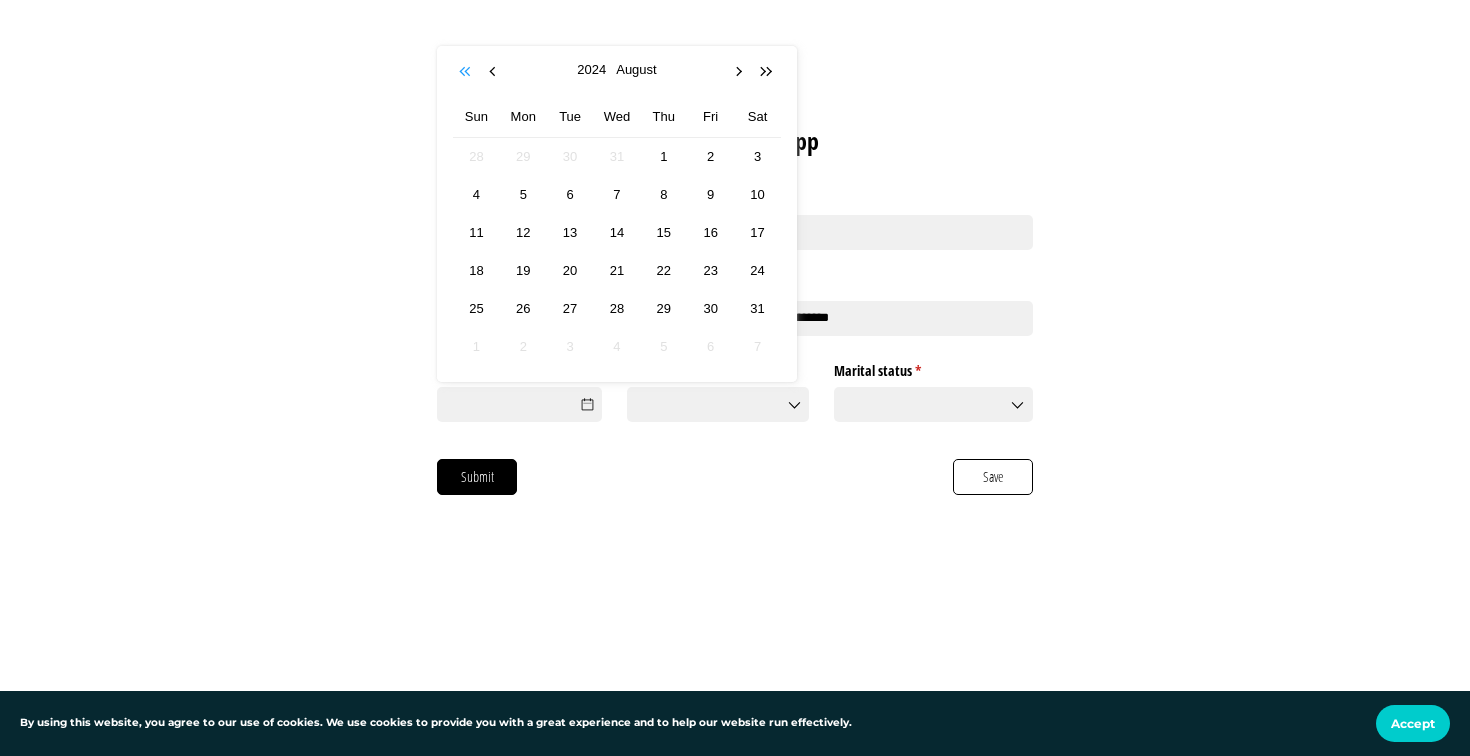 click at bounding box center [467, 72] 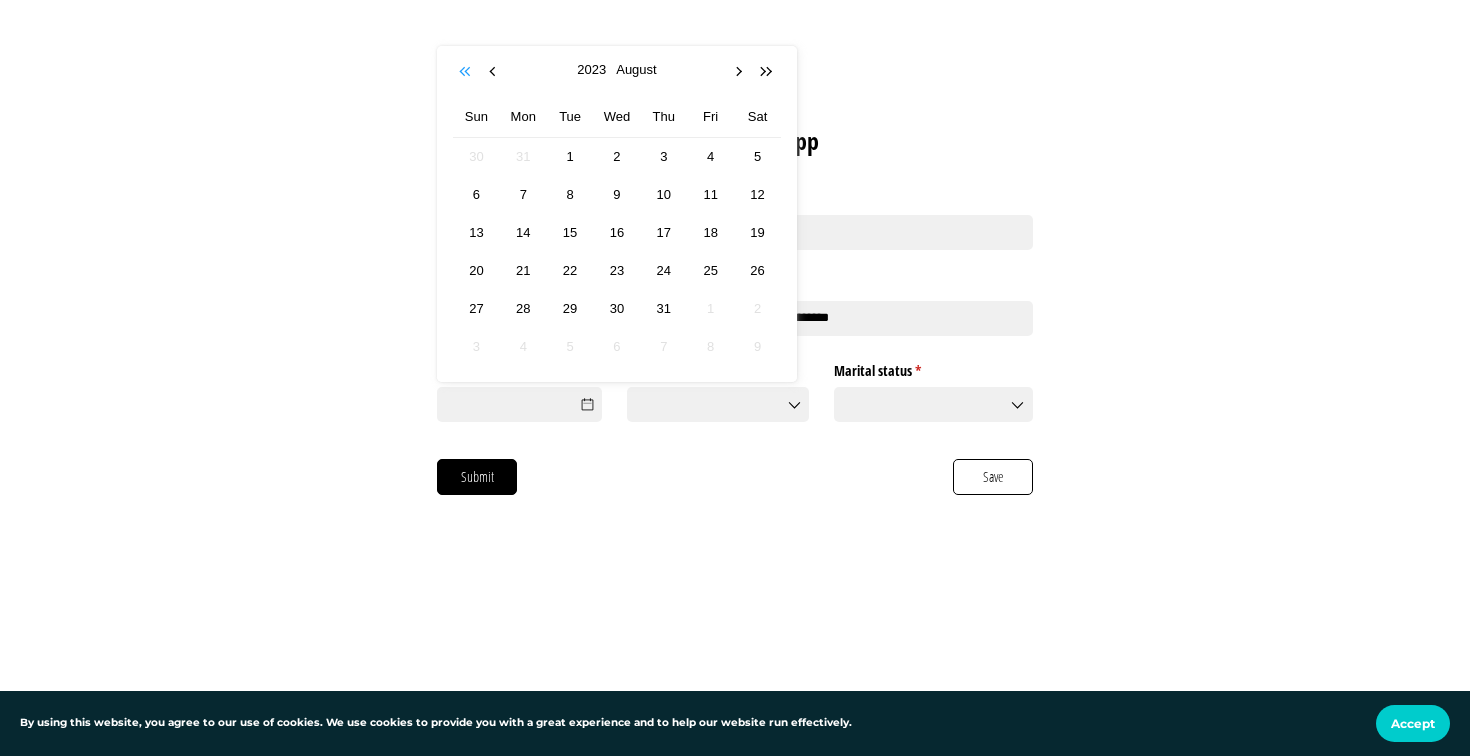 click at bounding box center (467, 72) 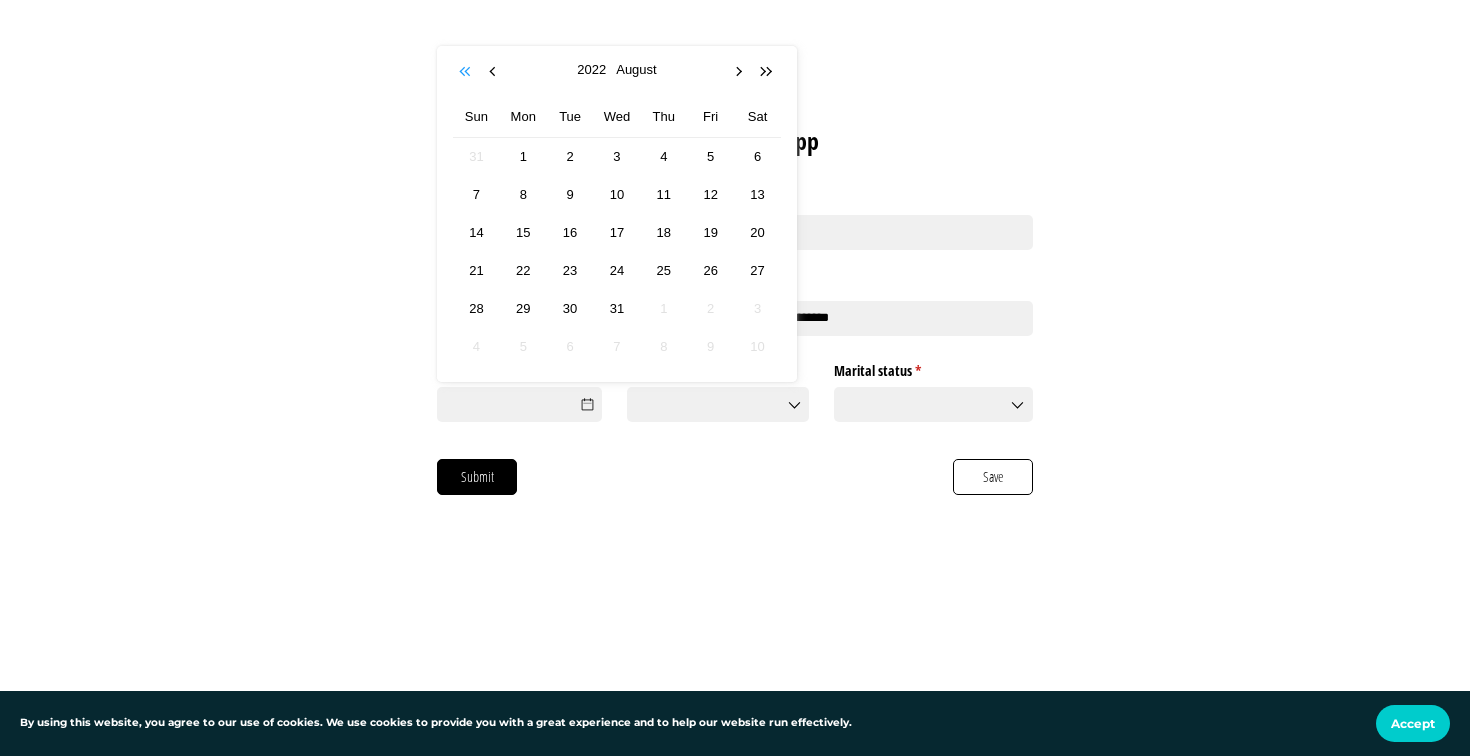 click at bounding box center (467, 72) 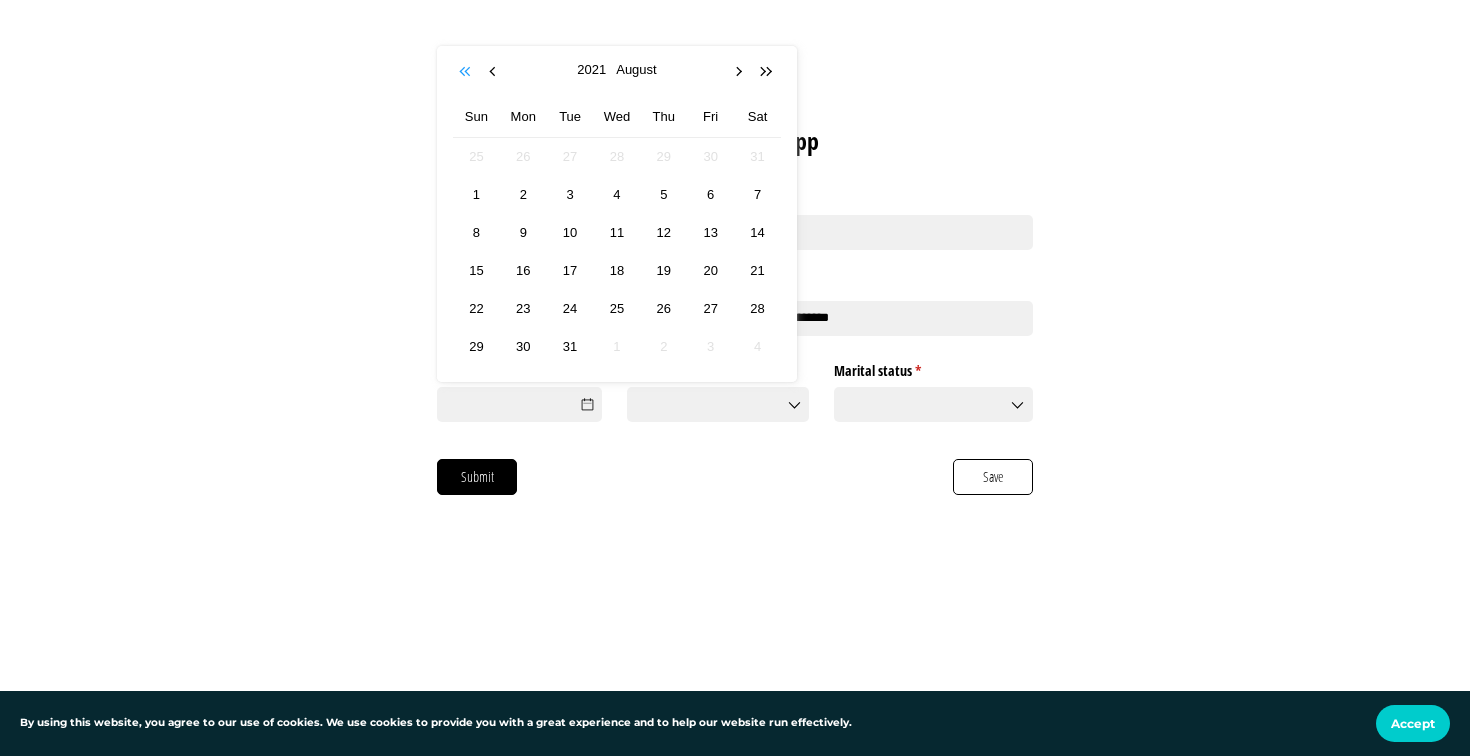 click at bounding box center (467, 72) 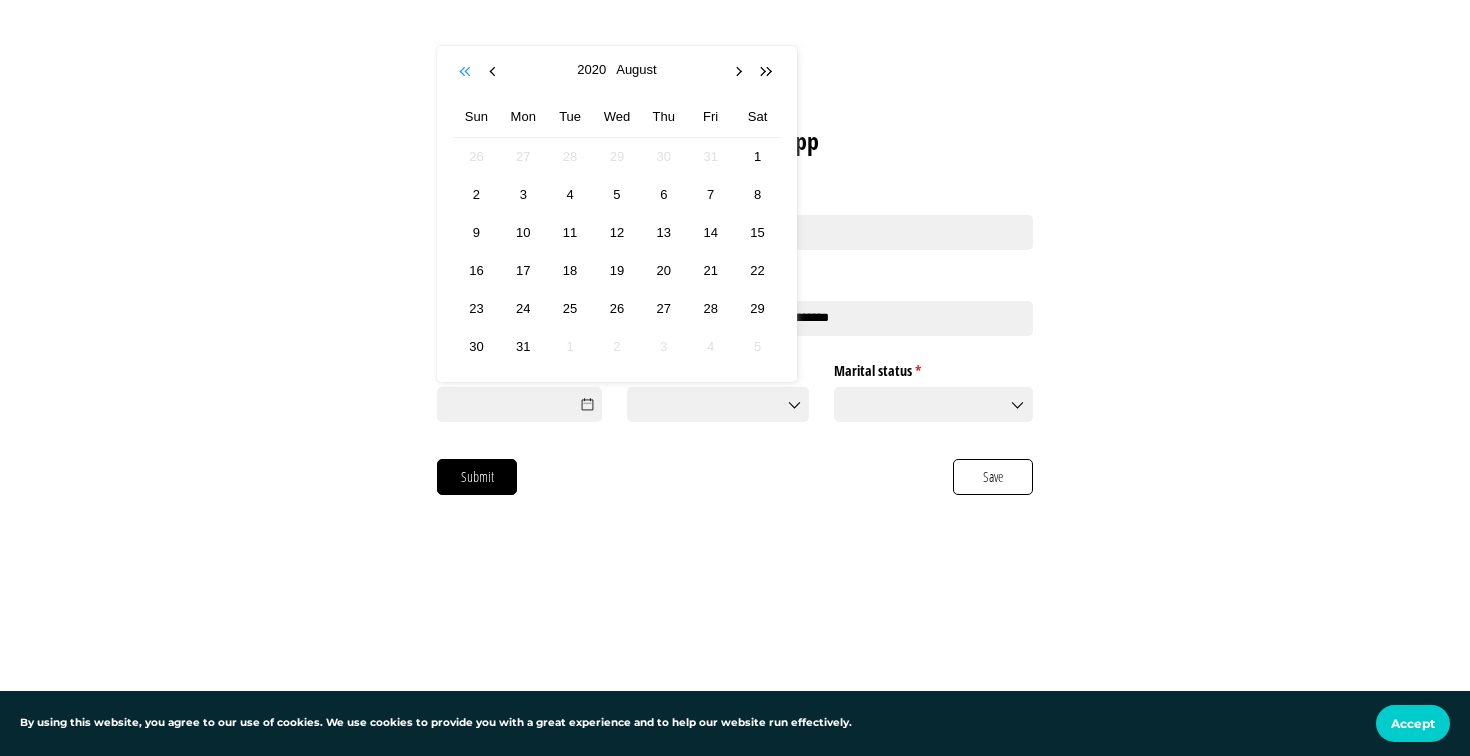 click at bounding box center [467, 72] 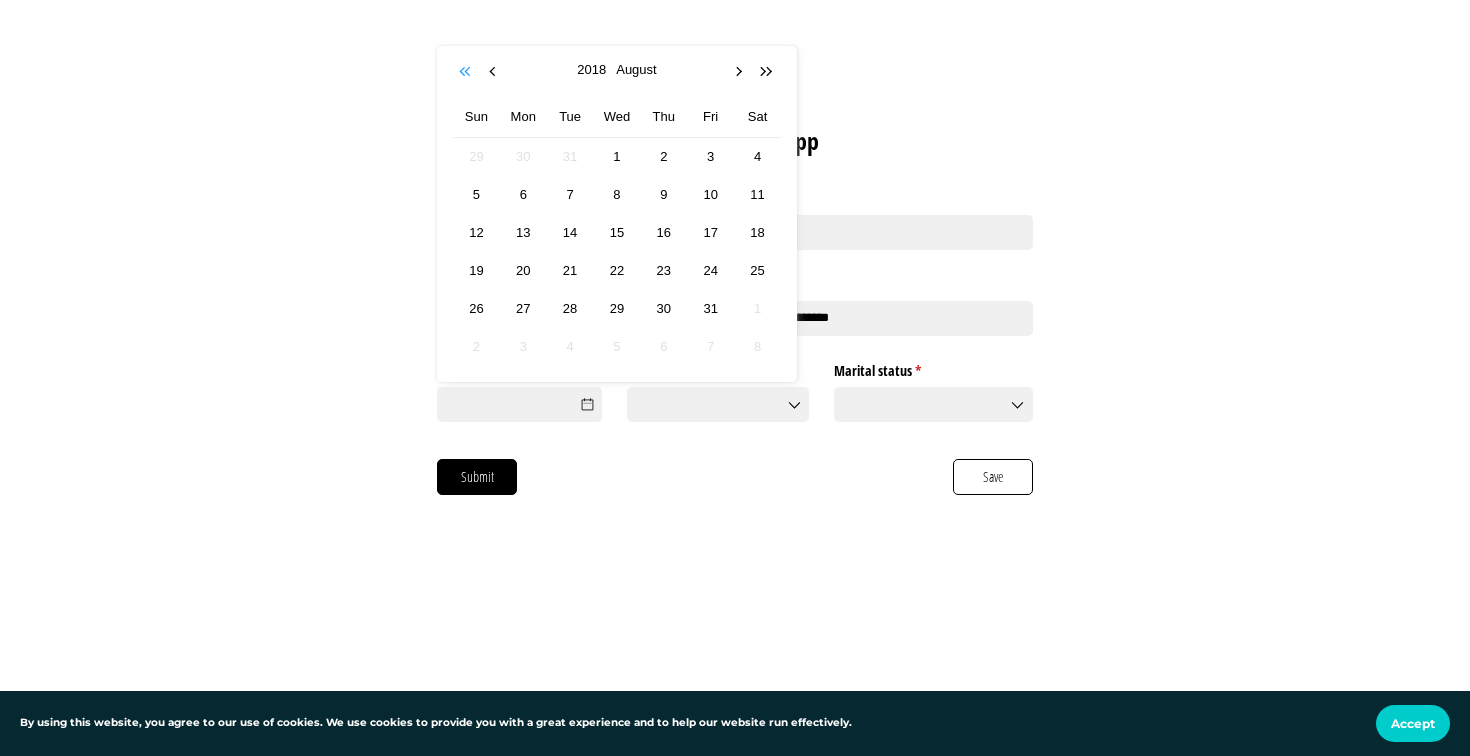 click at bounding box center (467, 72) 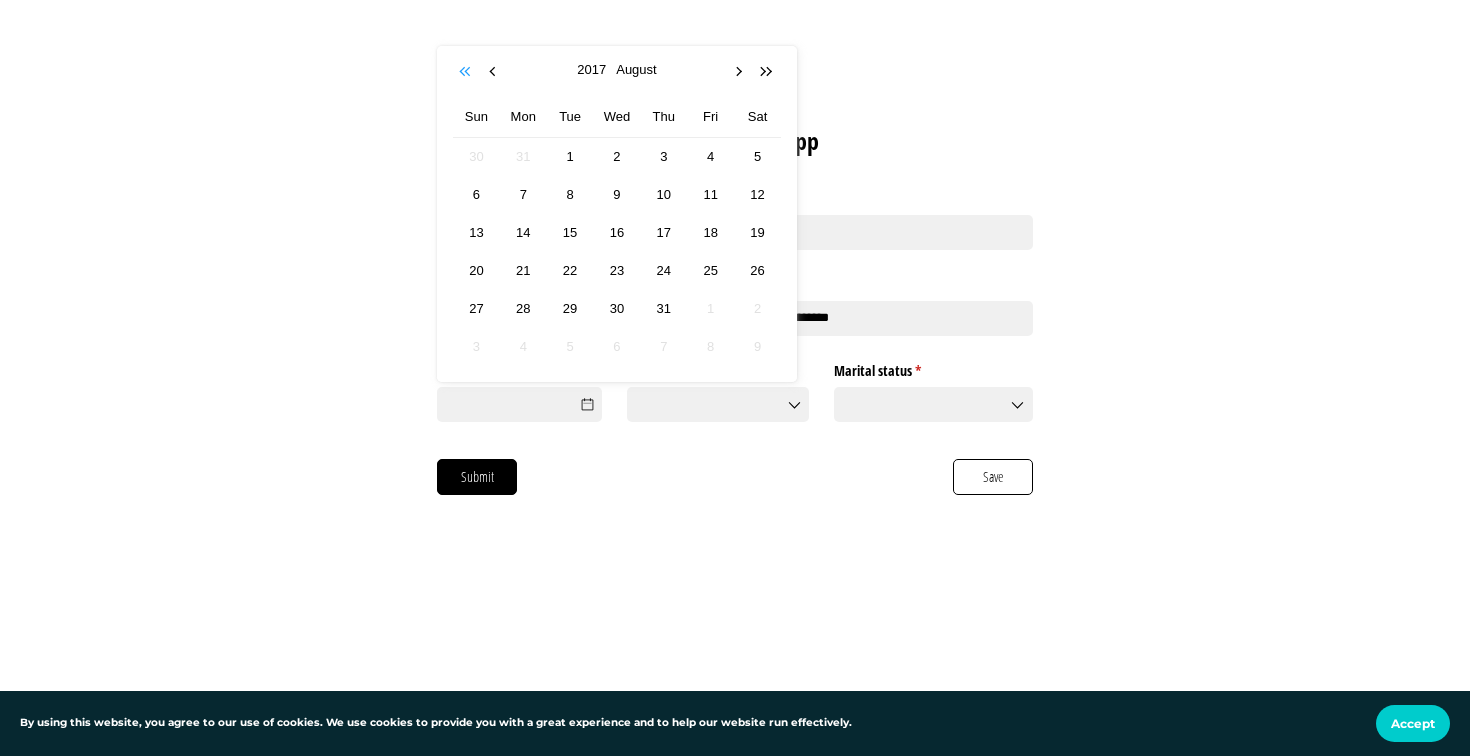 click at bounding box center [467, 72] 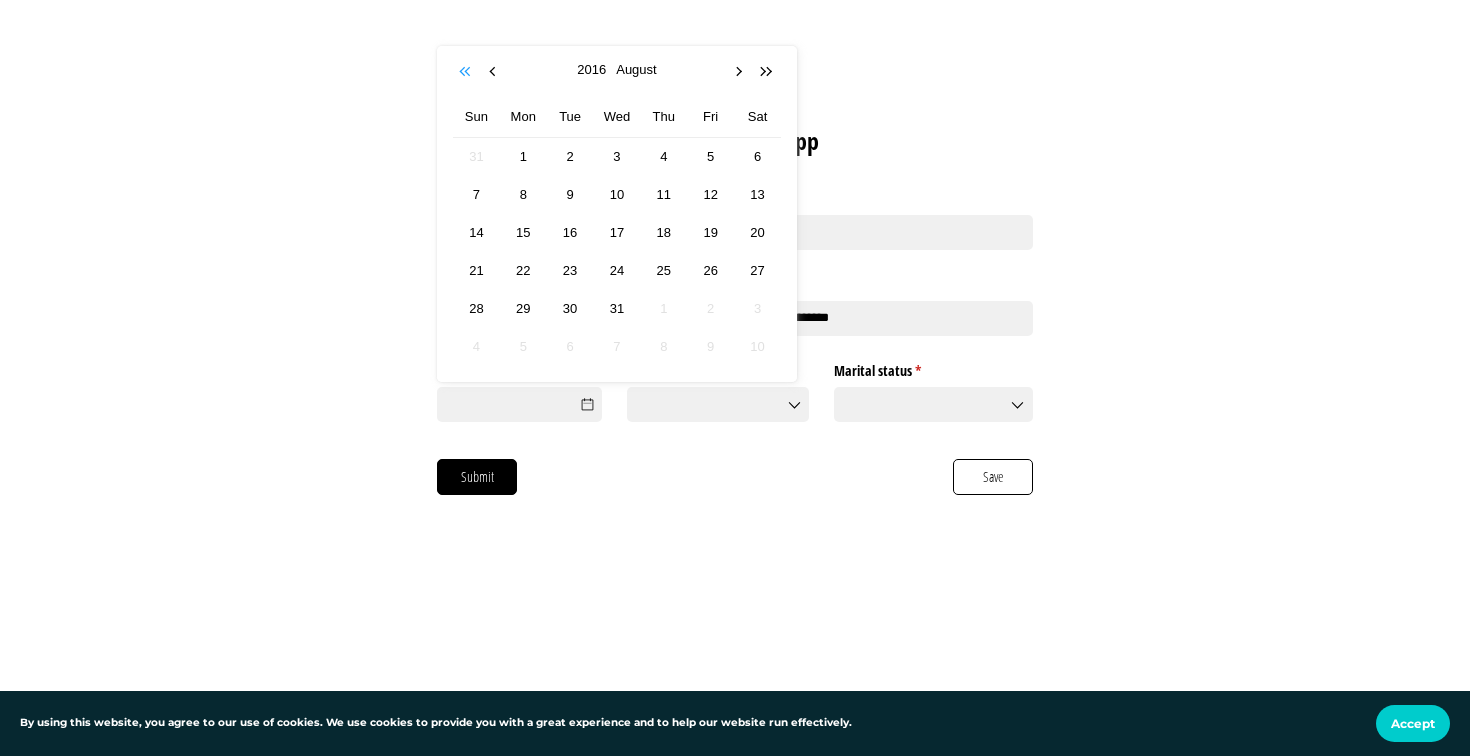 click at bounding box center (467, 72) 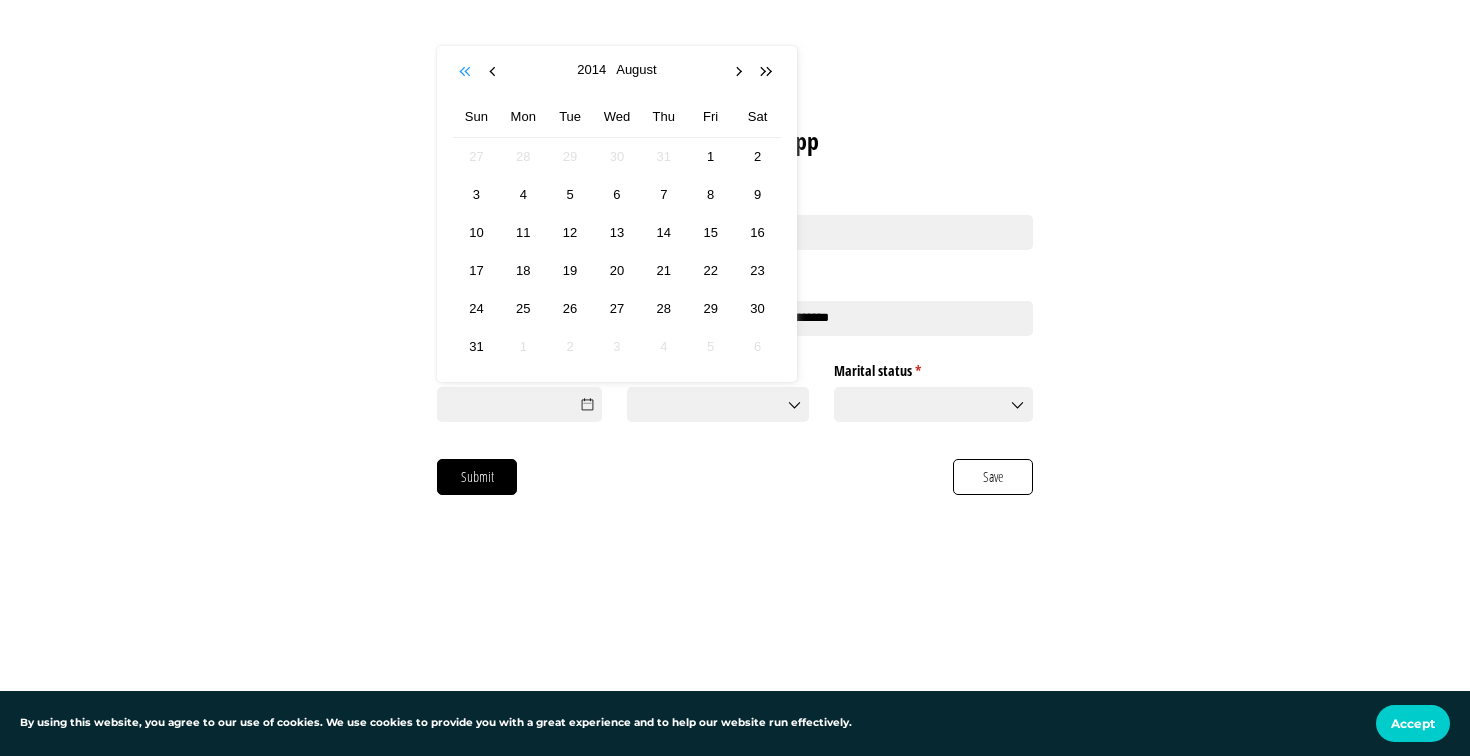 click at bounding box center (467, 72) 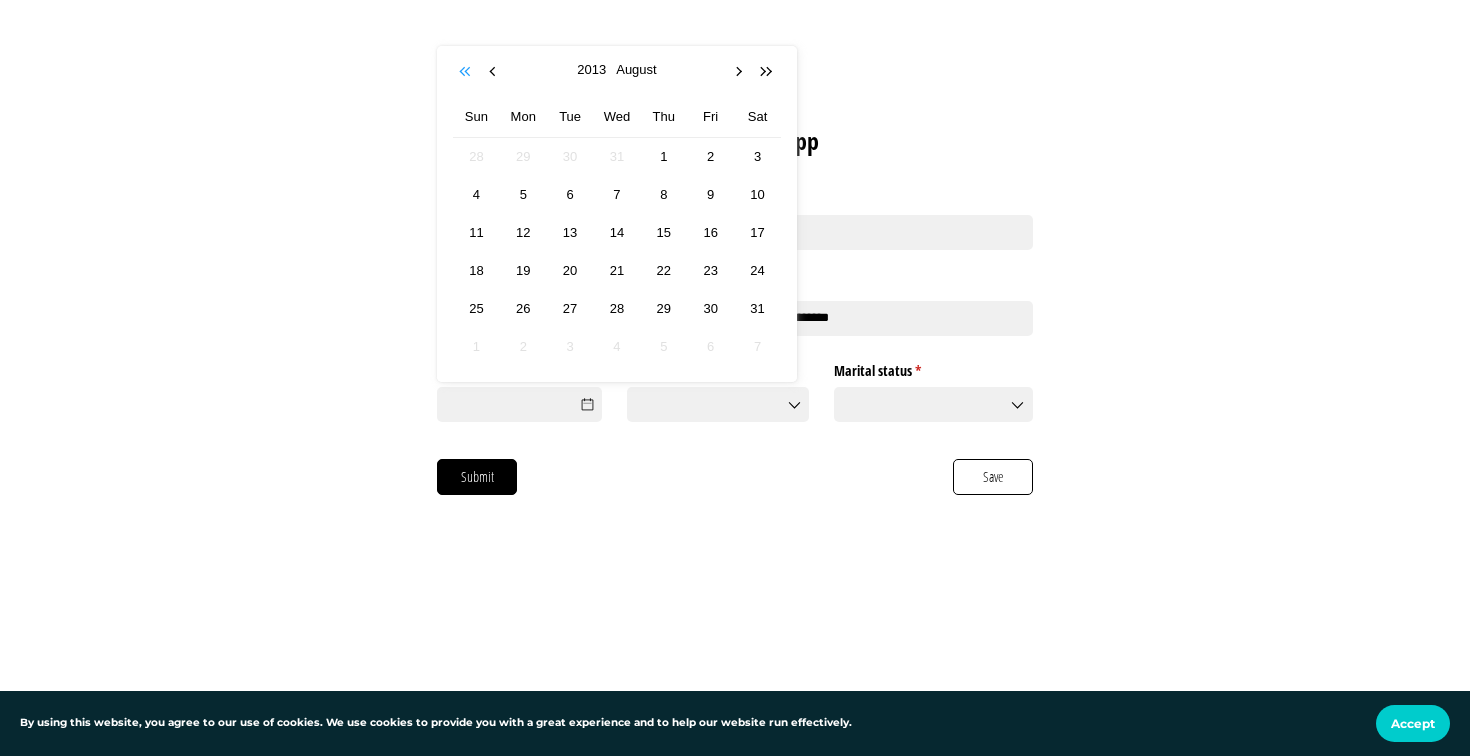 click at bounding box center [467, 72] 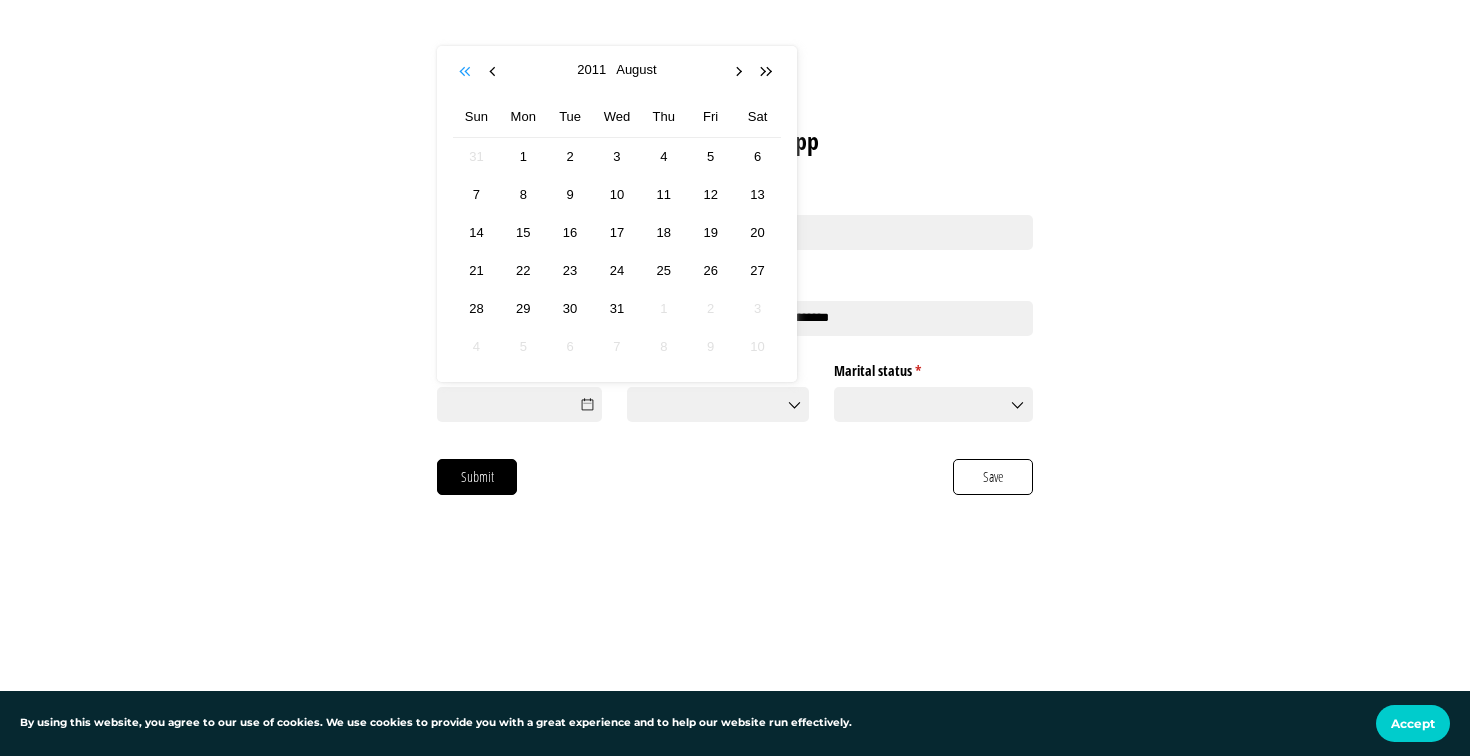 click at bounding box center [467, 72] 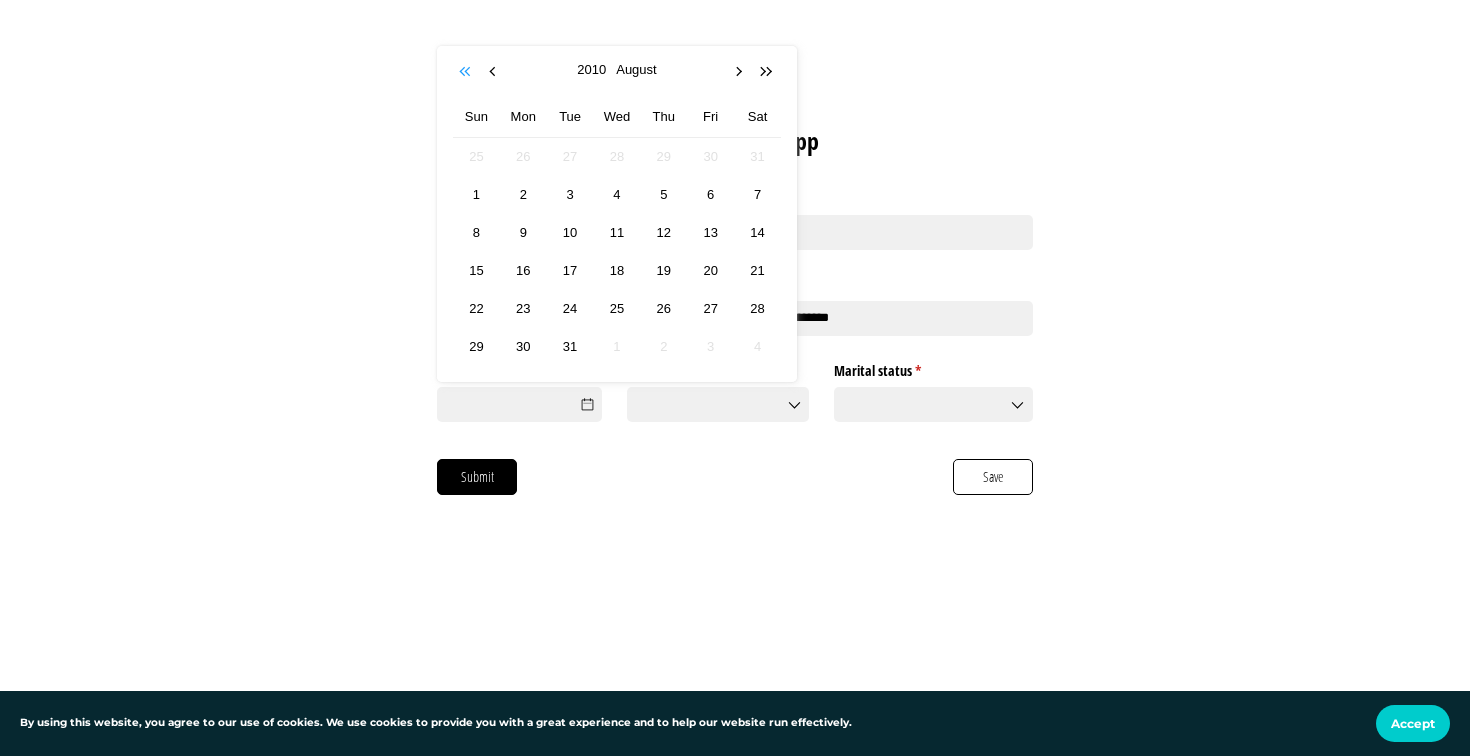 click at bounding box center [467, 72] 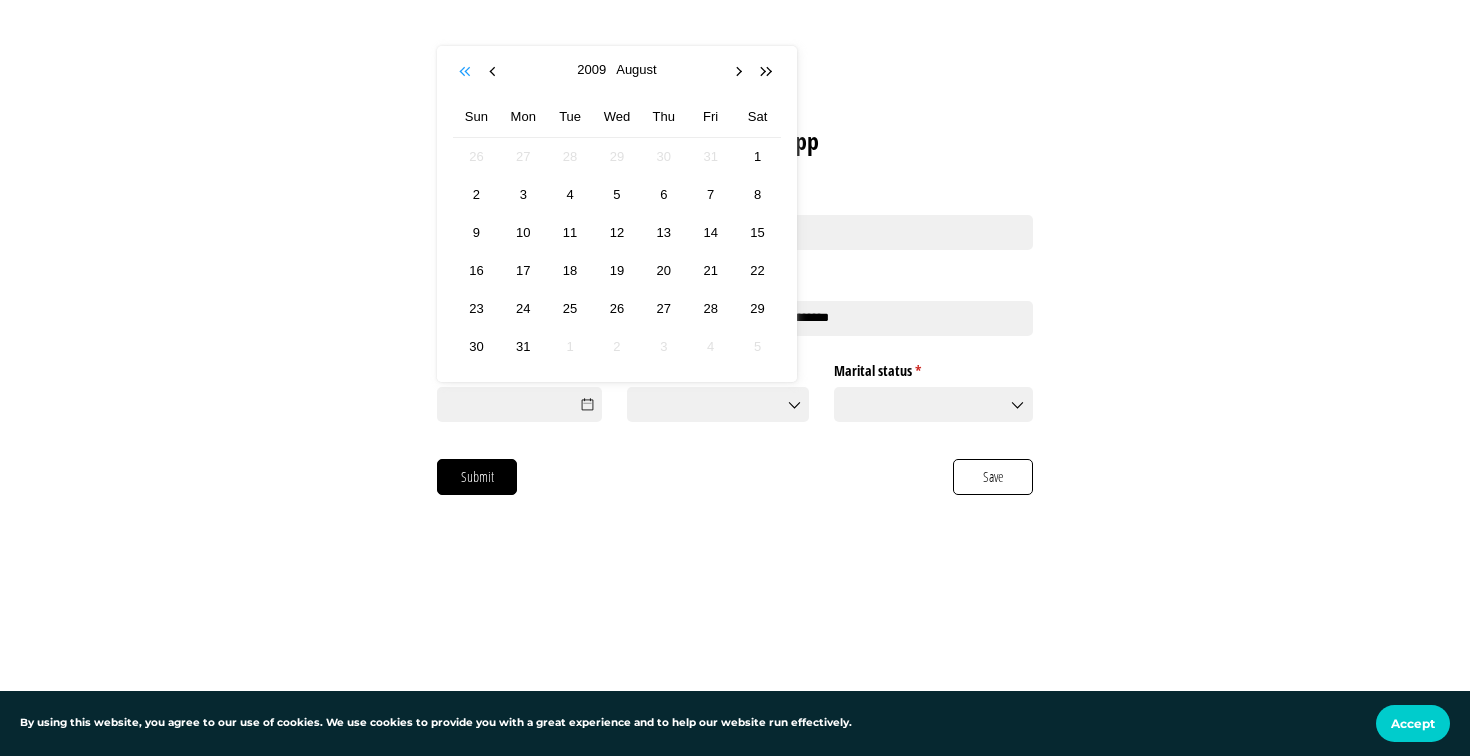 click at bounding box center (467, 72) 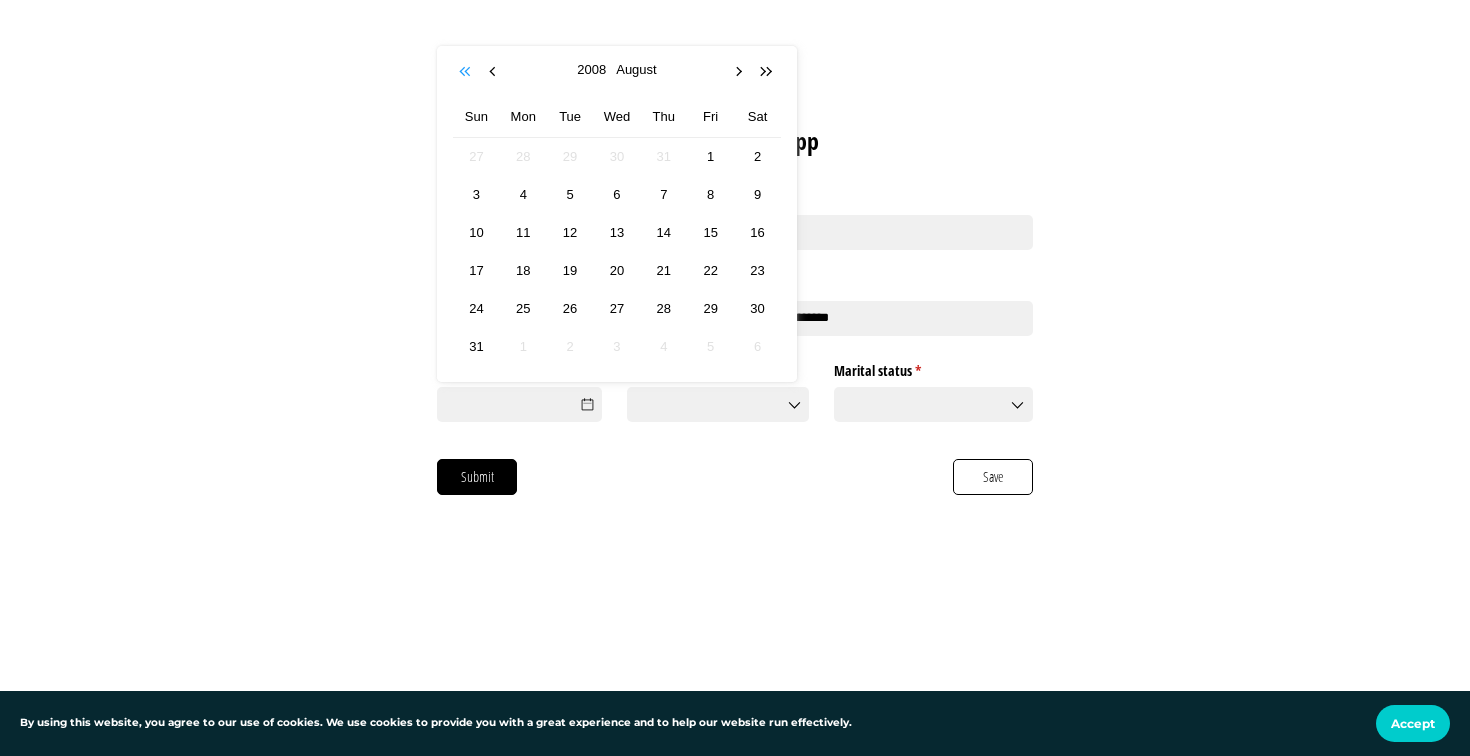 click at bounding box center [467, 72] 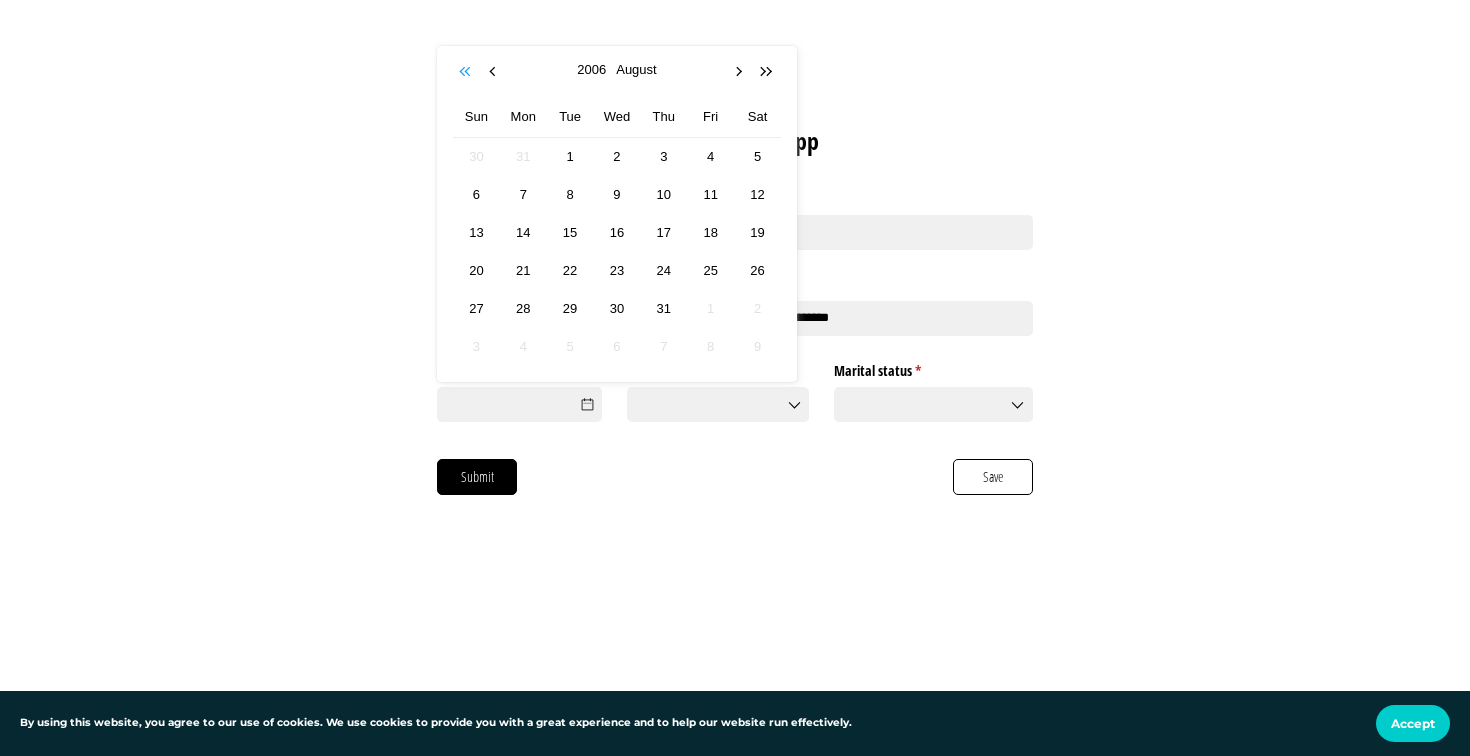 click at bounding box center [467, 72] 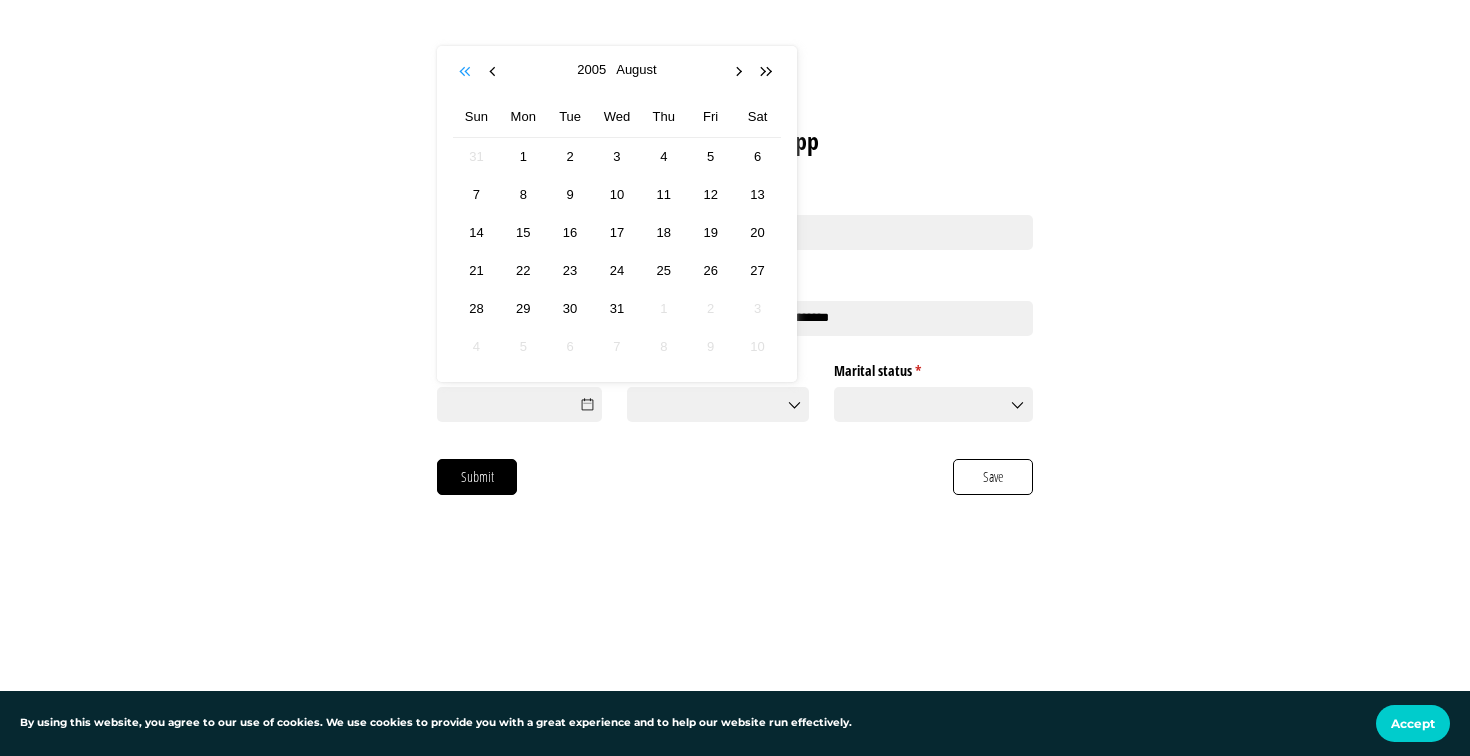 click at bounding box center (467, 72) 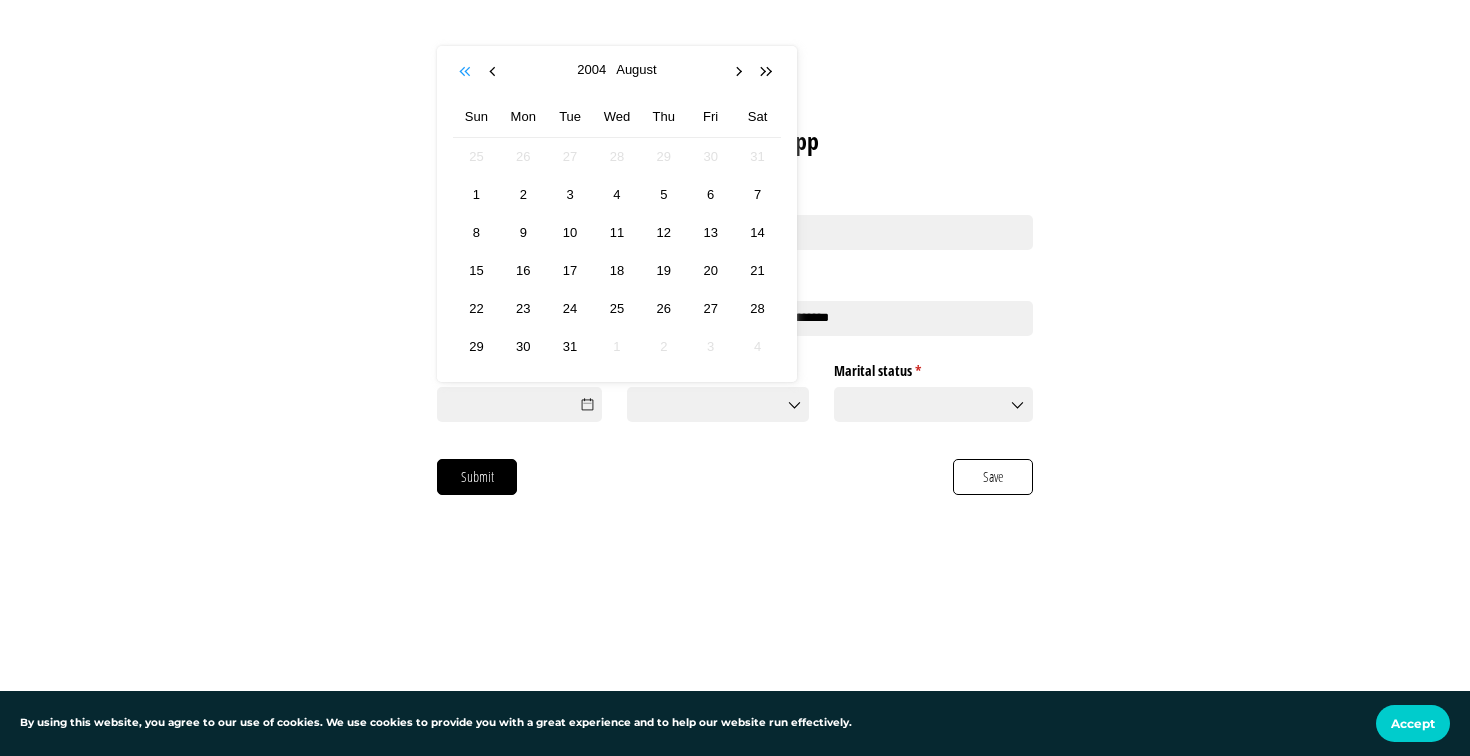 click at bounding box center (467, 72) 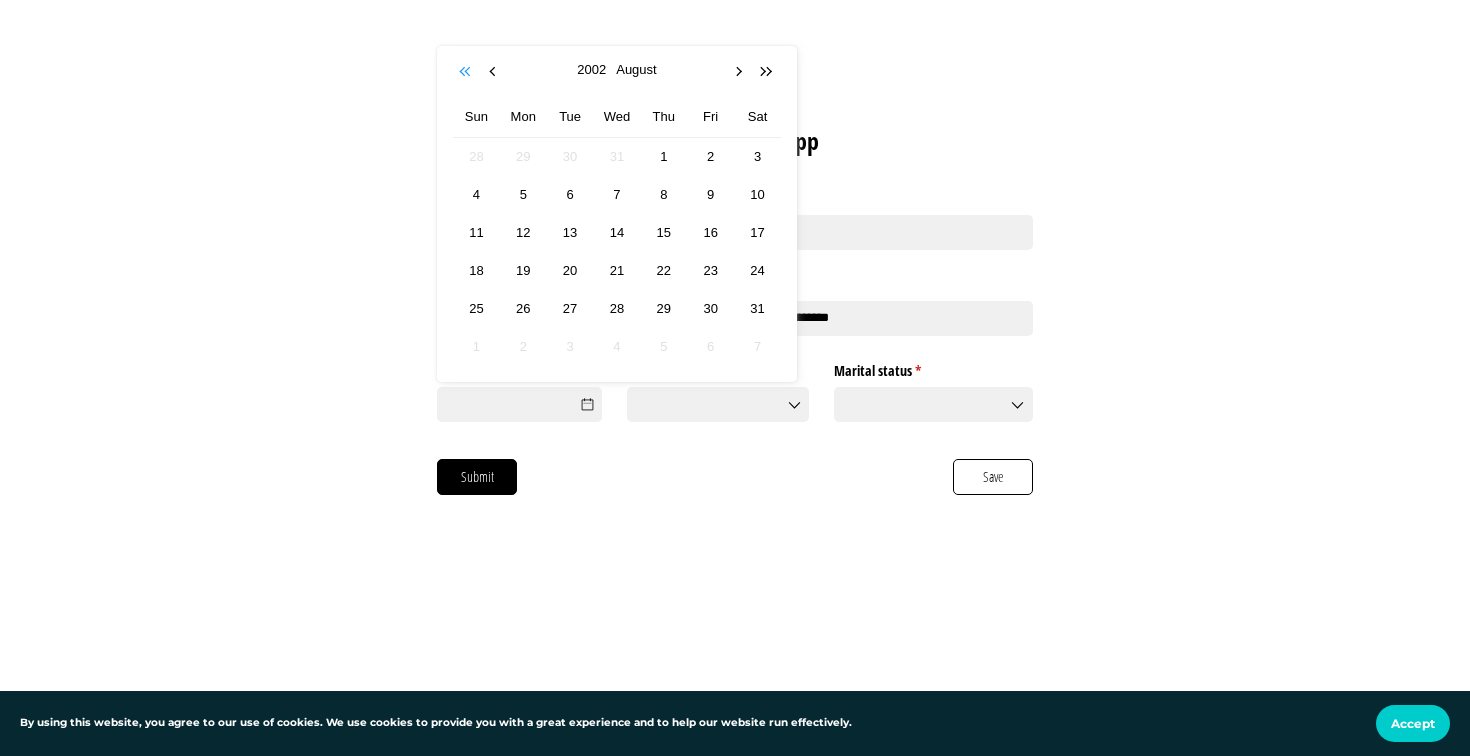click at bounding box center (467, 72) 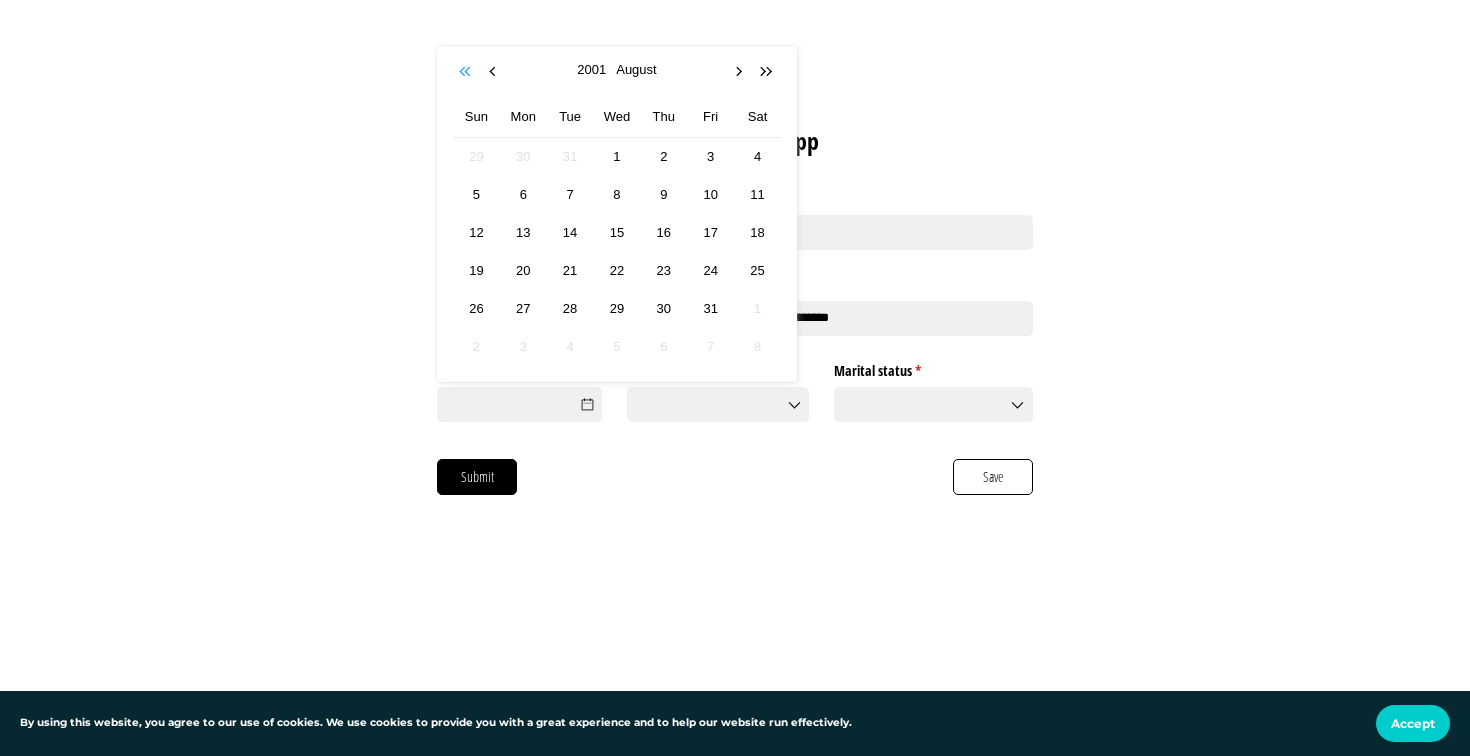 click at bounding box center (467, 72) 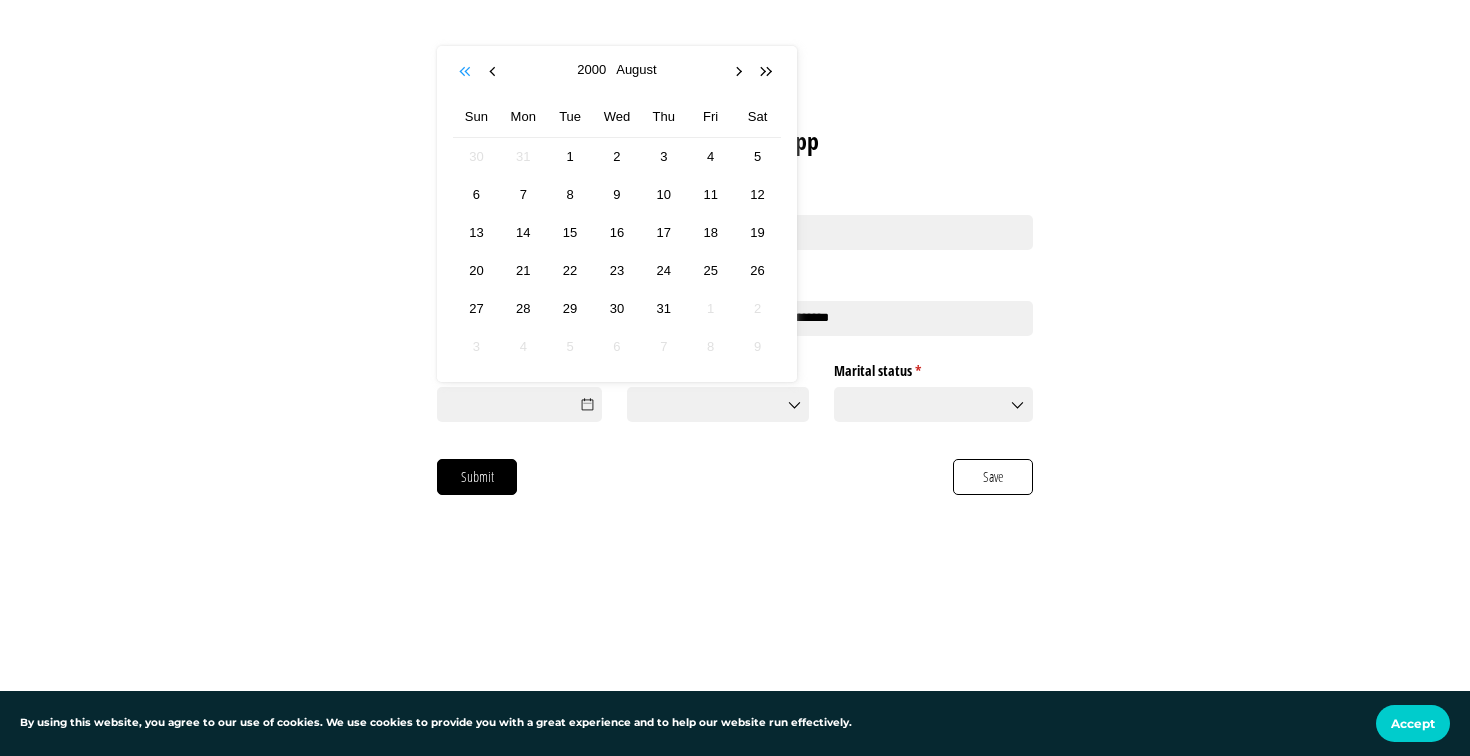 click at bounding box center [467, 72] 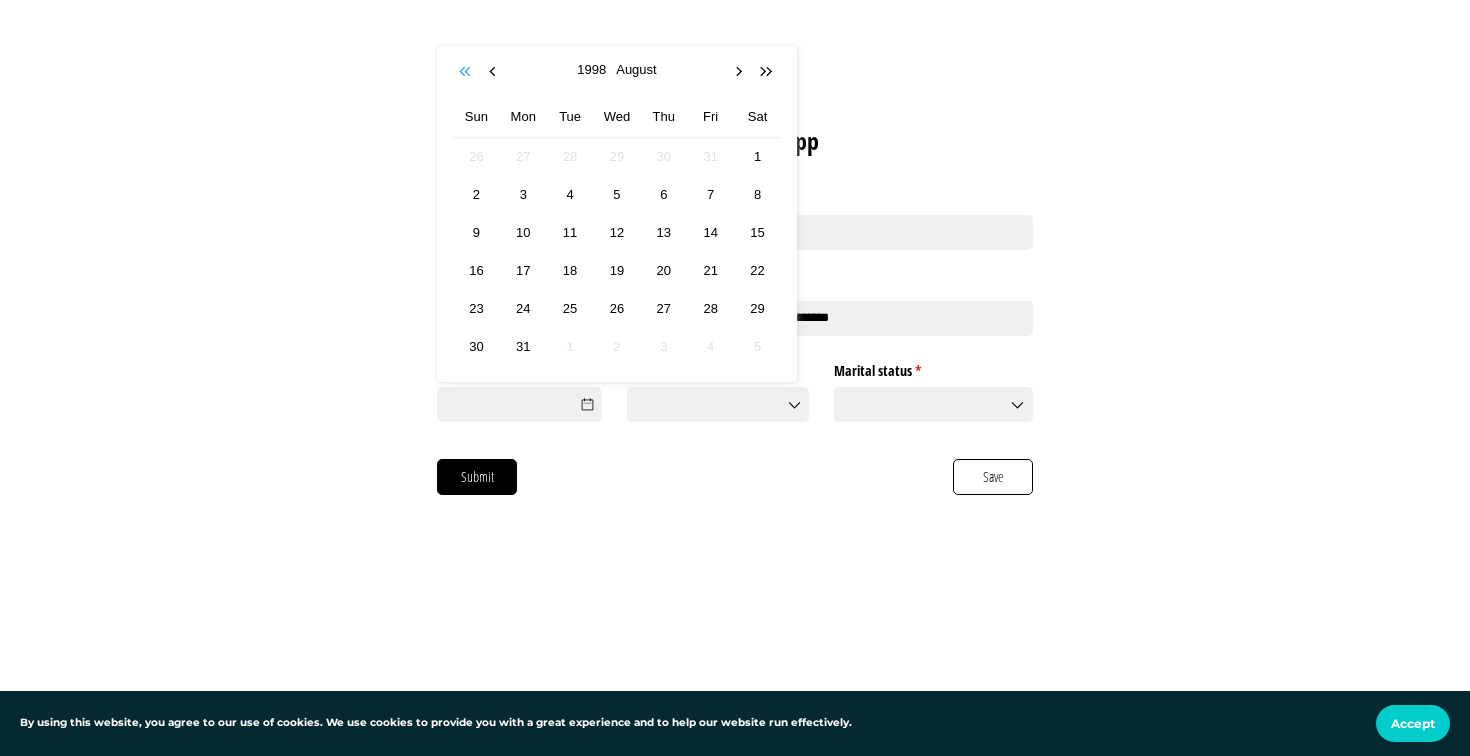 click at bounding box center (467, 72) 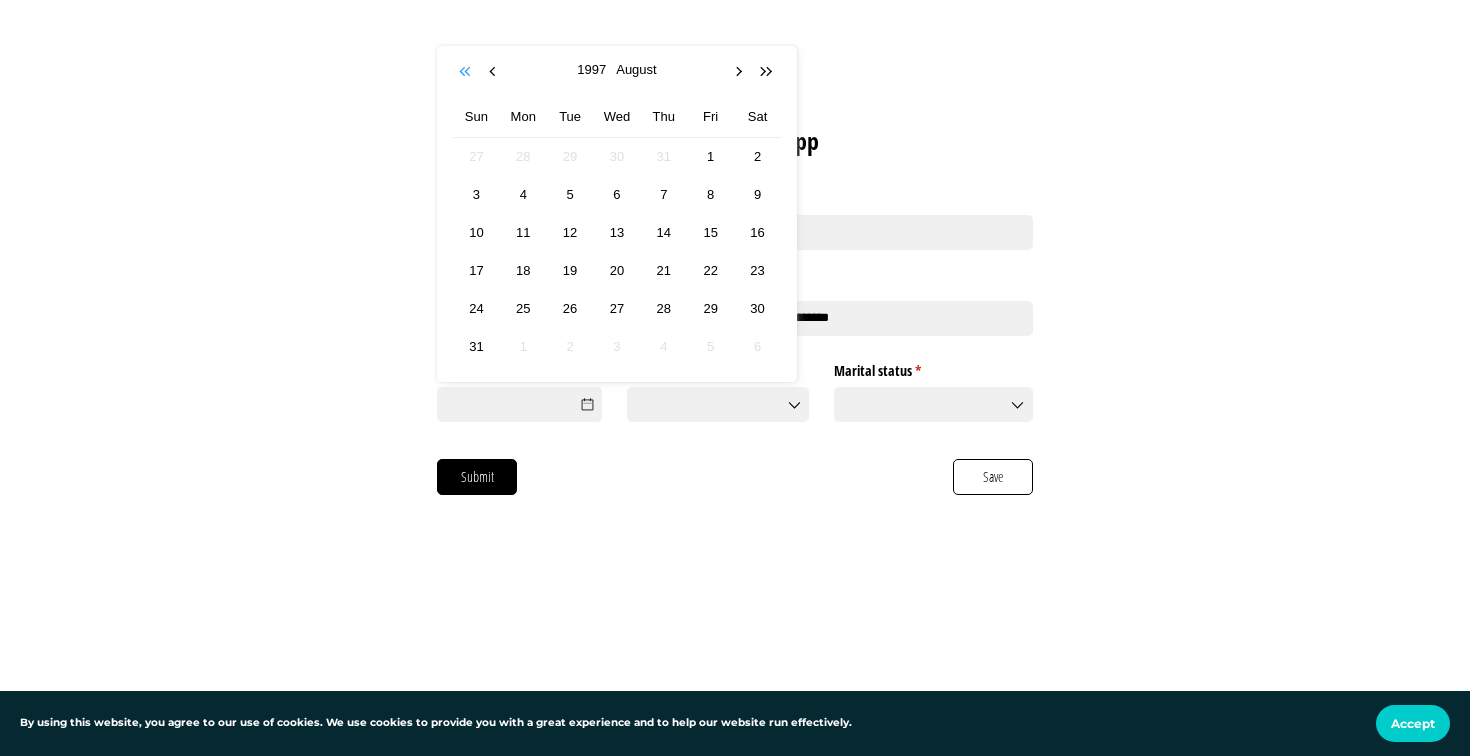click at bounding box center [467, 72] 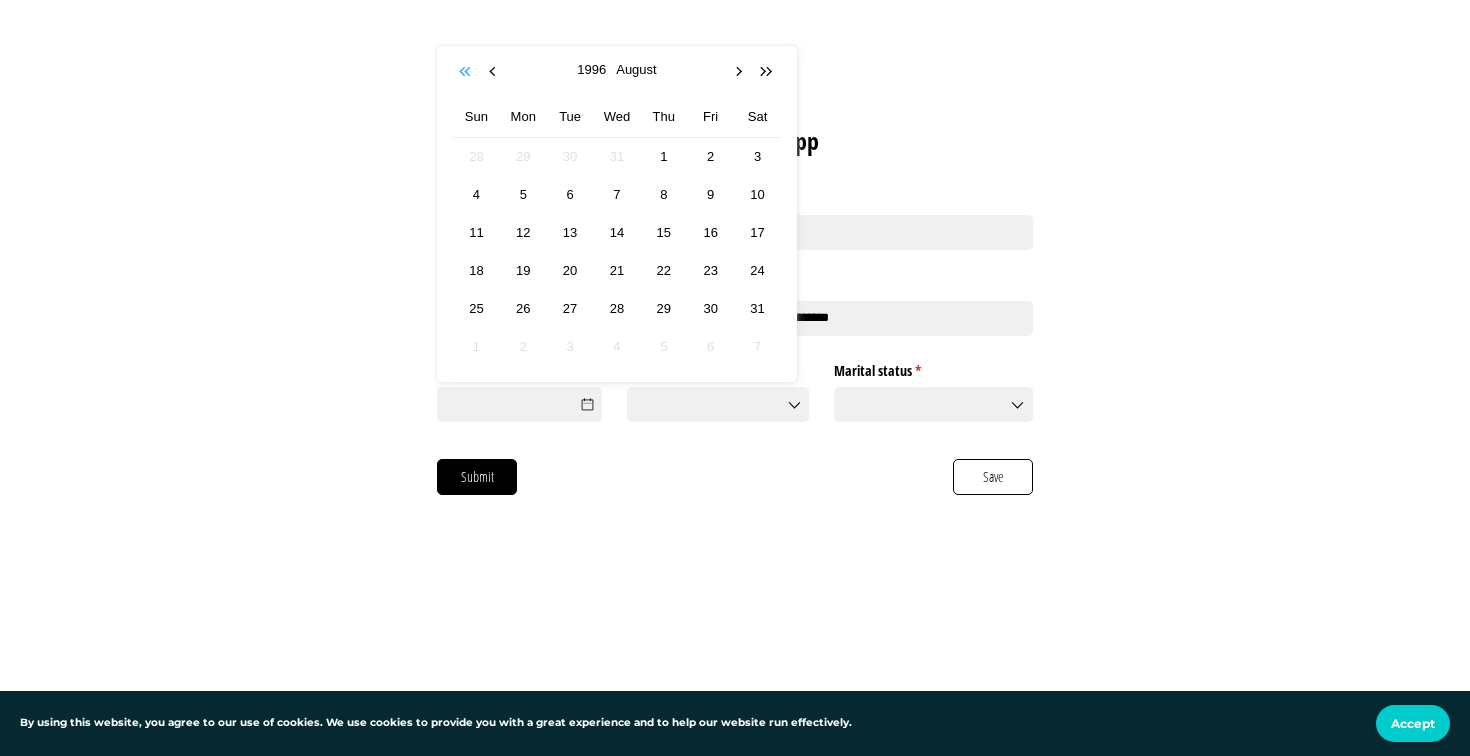 click at bounding box center (467, 72) 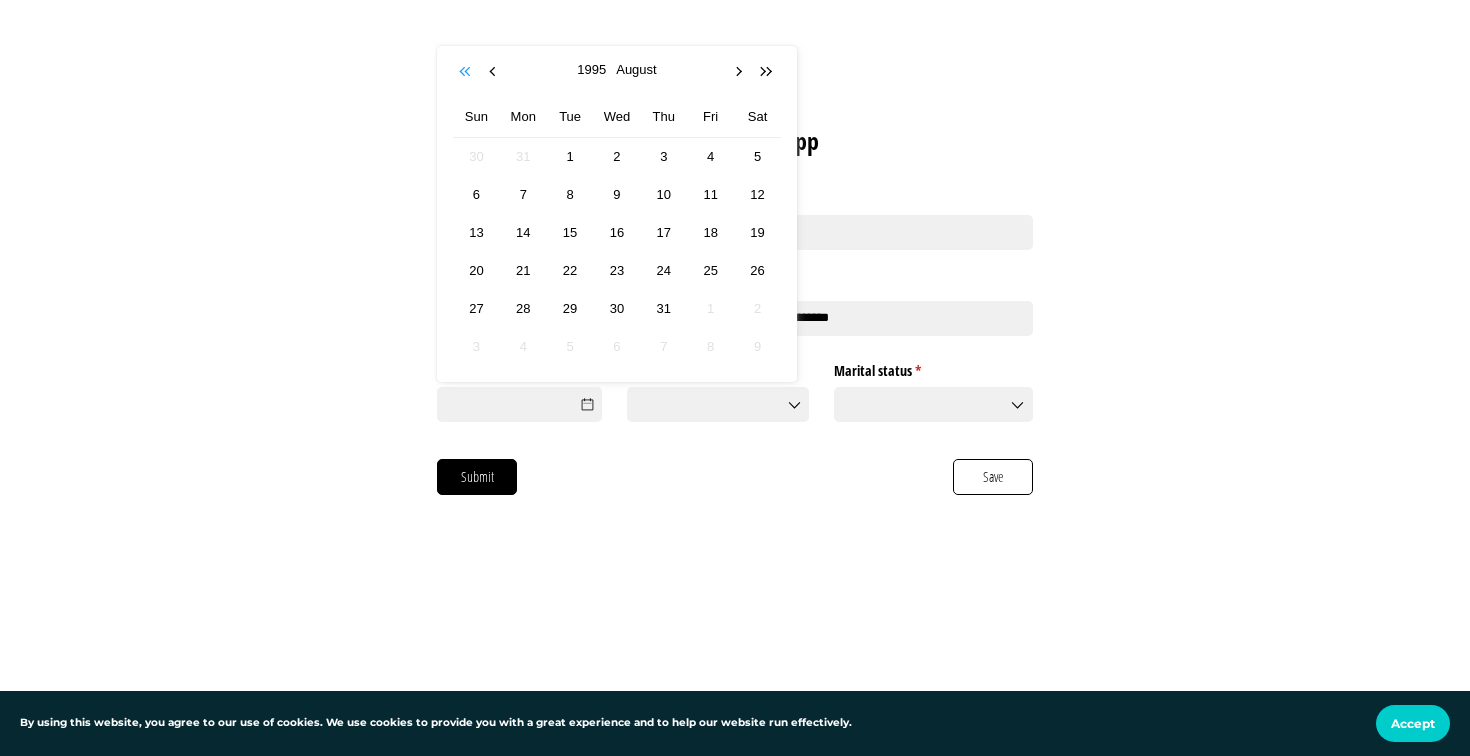 click at bounding box center (467, 72) 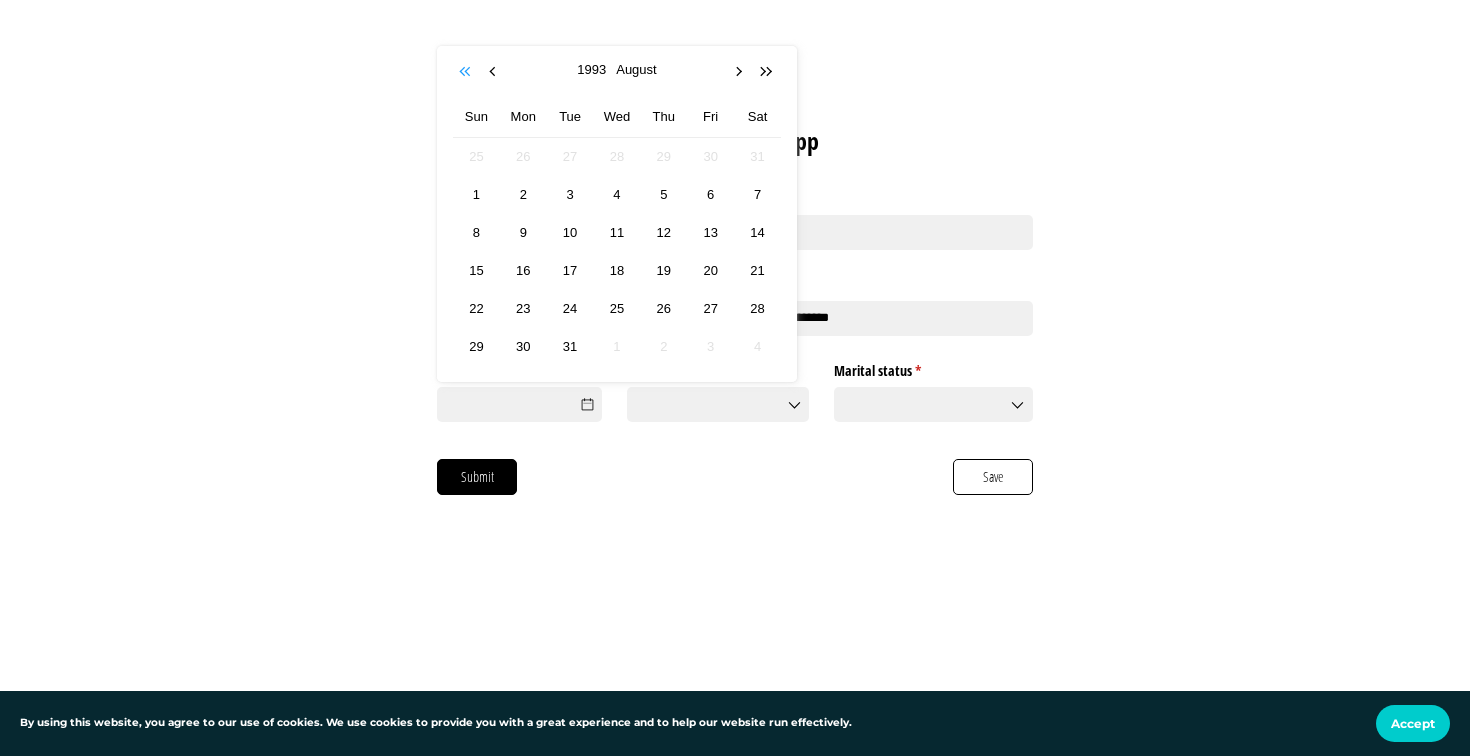 click at bounding box center (467, 72) 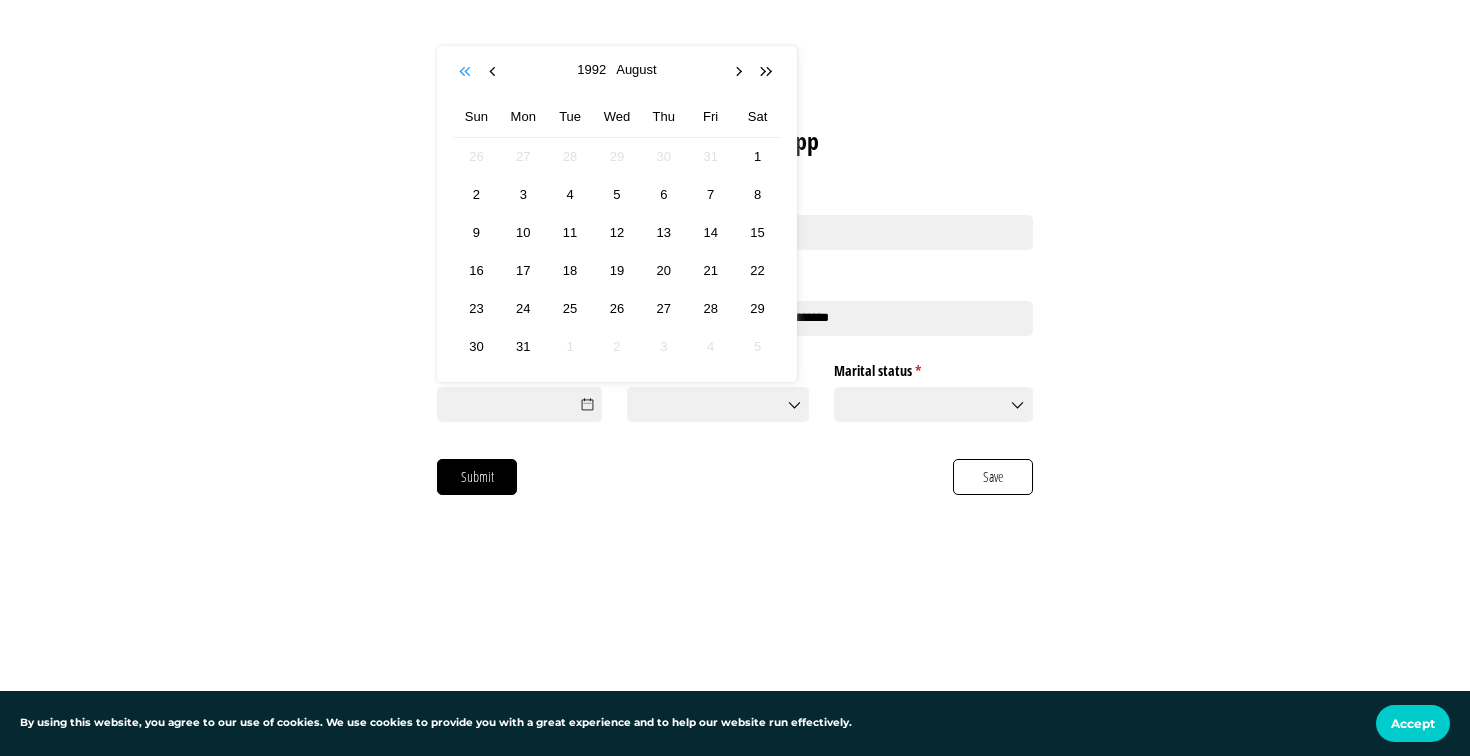 click at bounding box center (467, 72) 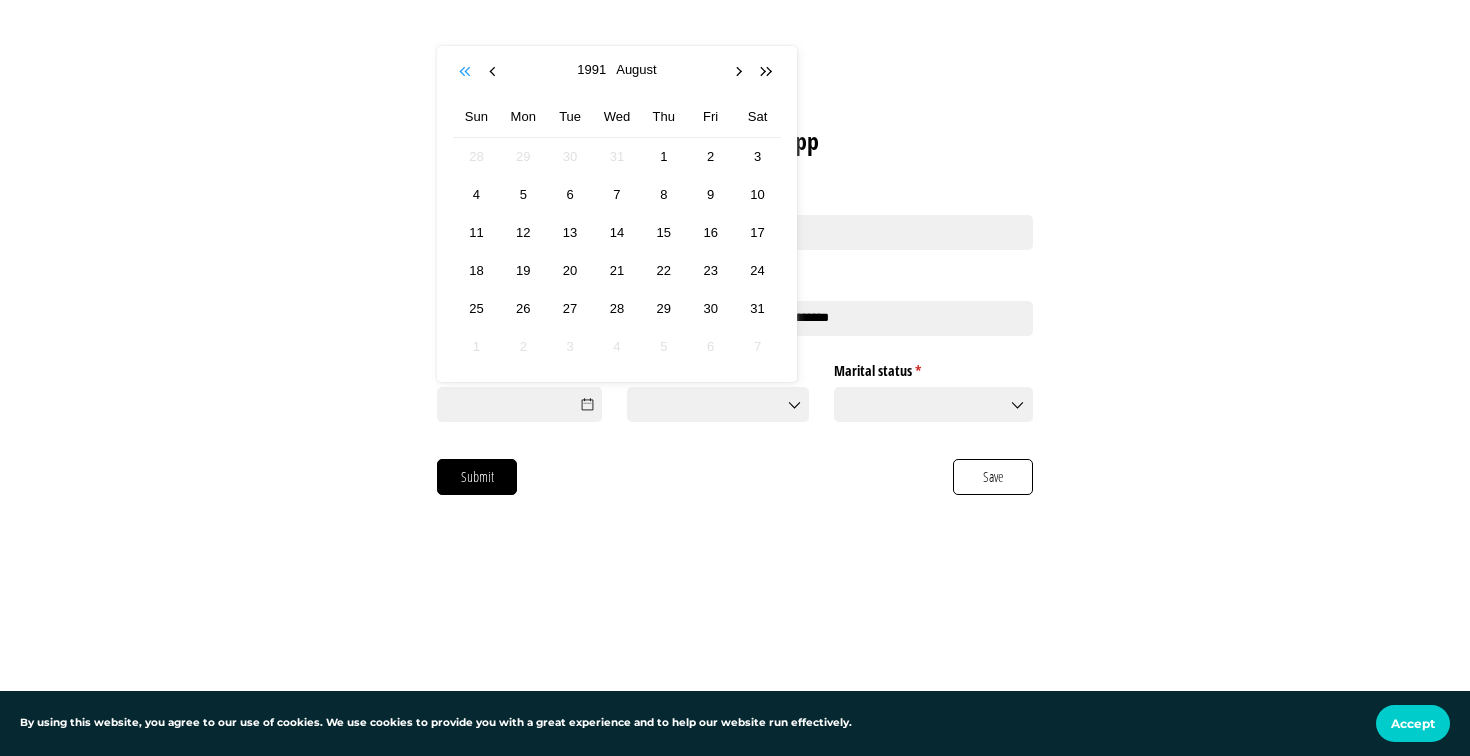 click at bounding box center [467, 72] 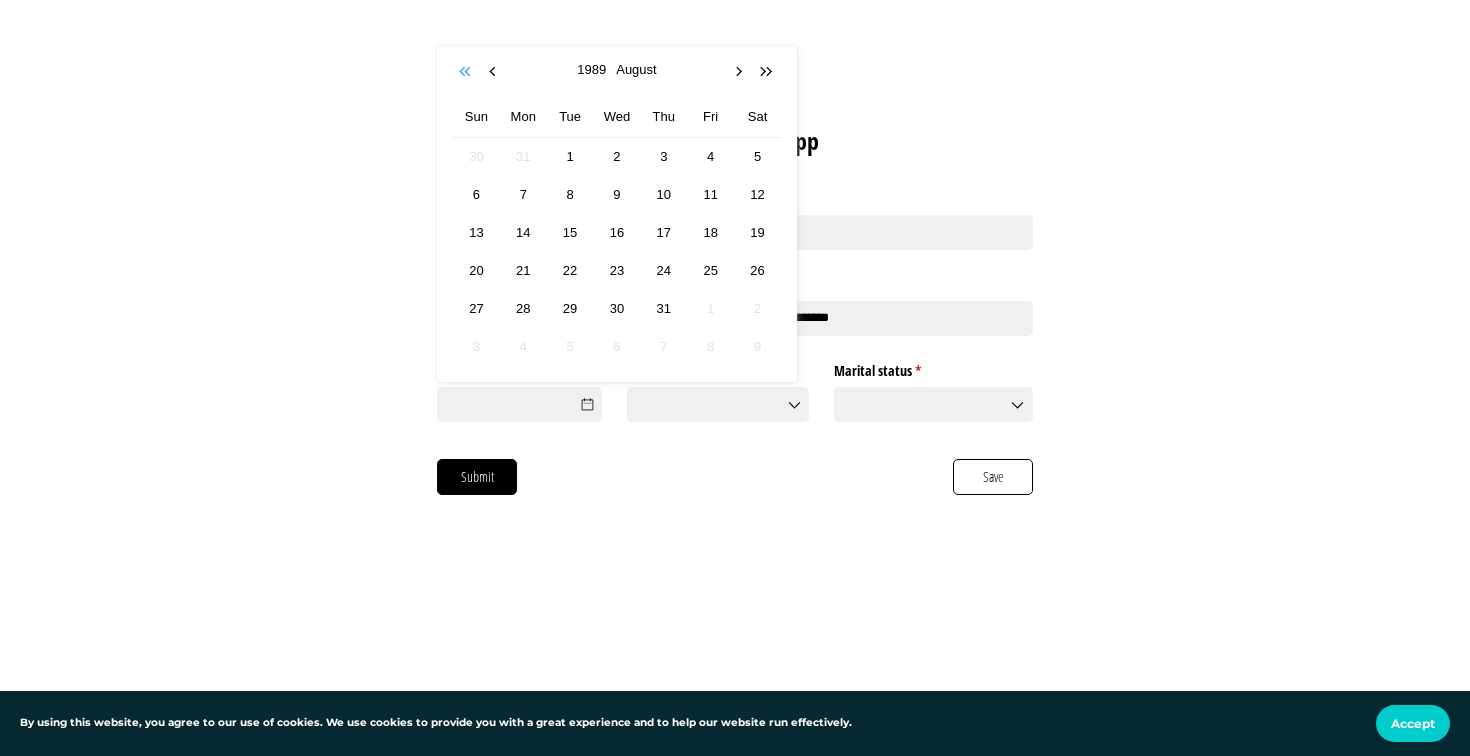 click at bounding box center (467, 72) 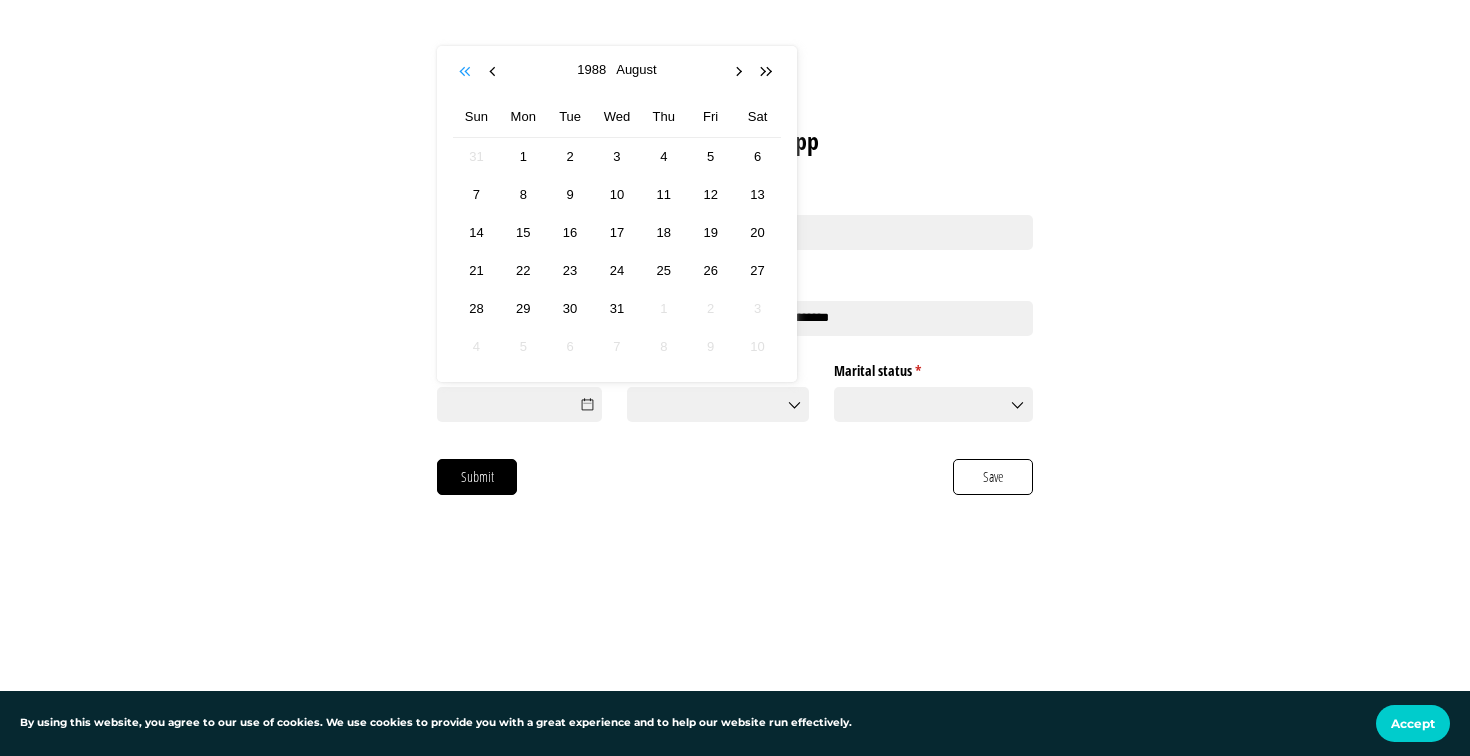 click at bounding box center [467, 72] 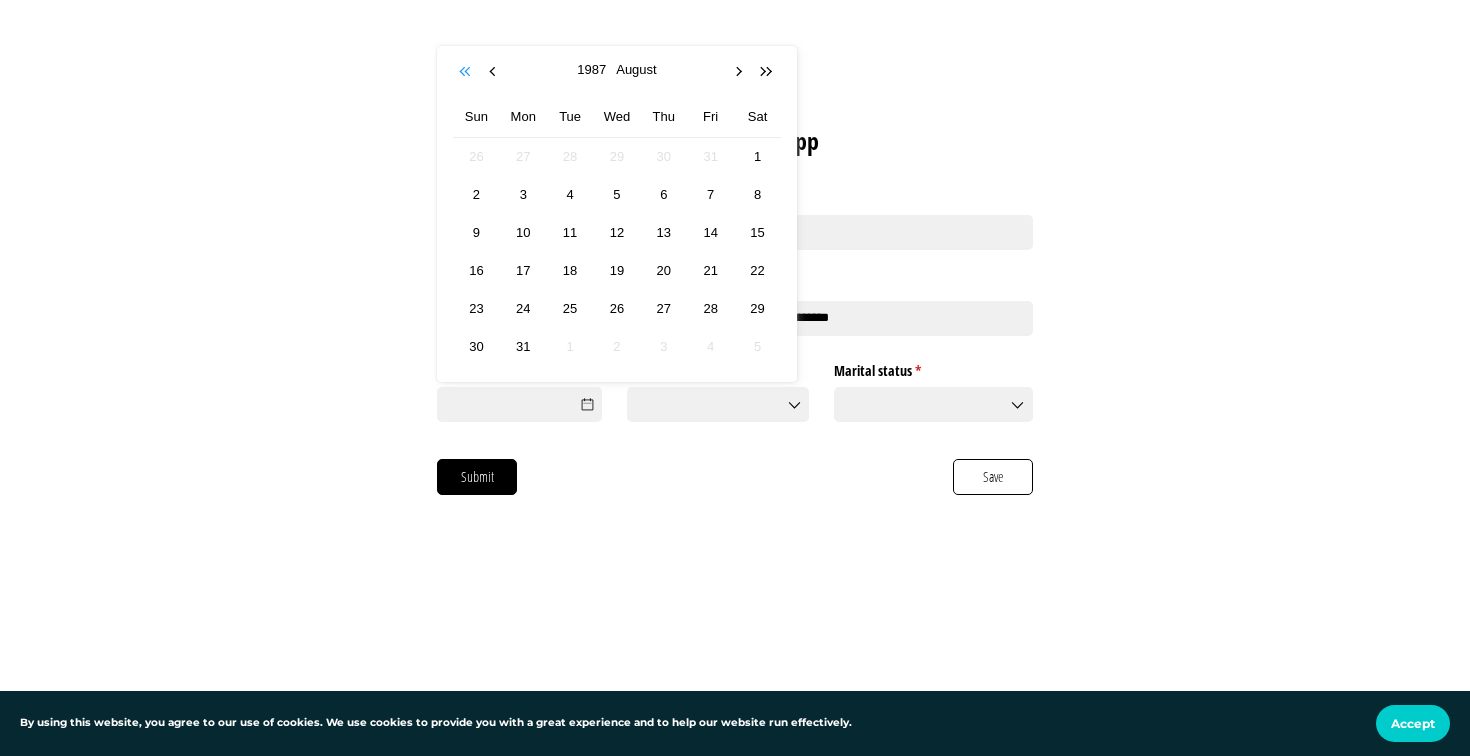 click at bounding box center (467, 72) 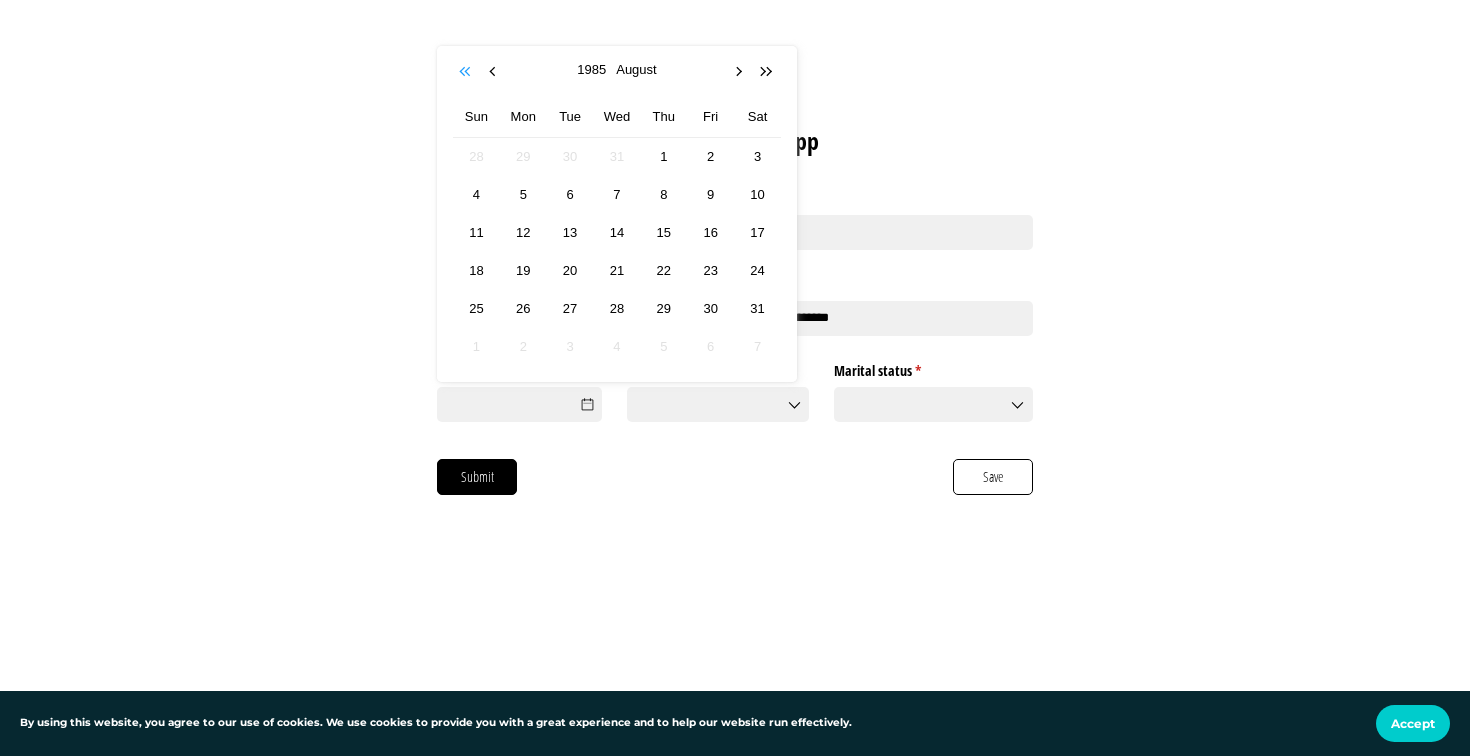 click at bounding box center (467, 72) 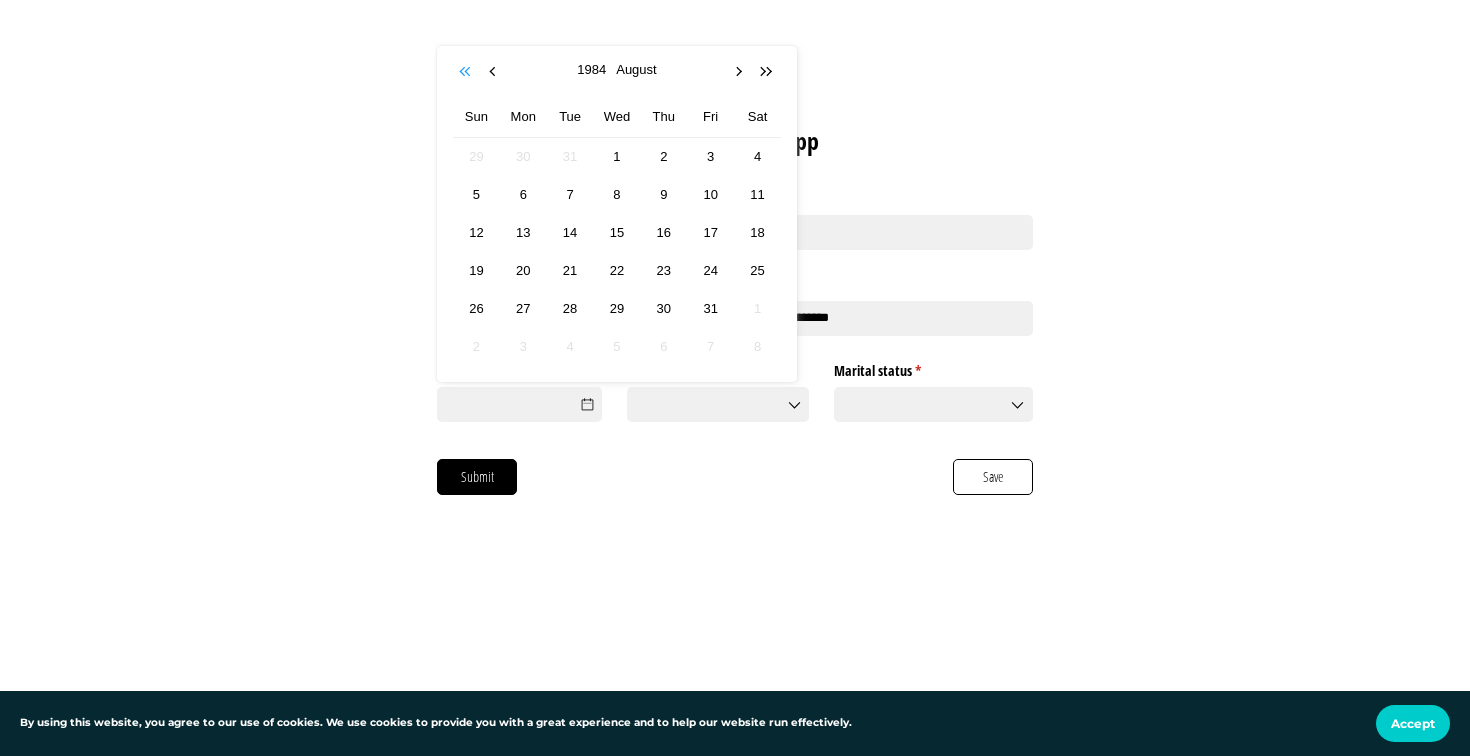 click at bounding box center [467, 72] 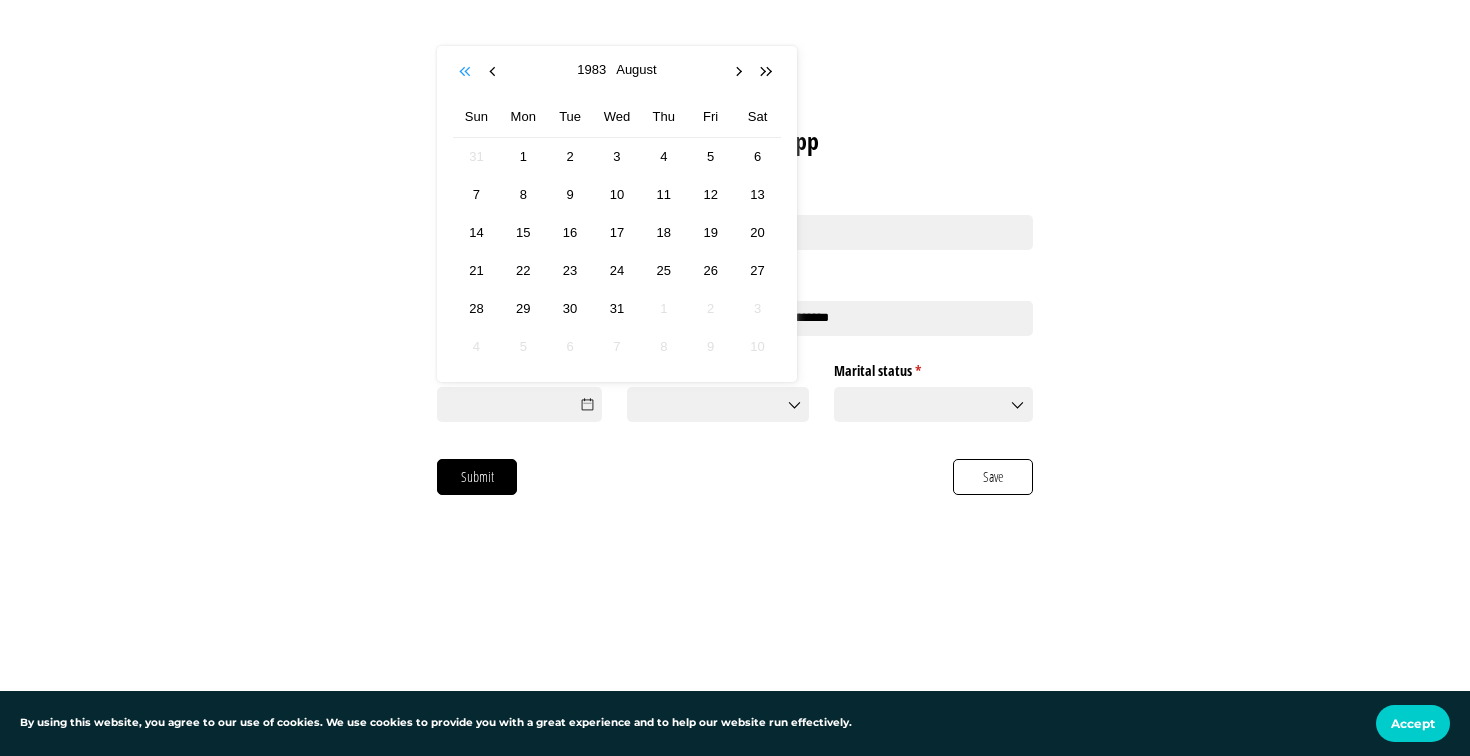 click at bounding box center (467, 72) 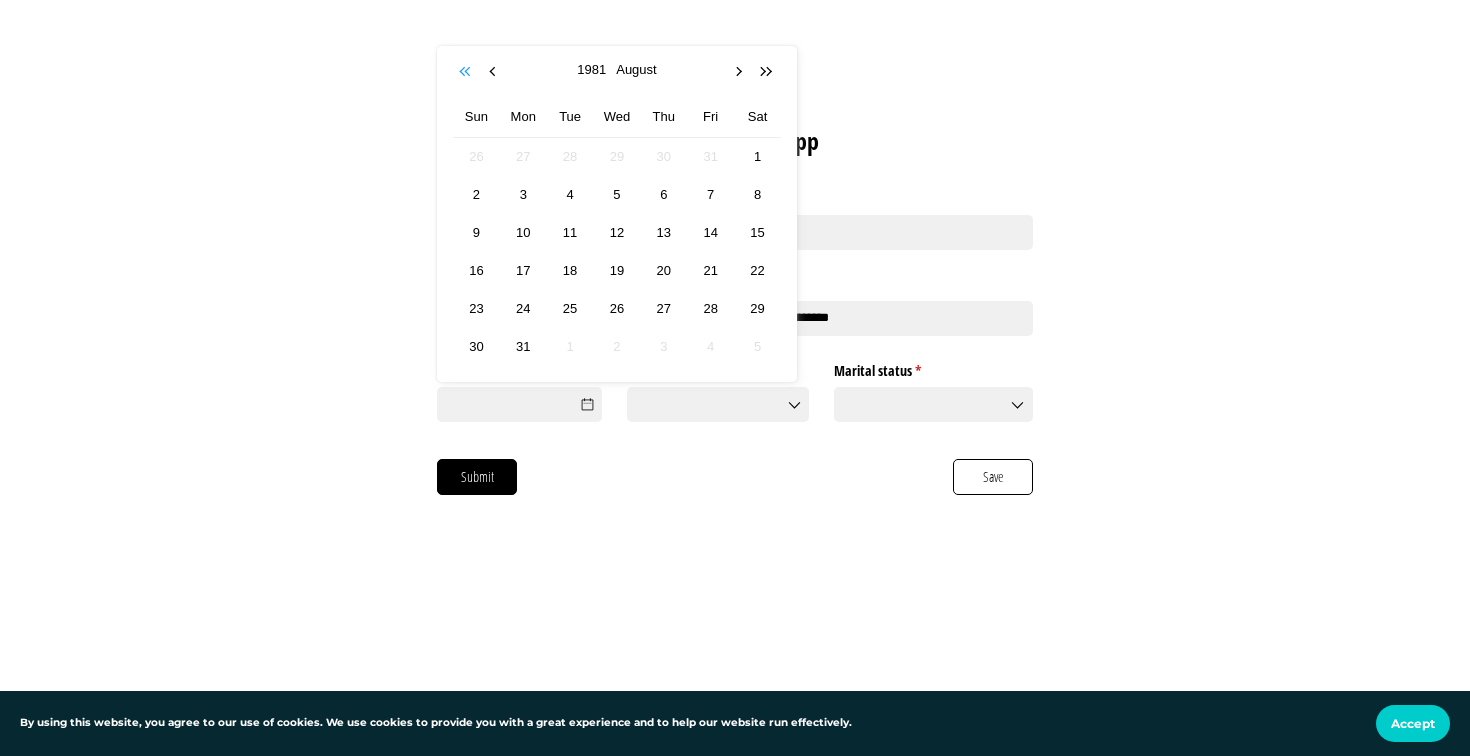 click at bounding box center [467, 72] 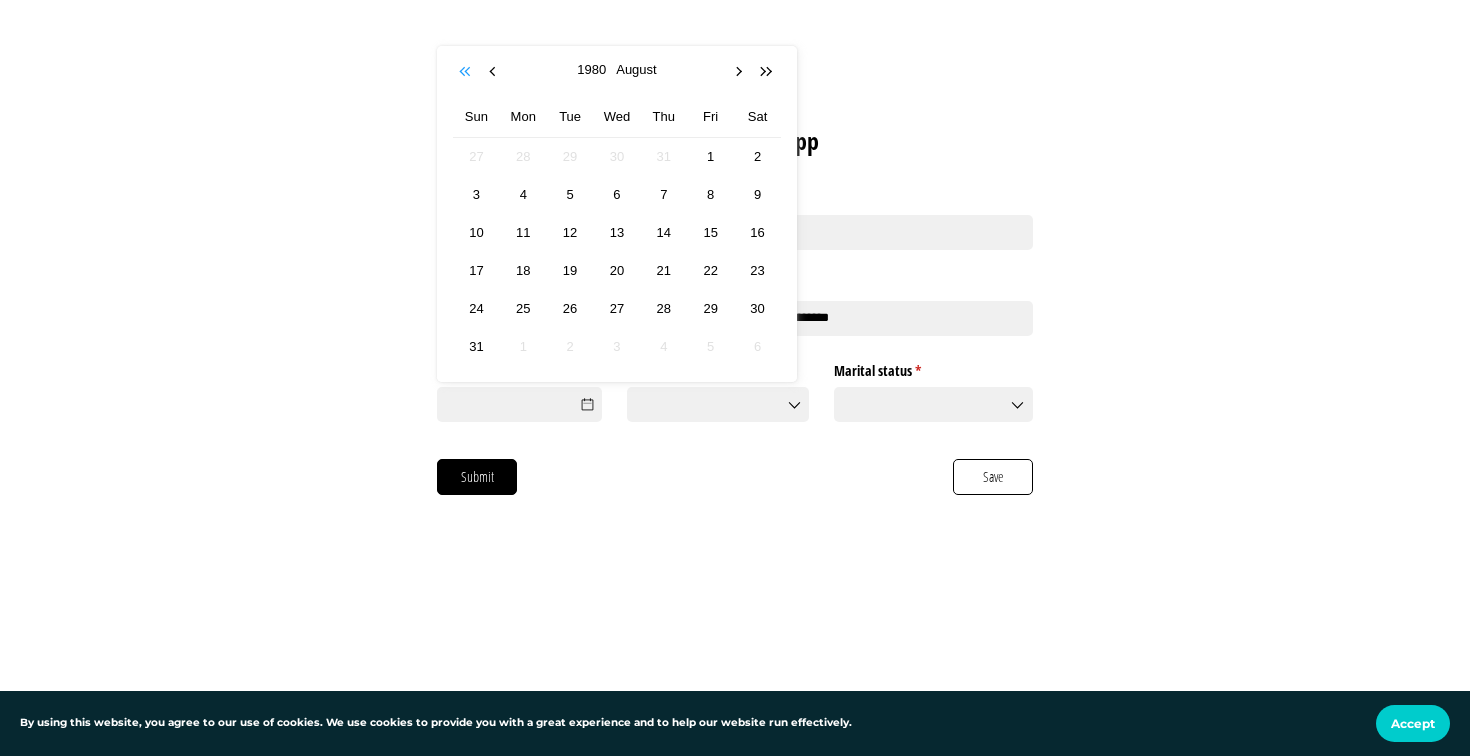click at bounding box center (467, 72) 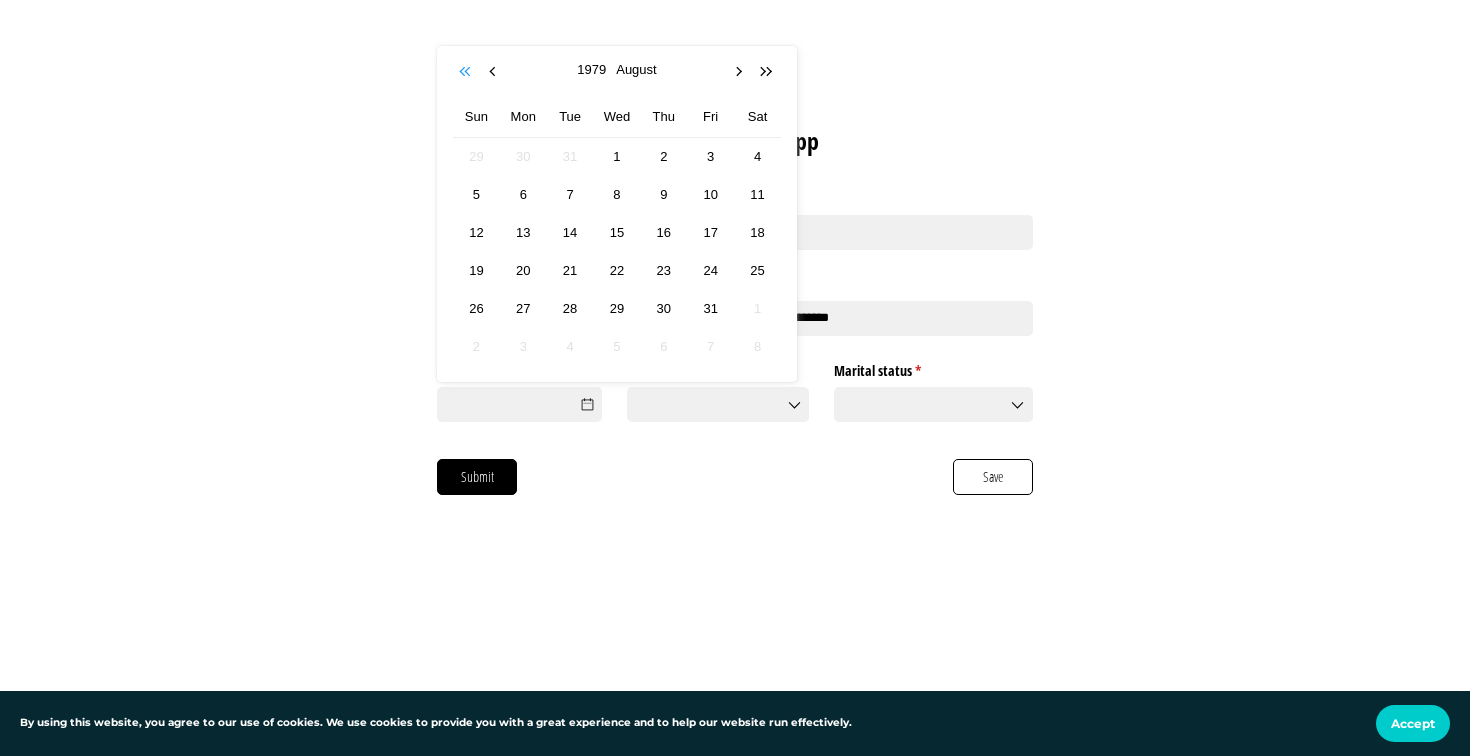 click at bounding box center (467, 72) 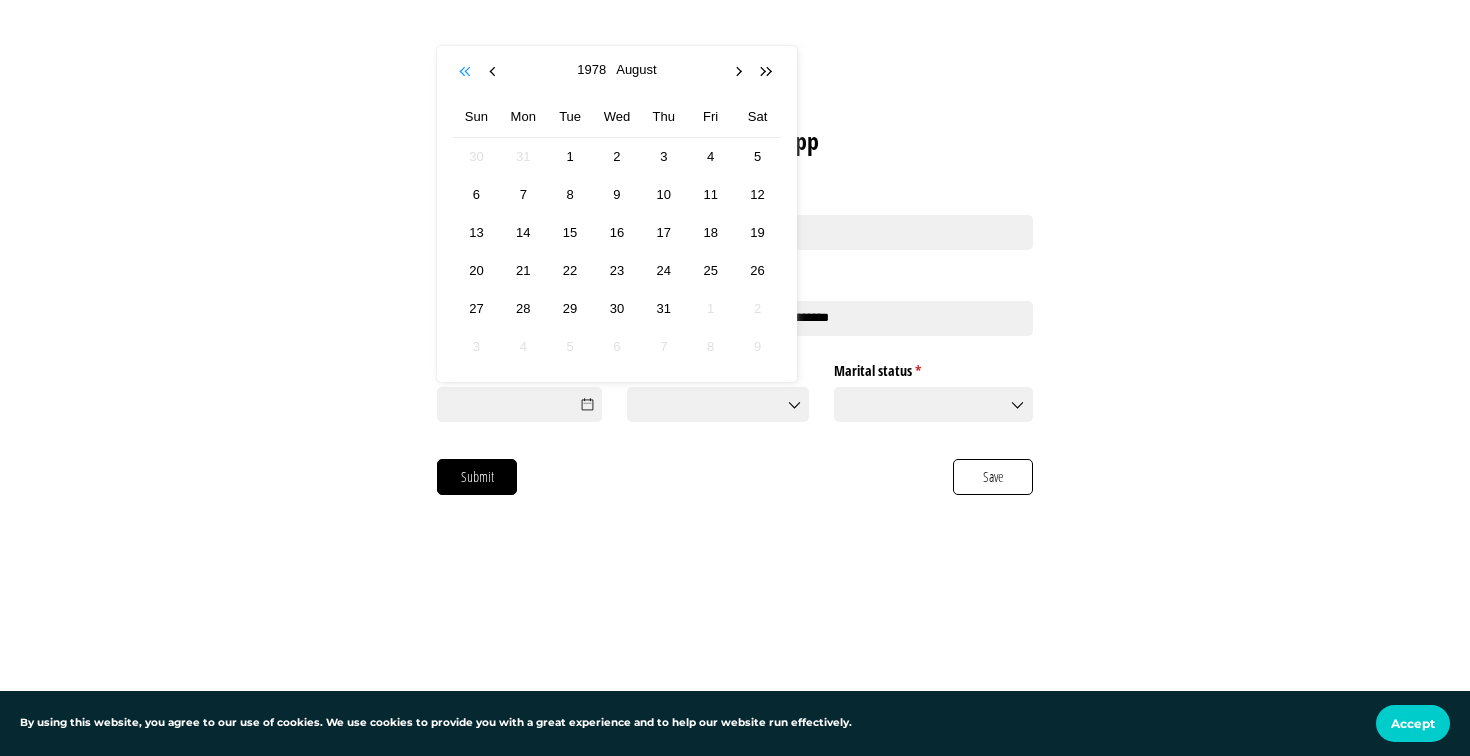 click at bounding box center [467, 72] 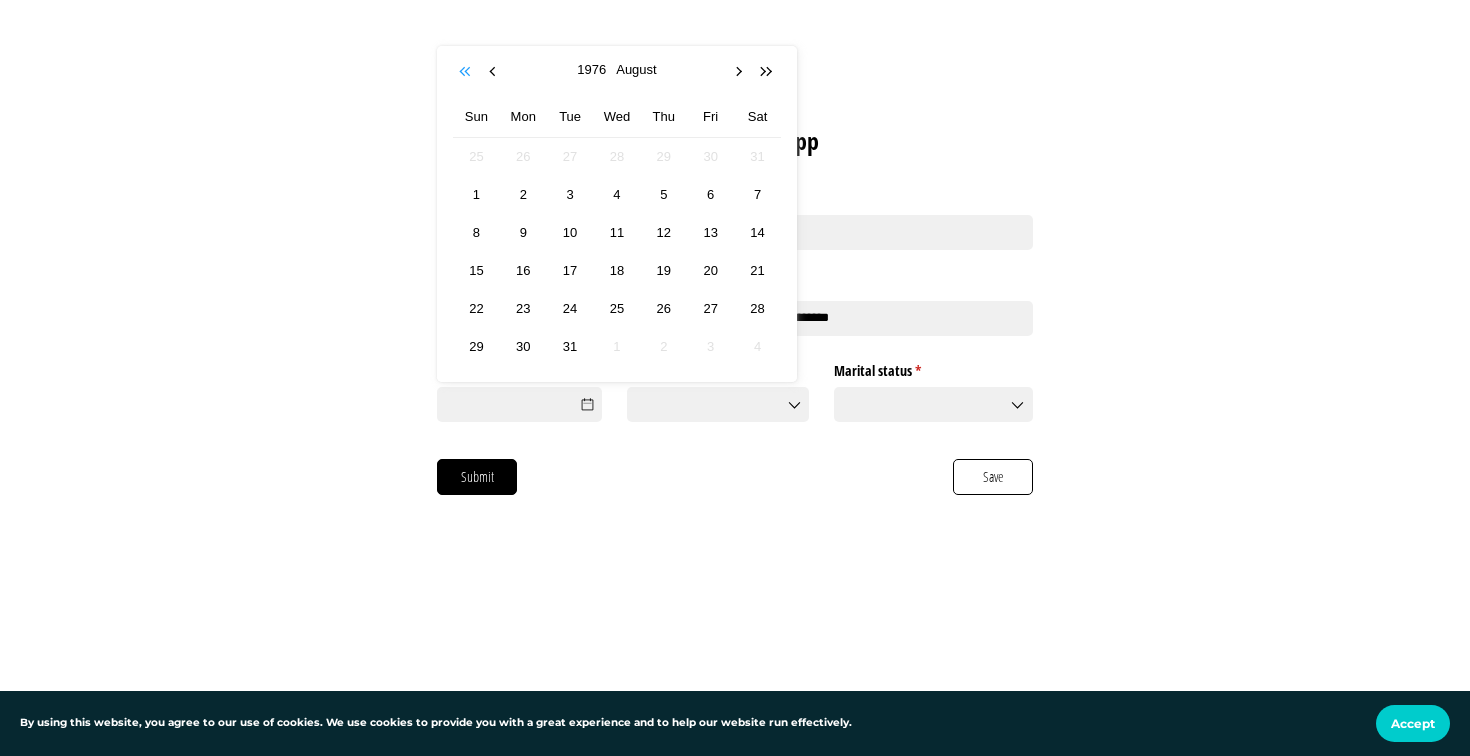 click at bounding box center (467, 72) 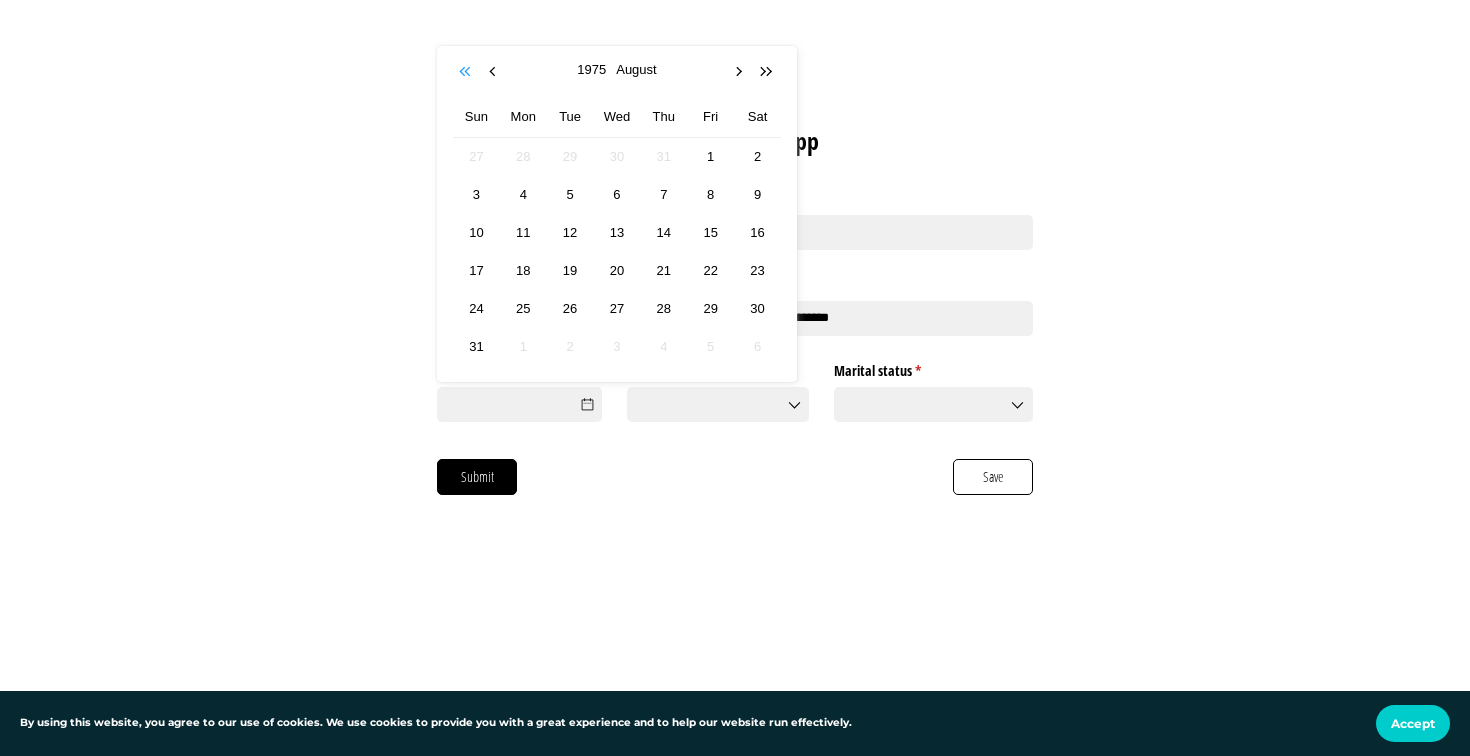 click at bounding box center (467, 72) 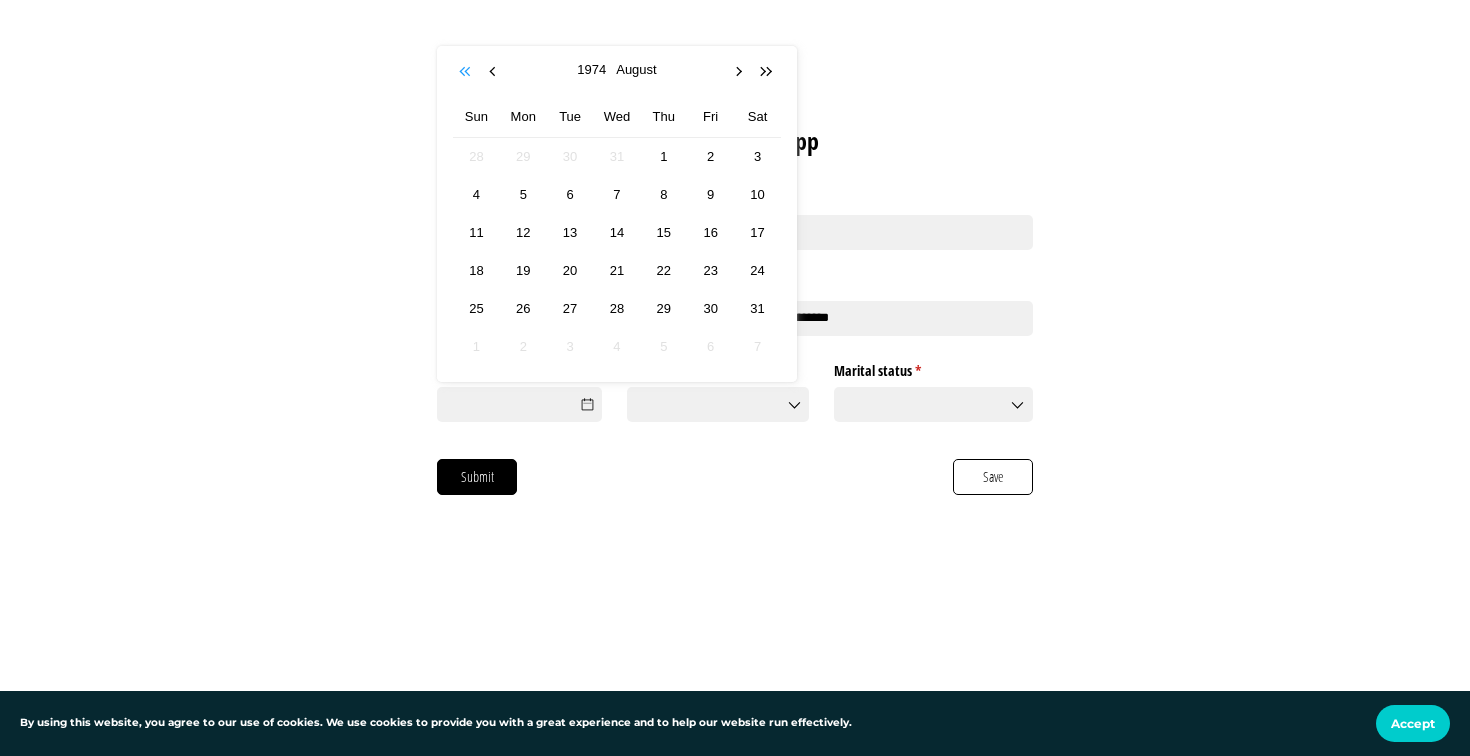 click at bounding box center [467, 72] 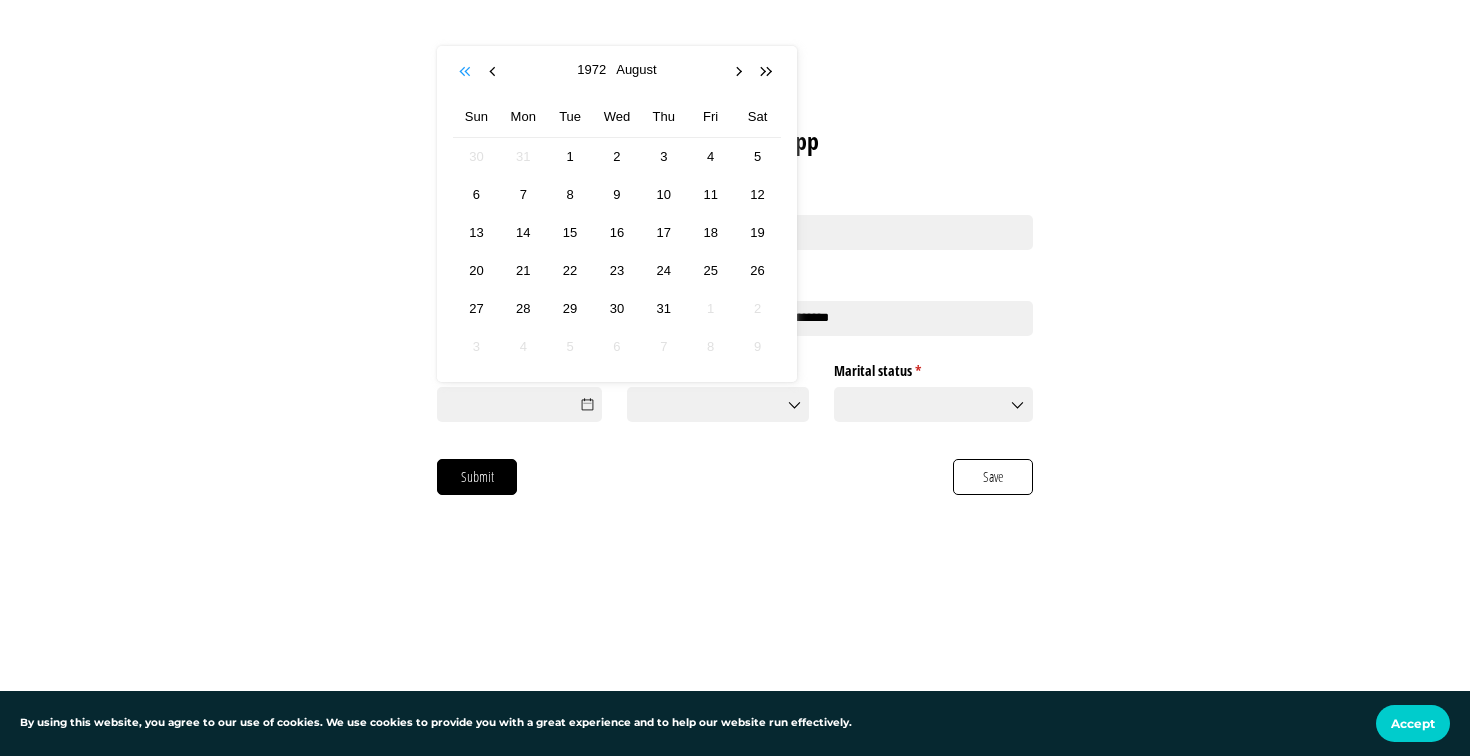 click at bounding box center (467, 72) 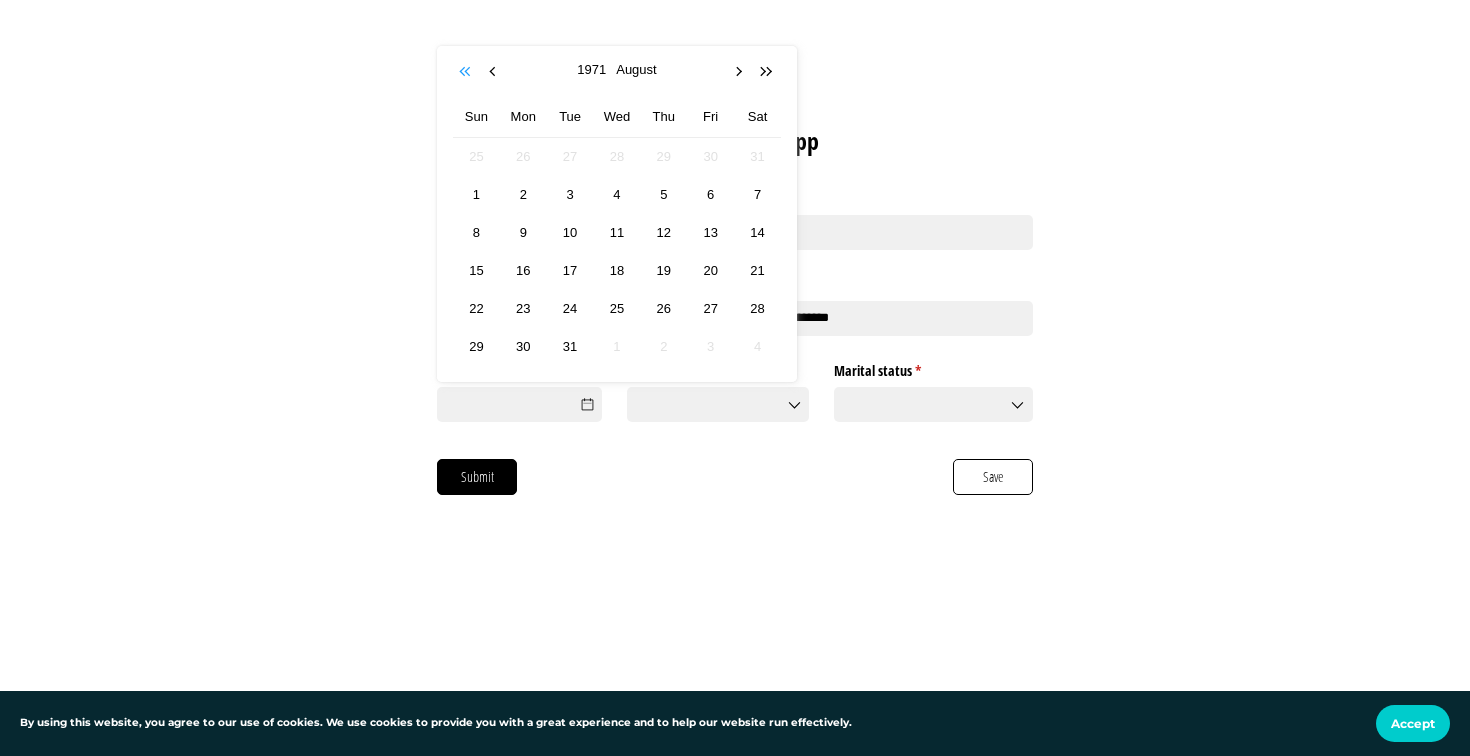 click at bounding box center [467, 72] 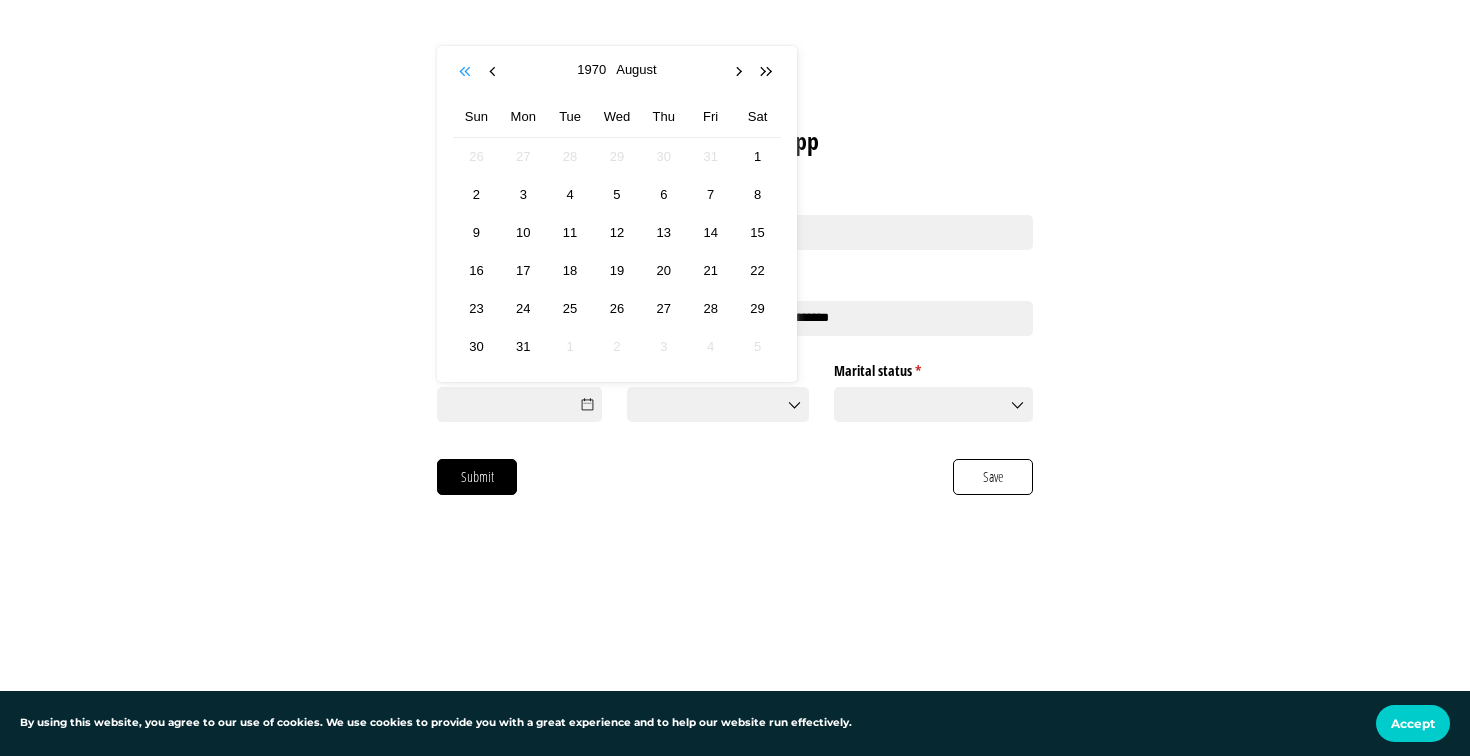 click at bounding box center (467, 72) 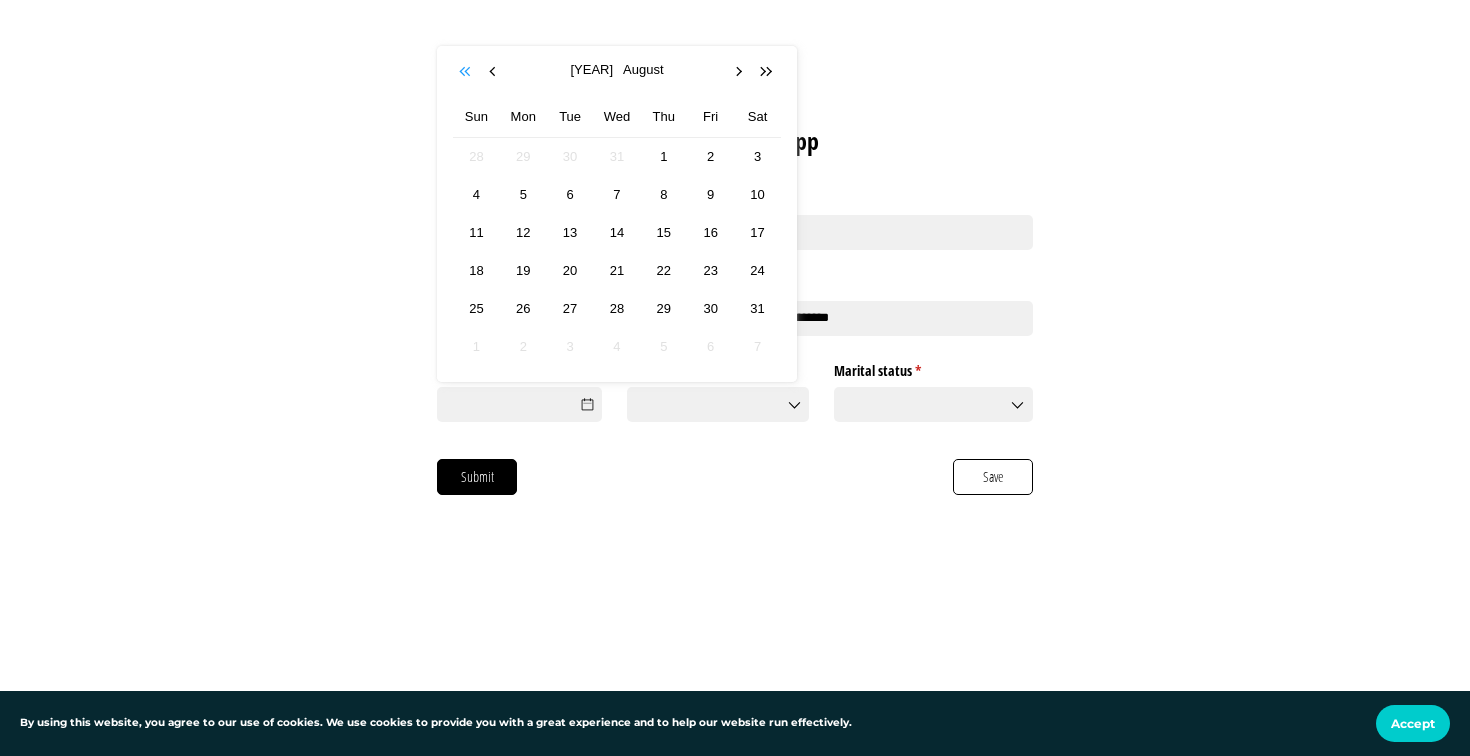click at bounding box center [467, 72] 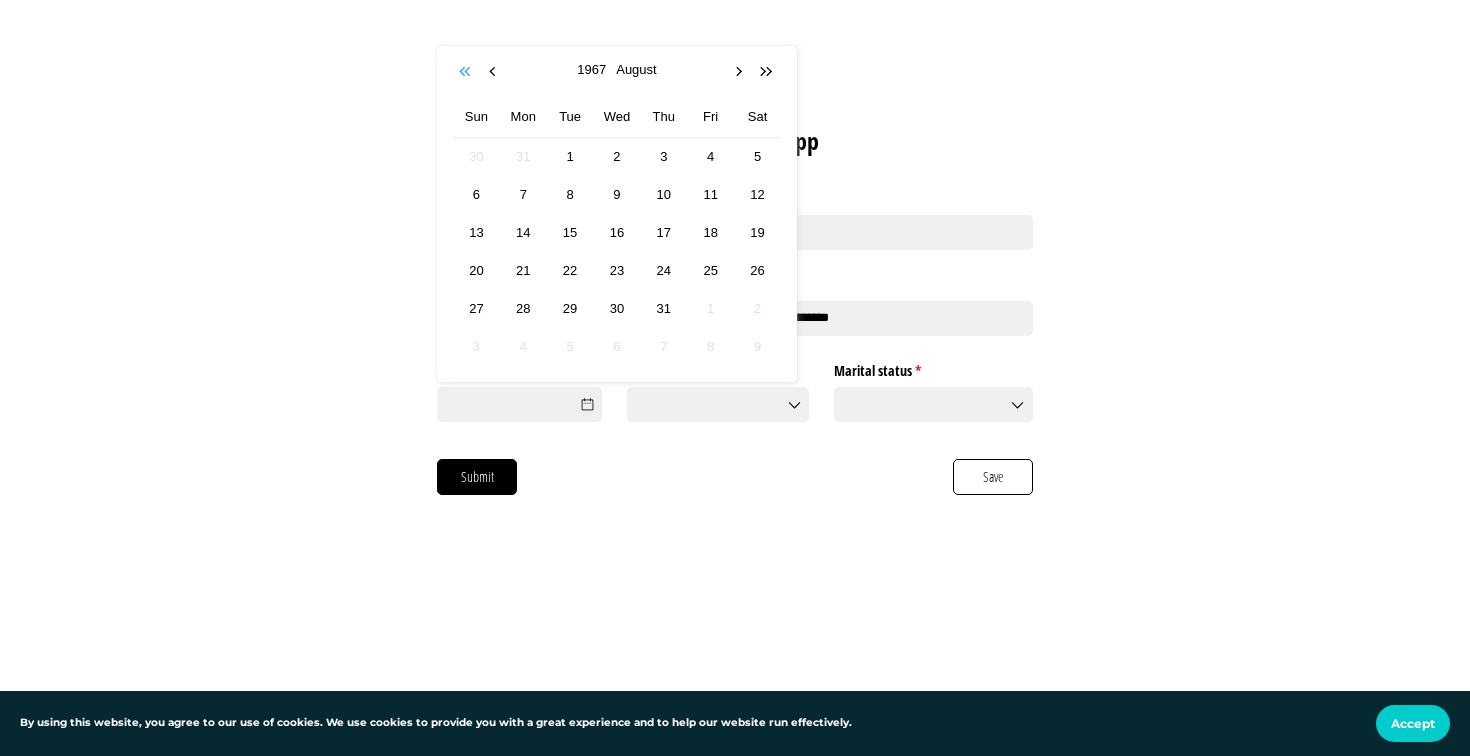 click at bounding box center (467, 72) 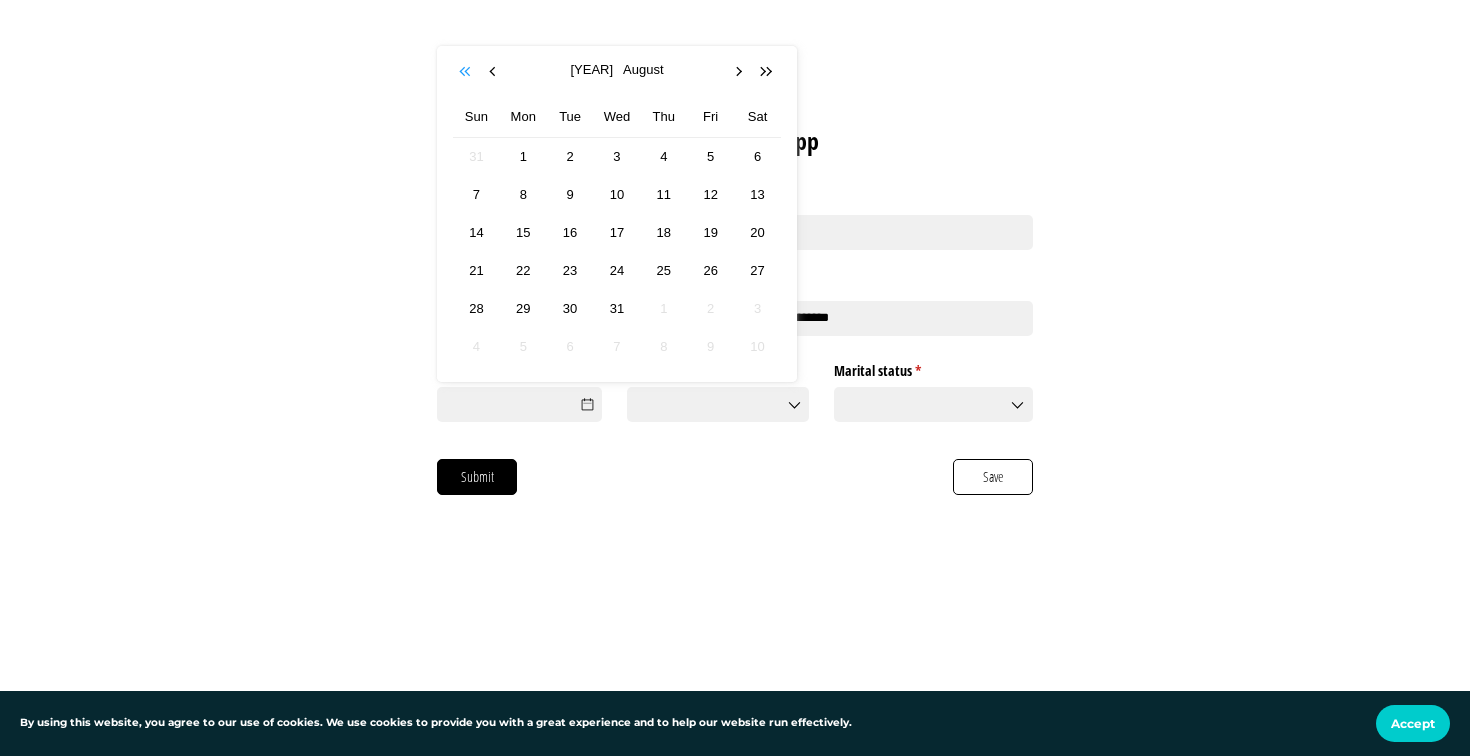 click at bounding box center (467, 72) 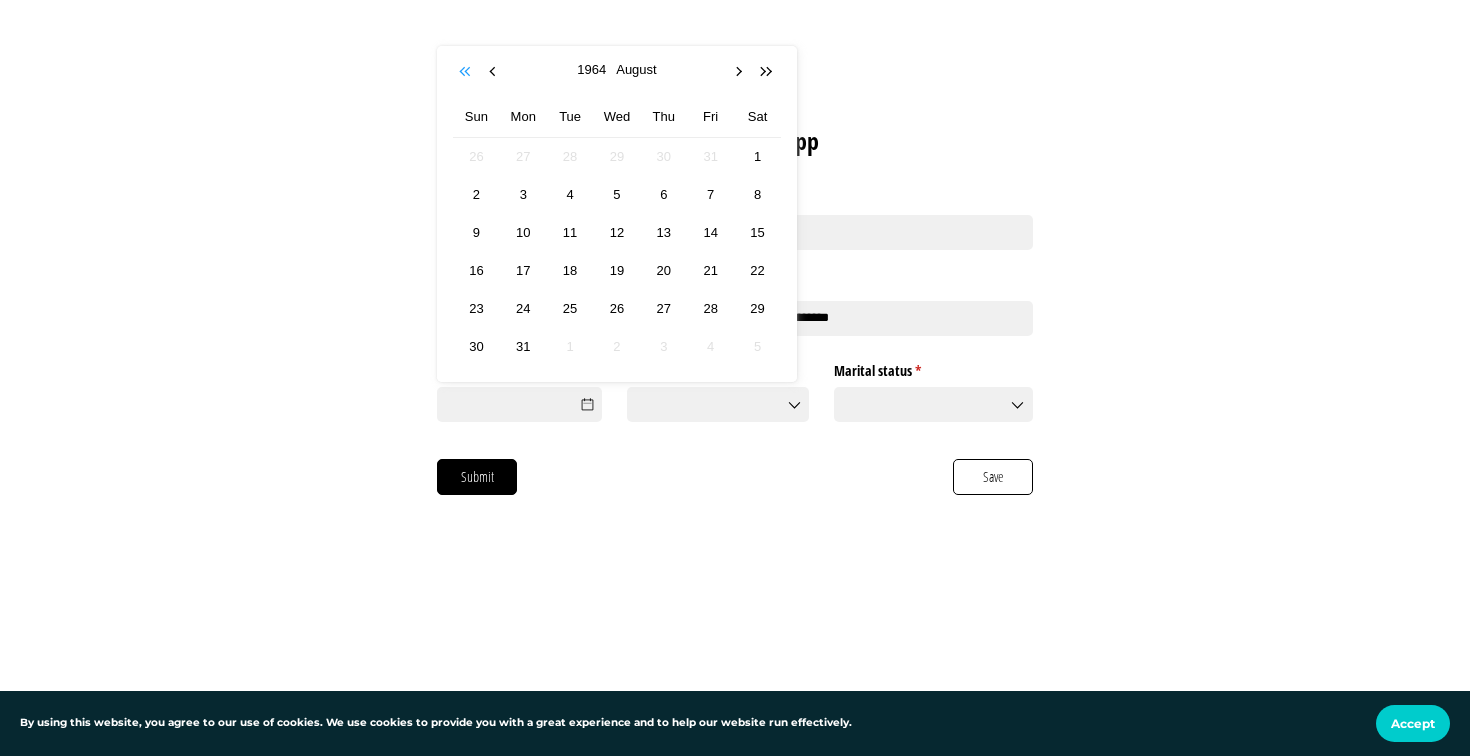 click at bounding box center (467, 72) 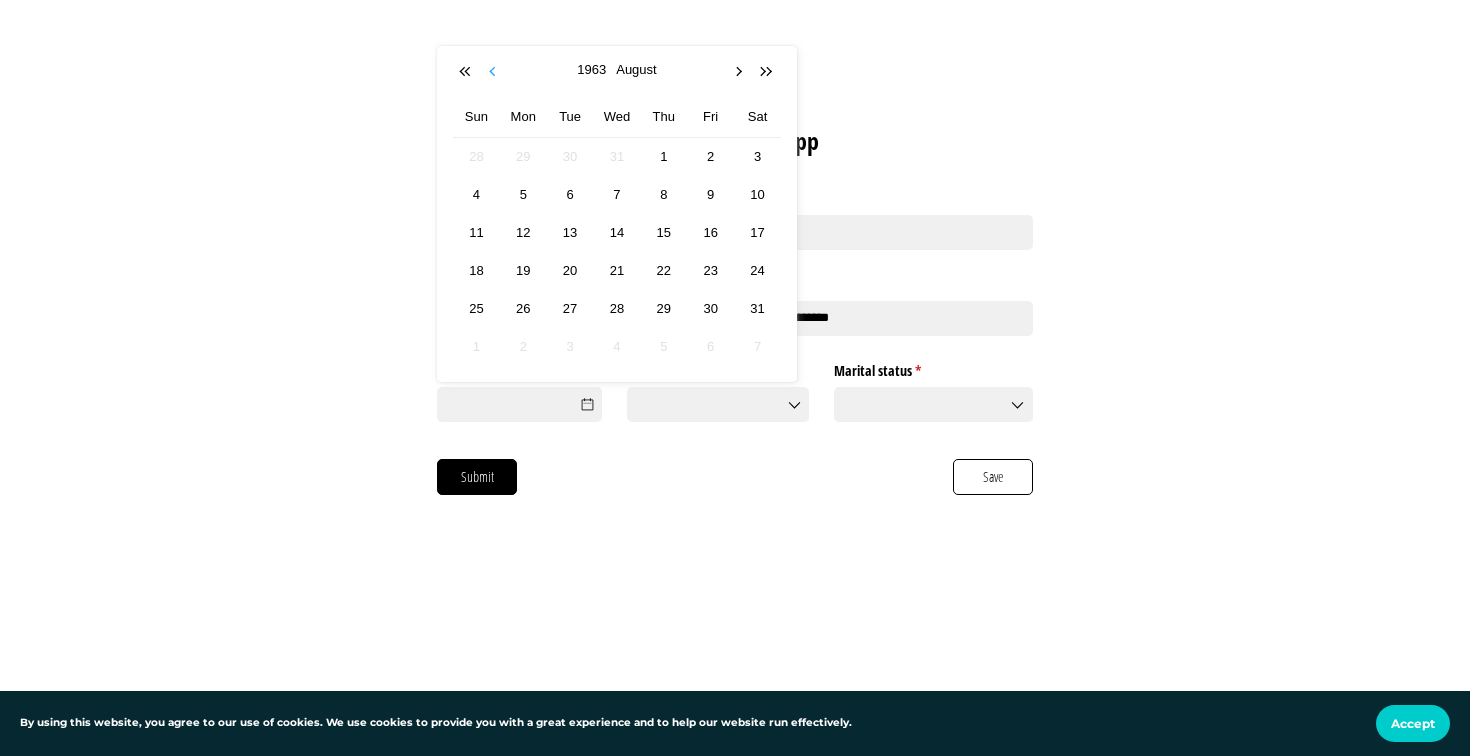 click at bounding box center (495, 72) 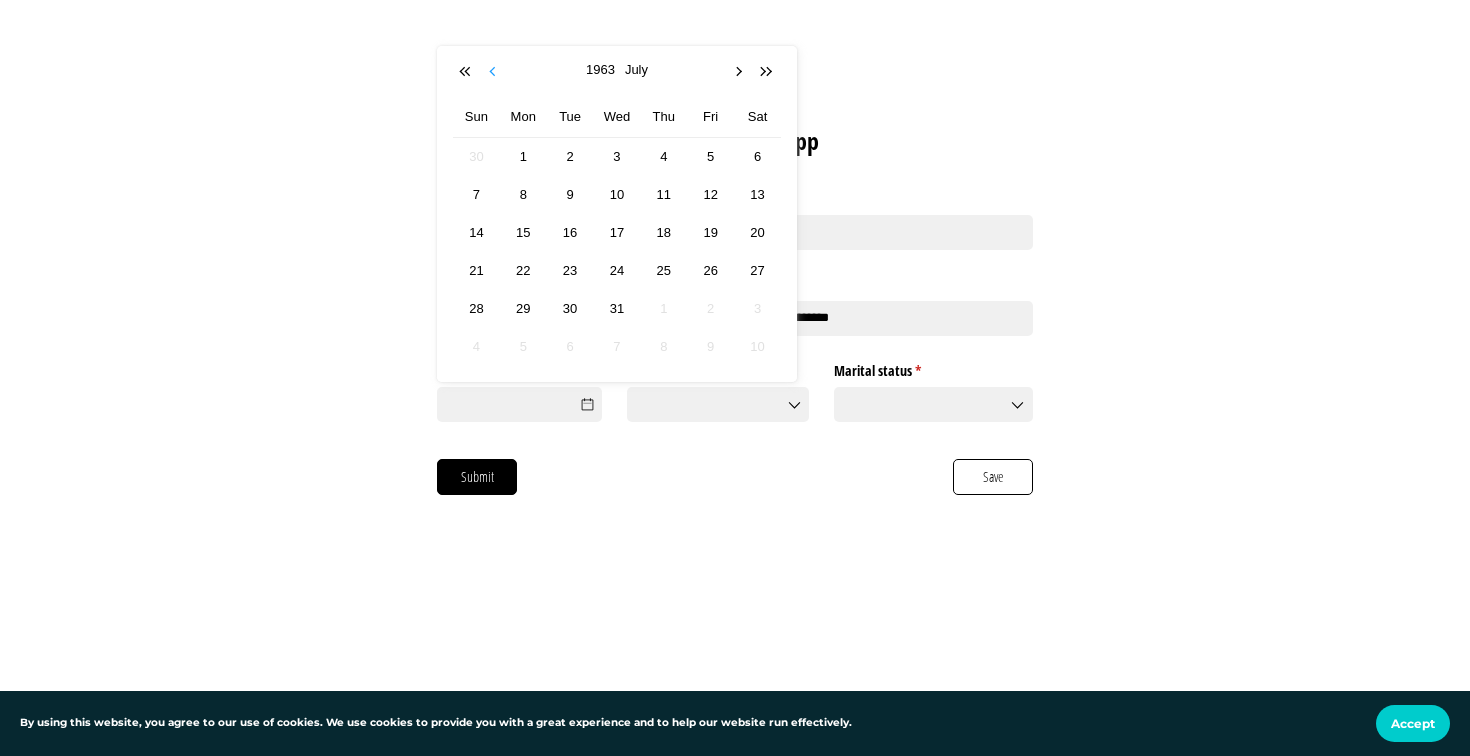 click at bounding box center (495, 72) 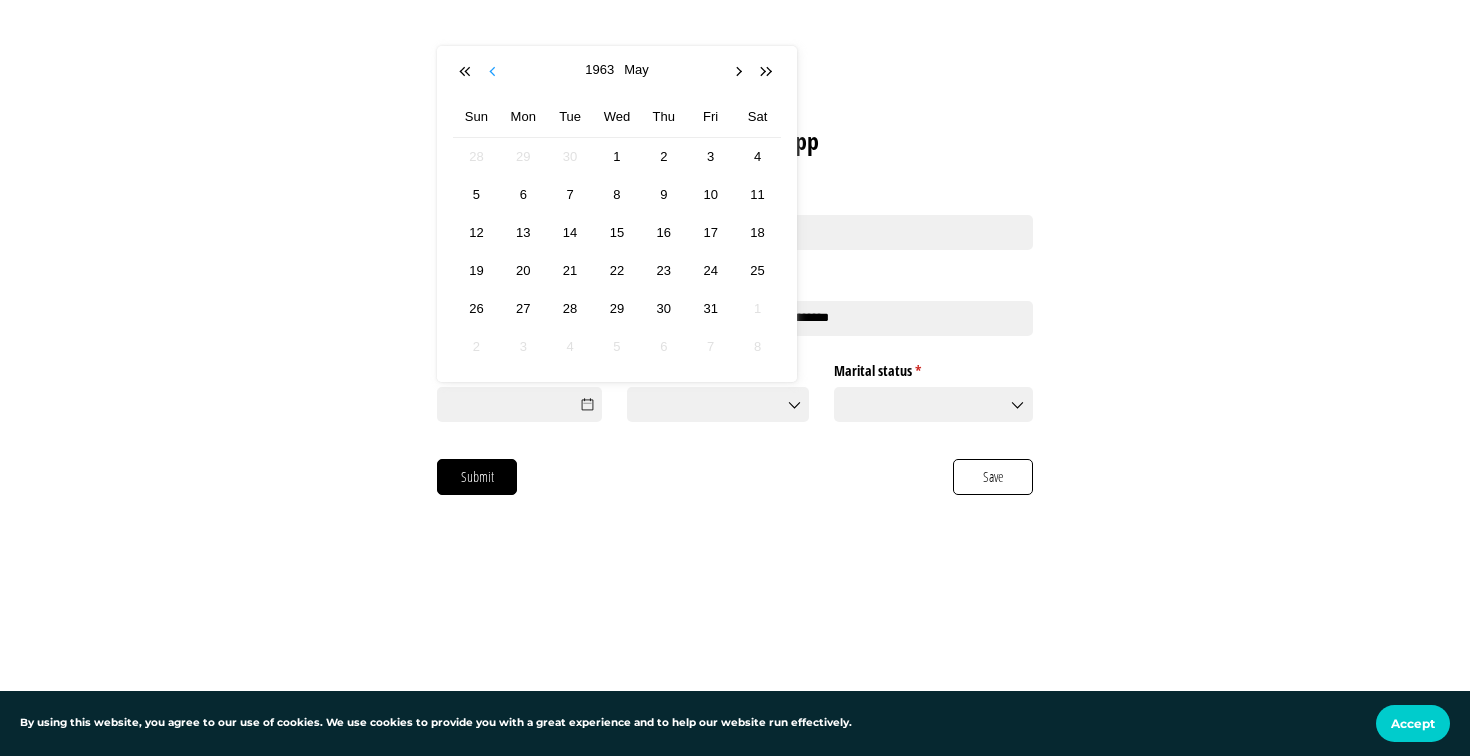 click at bounding box center [495, 72] 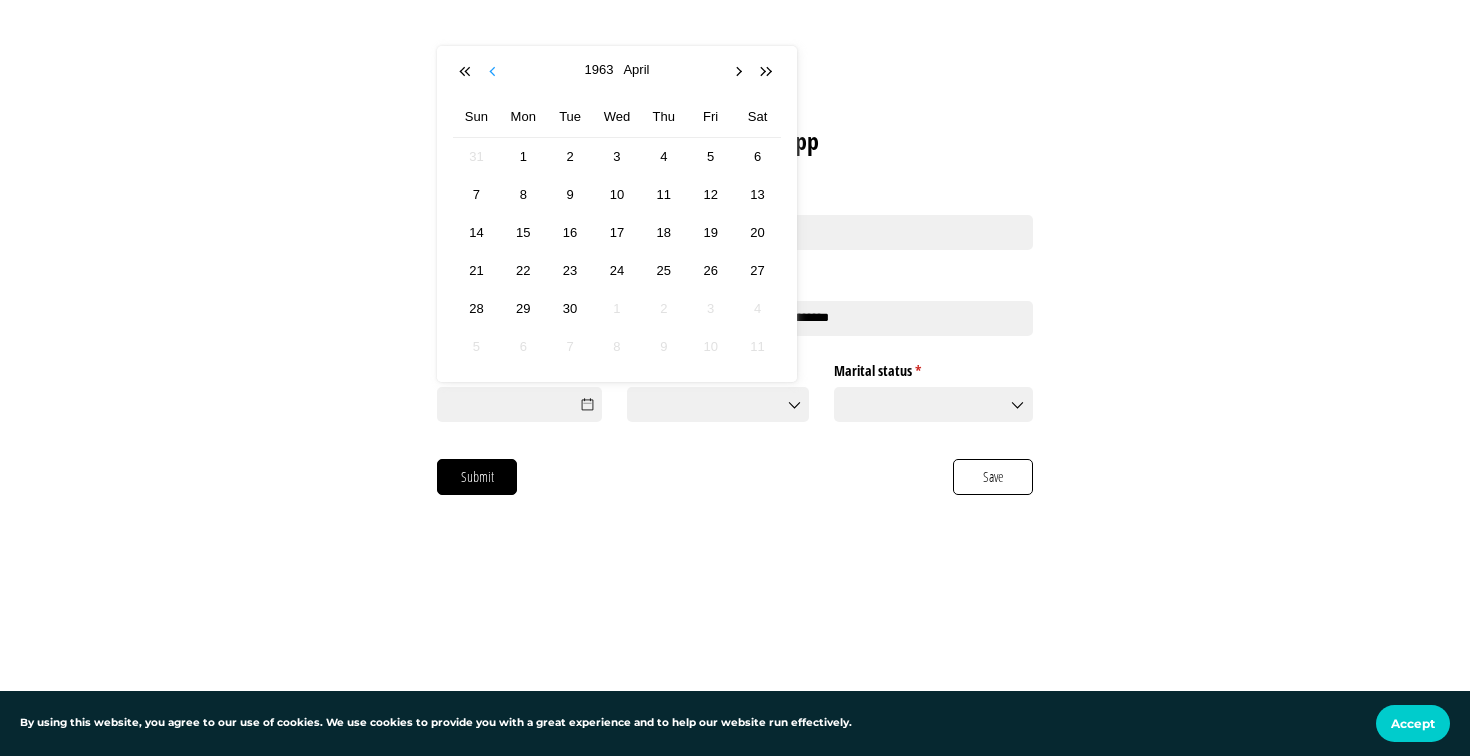 click at bounding box center [495, 72] 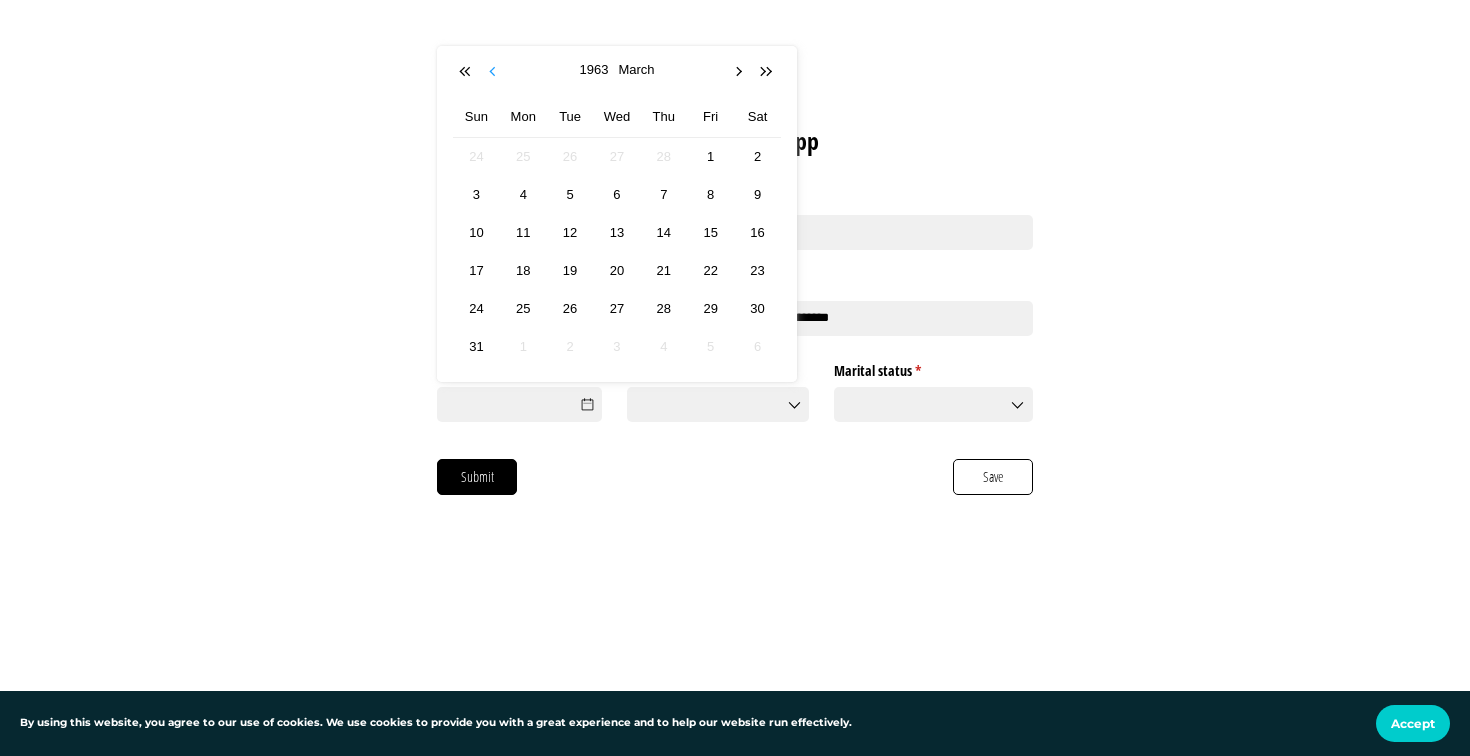 click at bounding box center [495, 72] 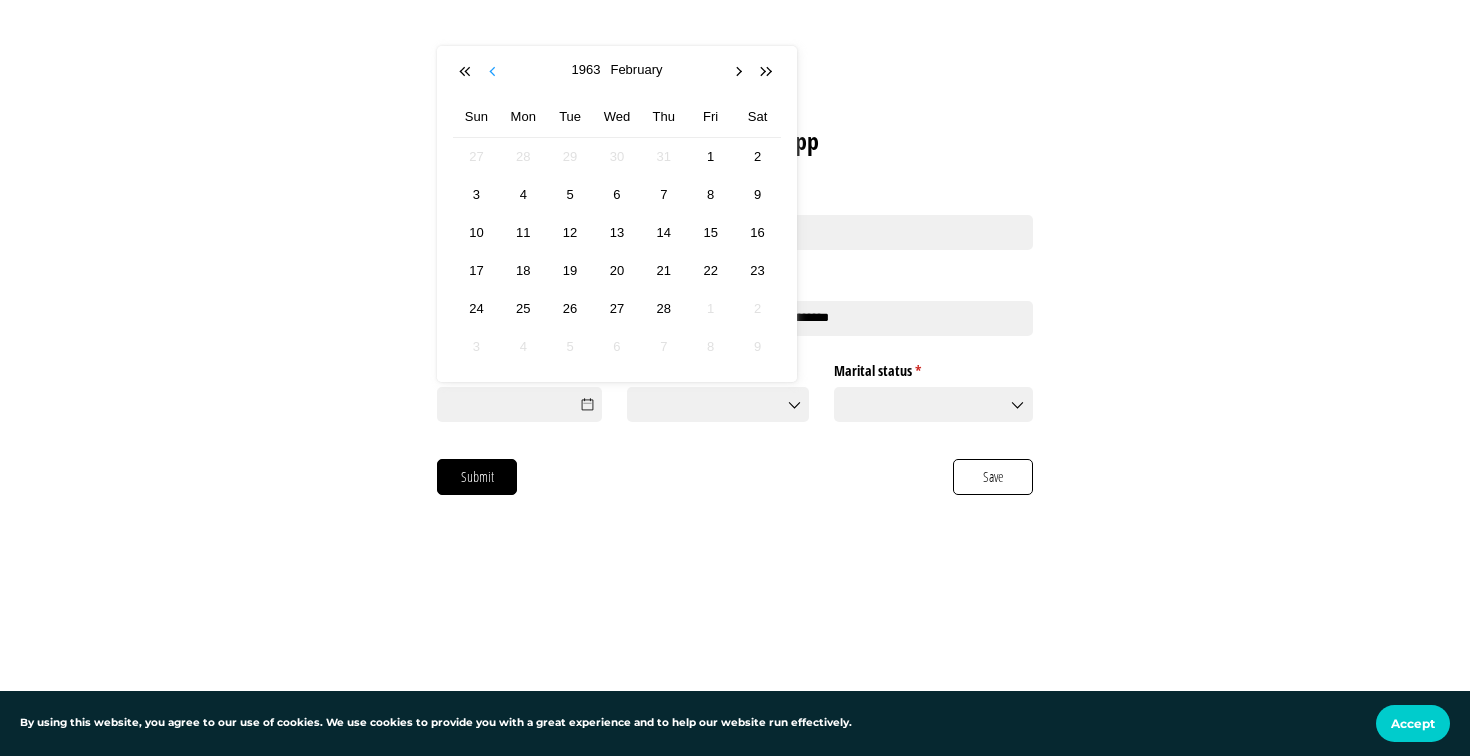 click at bounding box center (495, 72) 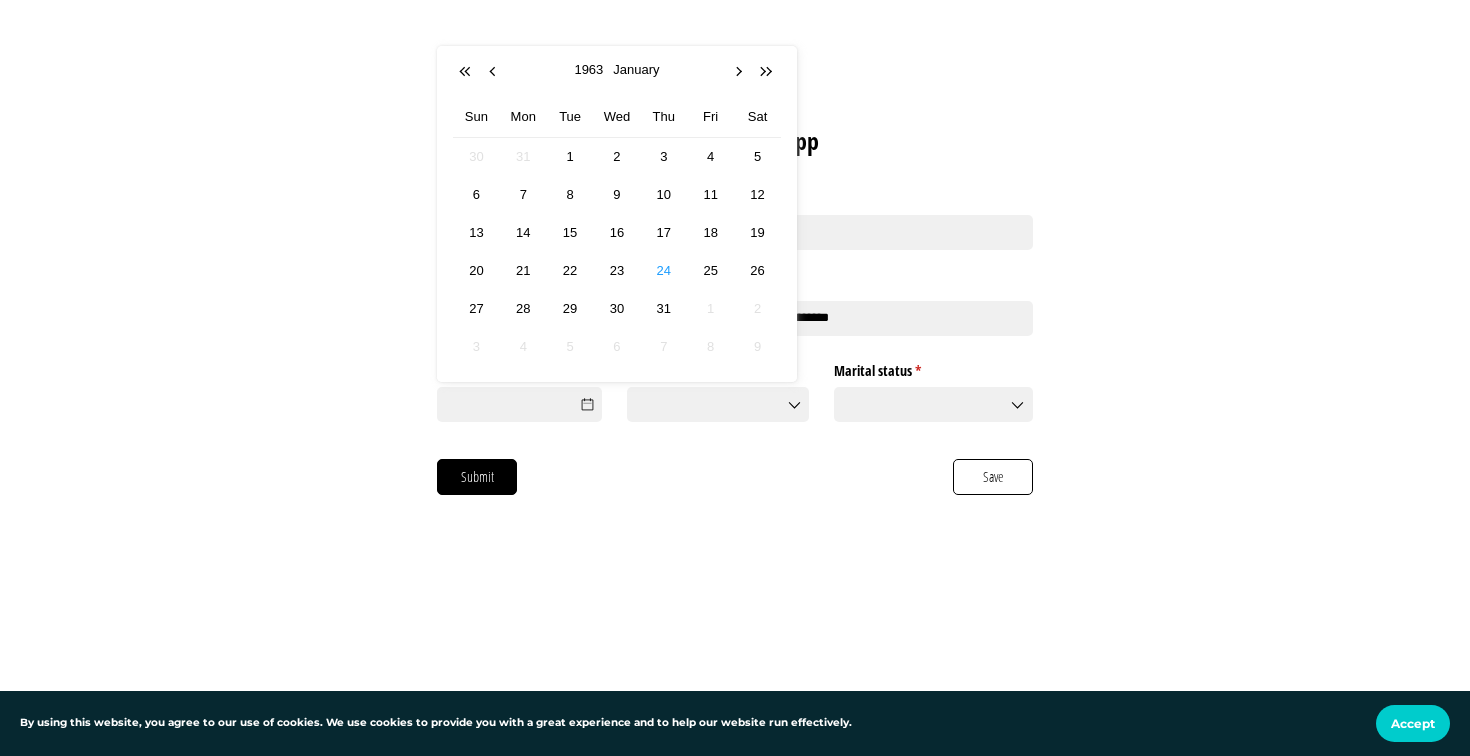 click on "24" at bounding box center [663, 270] 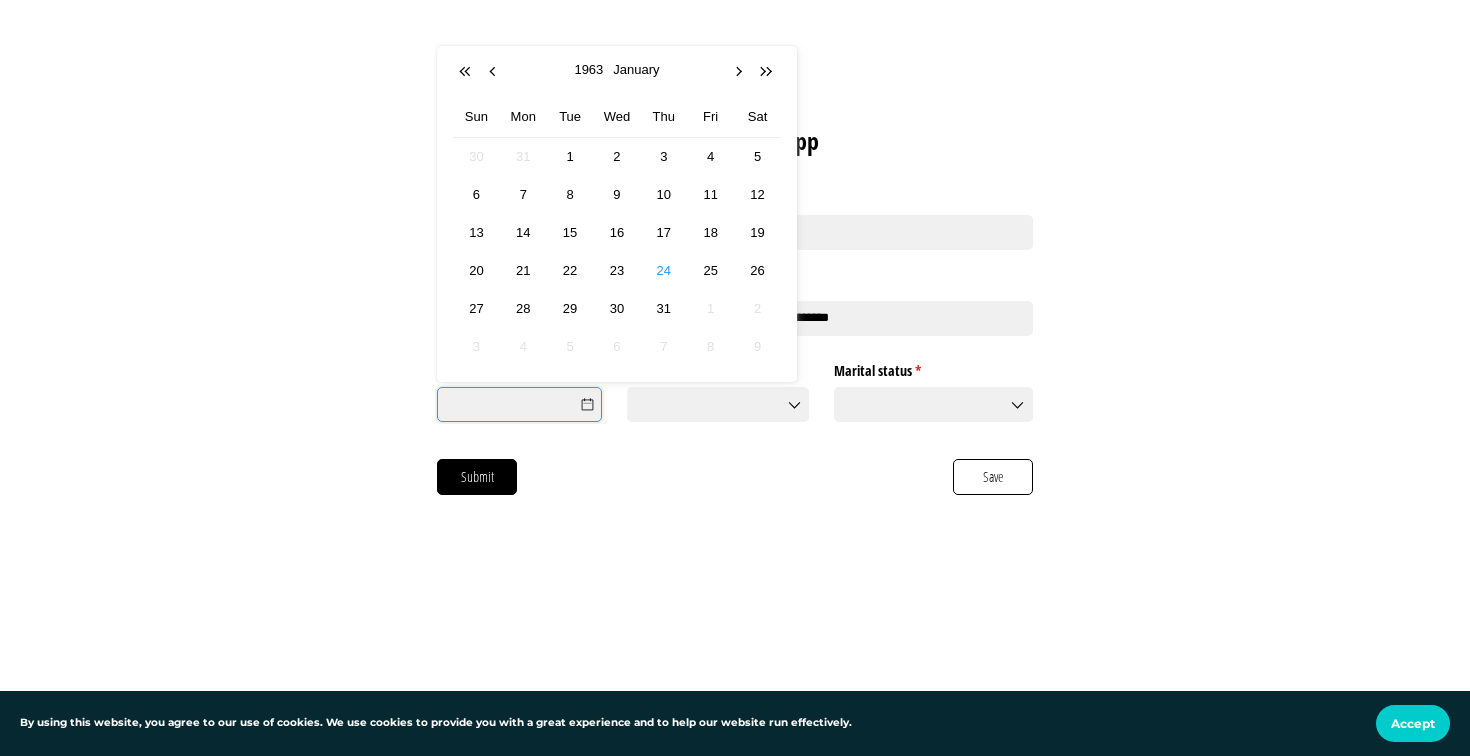 type on "*********" 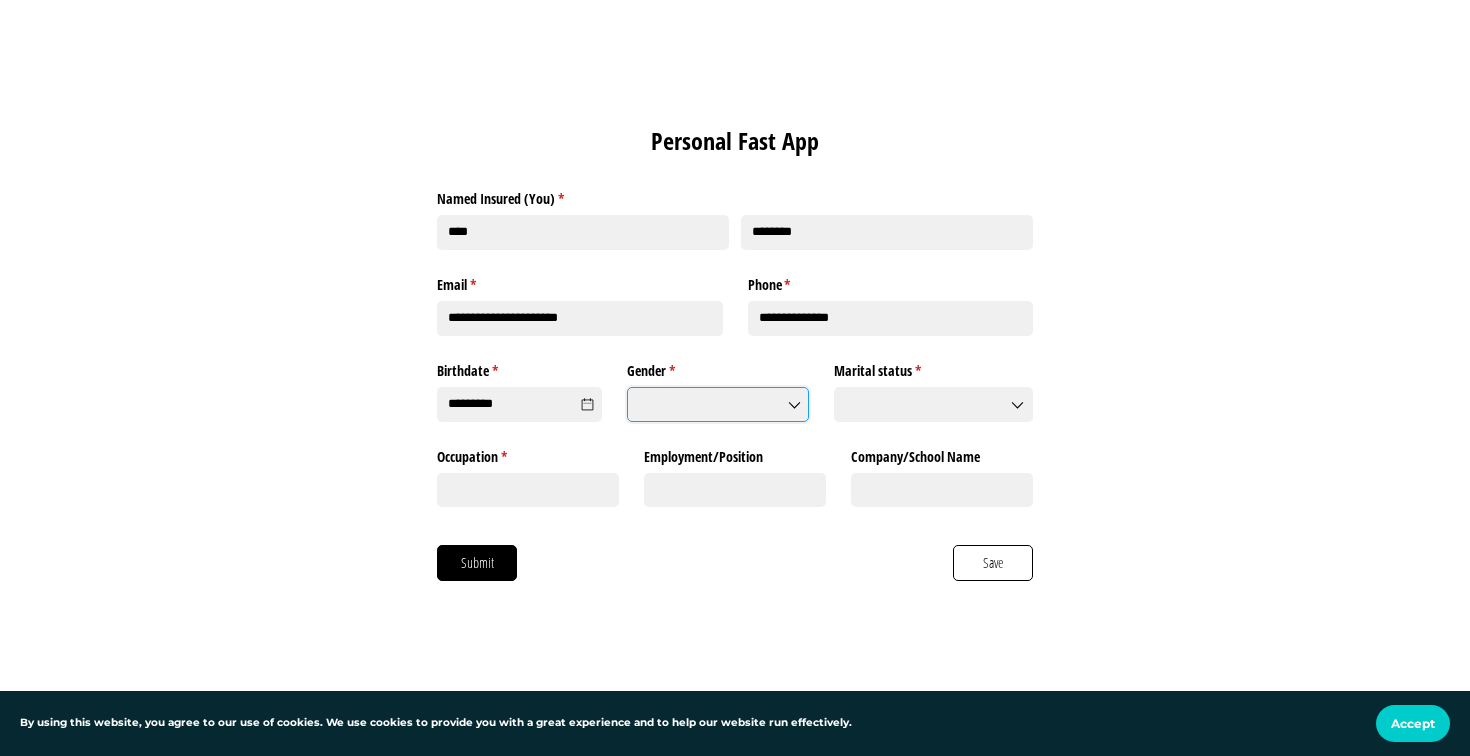 click on "Gender *   (required)" 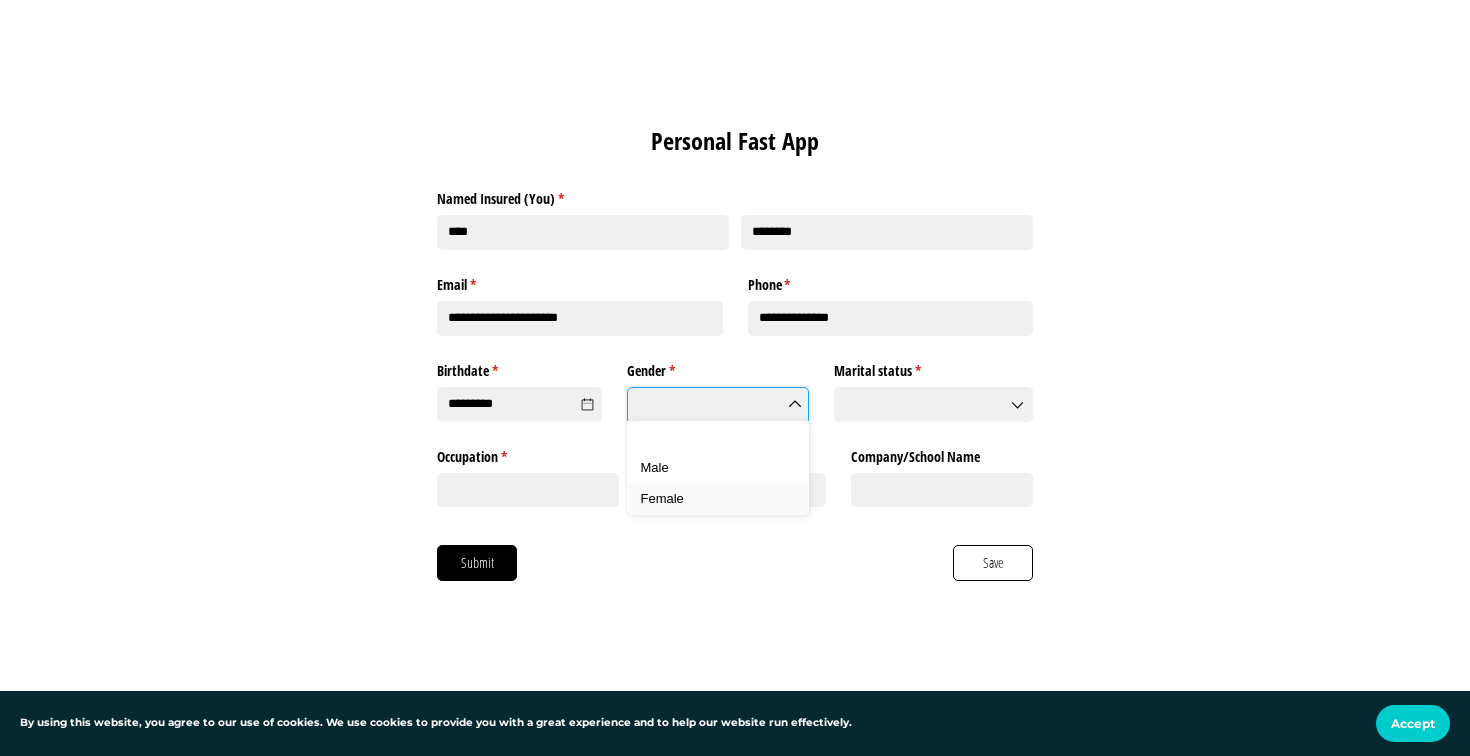 click on "Female" at bounding box center (662, 498) 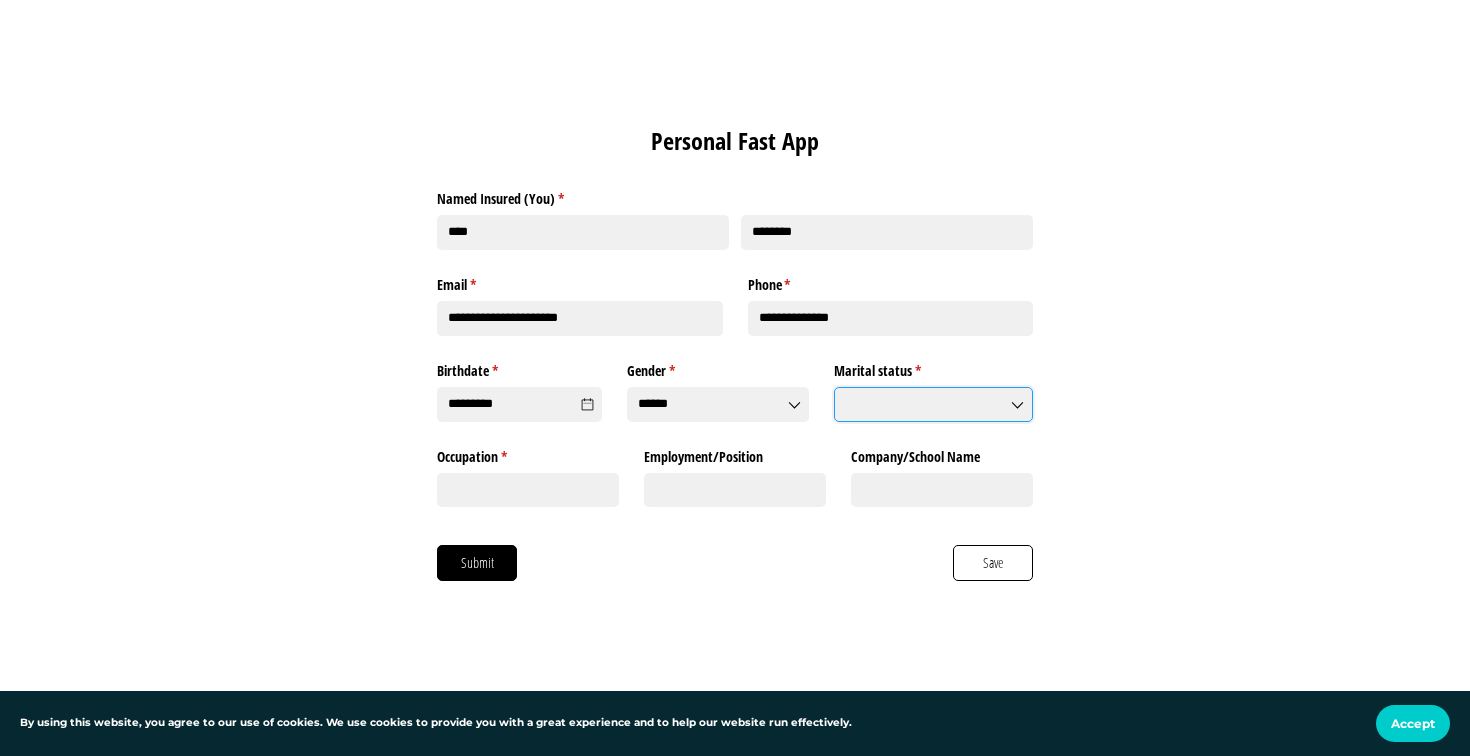 click on "Marital status *   (required)" 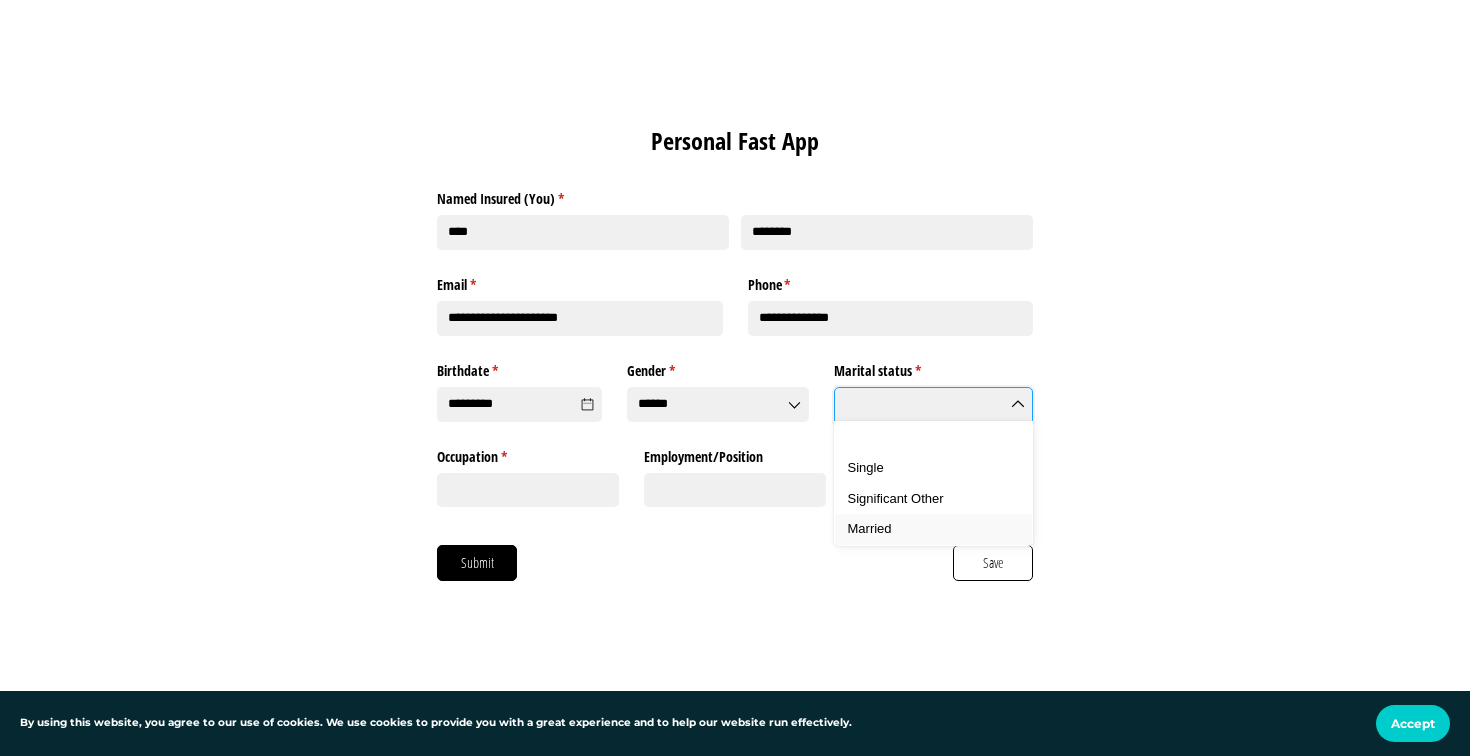 click on "Married" at bounding box center [870, 528] 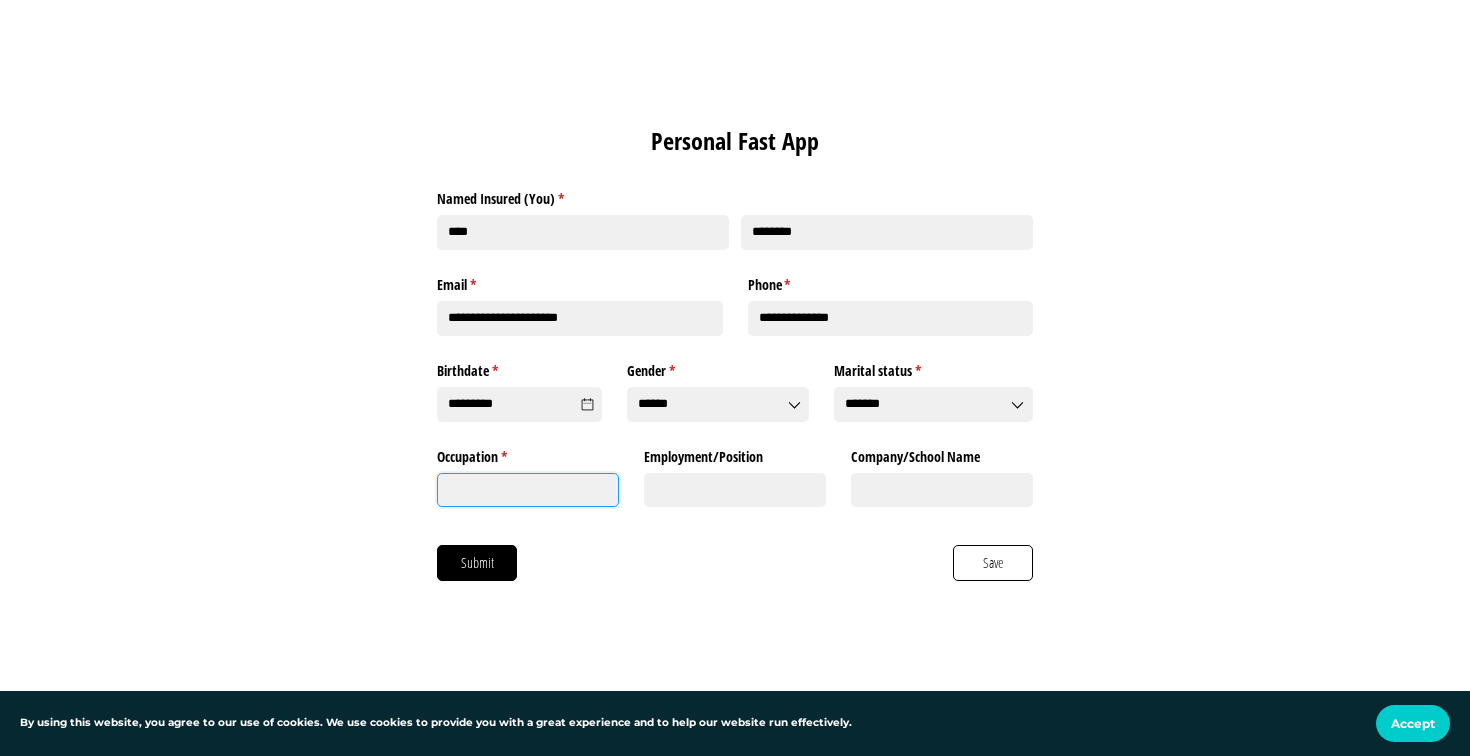 click on "Occupation *   (required)" 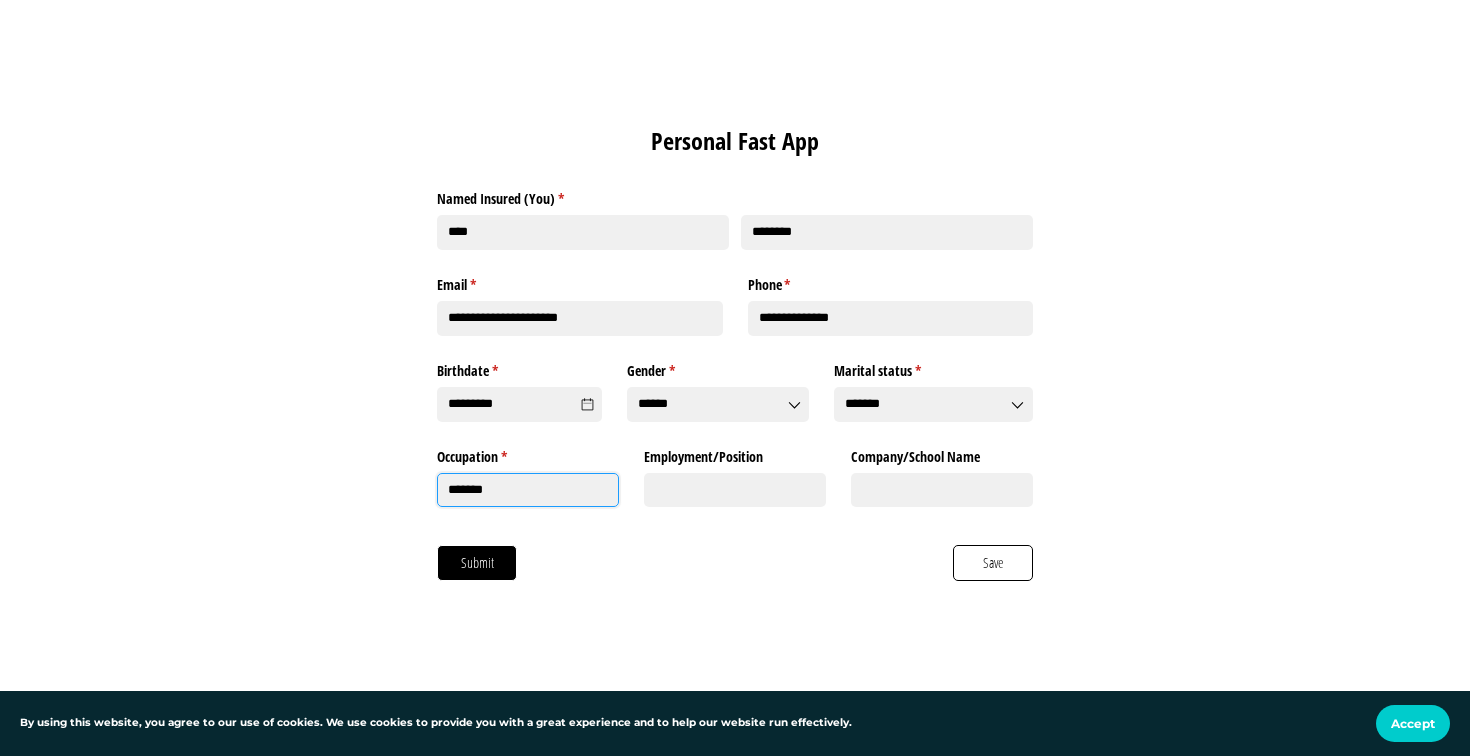type on "*******" 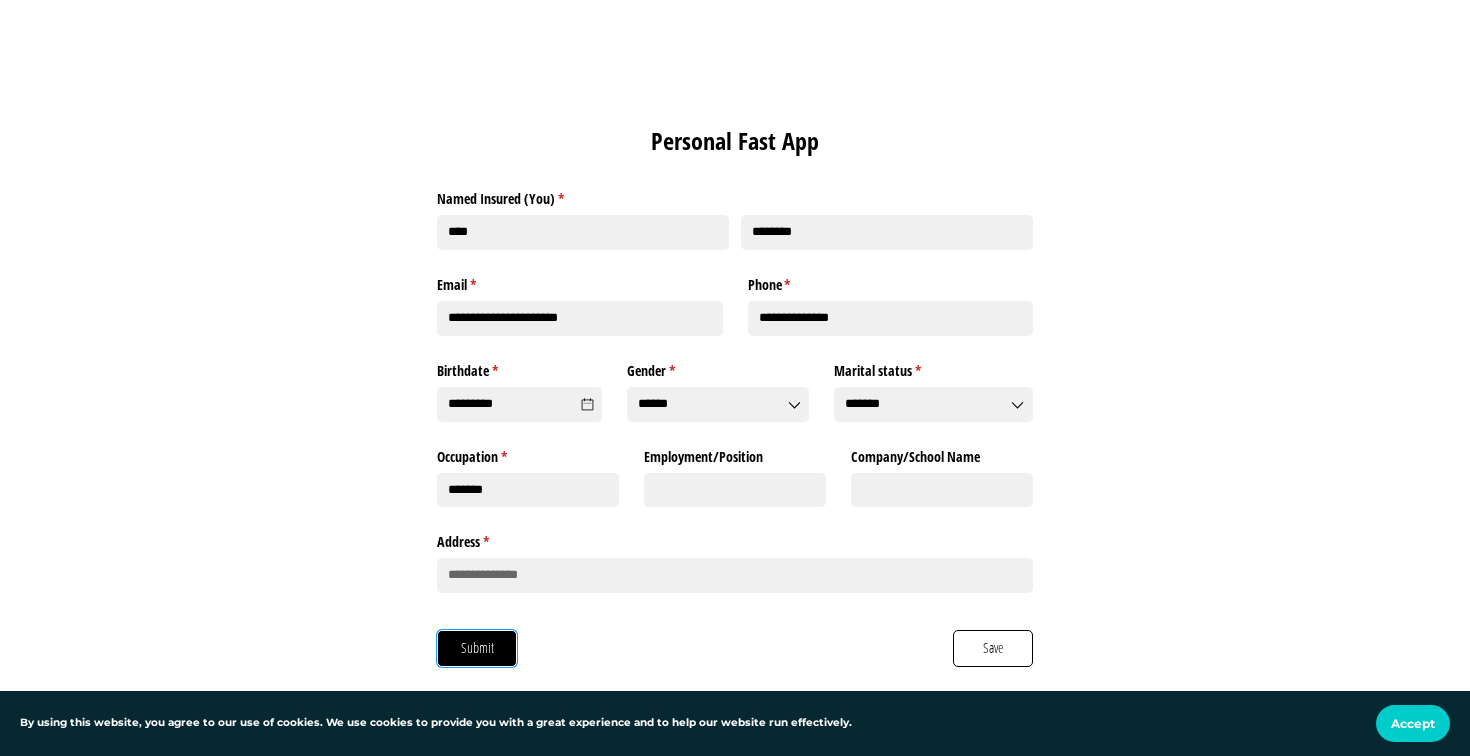 click on "Submit" 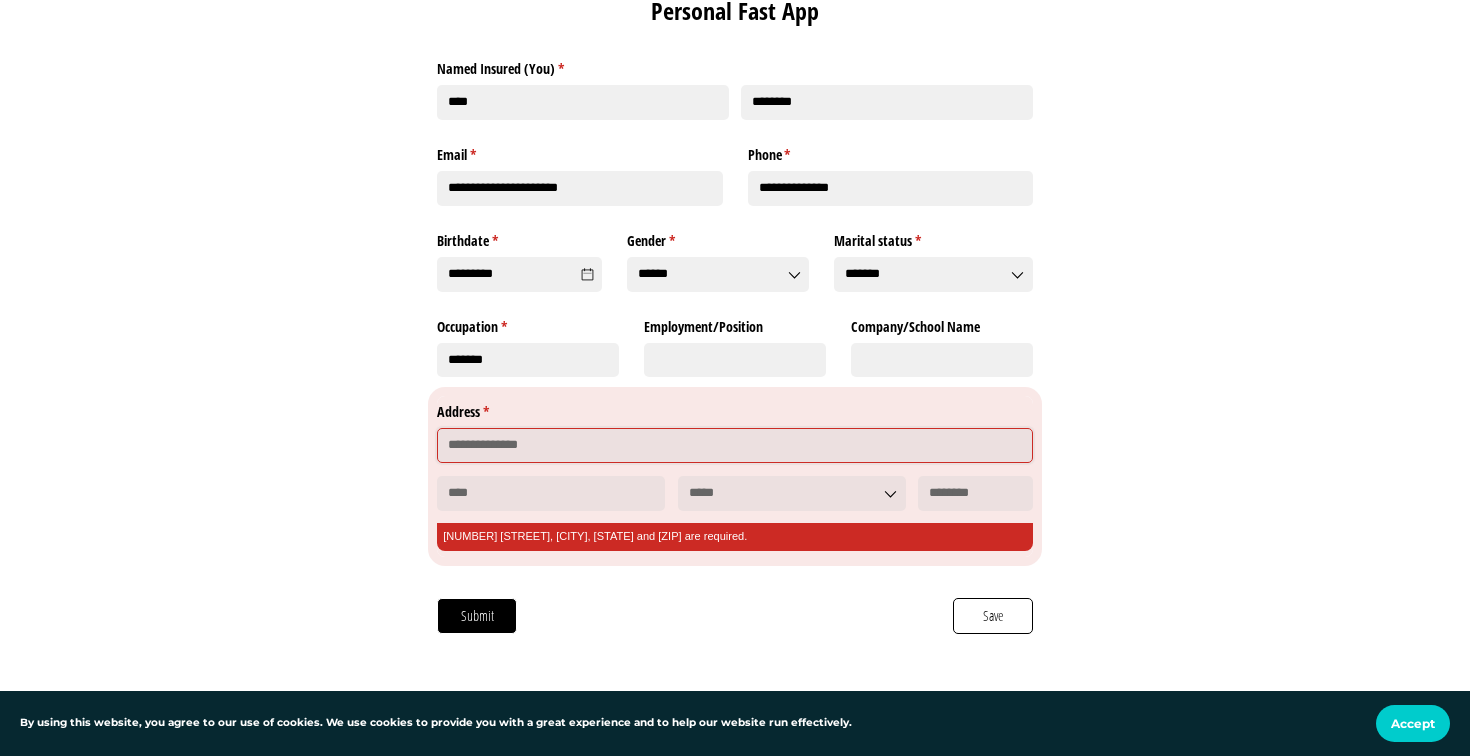 scroll, scrollTop: 360, scrollLeft: 0, axis: vertical 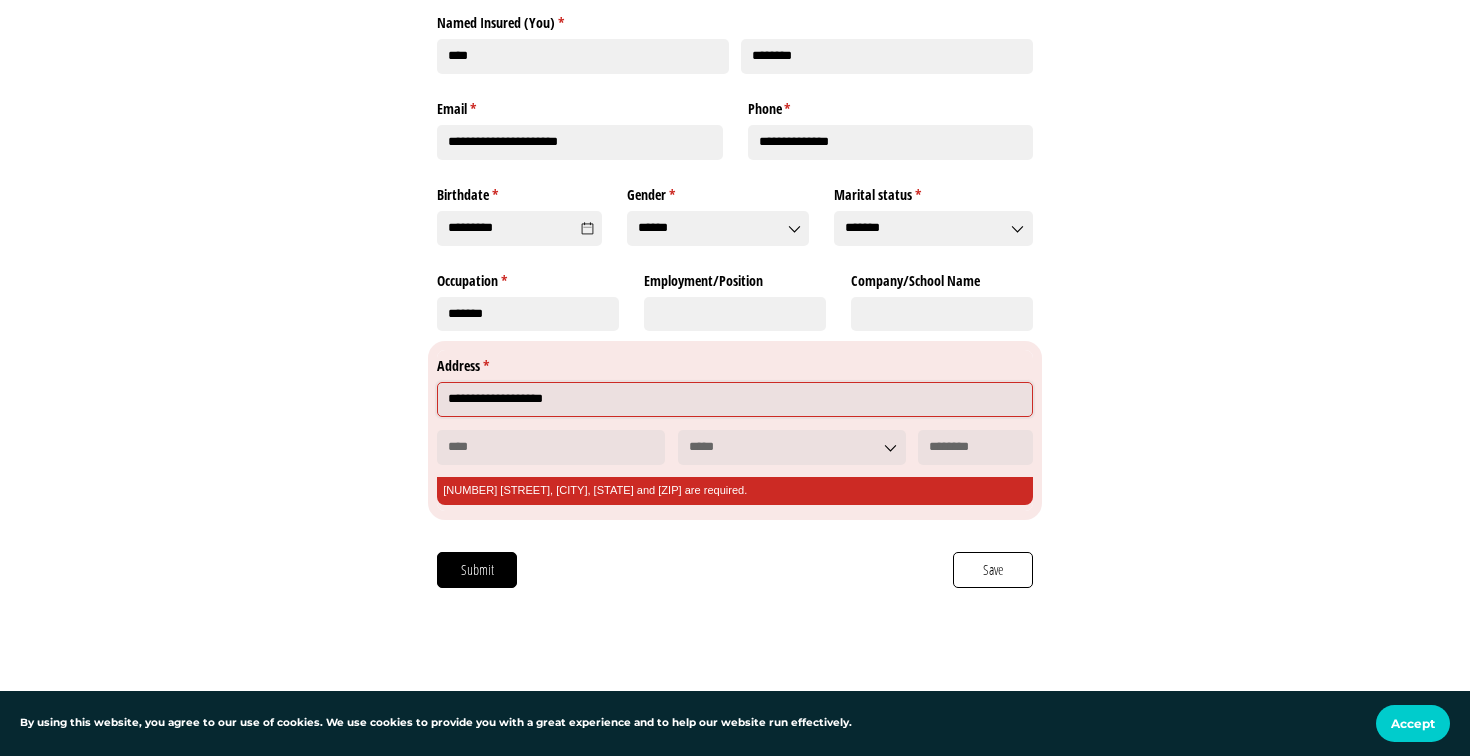 type on "**********" 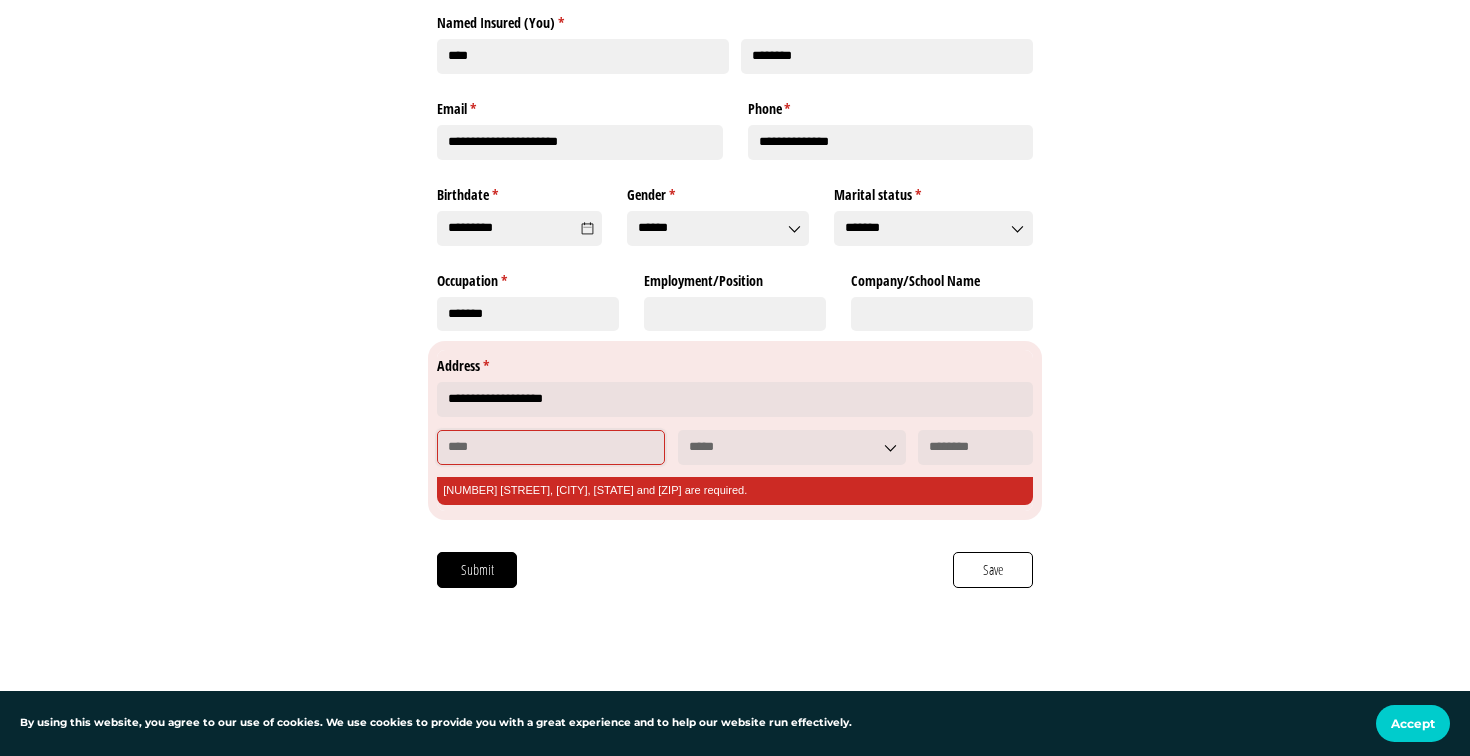 click 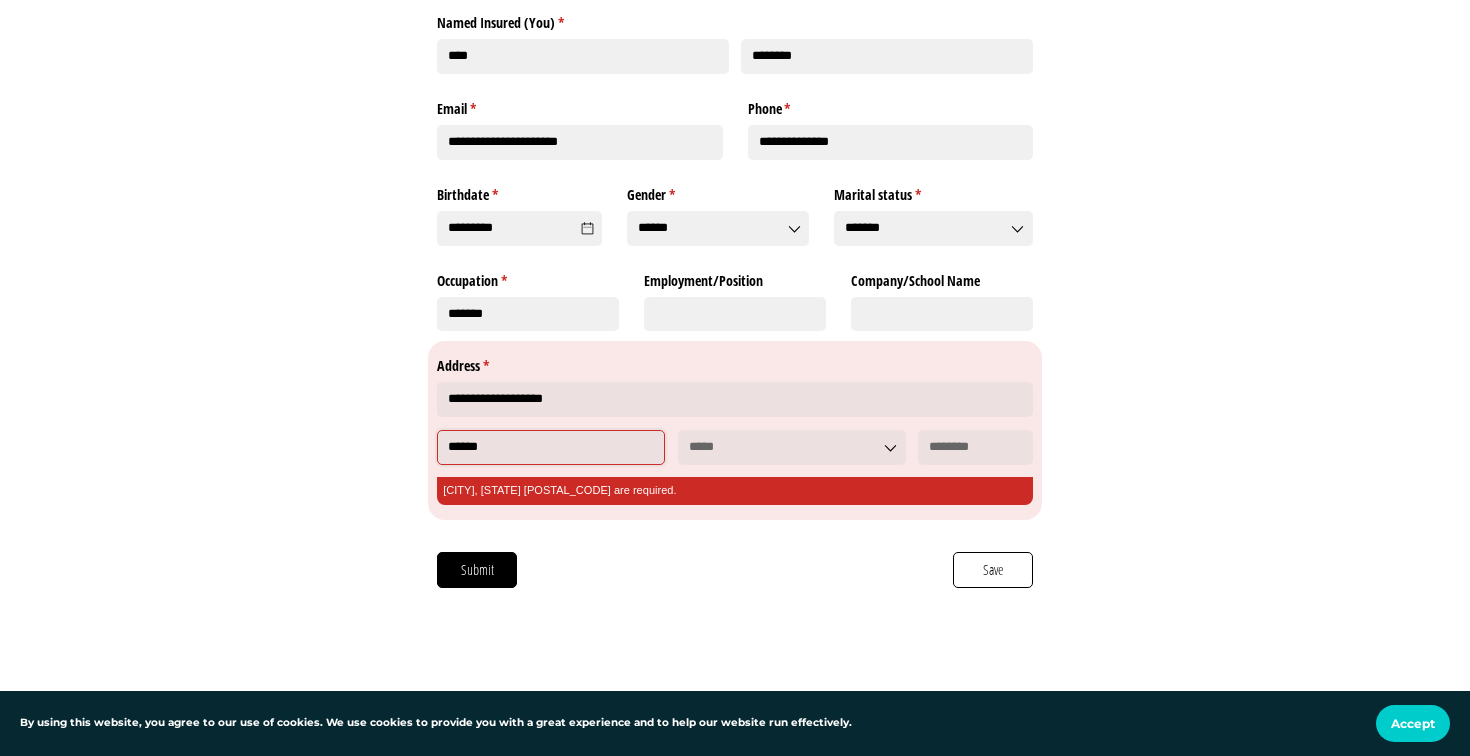 type on "******" 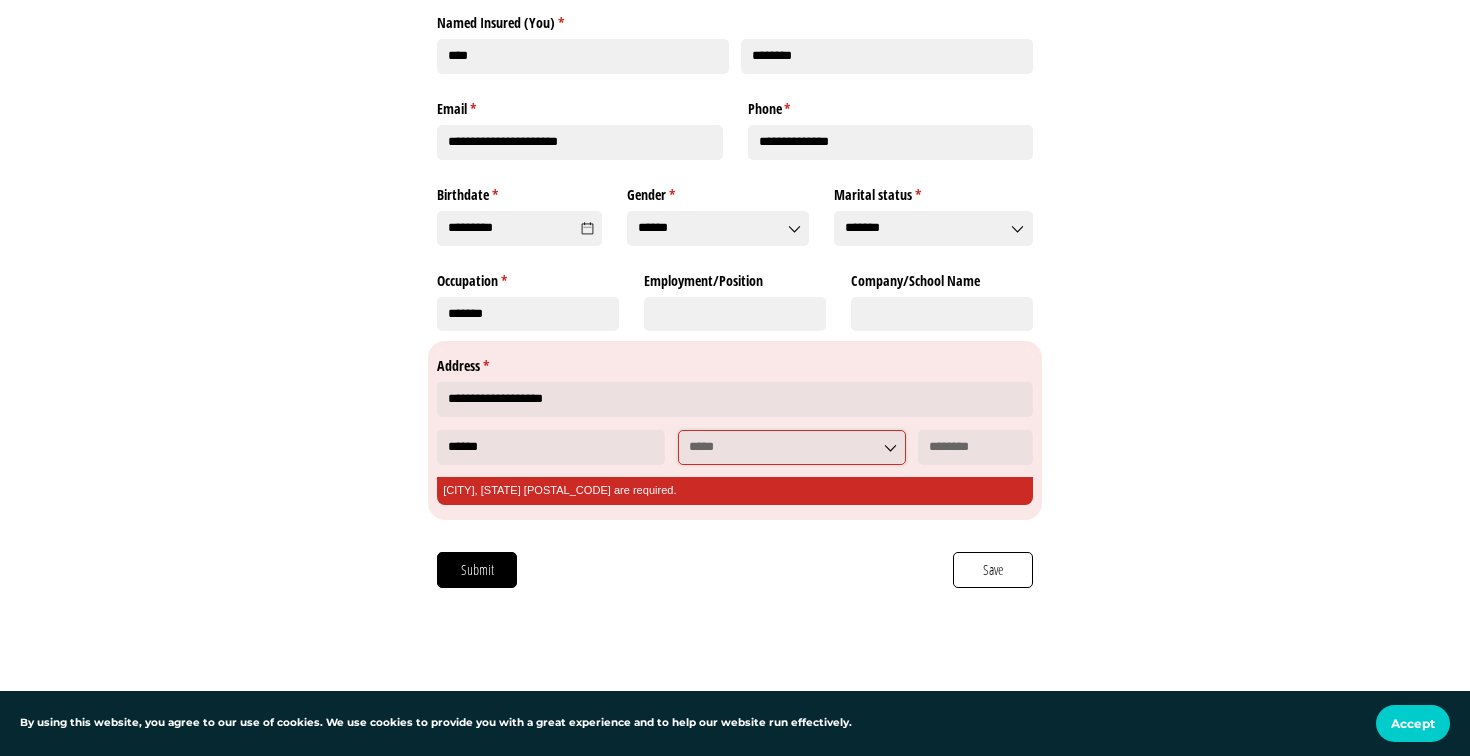 click 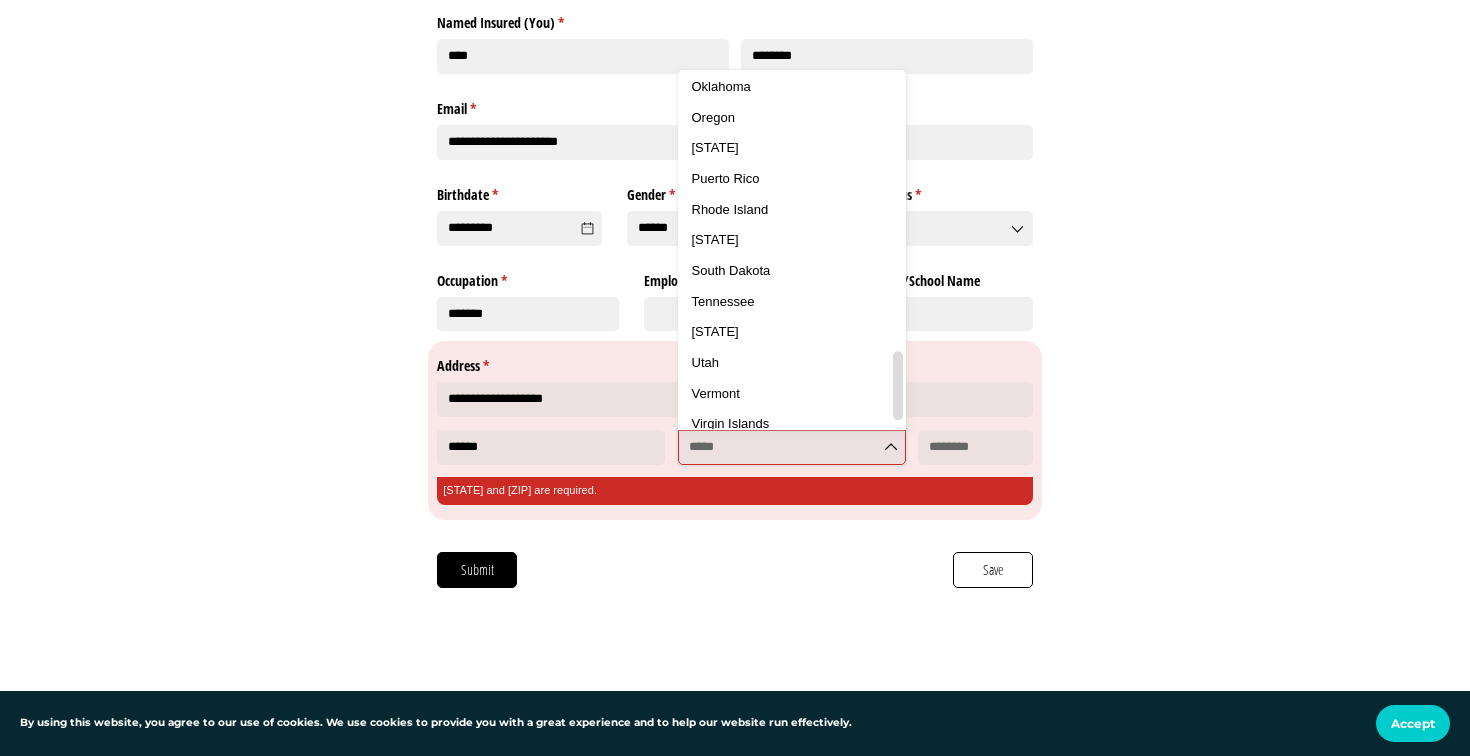 scroll, scrollTop: 1483, scrollLeft: 0, axis: vertical 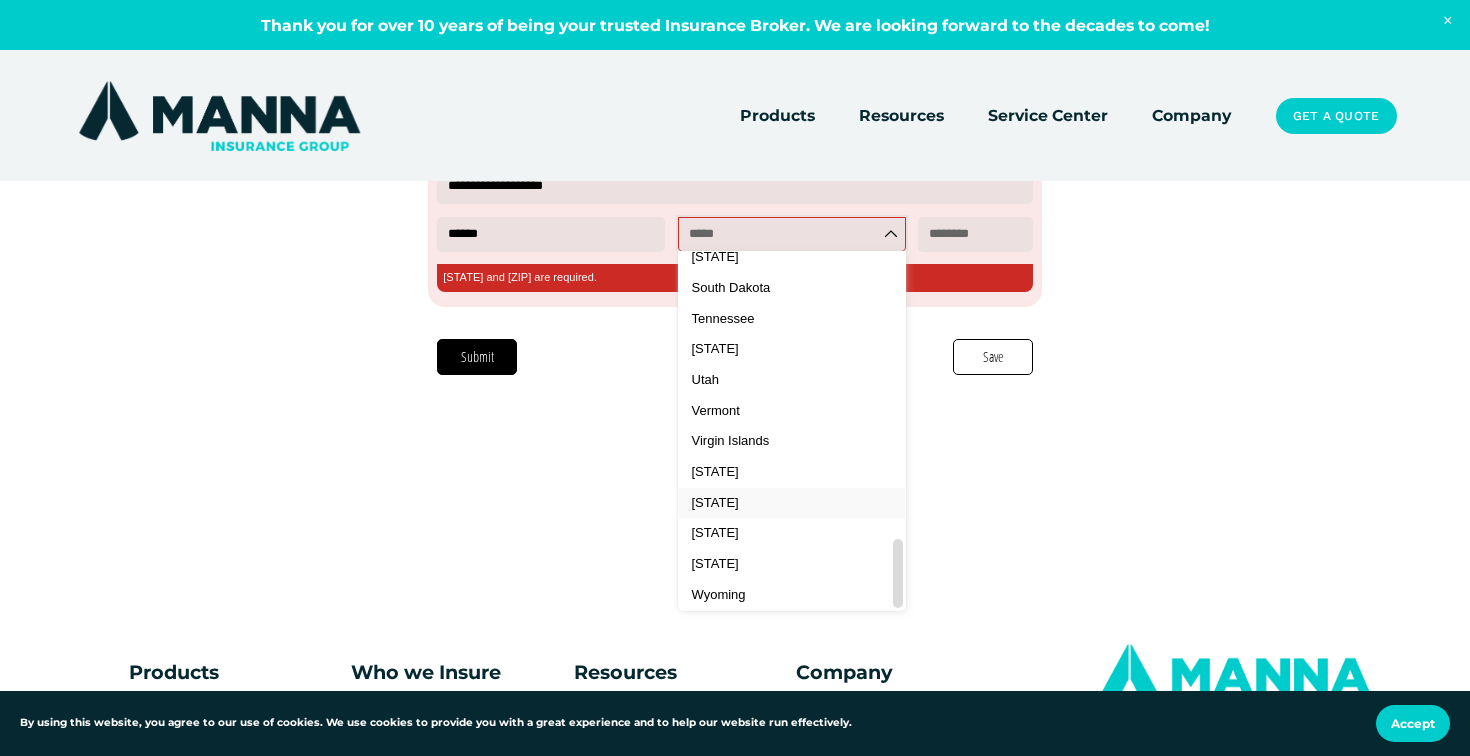 click on "[STATE]" at bounding box center (715, 502) 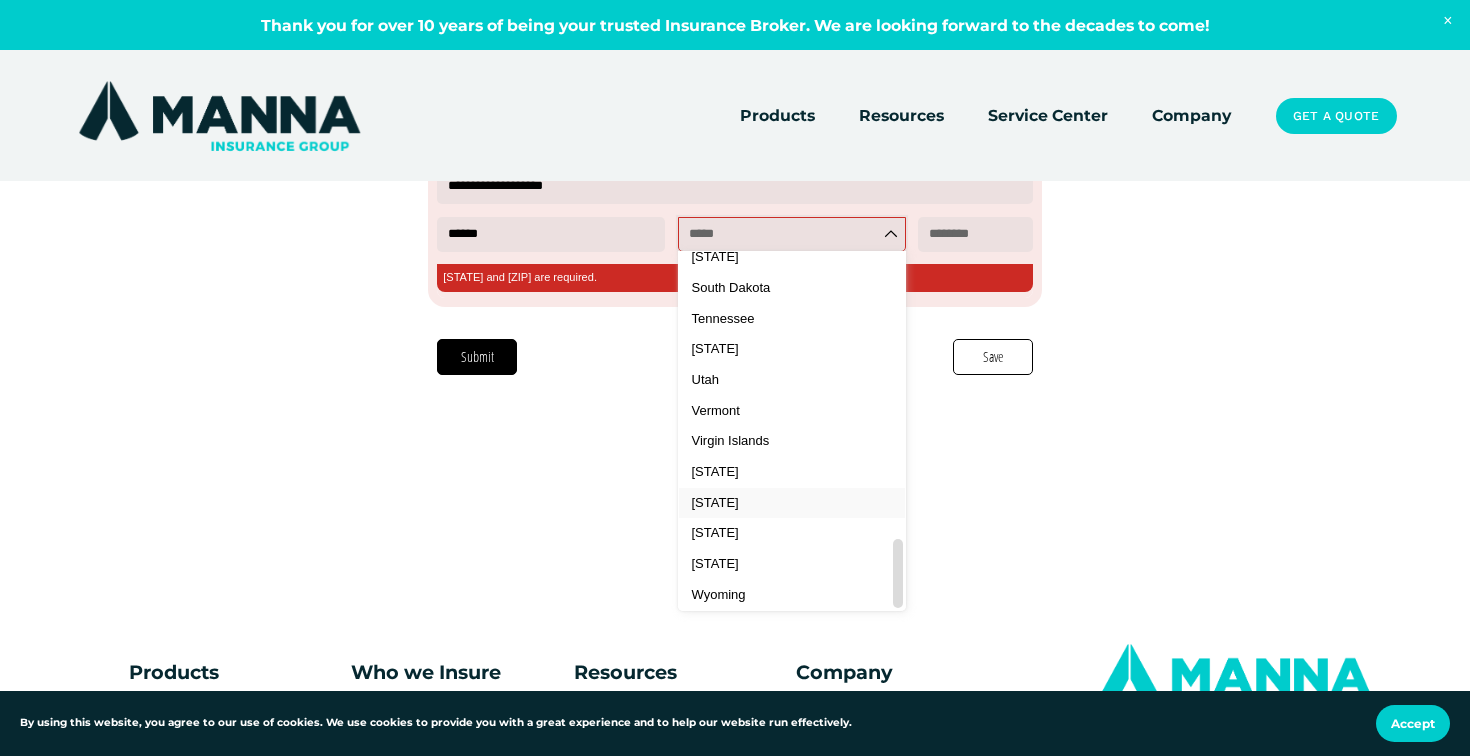 type on "**********" 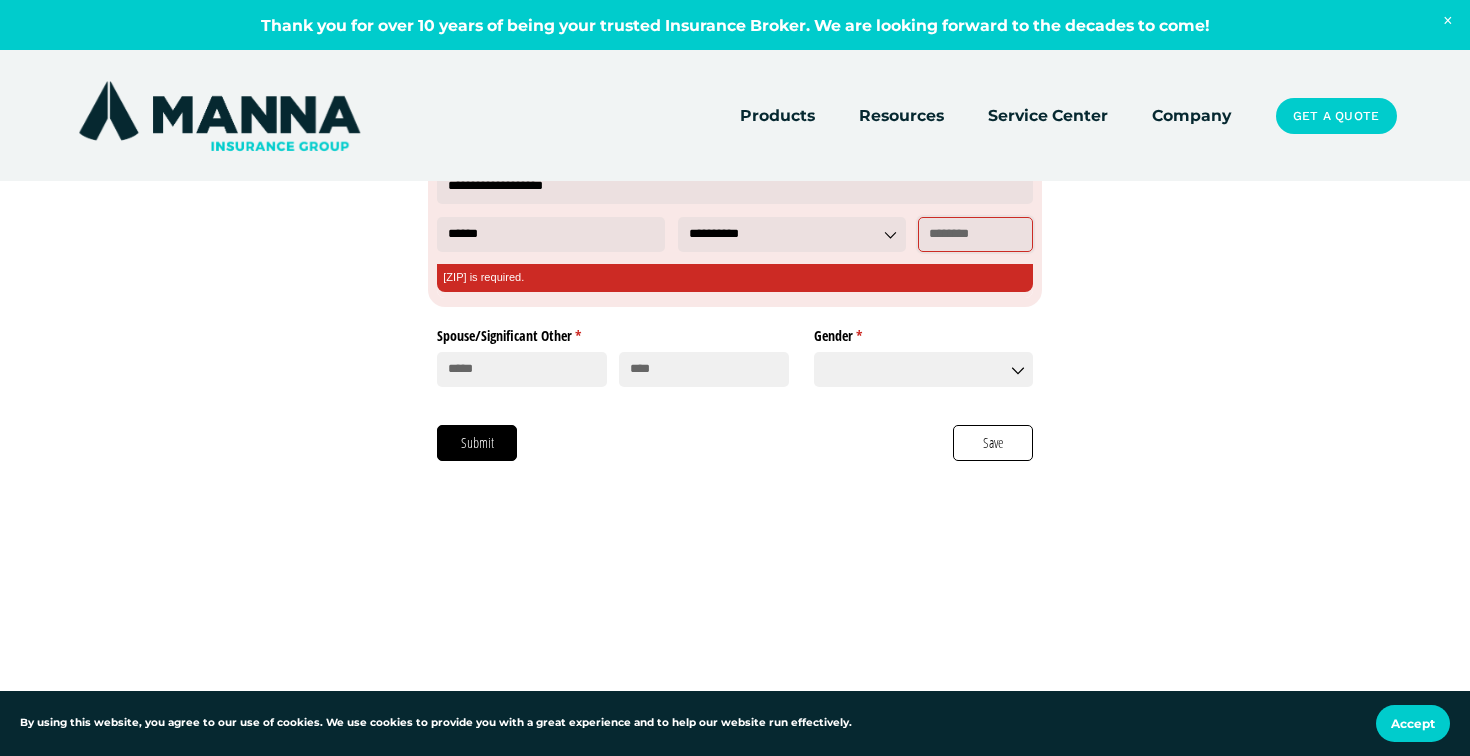 click 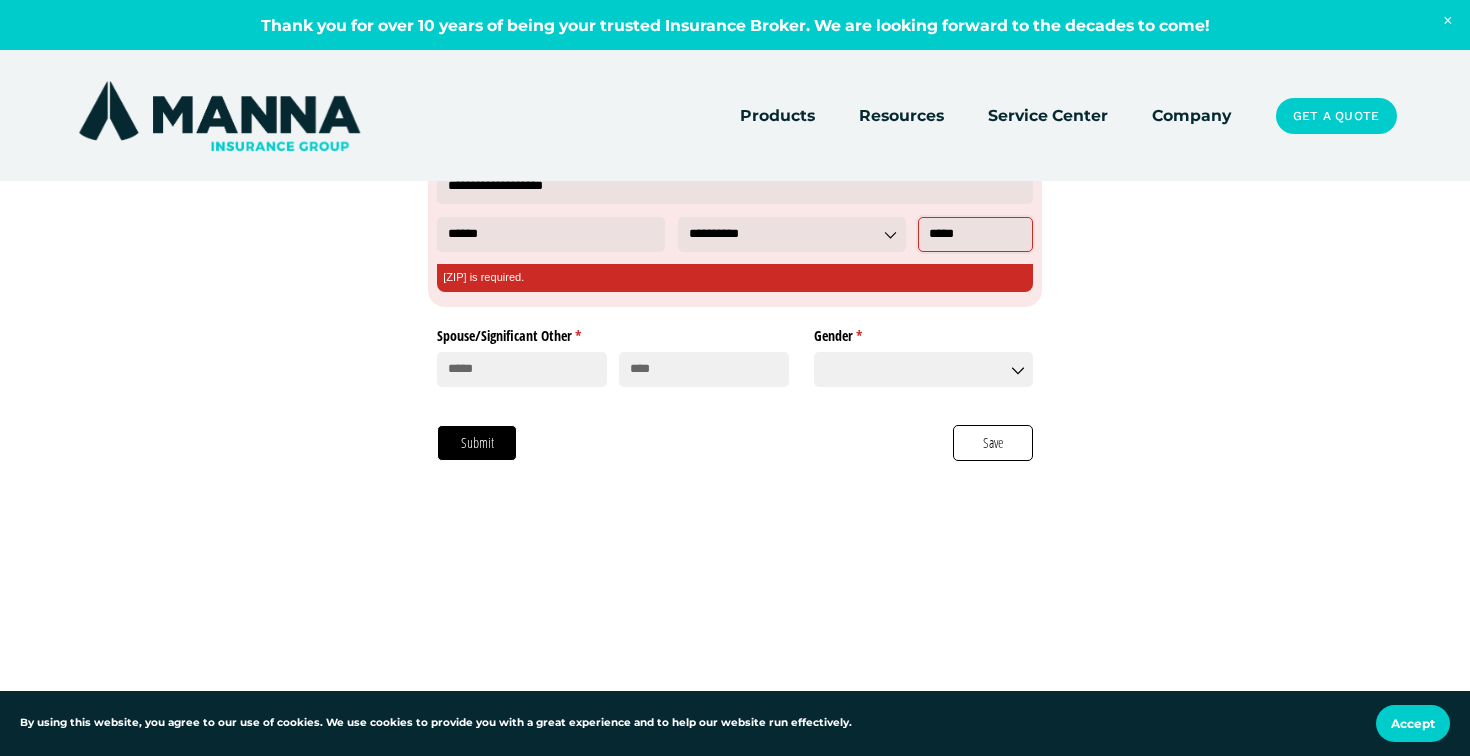 type on "*****" 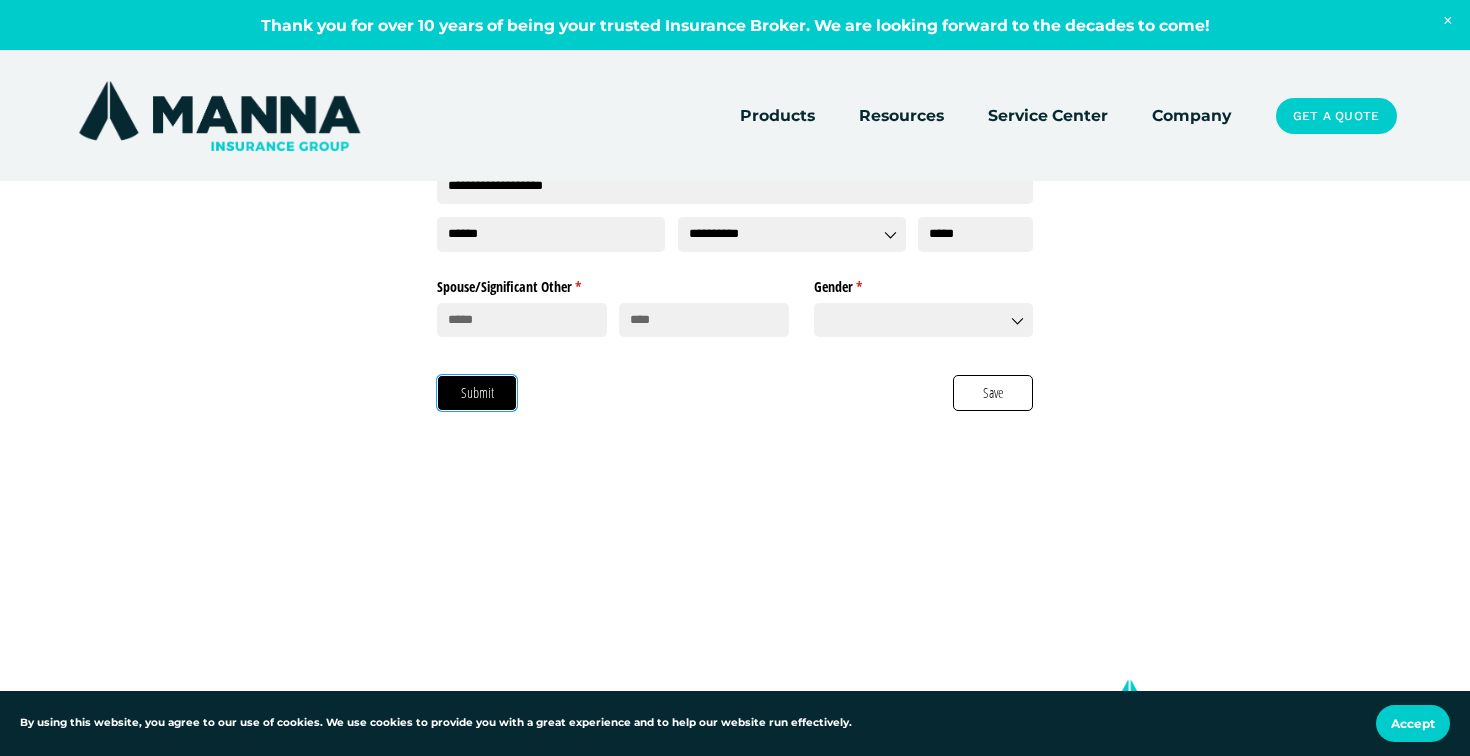 click on "**********" 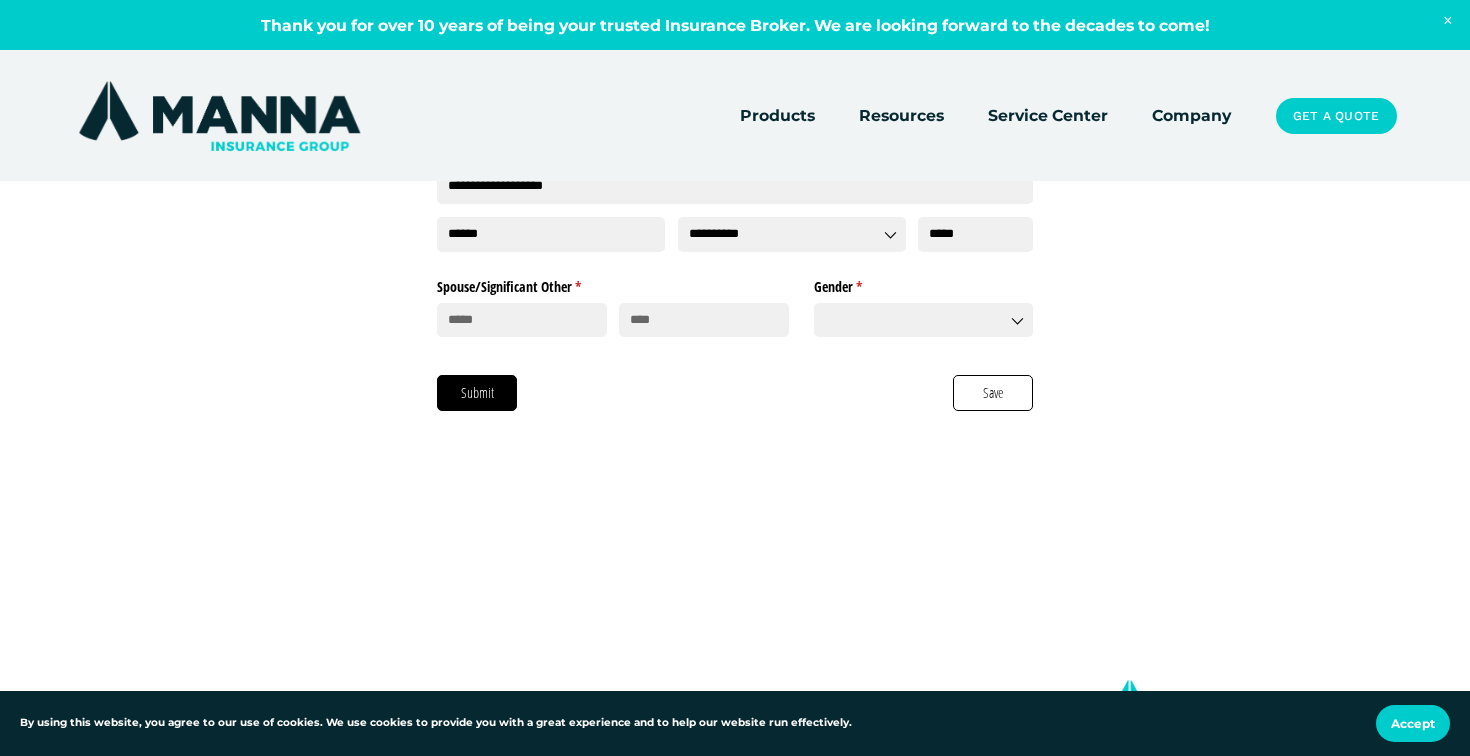 click on "Spouse/​Significant Other *   (required)" 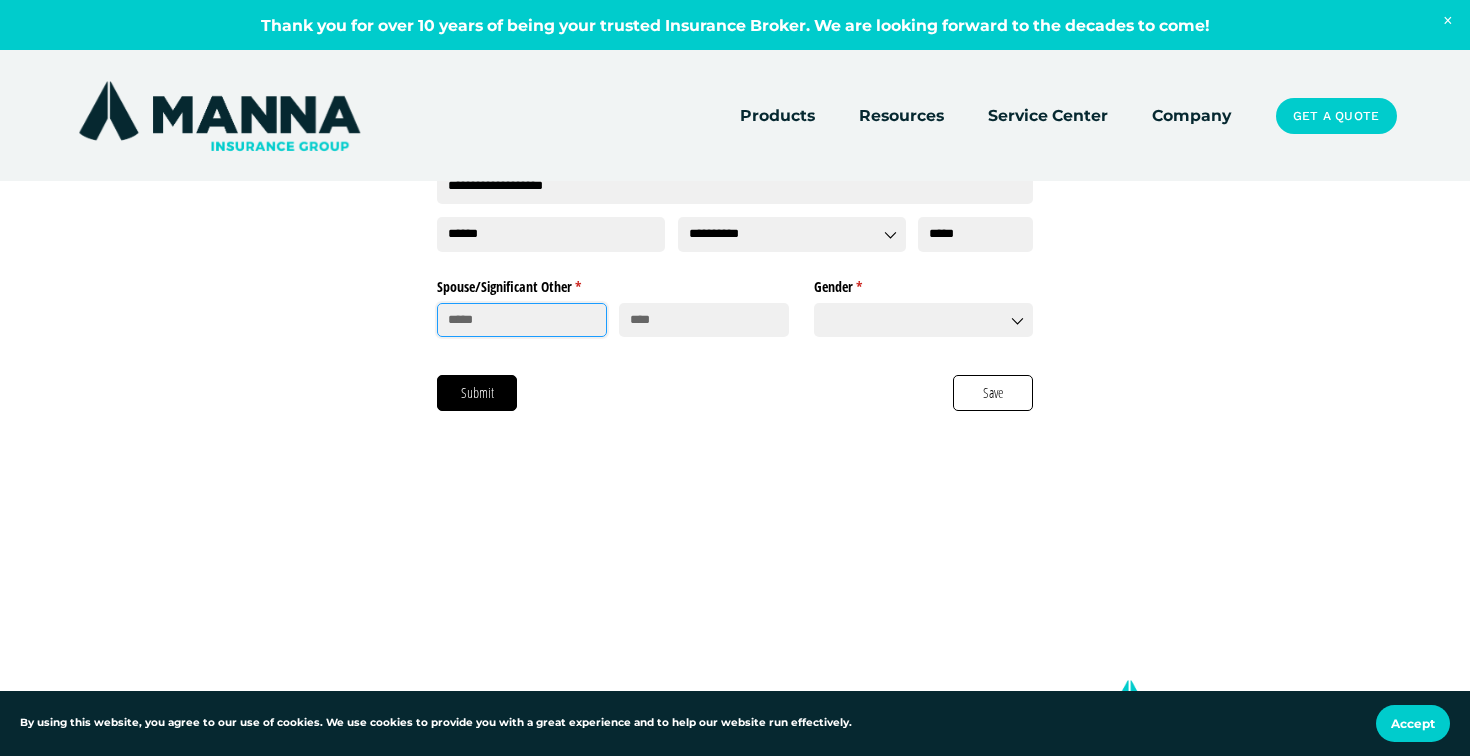 click 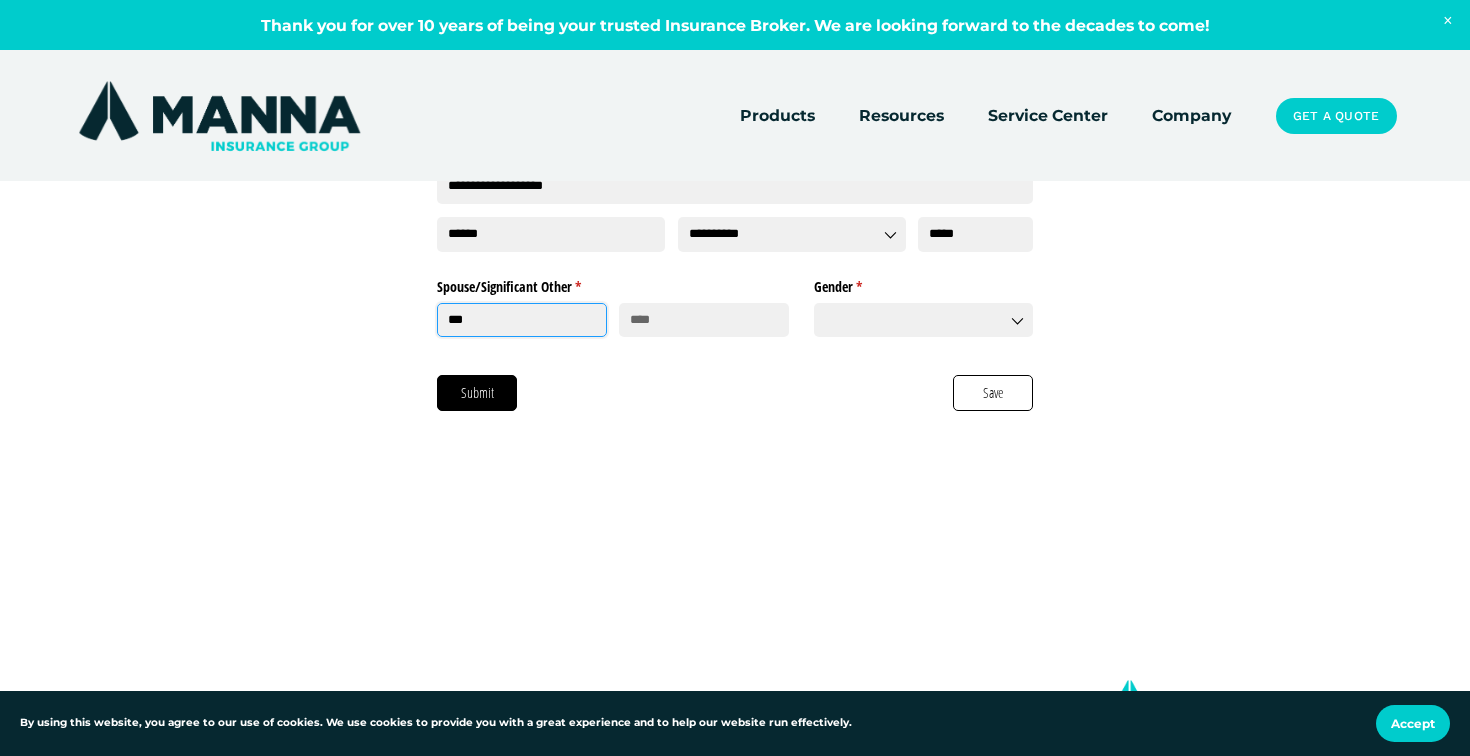 type on "***" 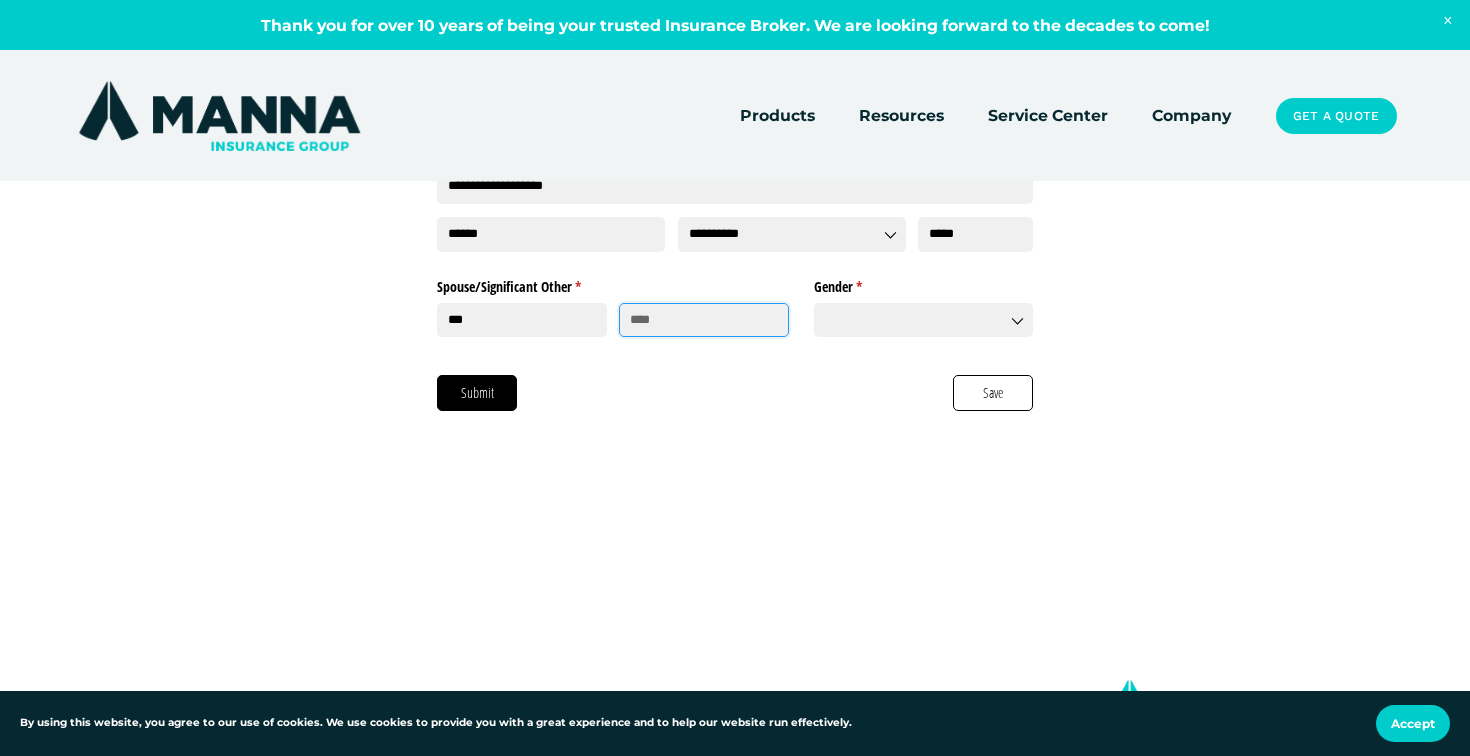click 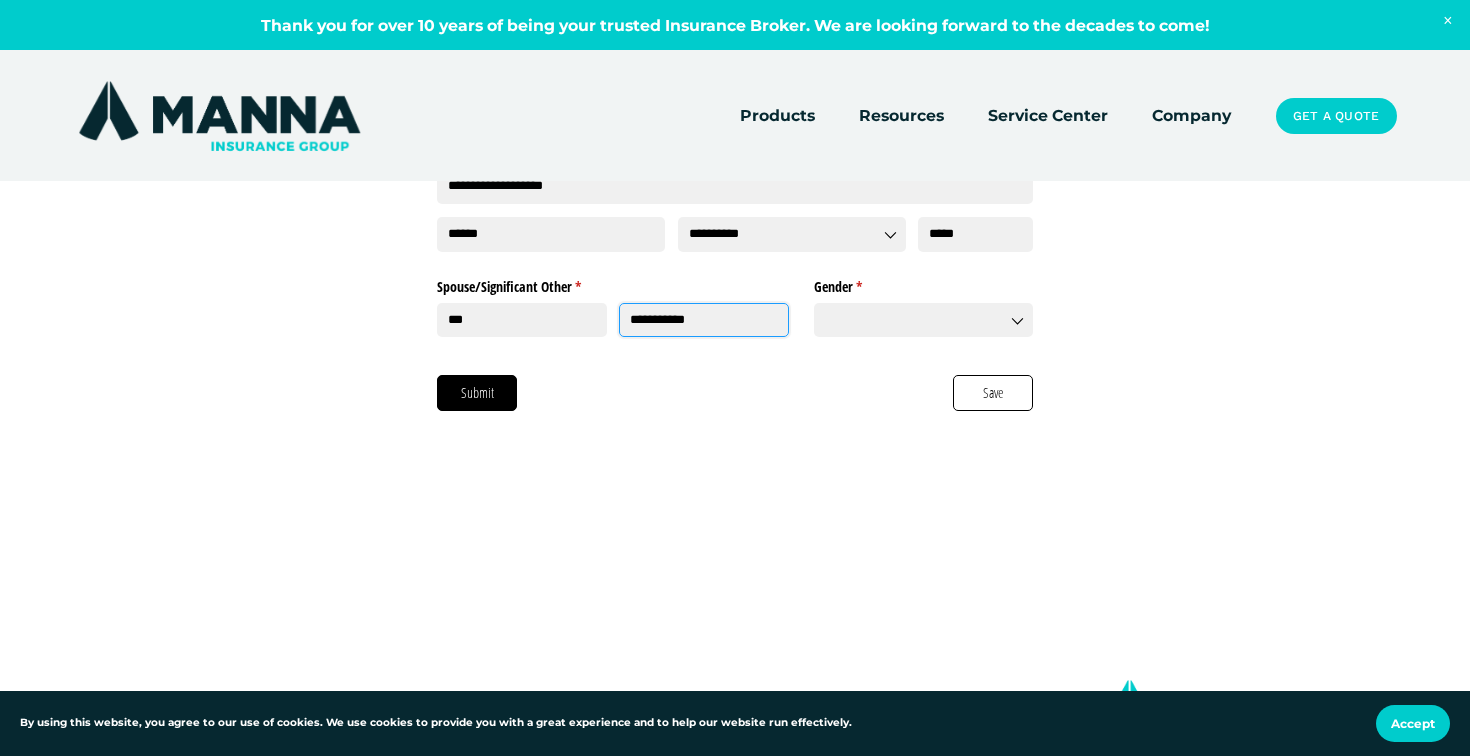 type on "**********" 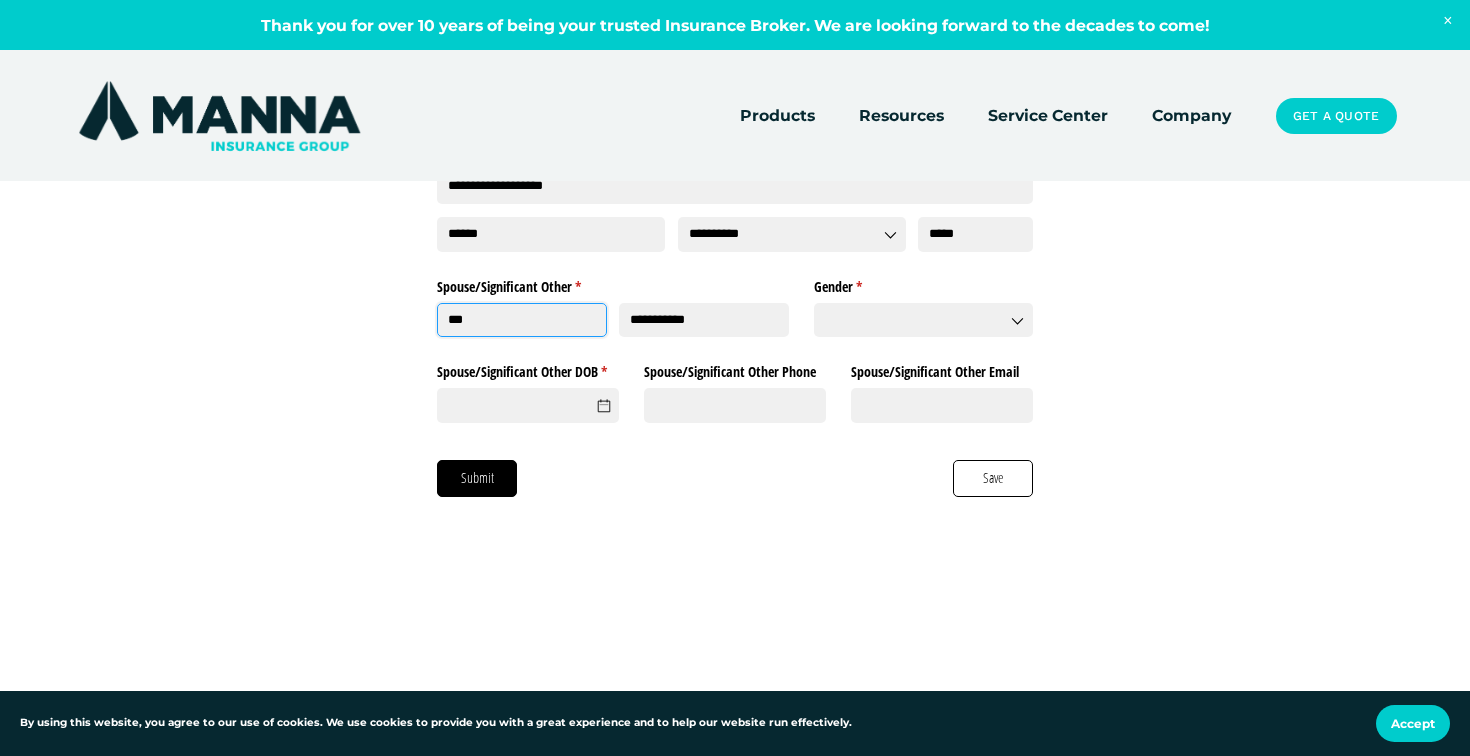drag, startPoint x: 489, startPoint y: 325, endPoint x: 411, endPoint y: 321, distance: 78.10249 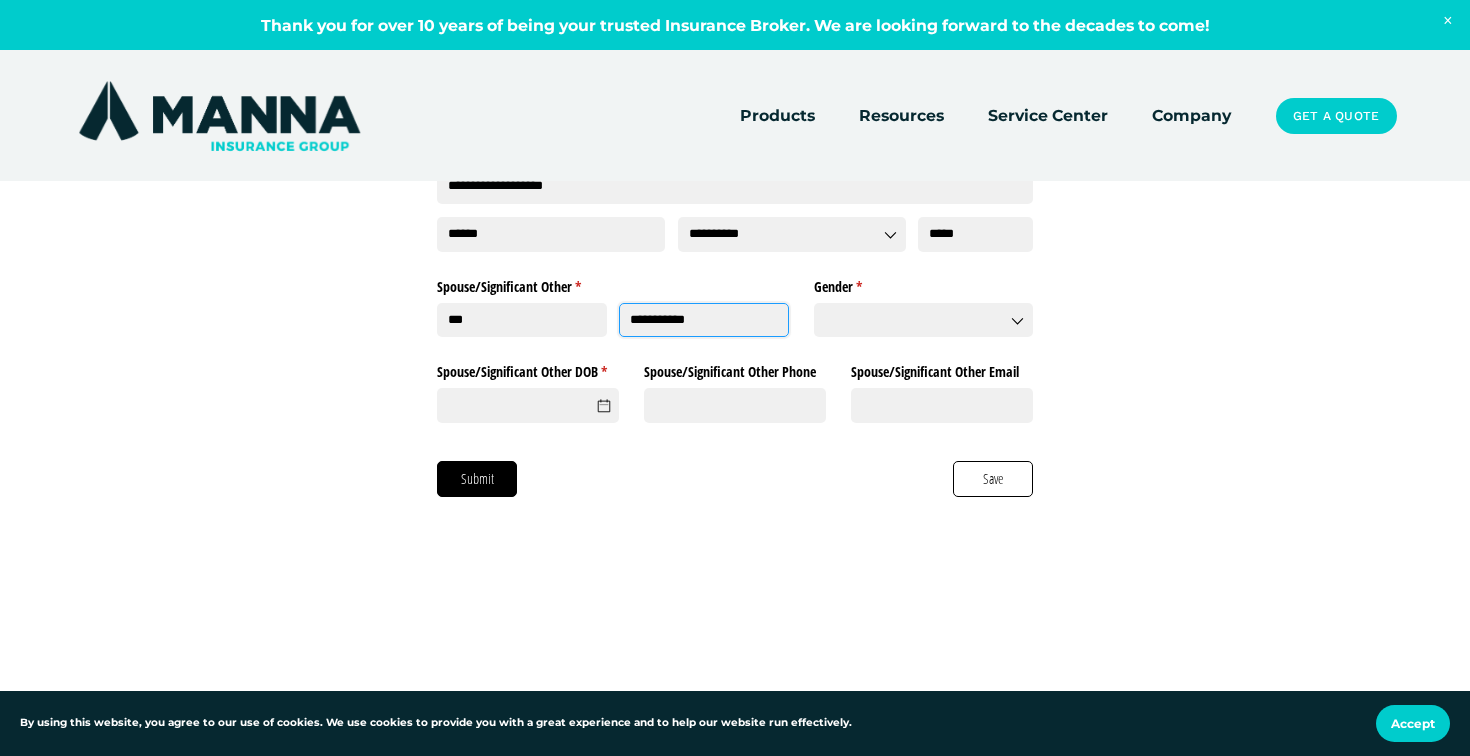 drag, startPoint x: 719, startPoint y: 324, endPoint x: 611, endPoint y: 313, distance: 108.55874 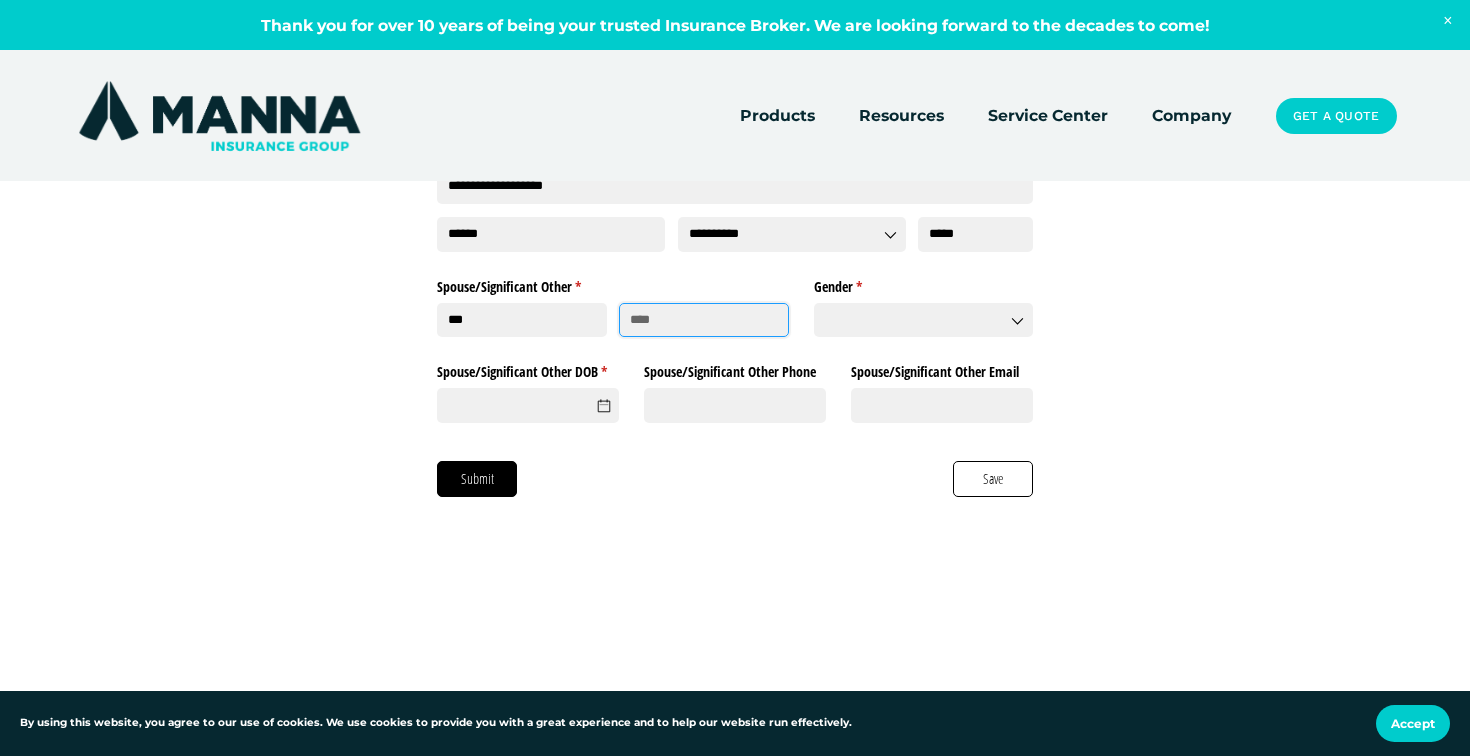 type 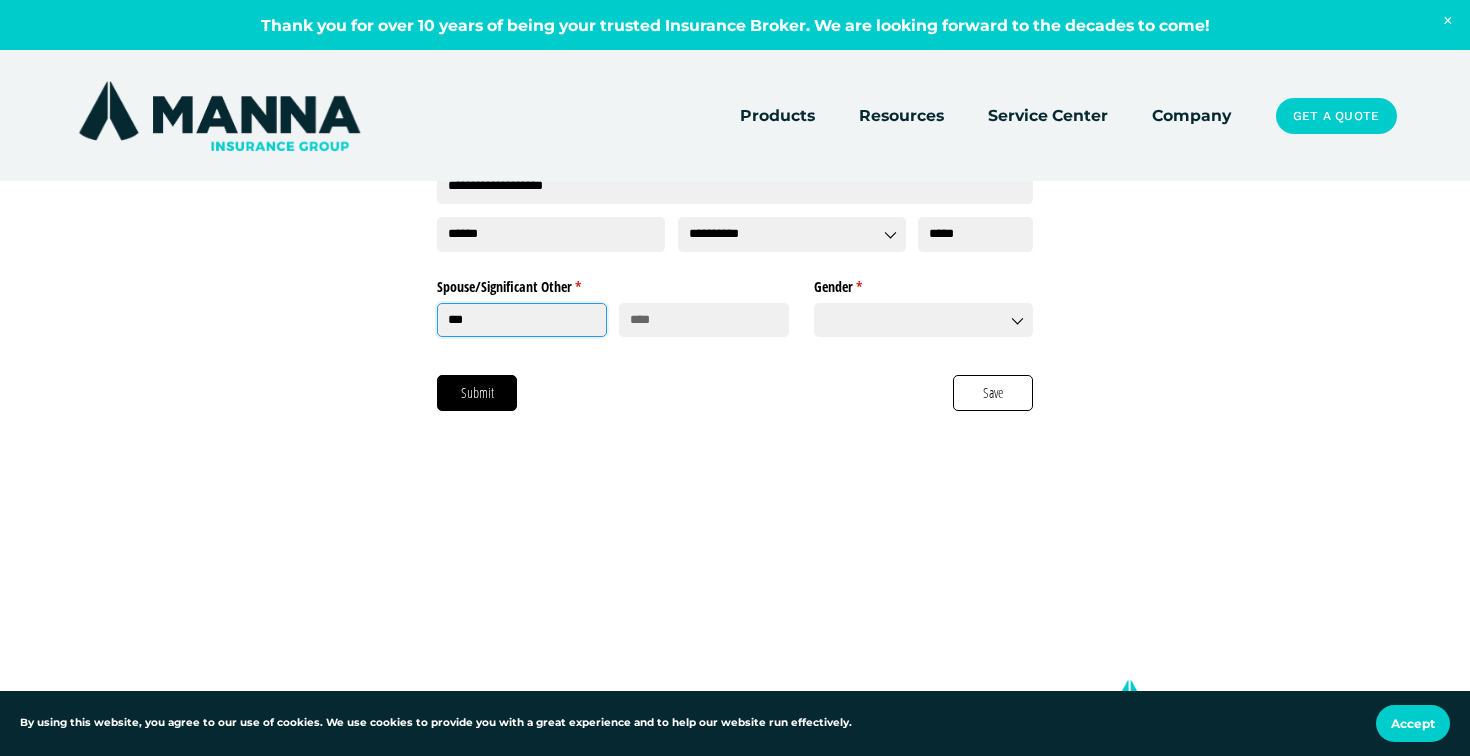 drag, startPoint x: 514, startPoint y: 320, endPoint x: 407, endPoint y: 317, distance: 107.042046 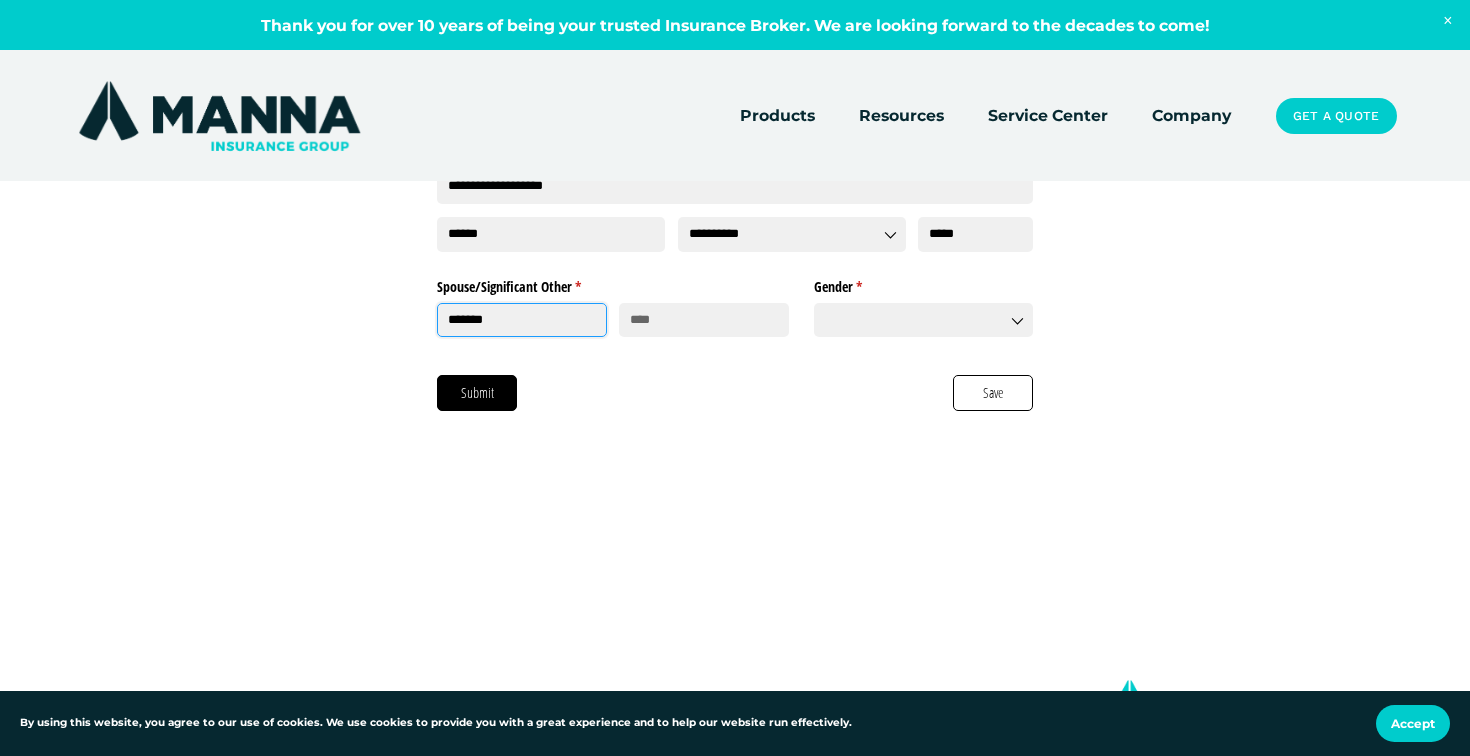 type on "*******" 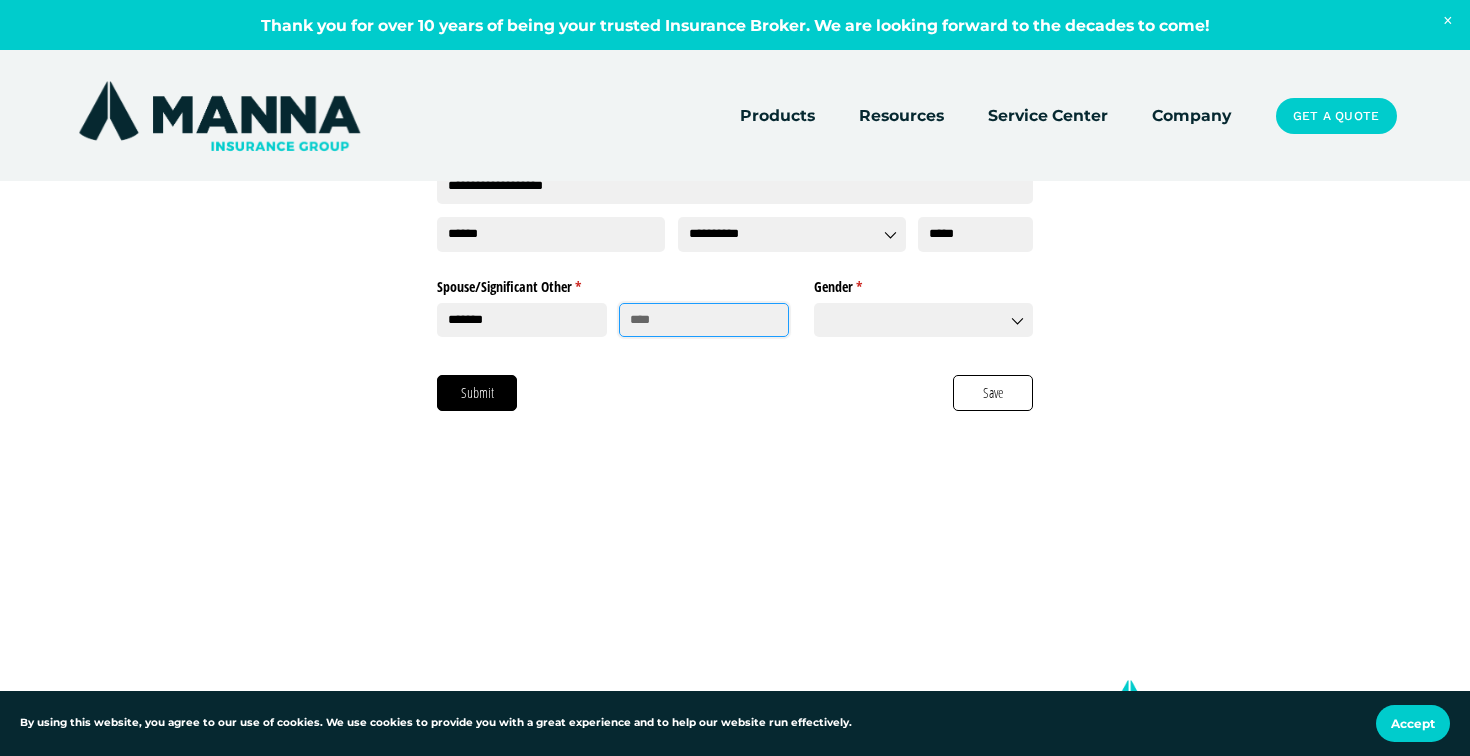 click 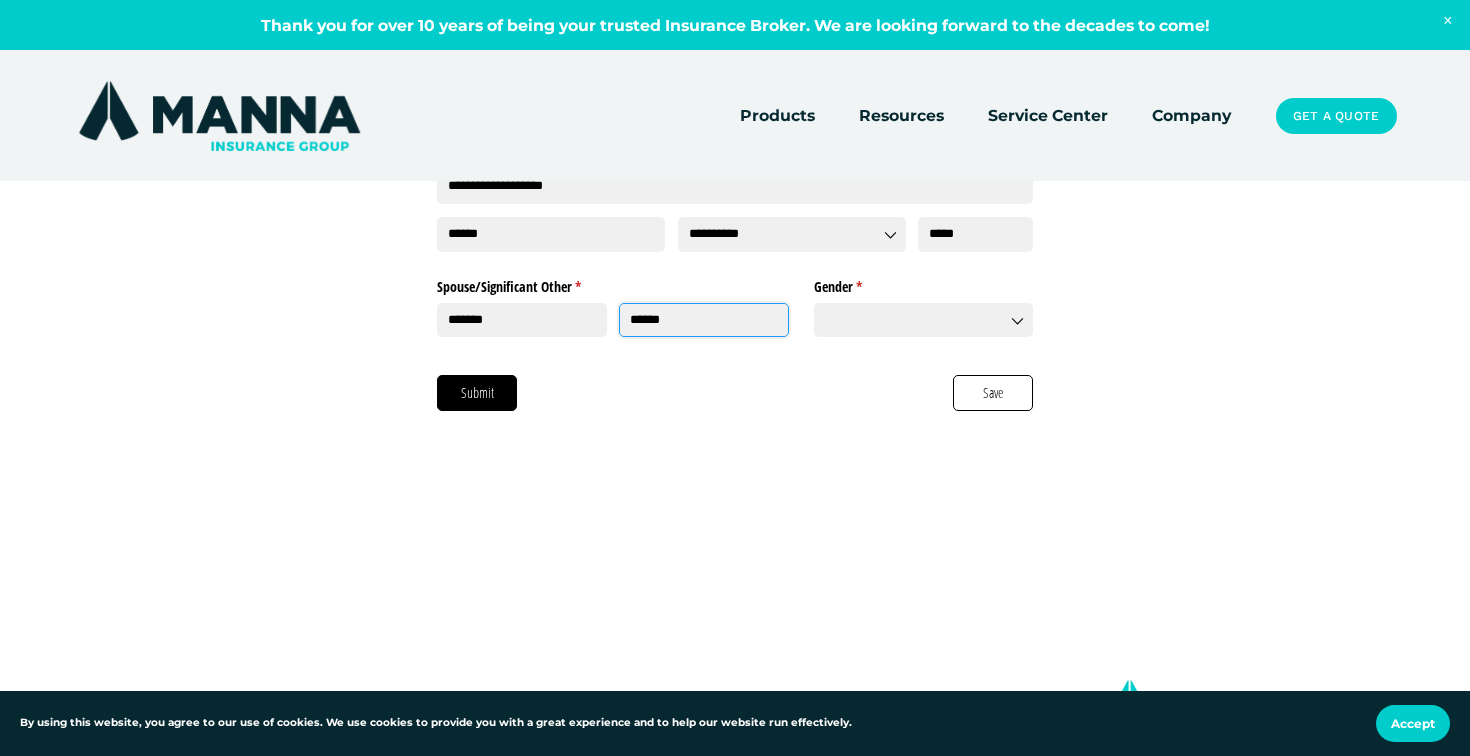 type on "******" 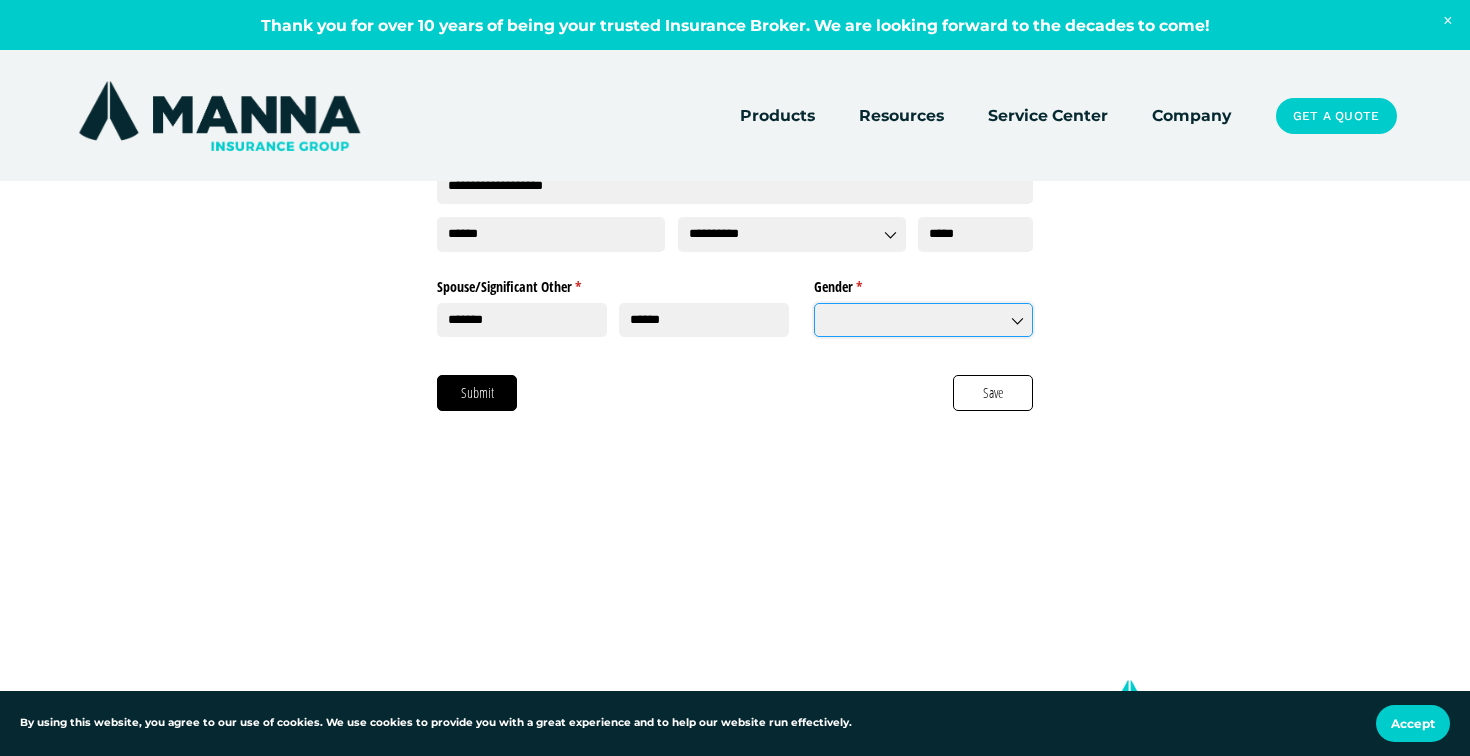 click on "Gender *   (required)" 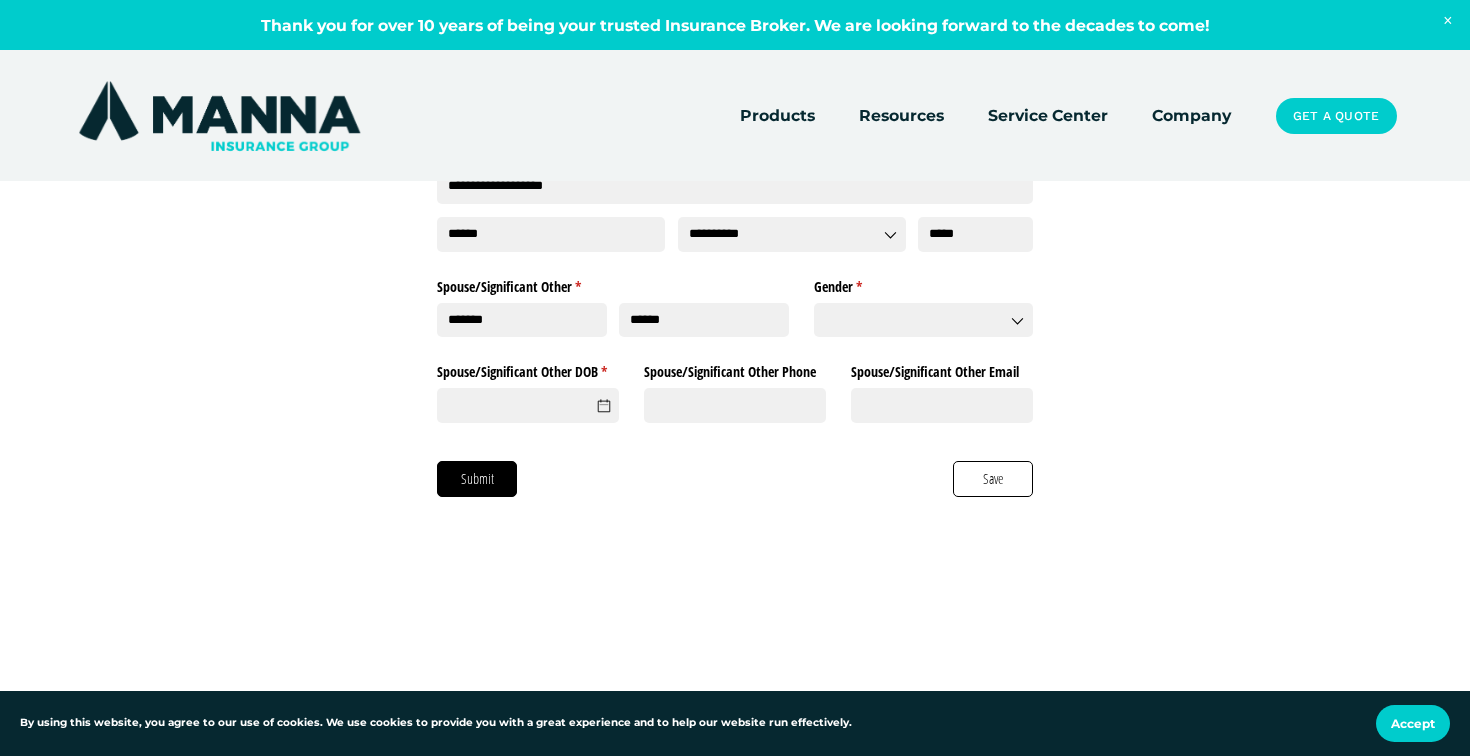 click on "**********" at bounding box center [735, 116] 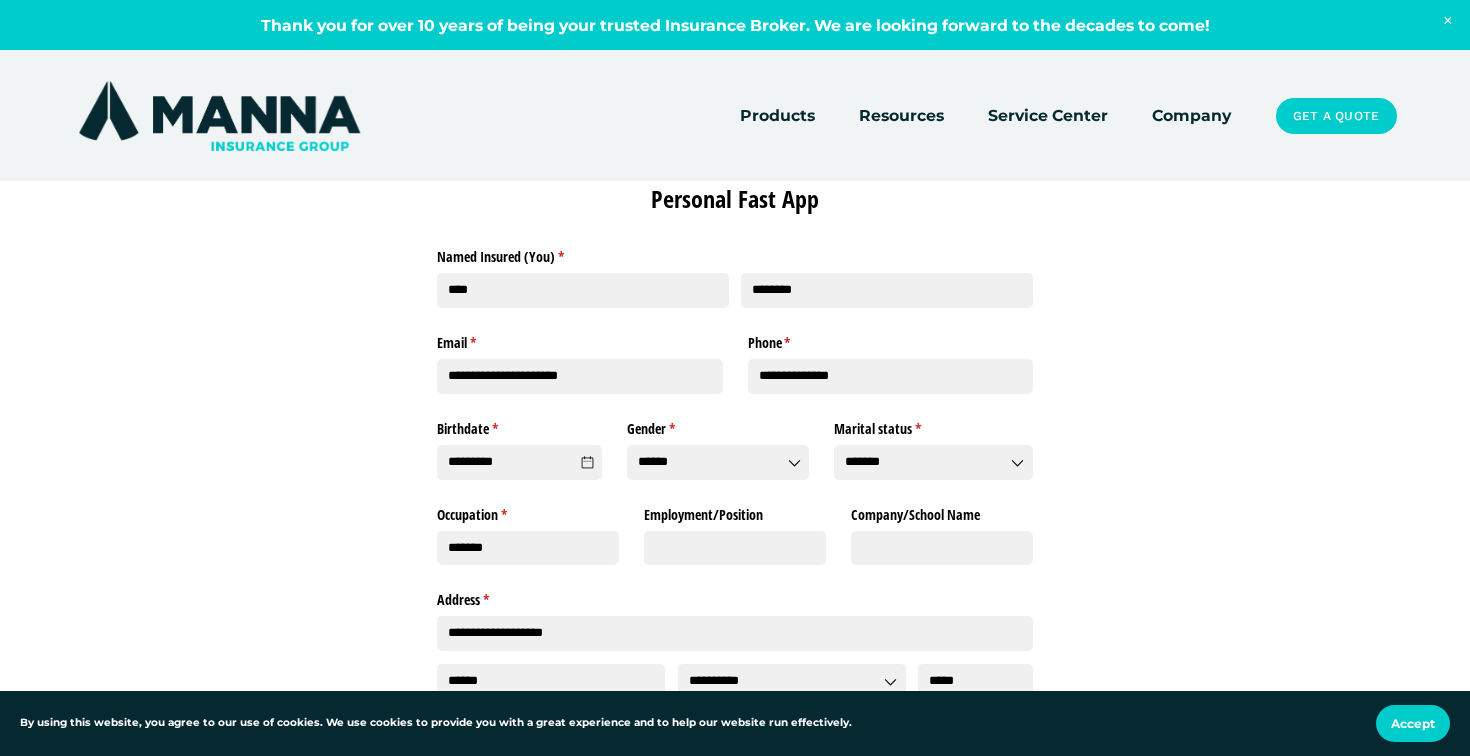 scroll, scrollTop: 101, scrollLeft: 0, axis: vertical 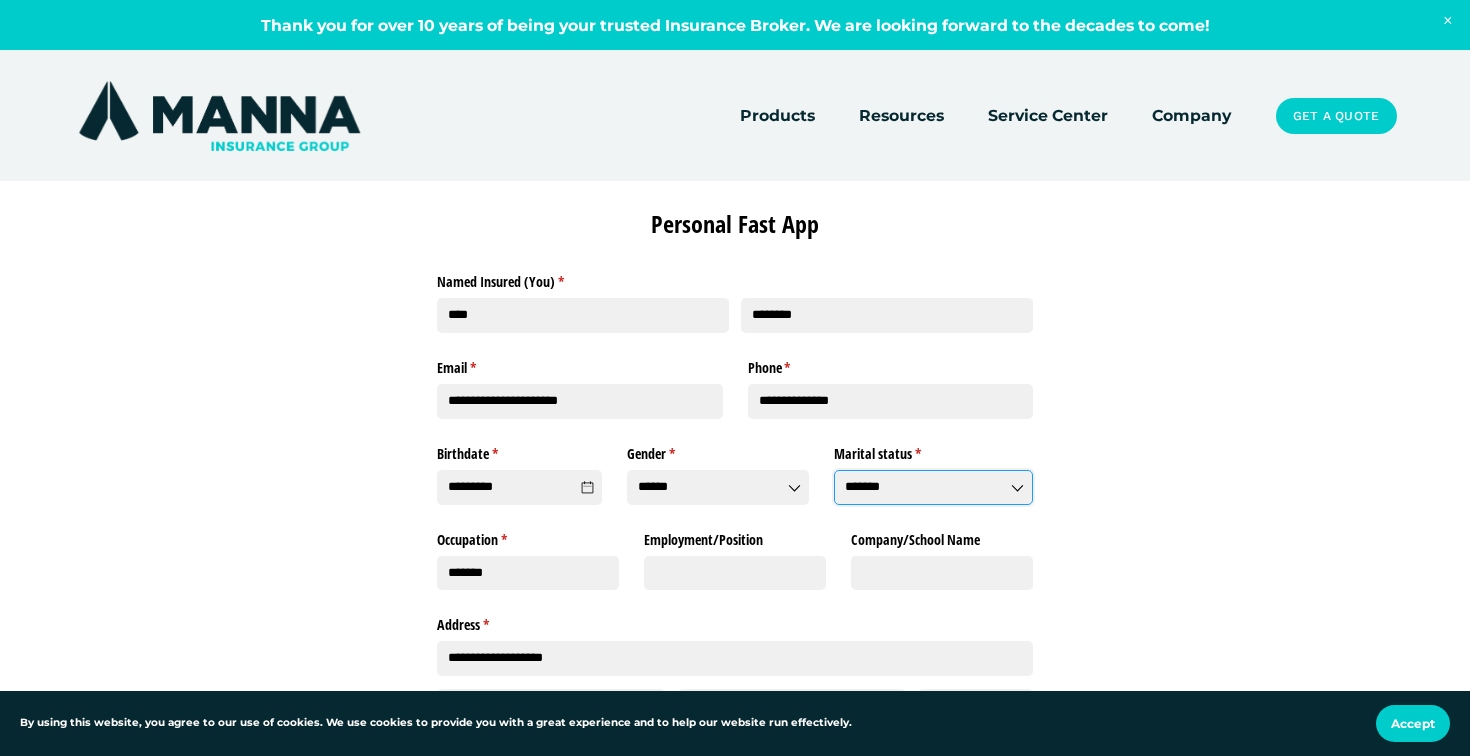 click on "*******" 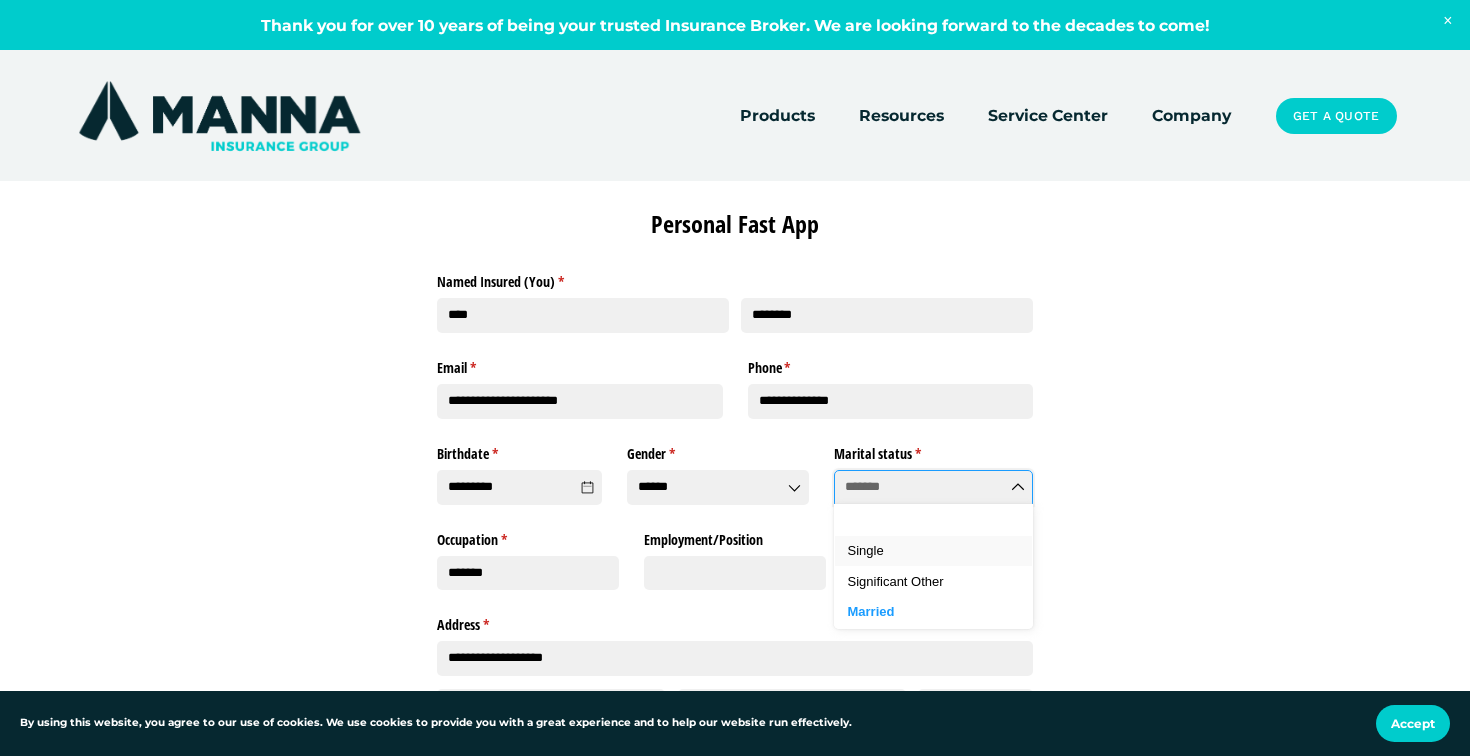 click on "Single" at bounding box center (934, 551) 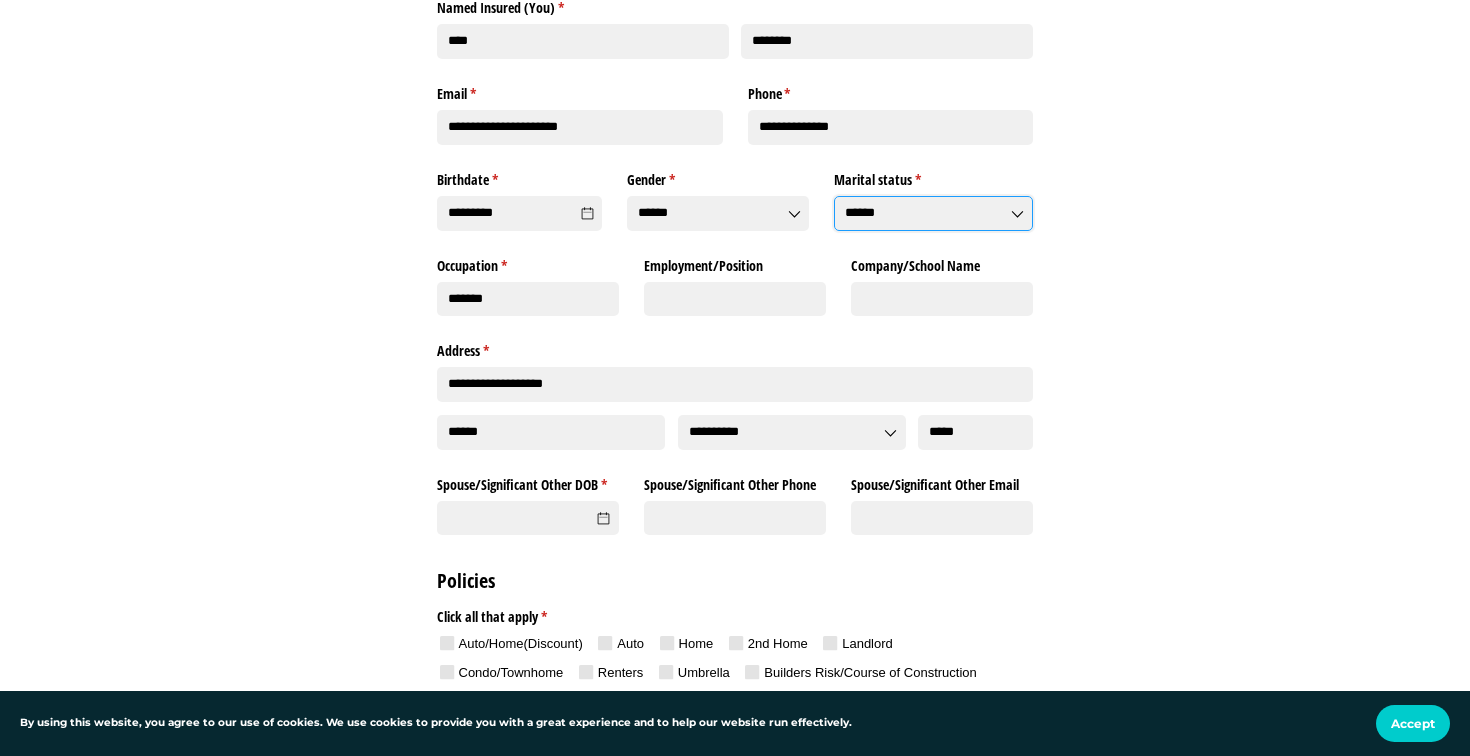 scroll, scrollTop: 186, scrollLeft: 0, axis: vertical 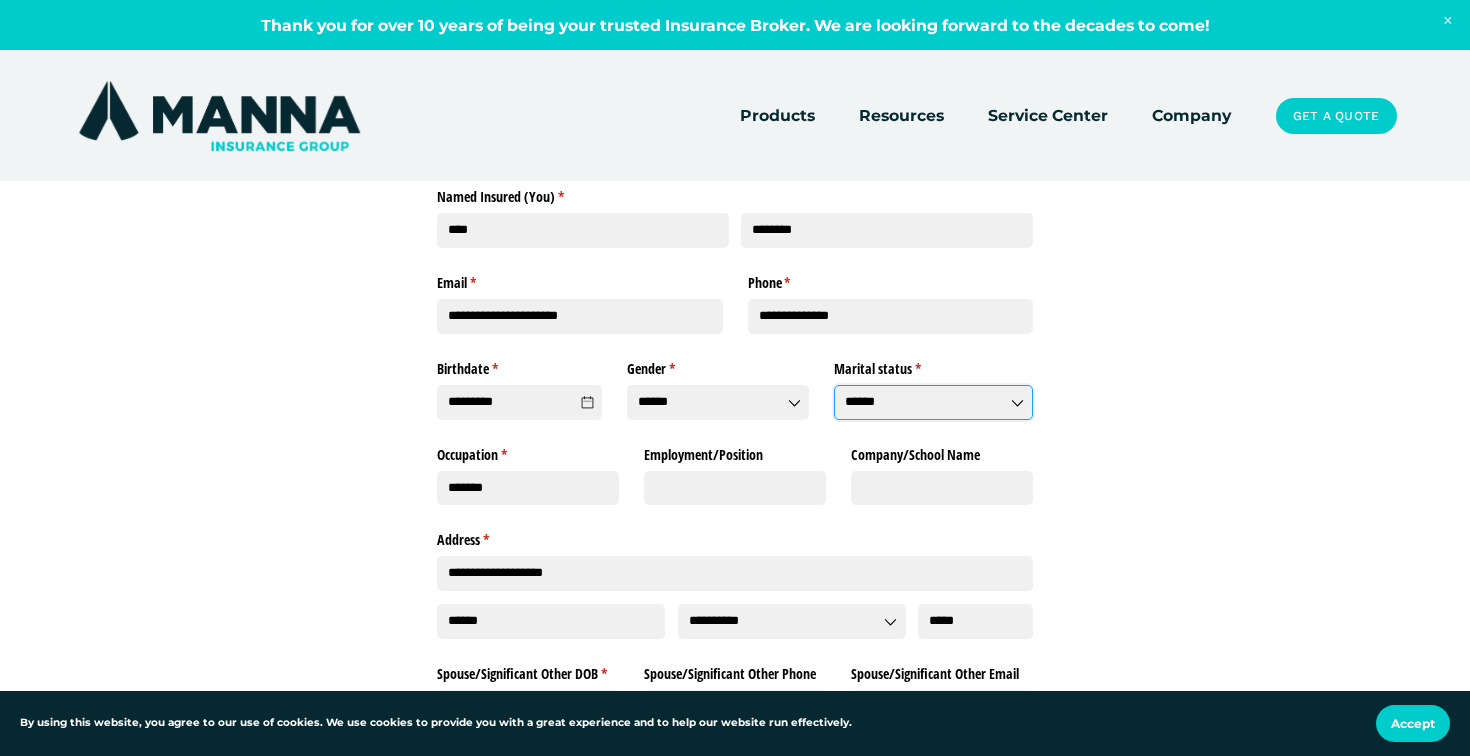 click on "******" 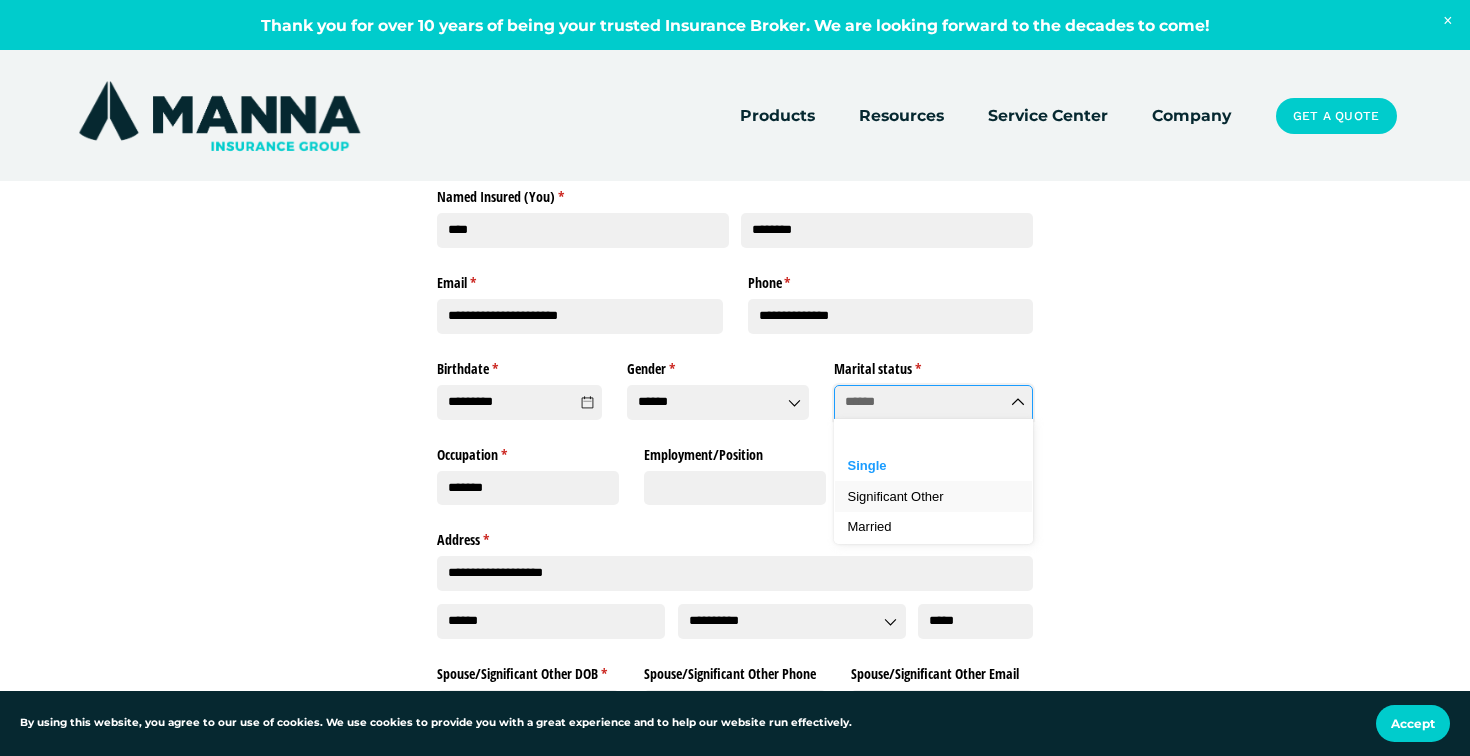 click on "Significant Other" at bounding box center (934, 497) 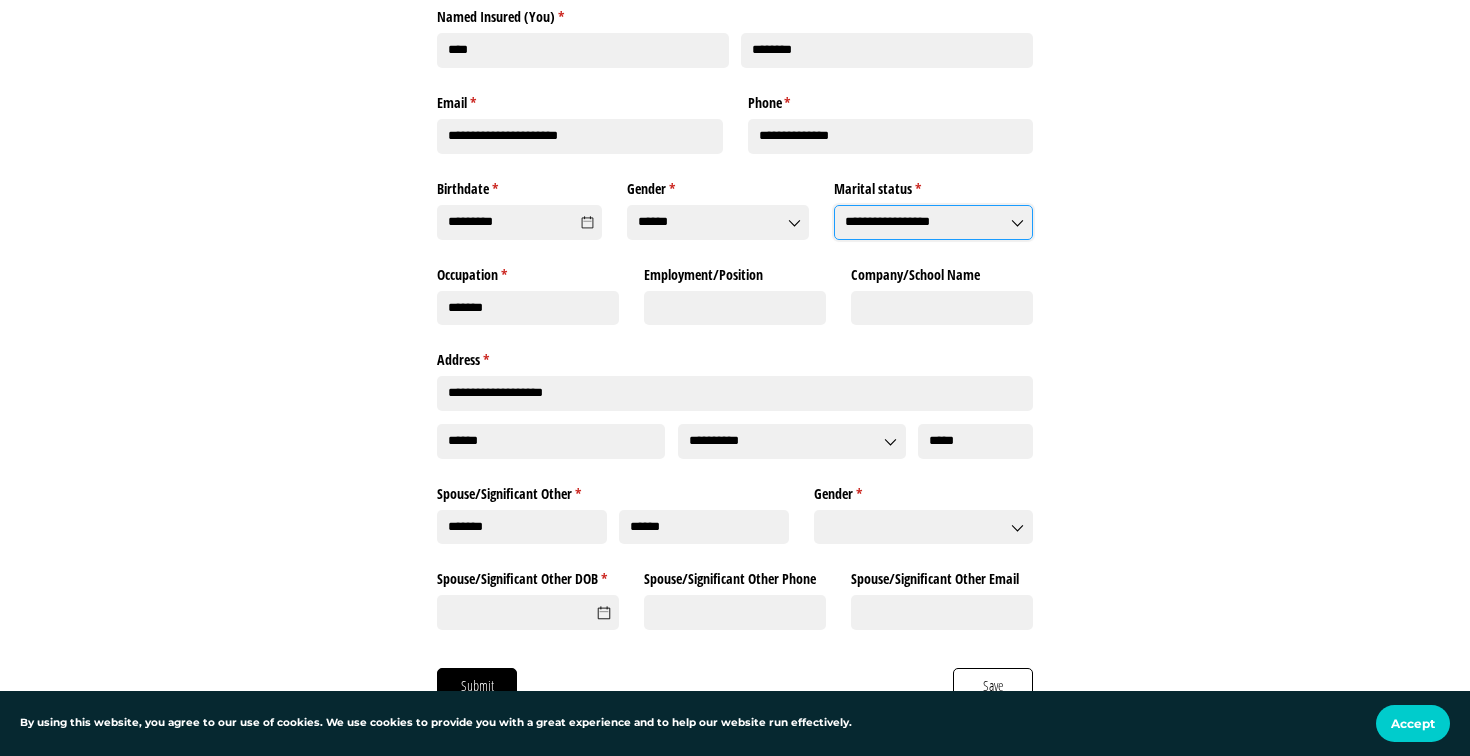 scroll, scrollTop: 330, scrollLeft: 0, axis: vertical 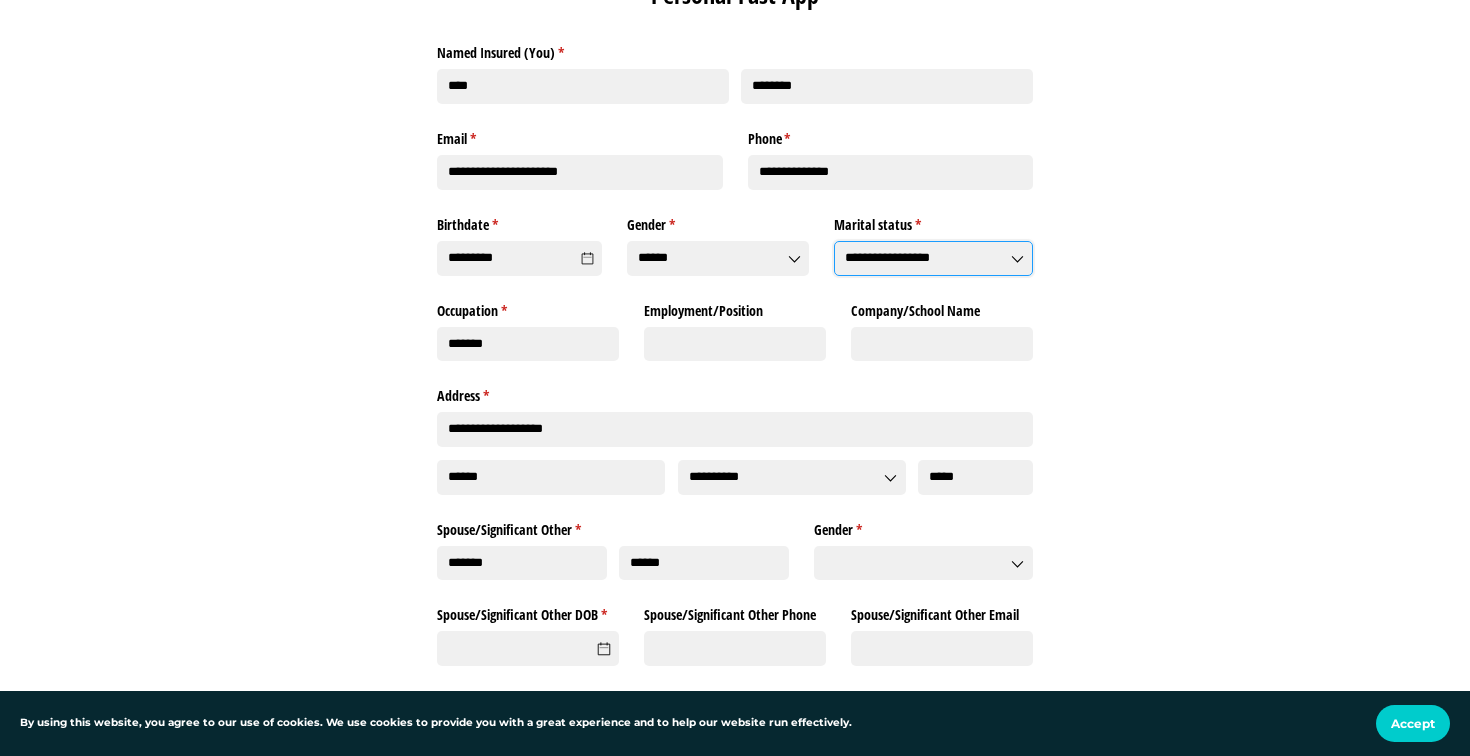 click on "**********" 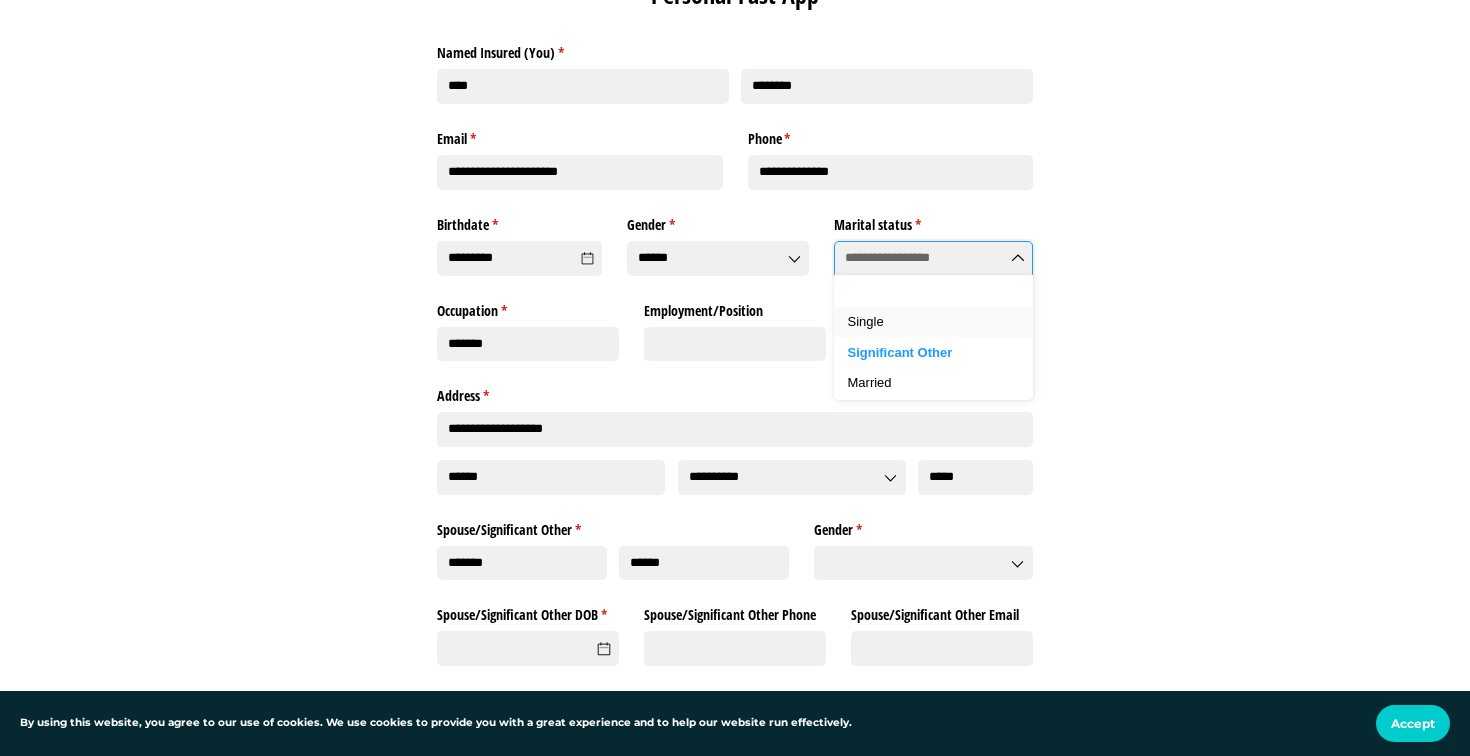 click on "Single" at bounding box center [934, 322] 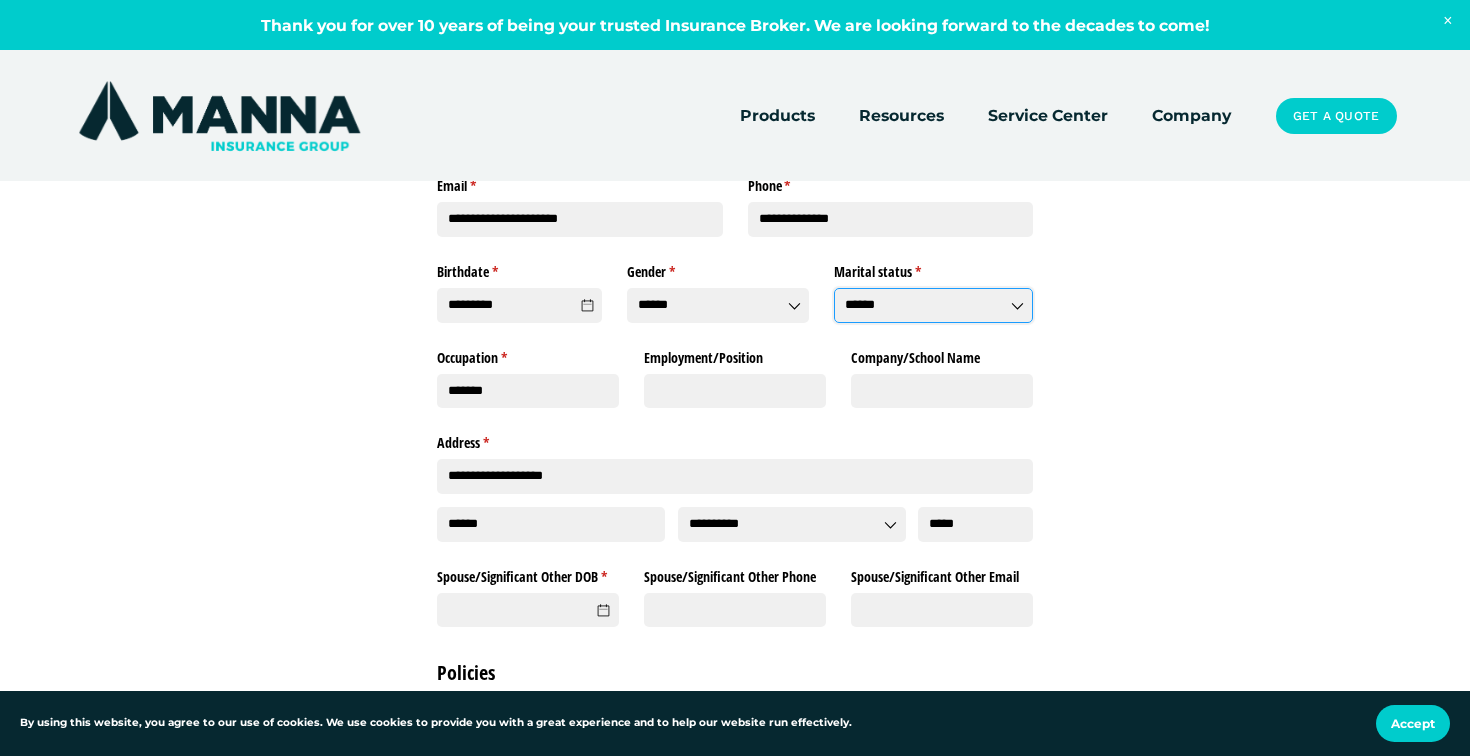 scroll, scrollTop: 220, scrollLeft: 0, axis: vertical 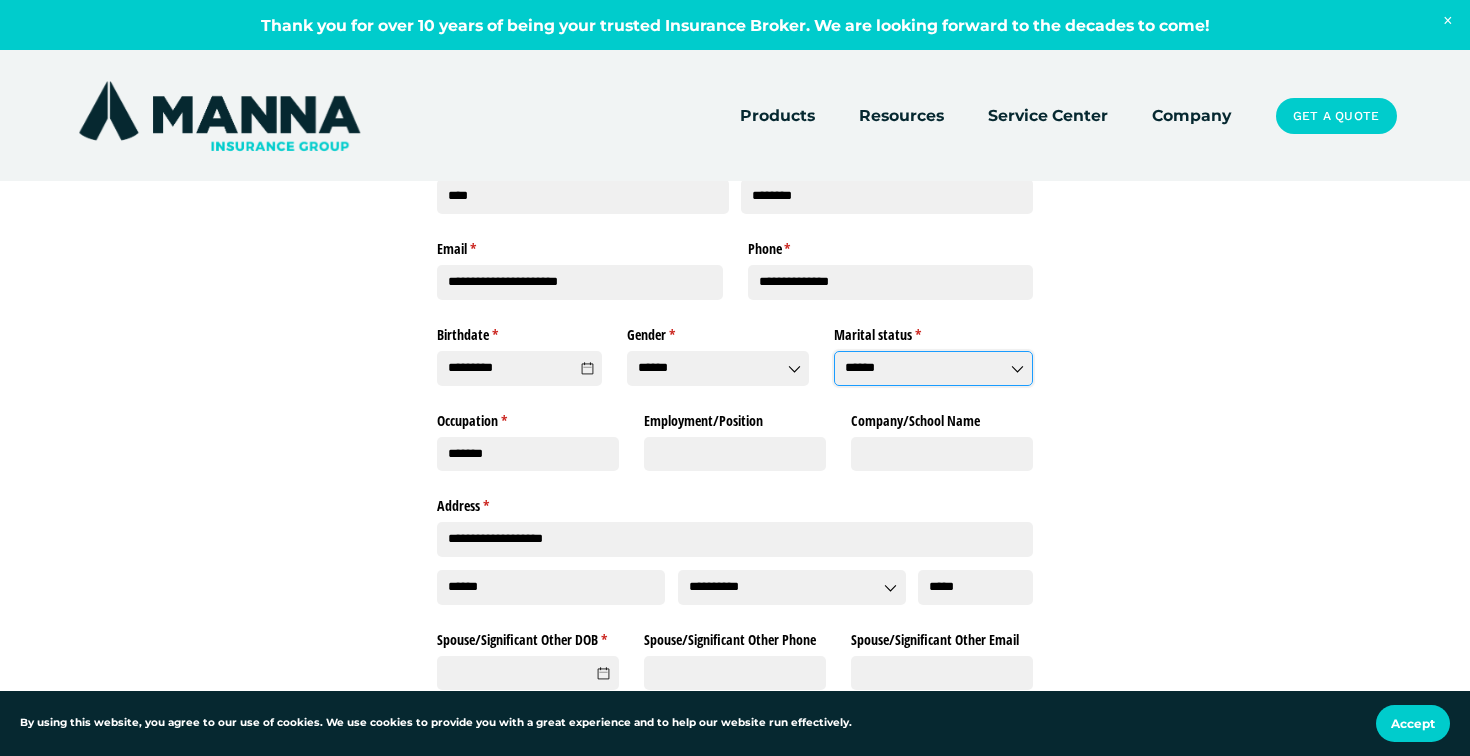 click on "******" 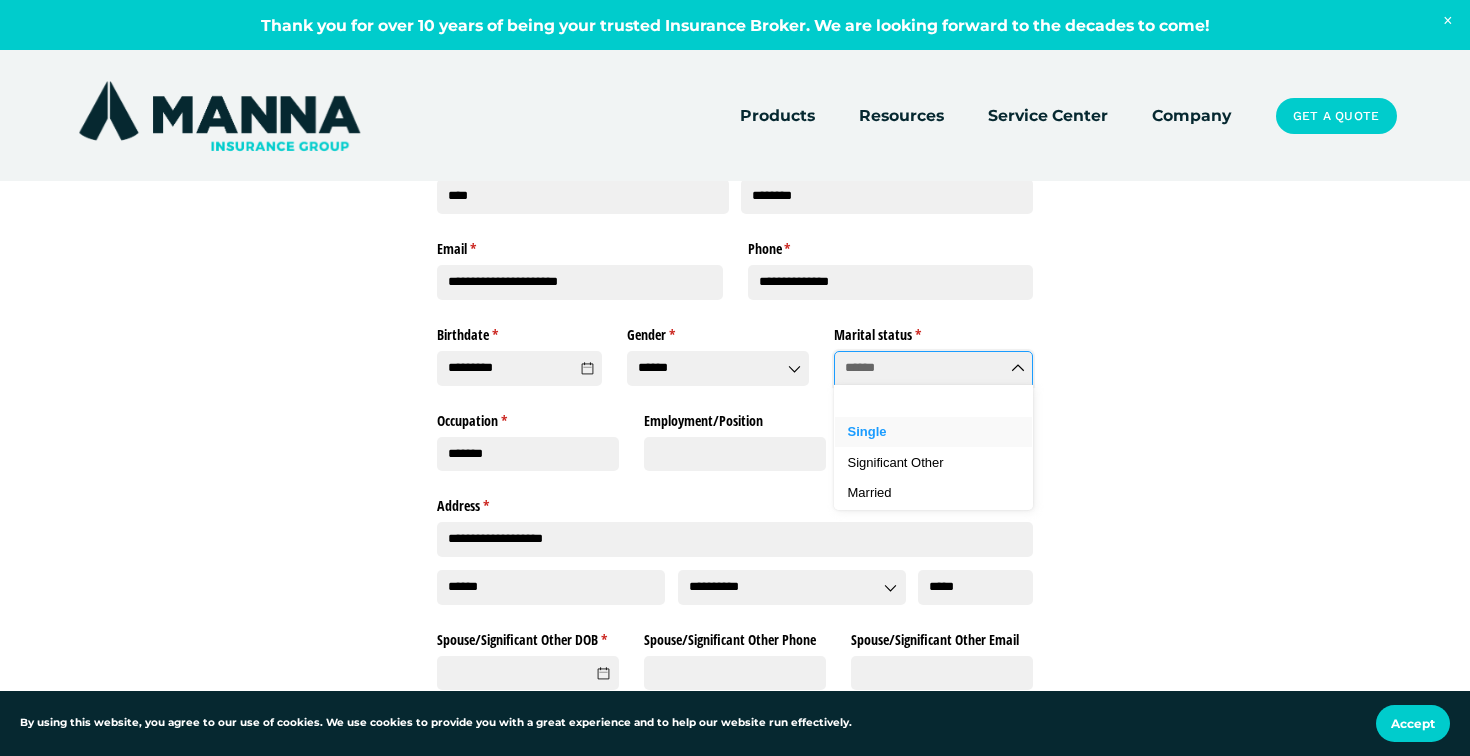 click on "Single" at bounding box center (934, 432) 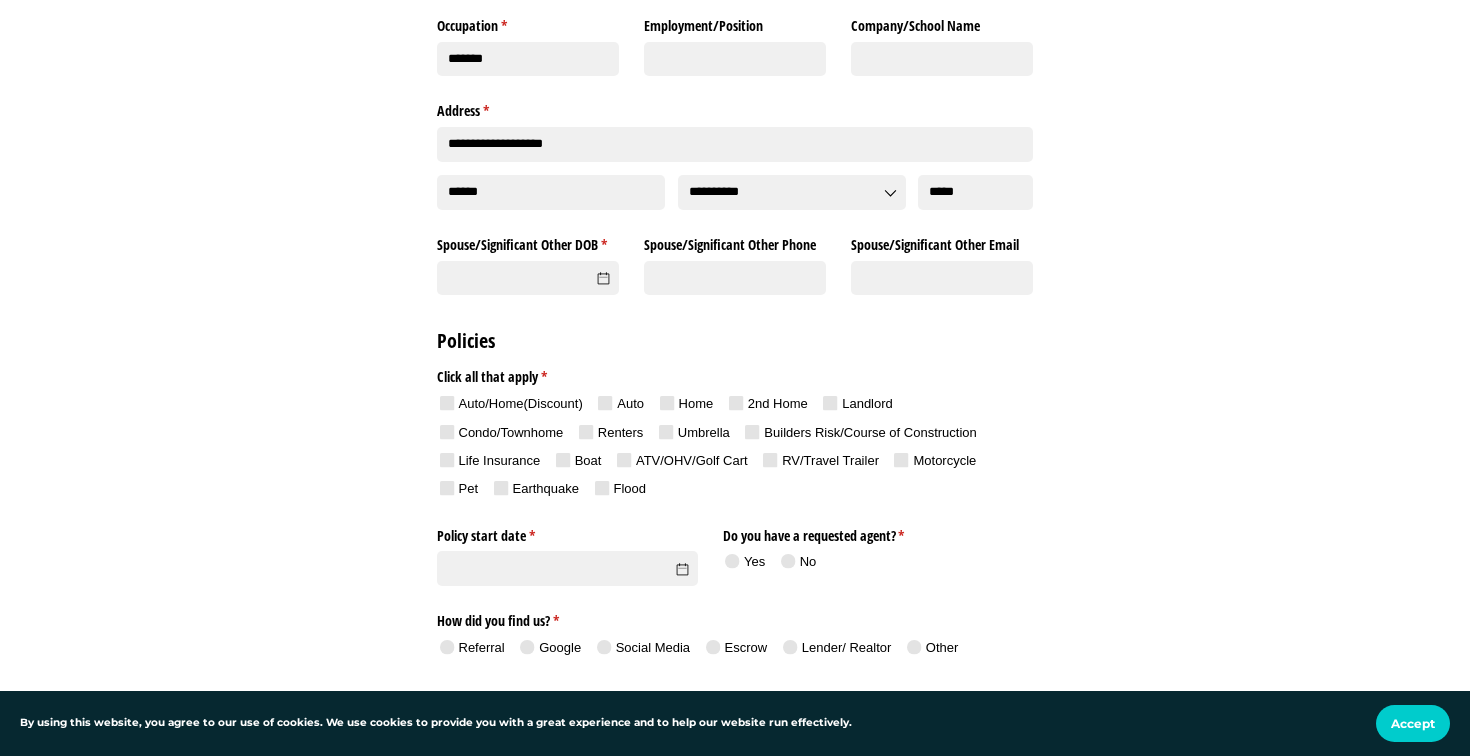 scroll, scrollTop: 628, scrollLeft: 0, axis: vertical 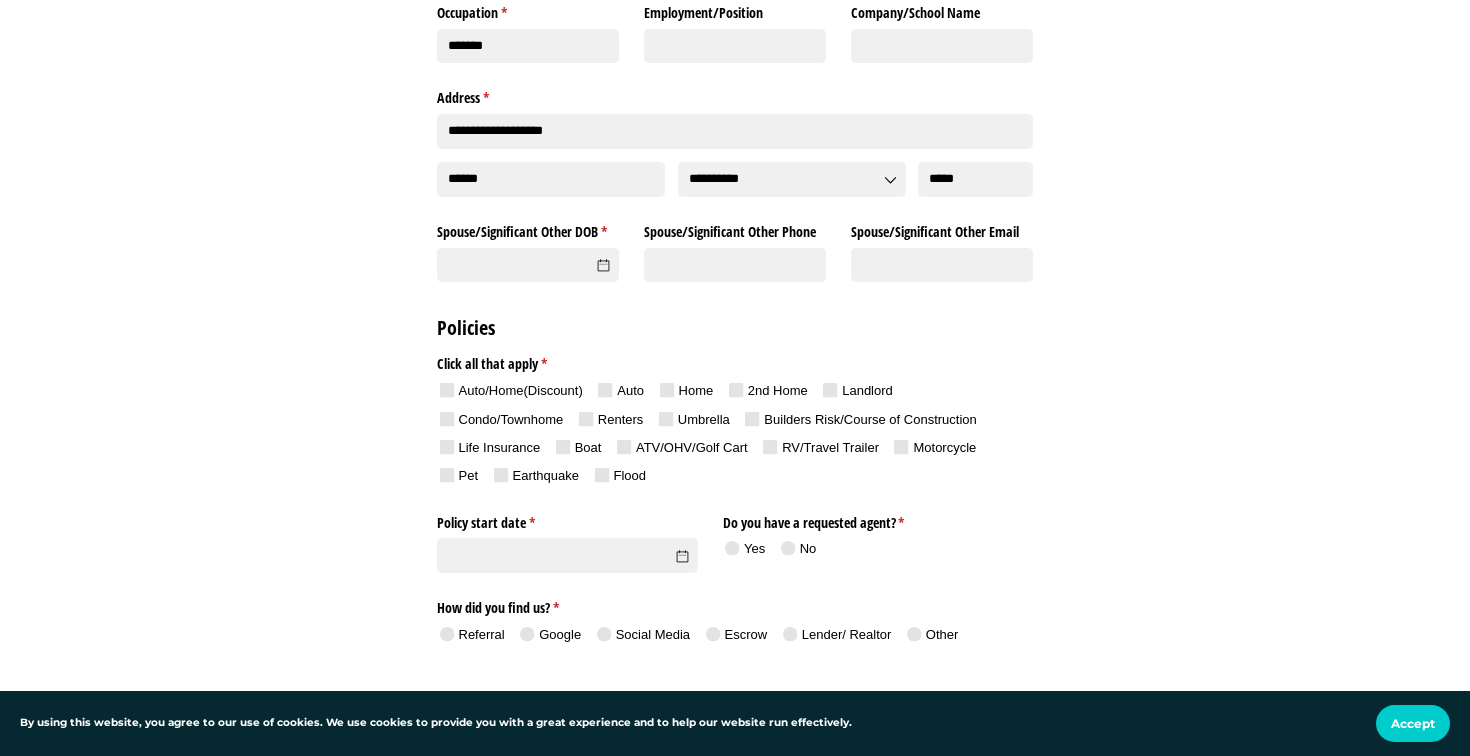 click 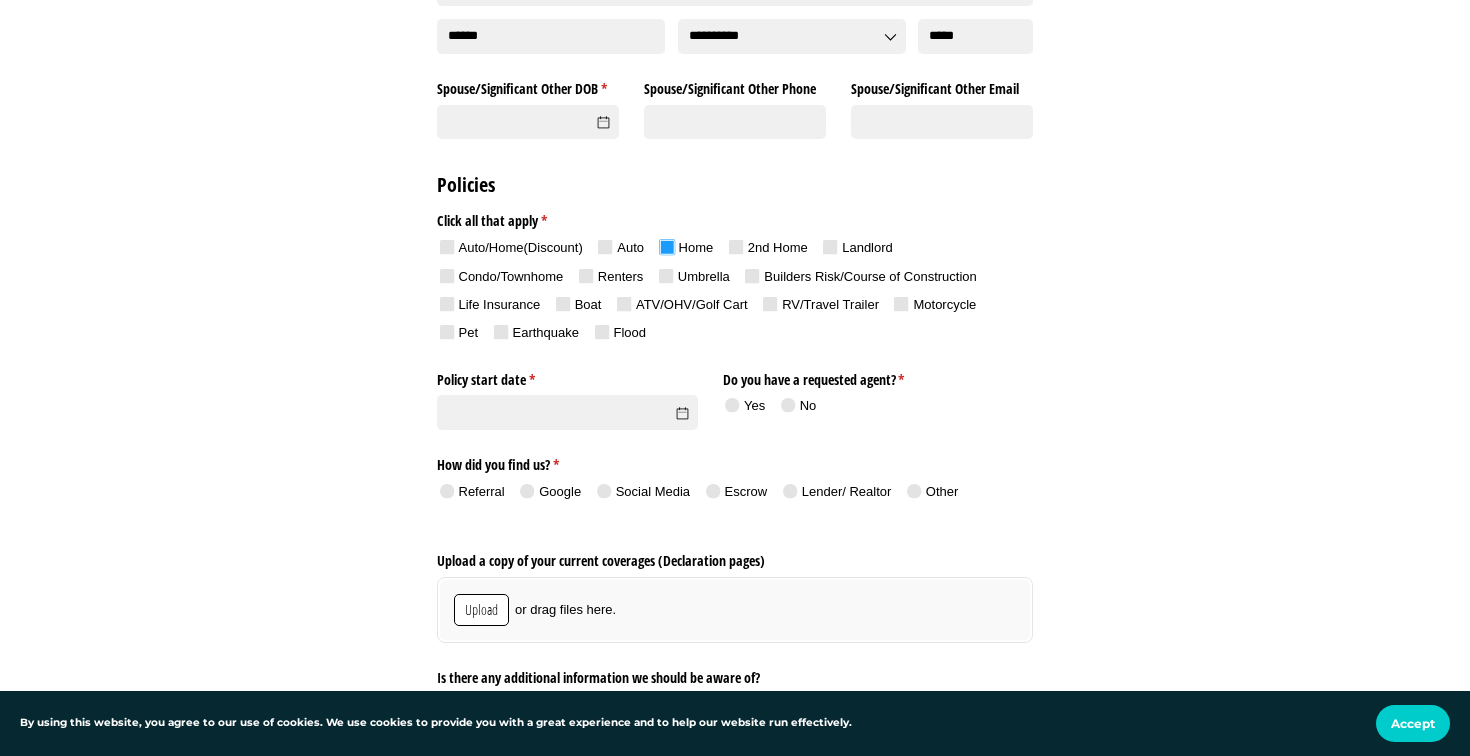 scroll, scrollTop: 777, scrollLeft: 0, axis: vertical 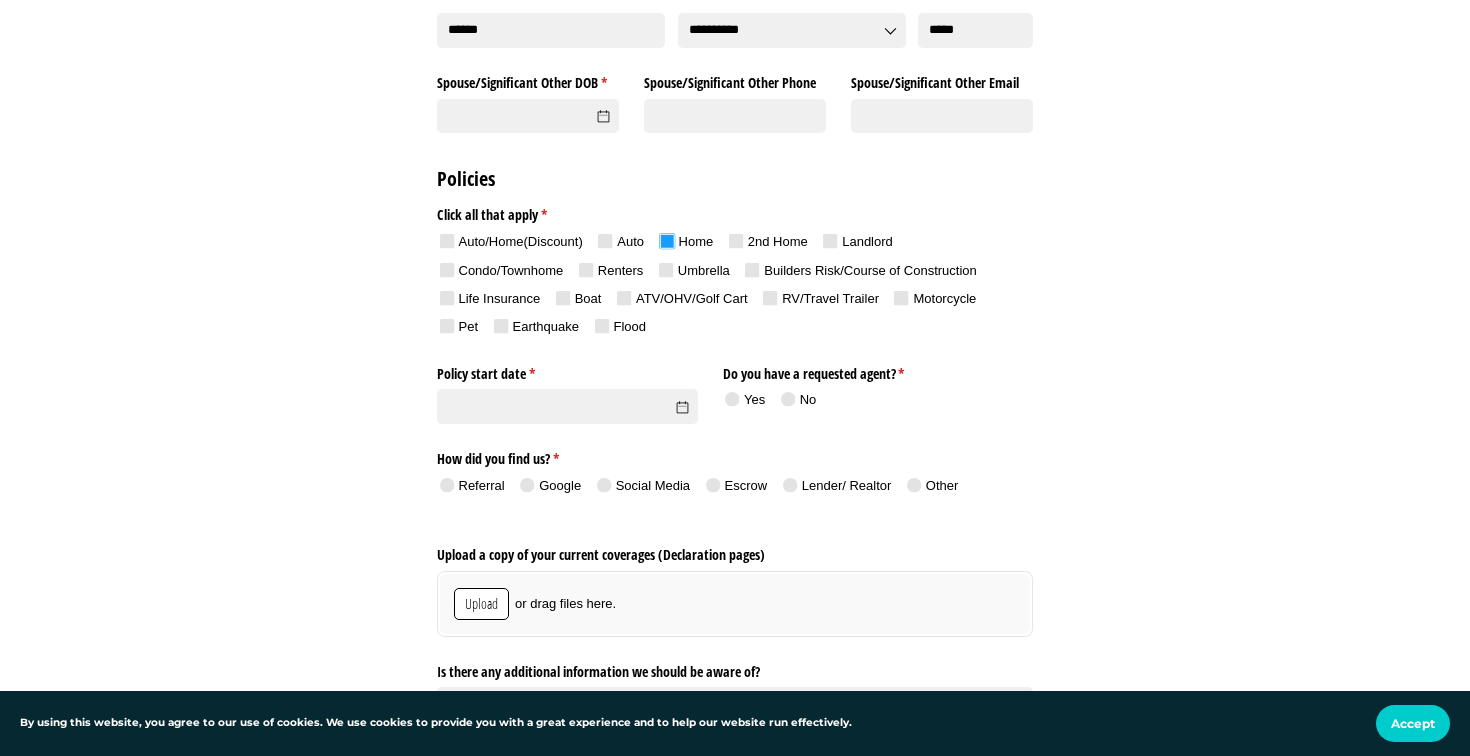 click 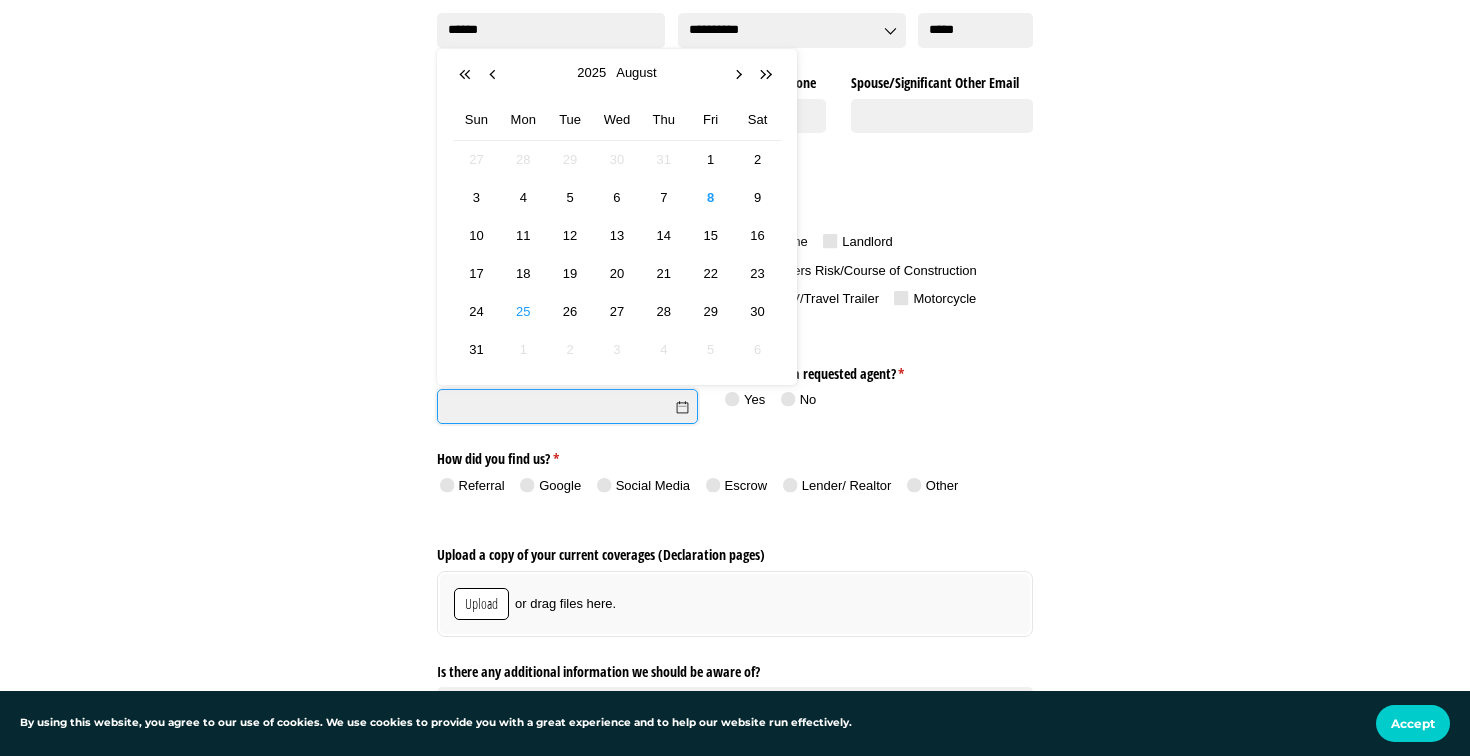 click on "25" at bounding box center [523, 311] 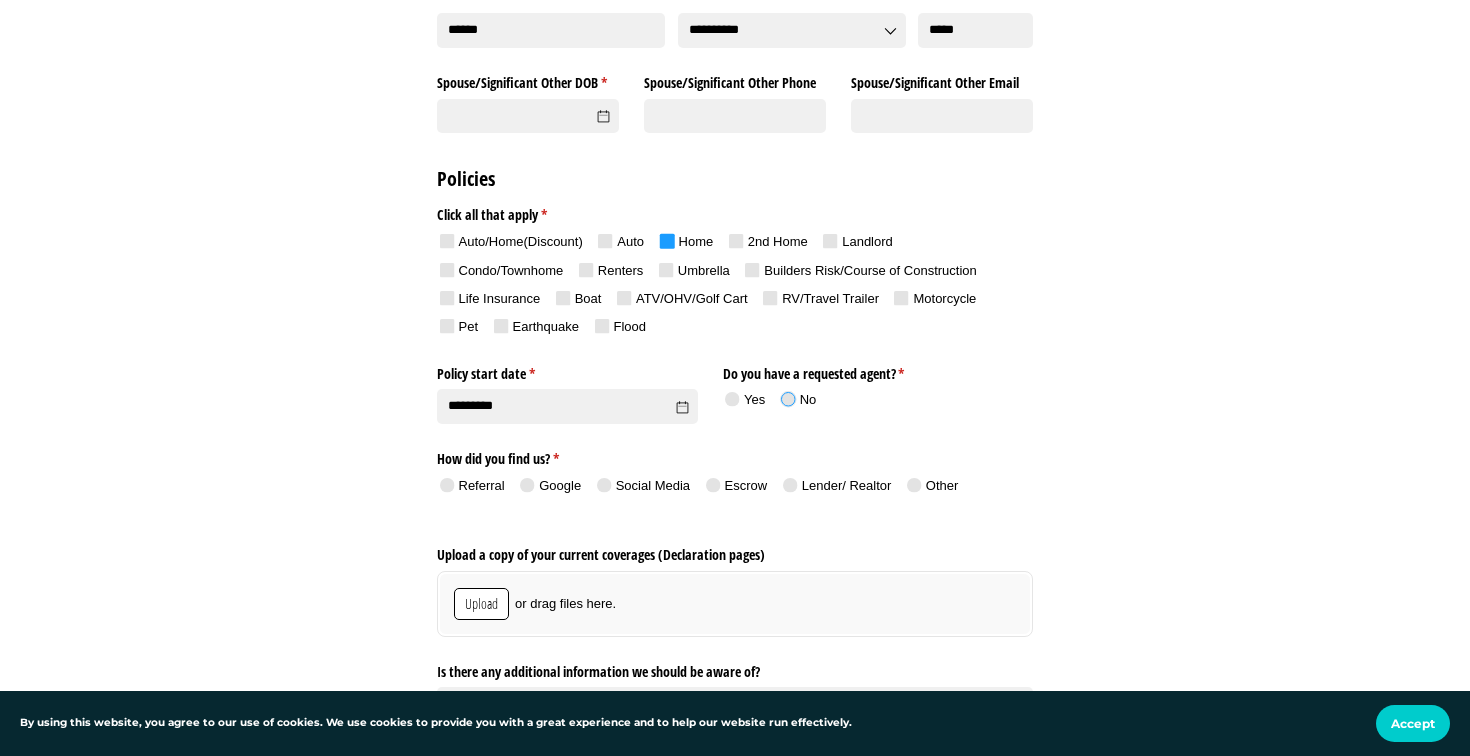 click 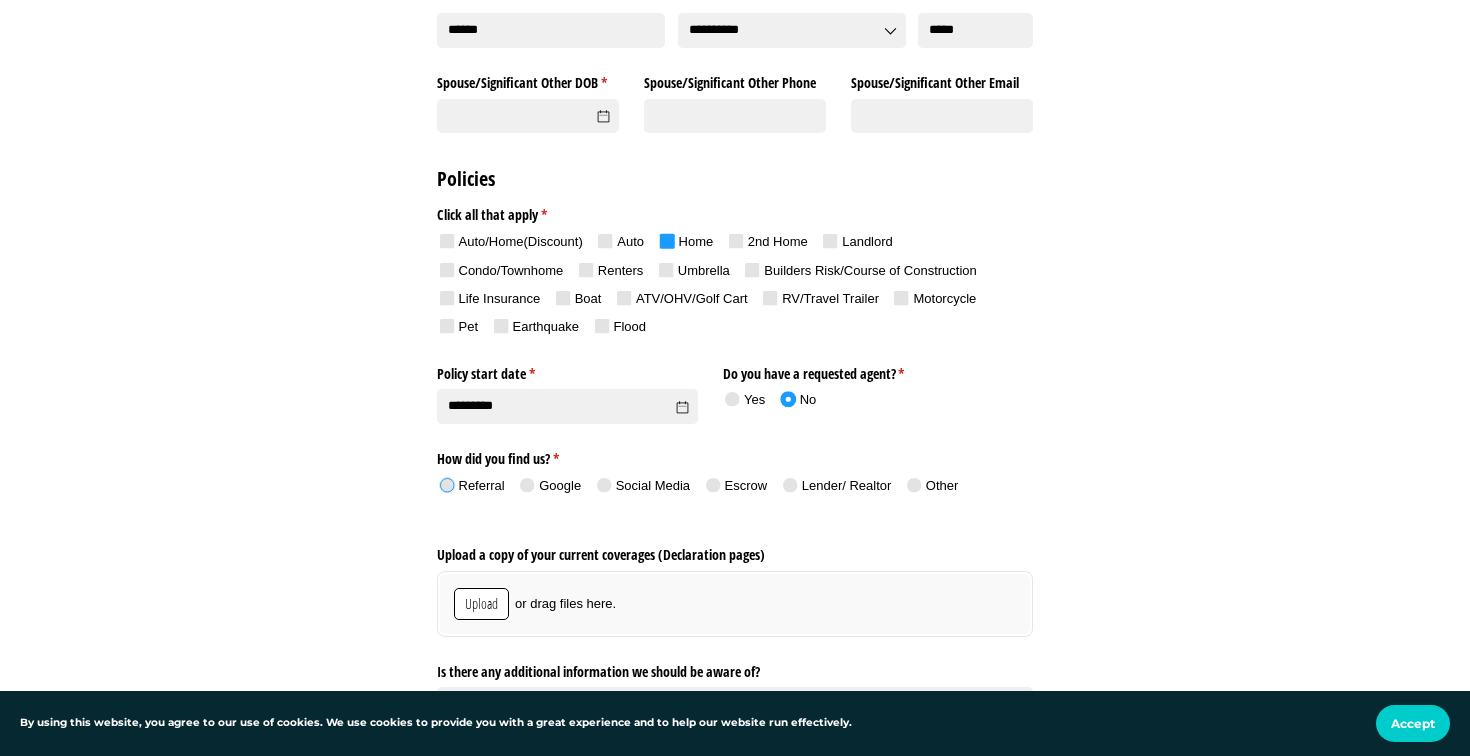 click 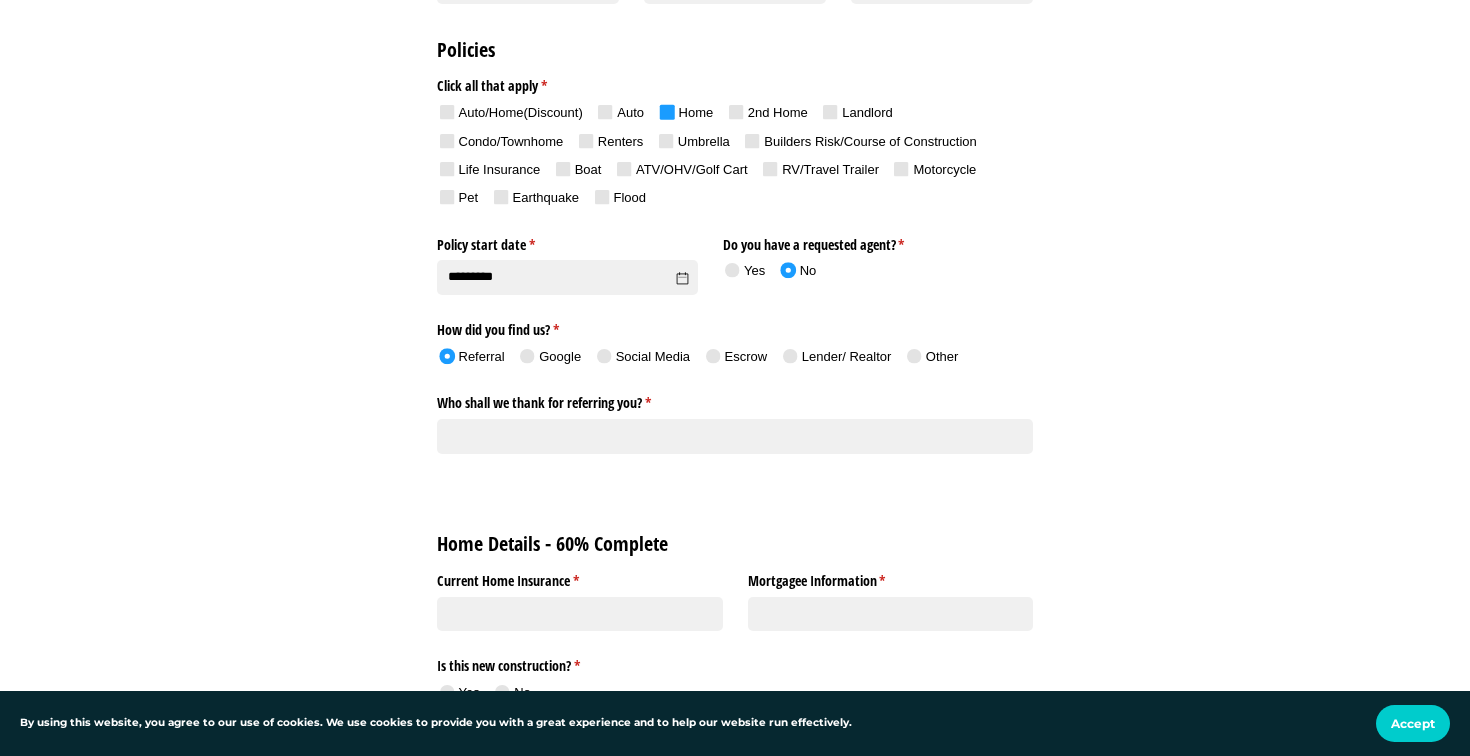 scroll, scrollTop: 907, scrollLeft: 0, axis: vertical 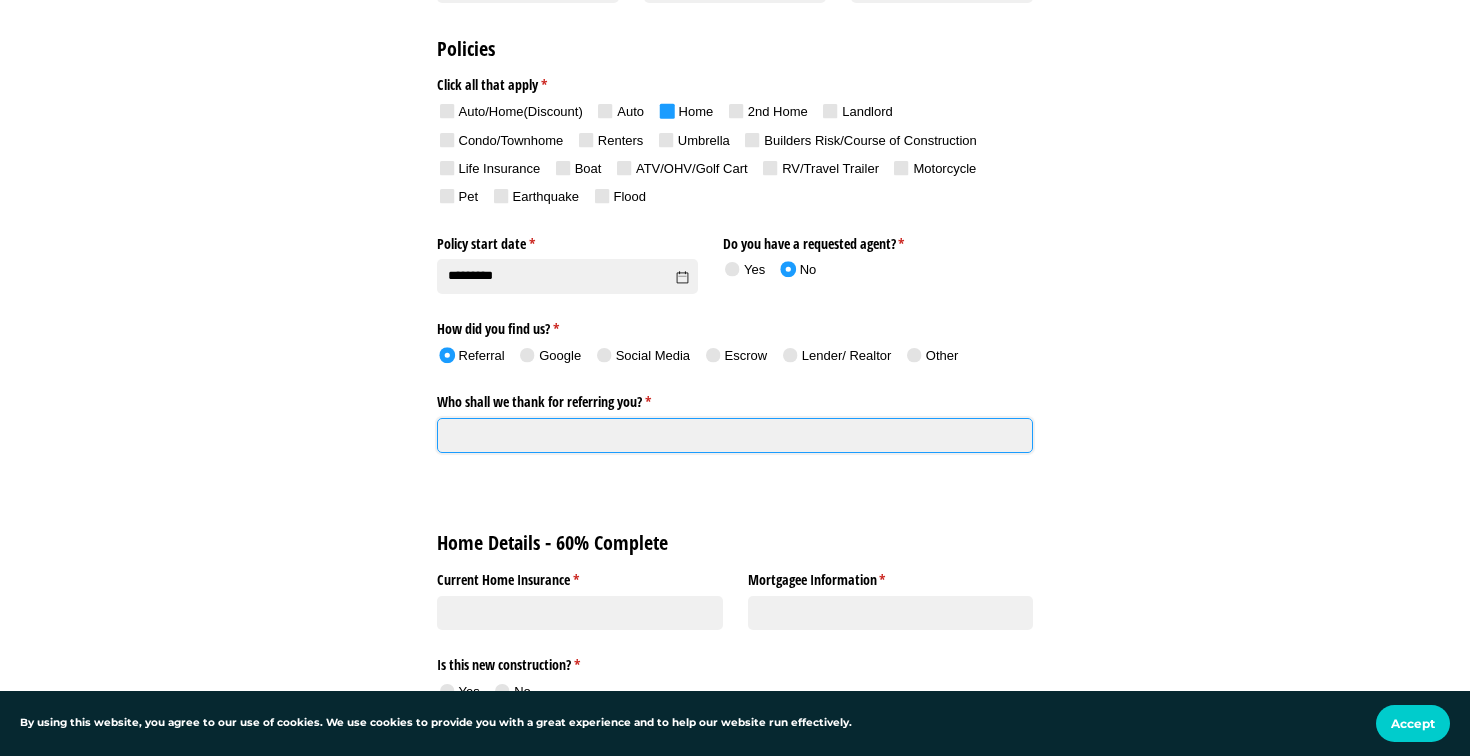 click on "Who shall we thank for referring you? *   (required)" 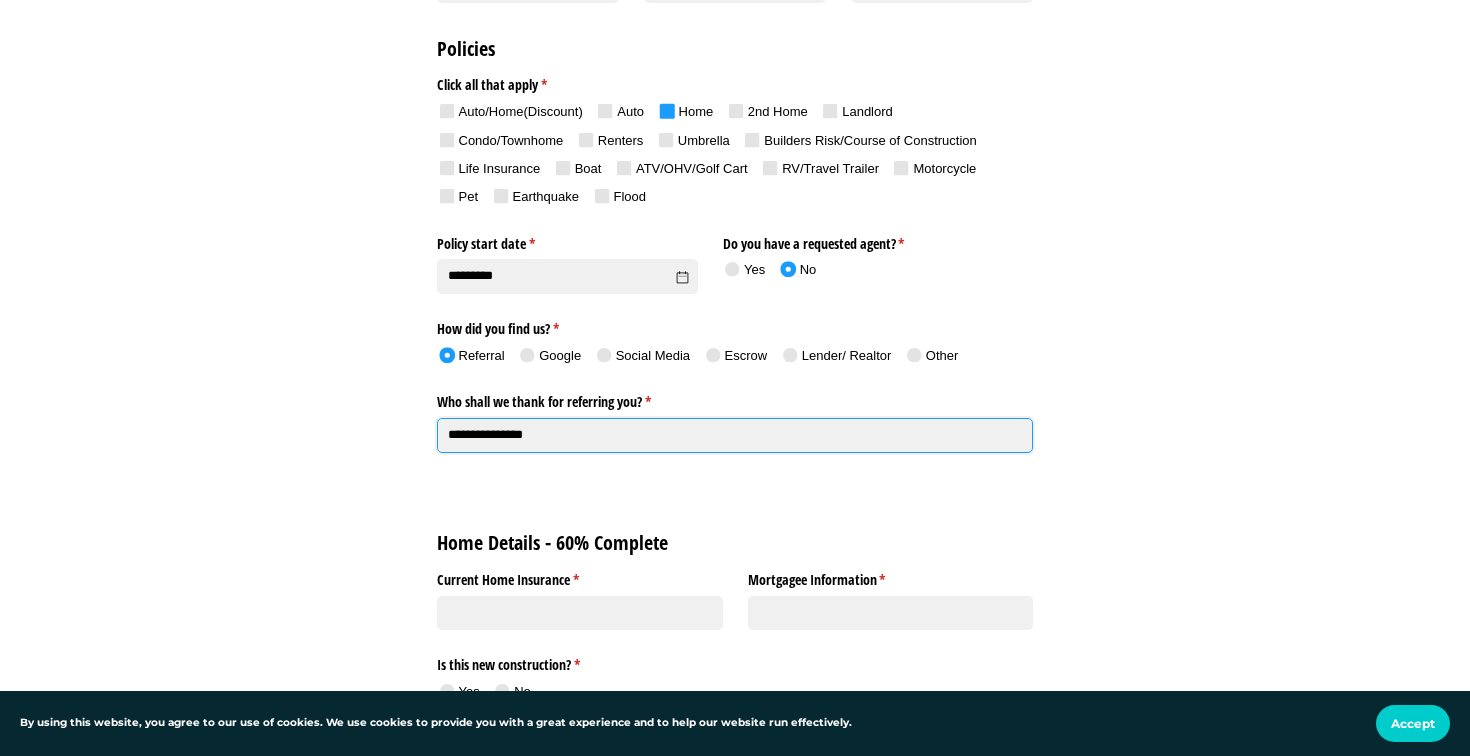 click on "**********" 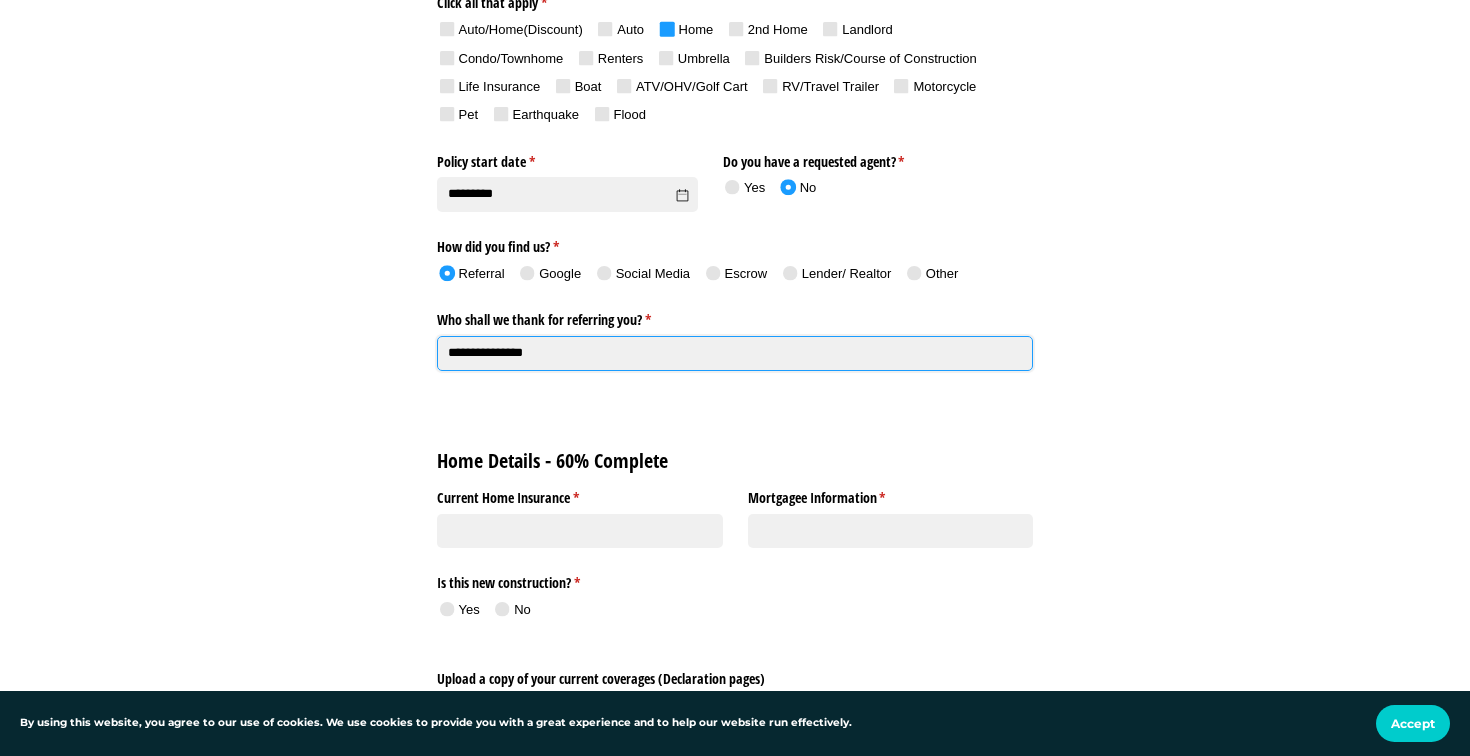 scroll, scrollTop: 1052, scrollLeft: 0, axis: vertical 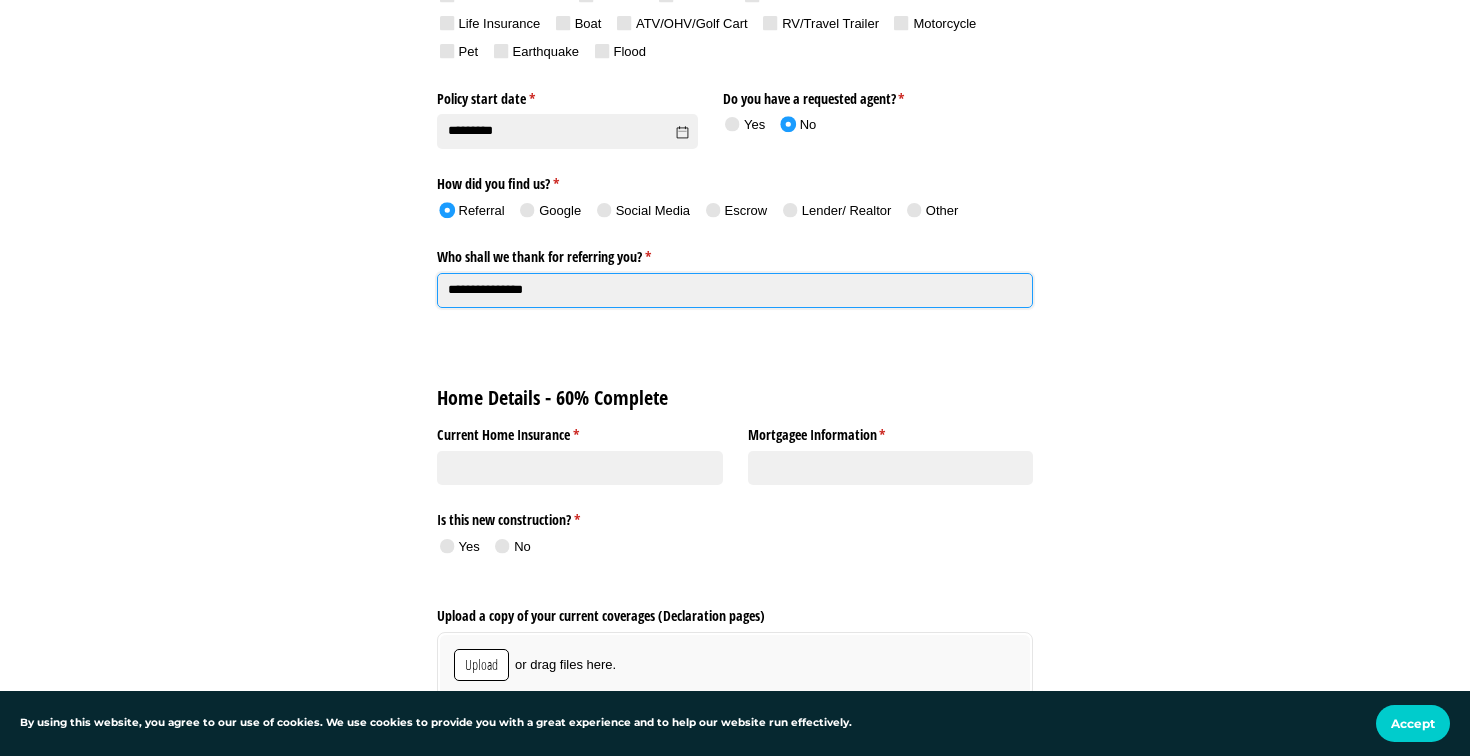 type on "**********" 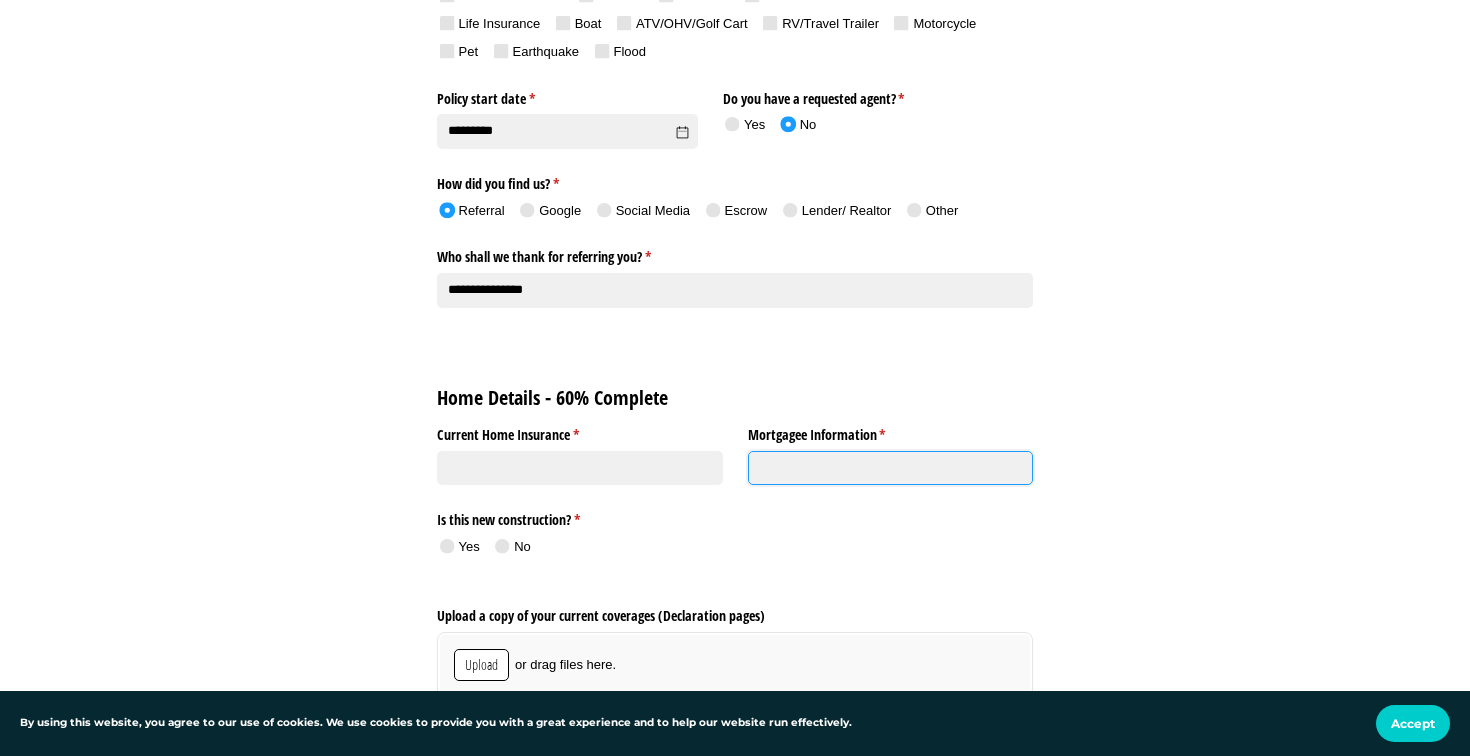click on "Mortgagee Information *   (required)" 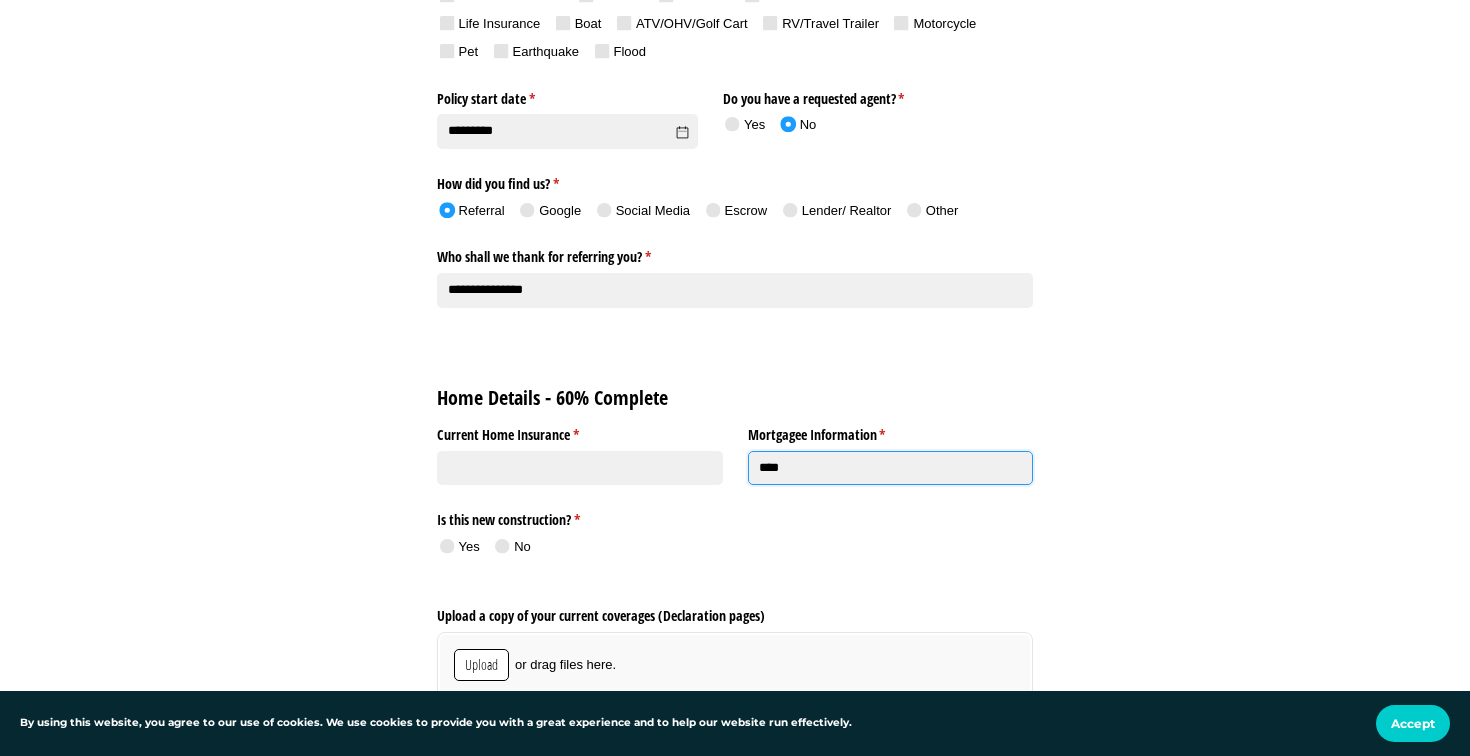type on "****" 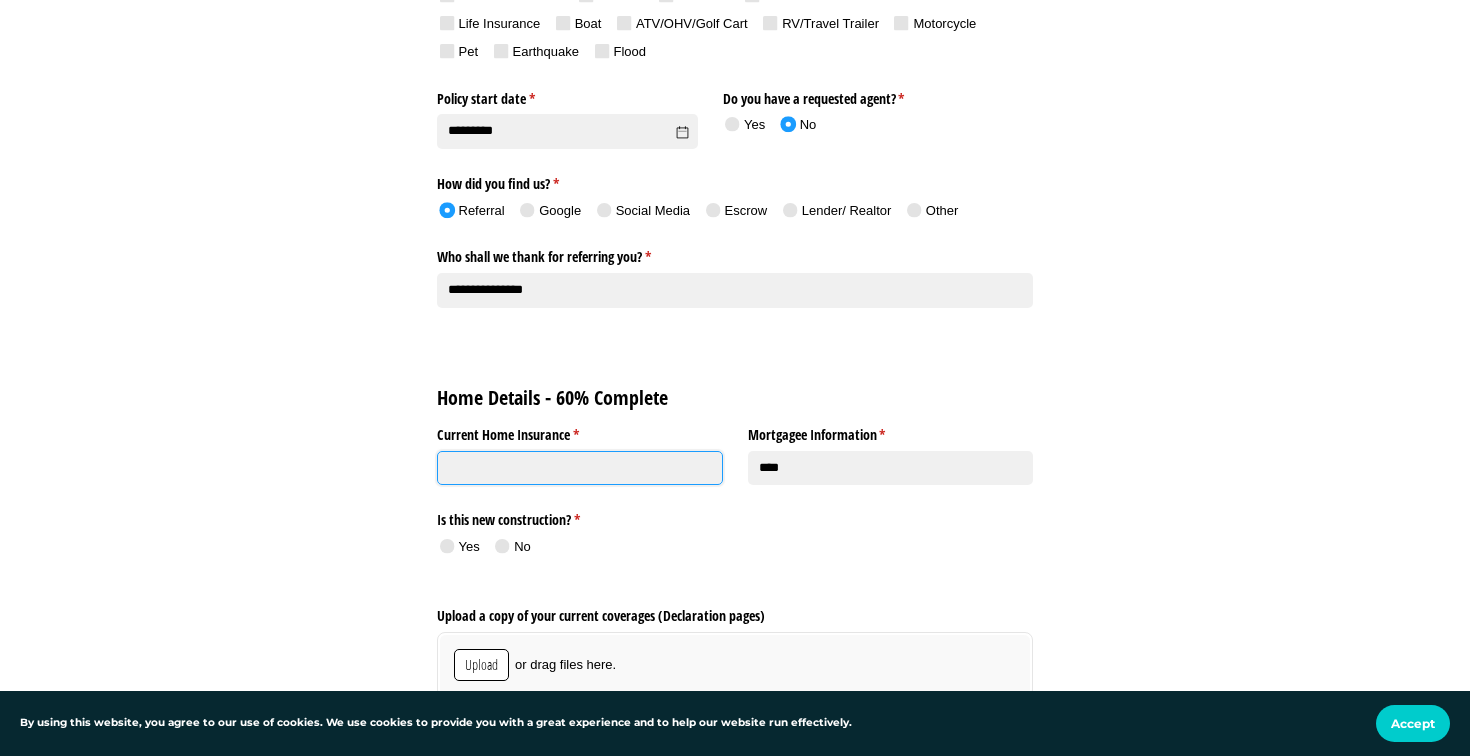click on "Current Home Insurance *   (required)" 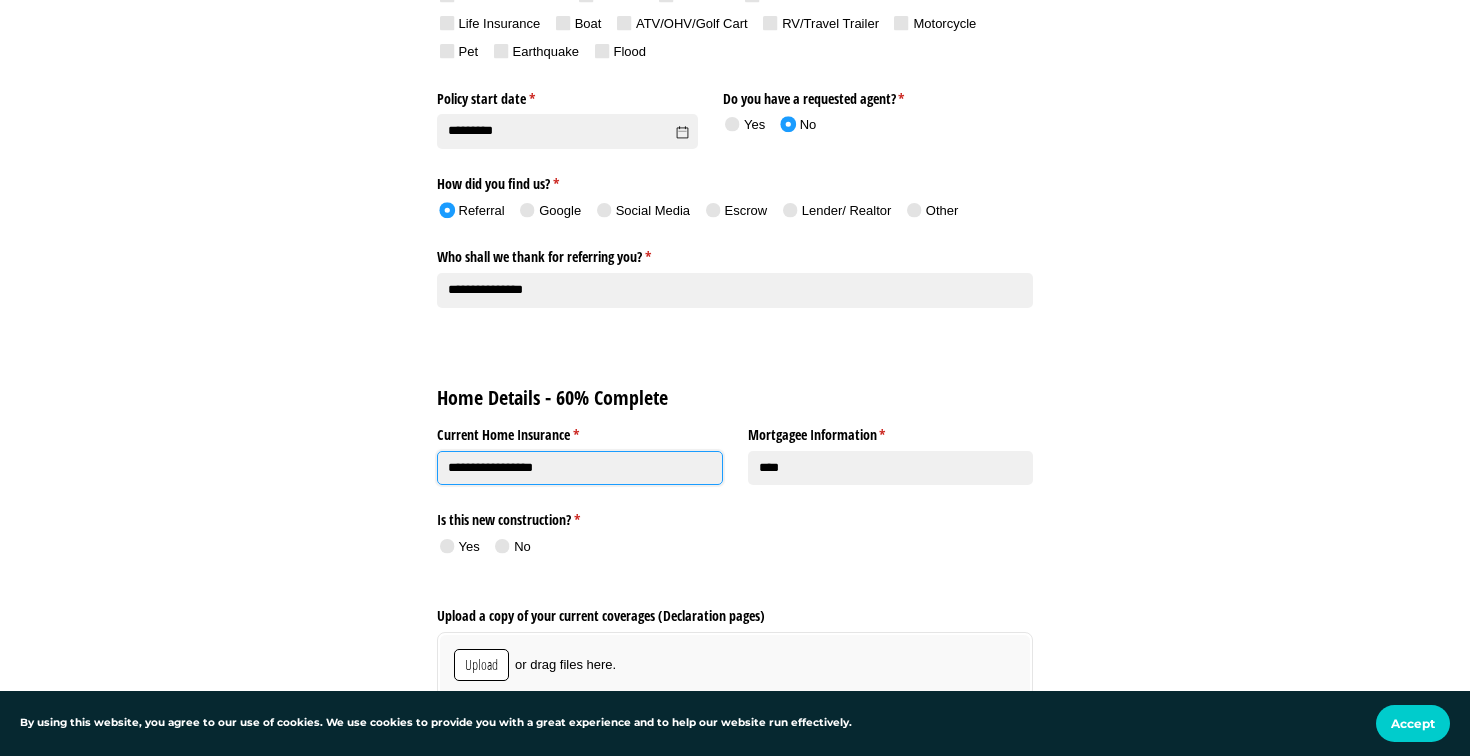 click on "**********" 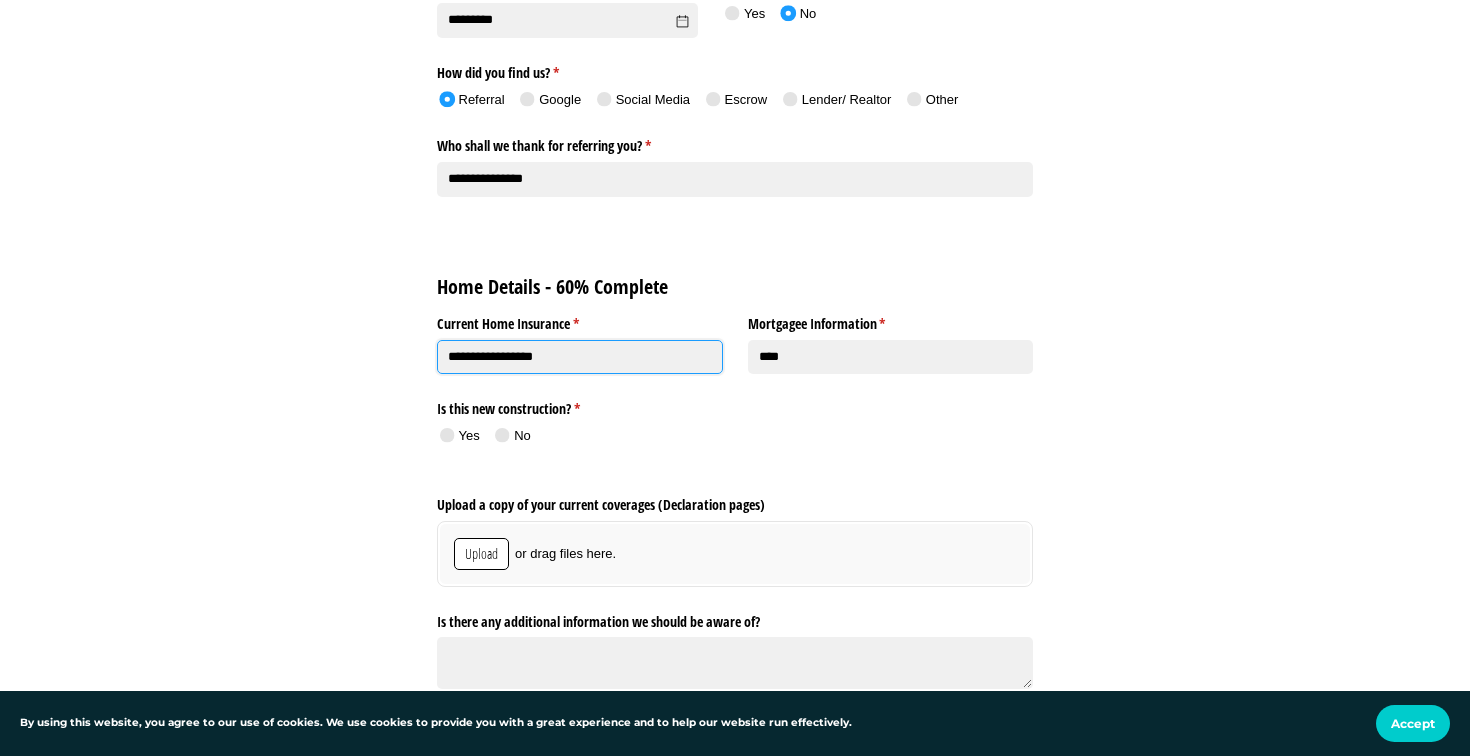 scroll, scrollTop: 1245, scrollLeft: 0, axis: vertical 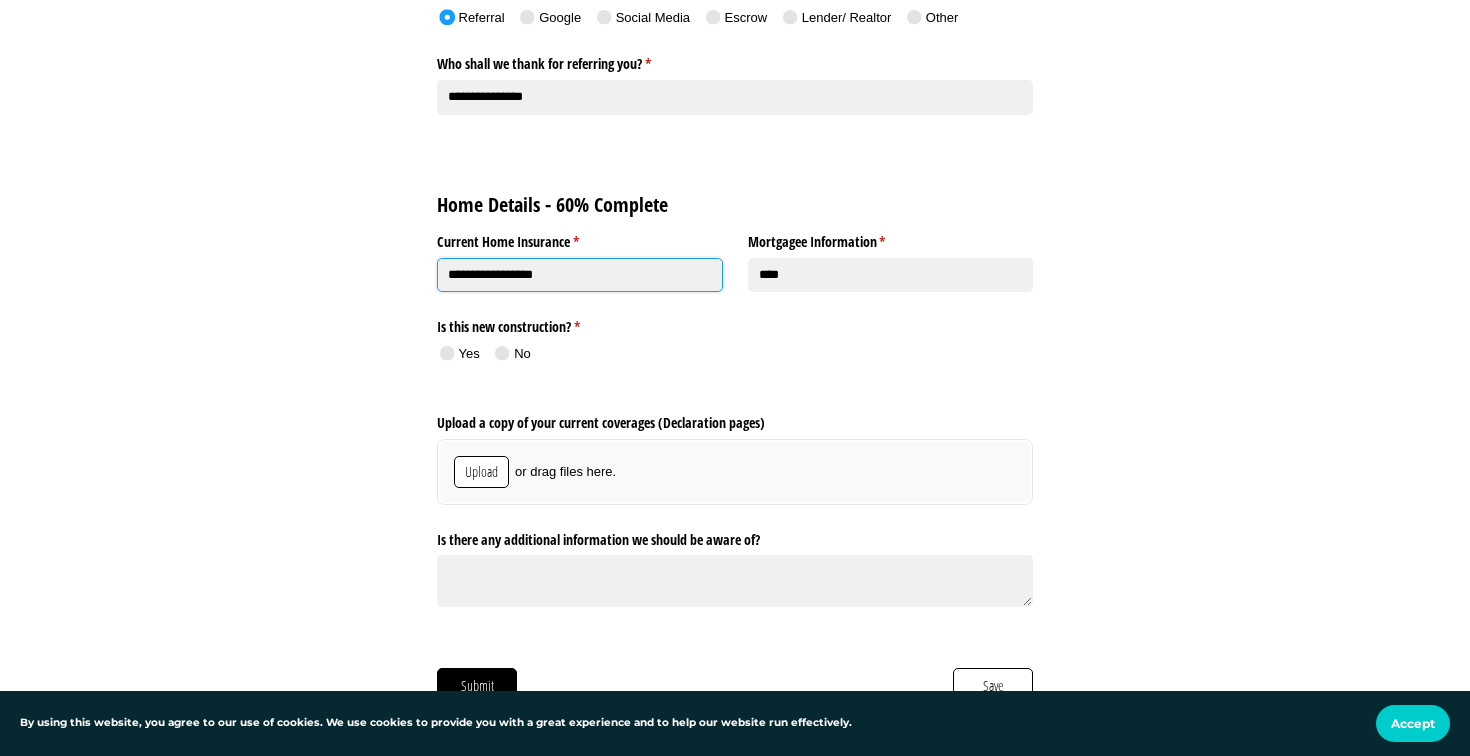type on "**********" 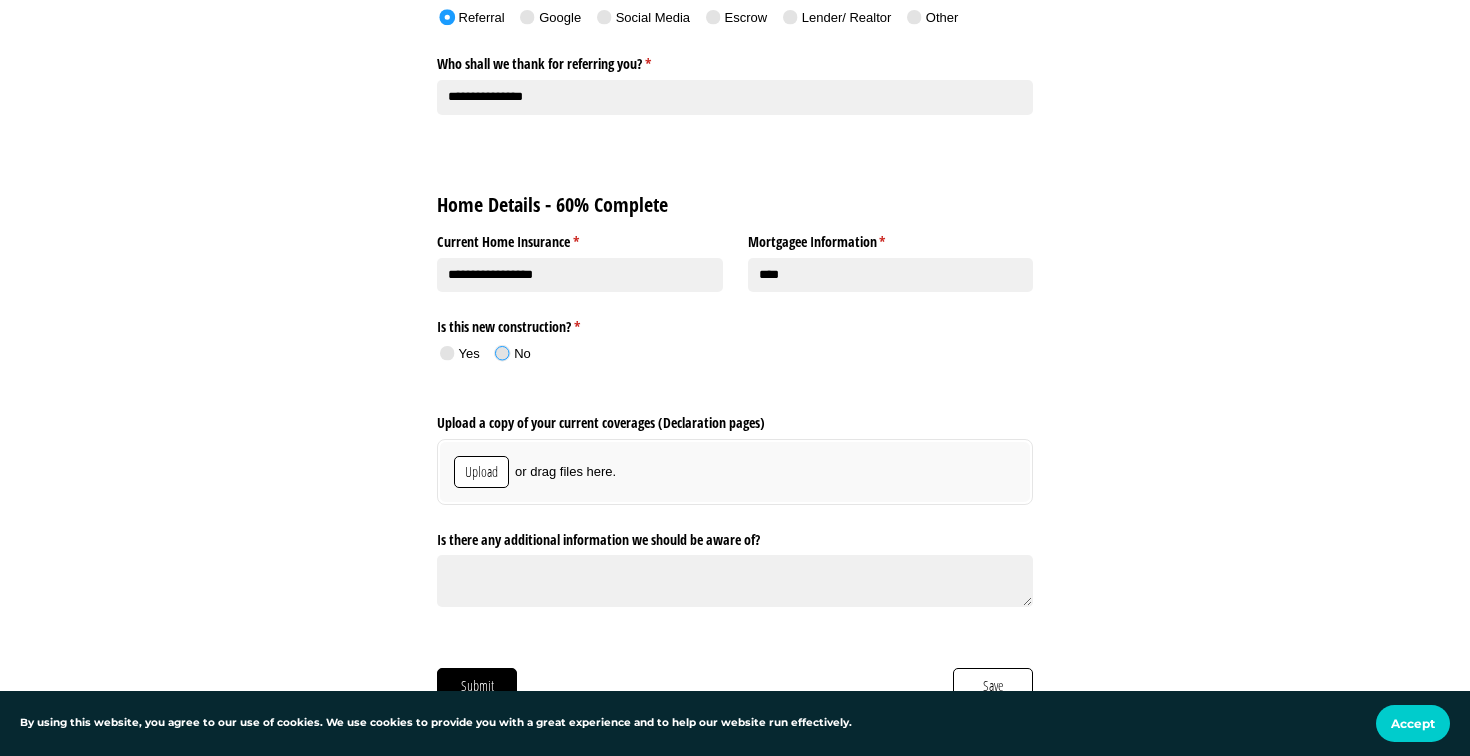 click 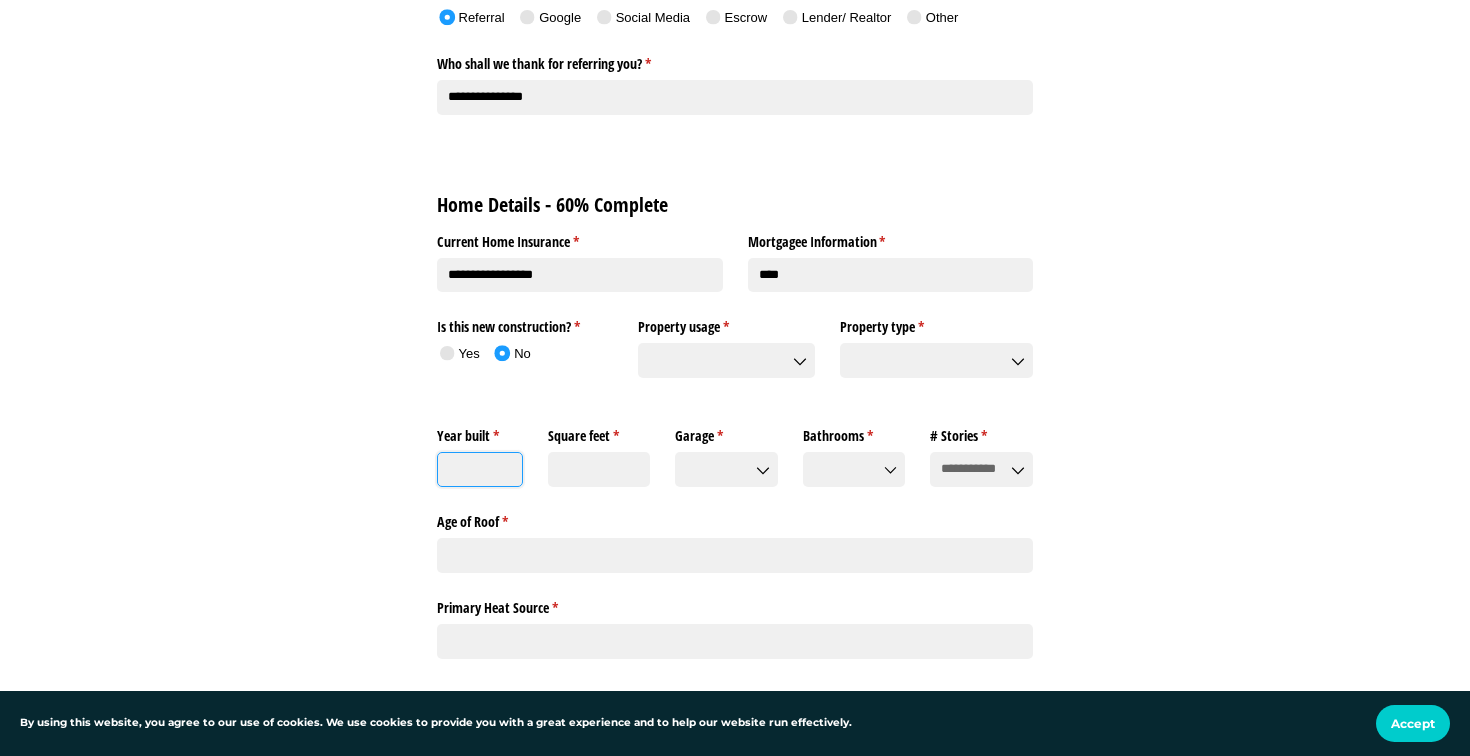 click on "Year built *   (required)" 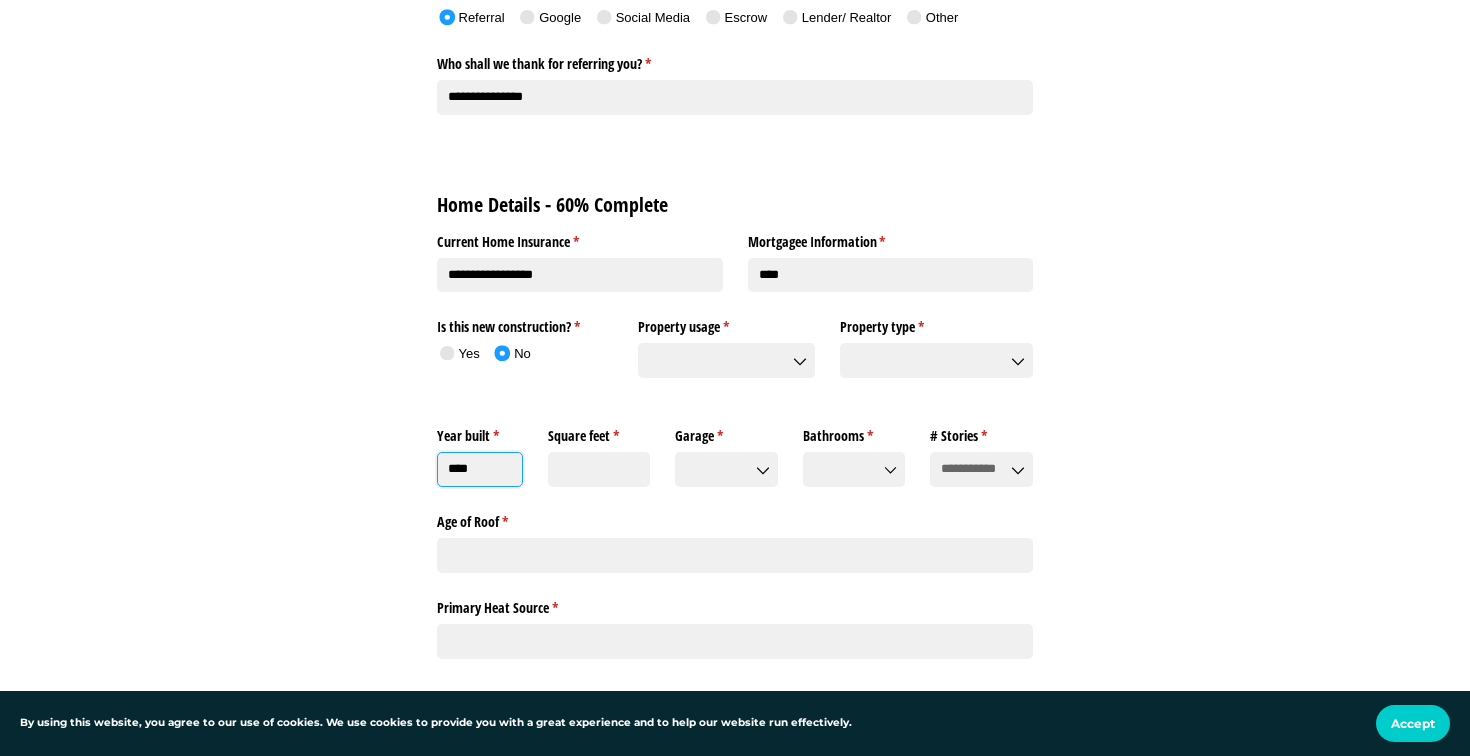 type on "****" 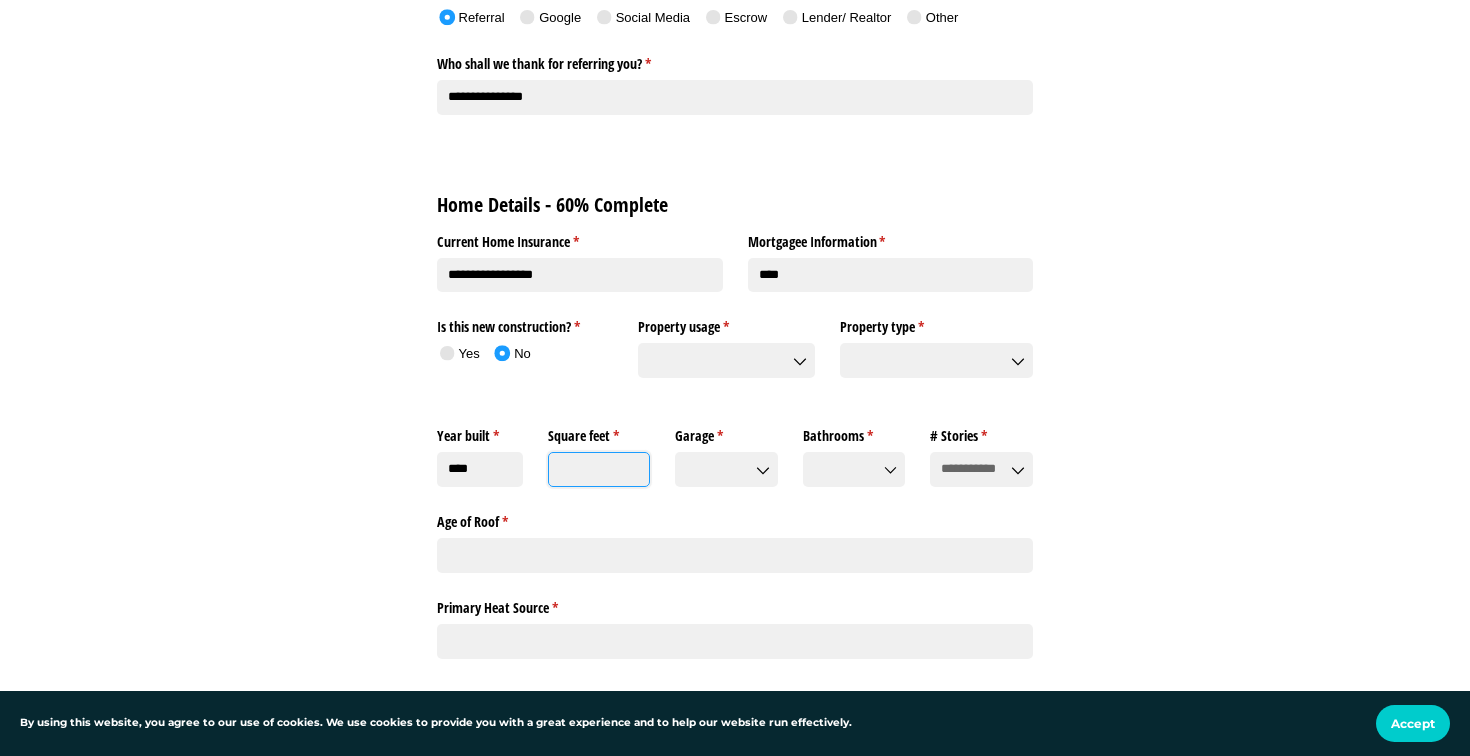 click on "Square feet *   (required)" 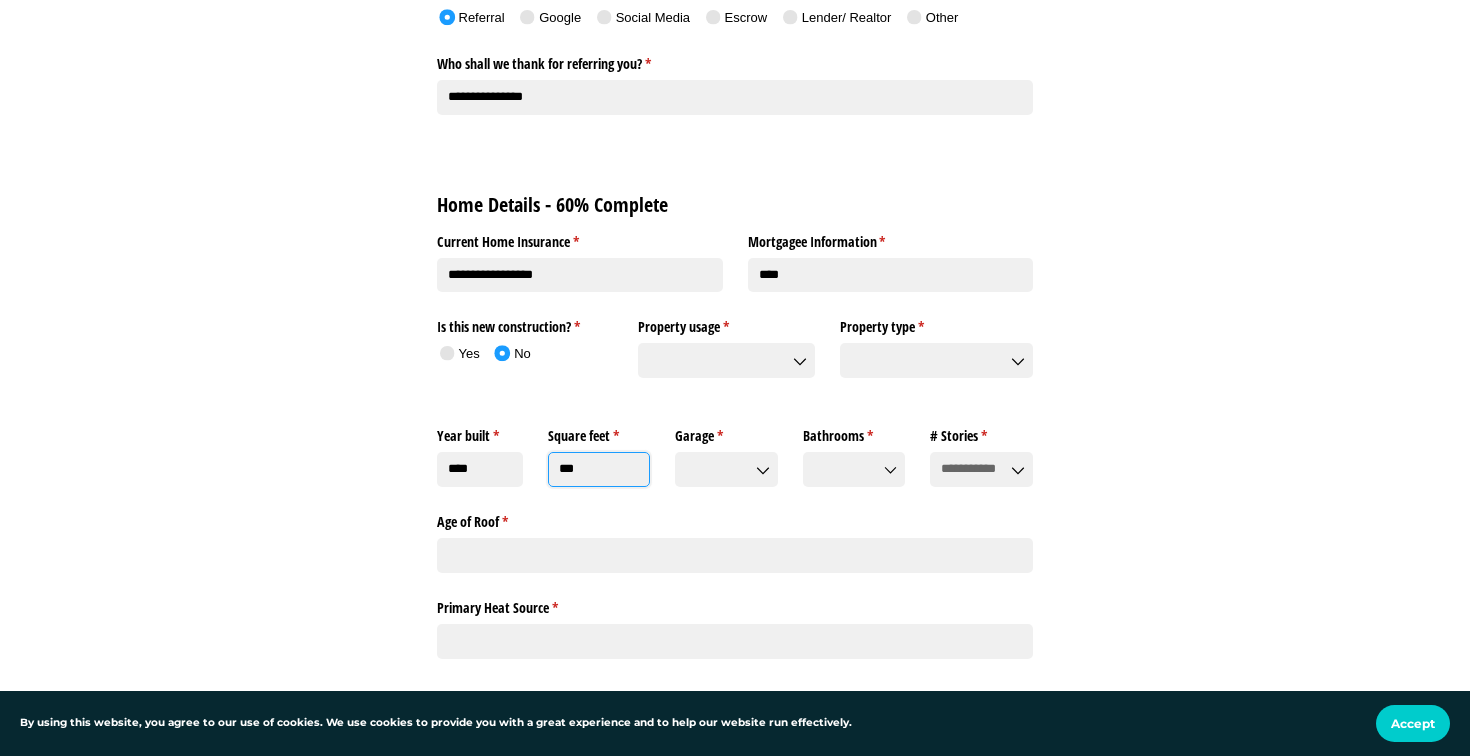 type on "***" 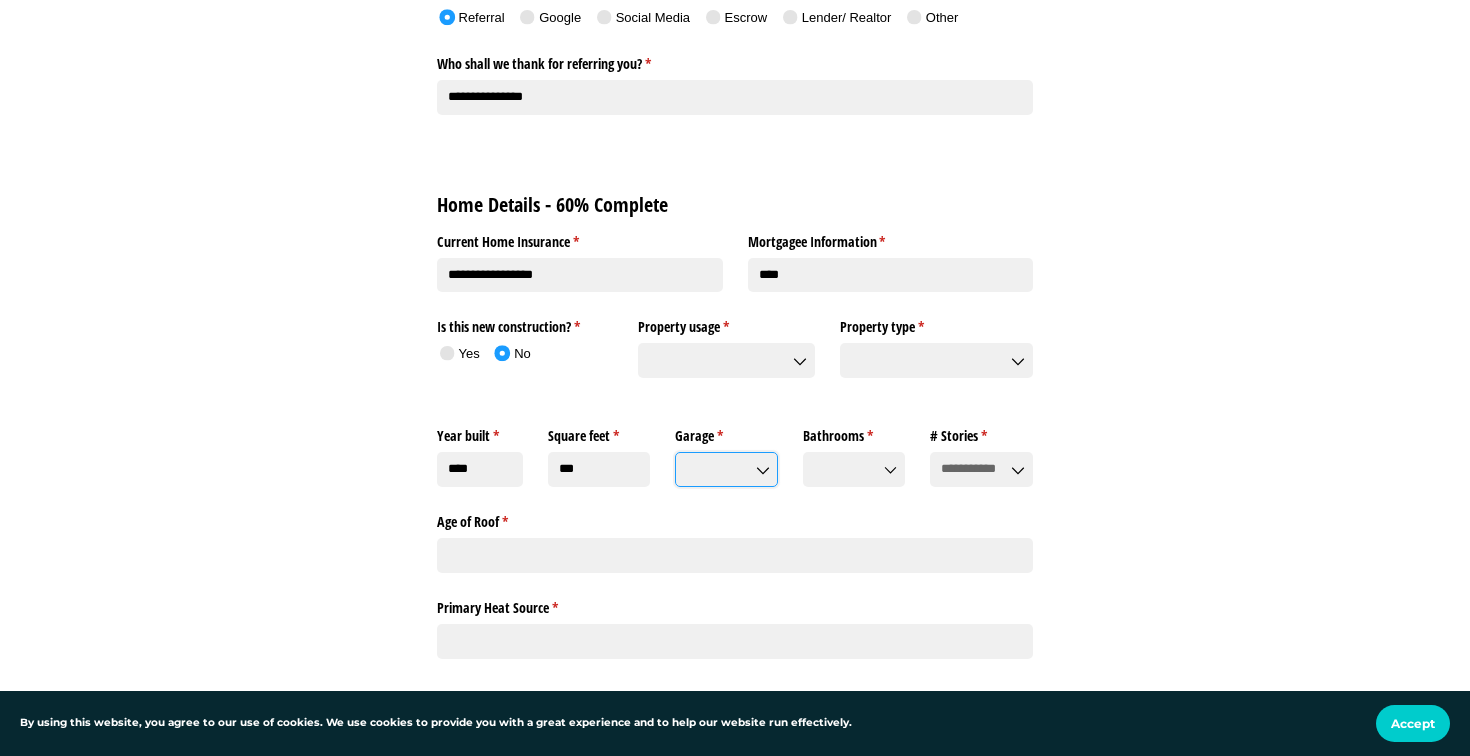click on "Garage *   (required)" 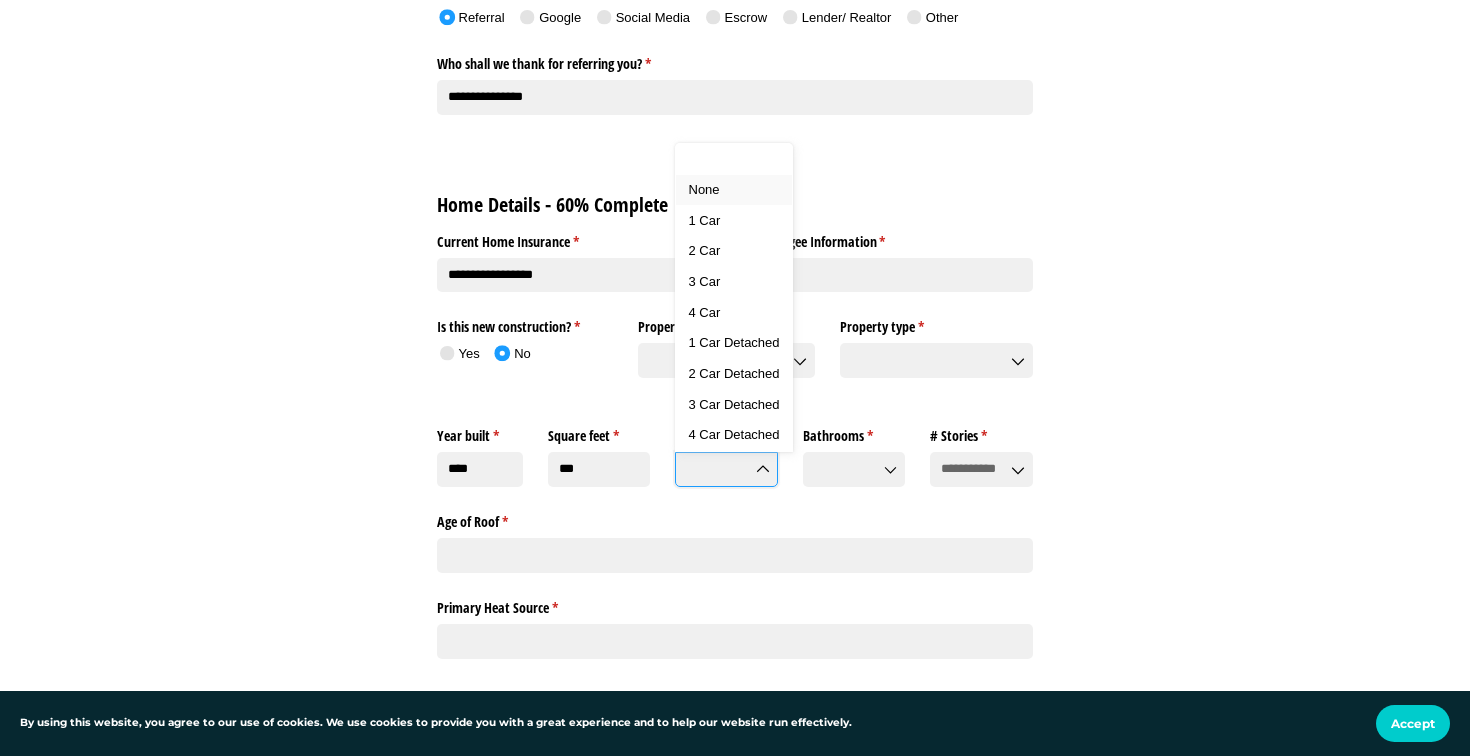 click on "None" at bounding box center (704, 189) 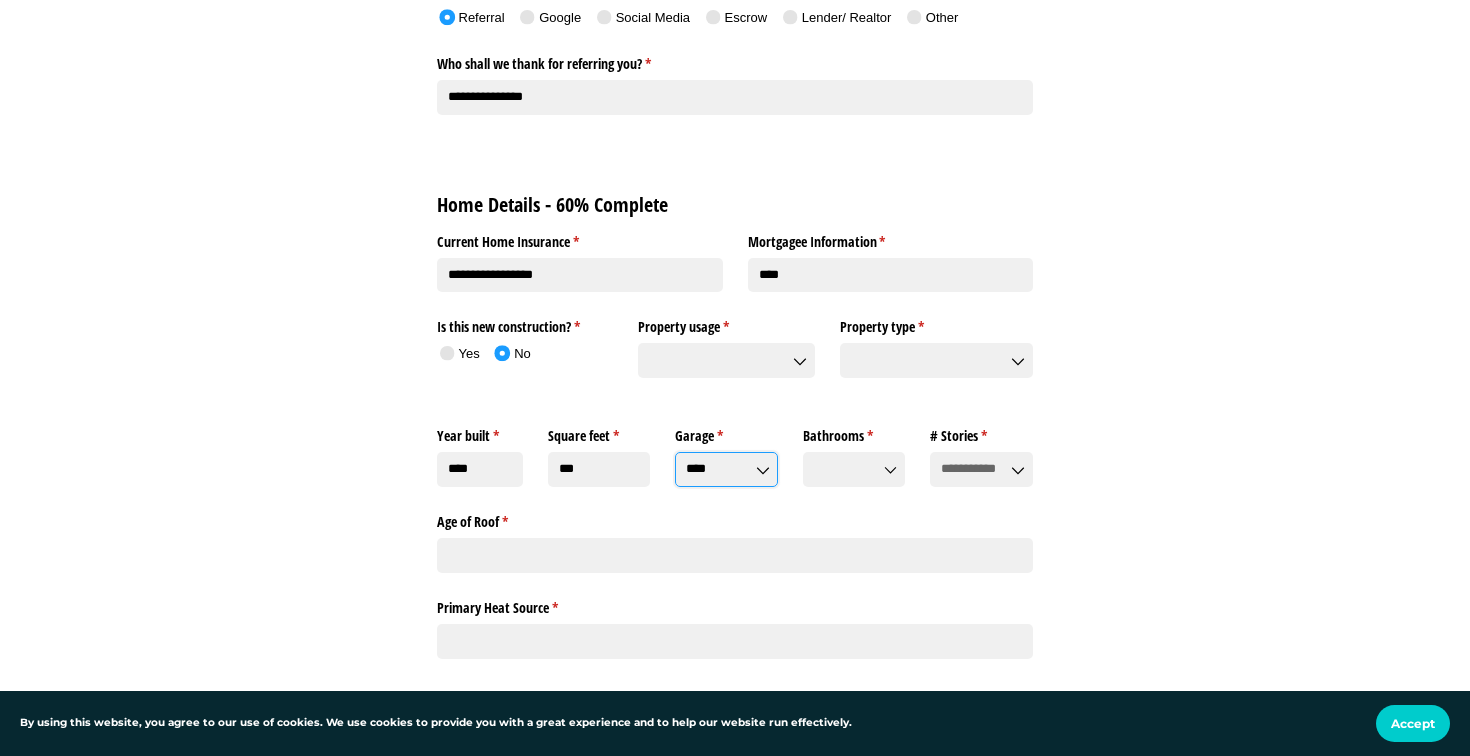 click 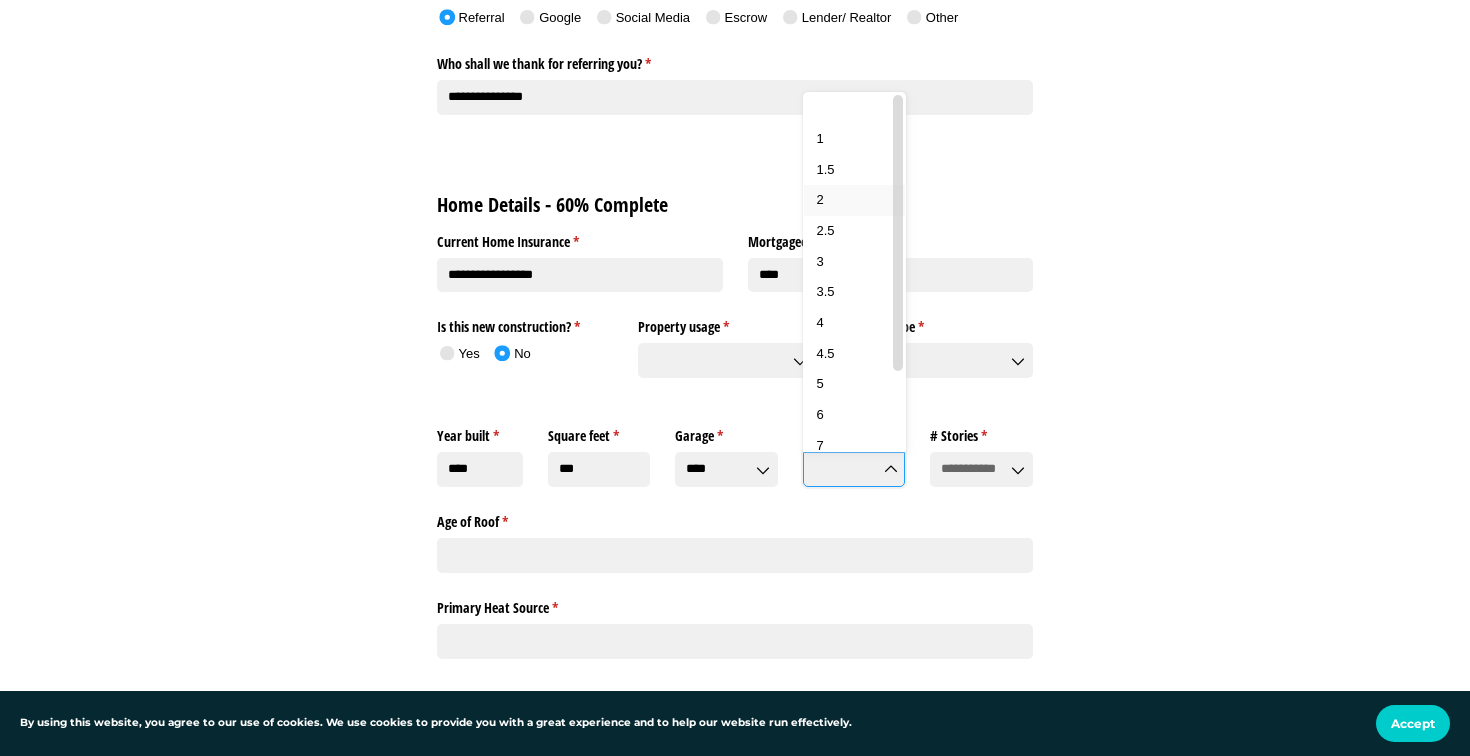 click on "2" at bounding box center (855, 200) 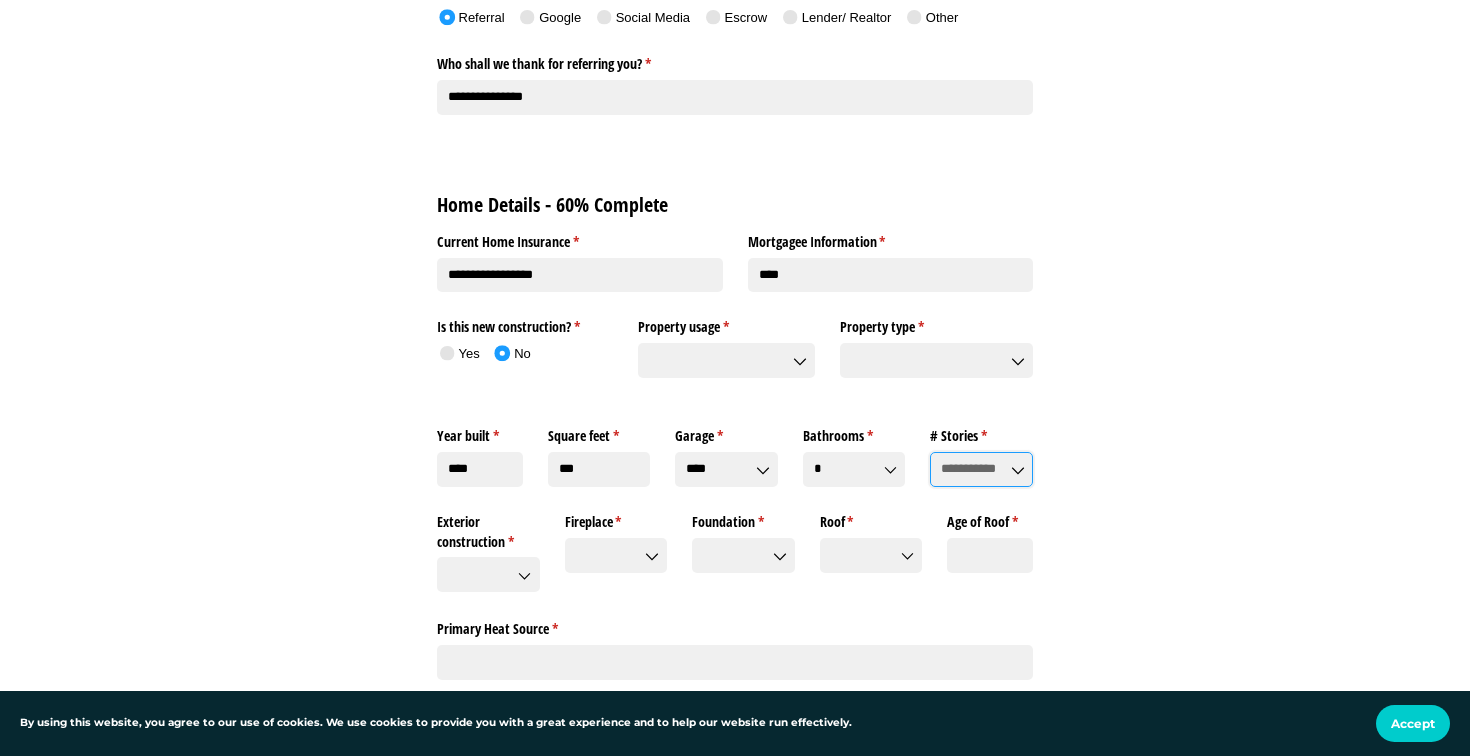 click on "# Stories *   (required)" 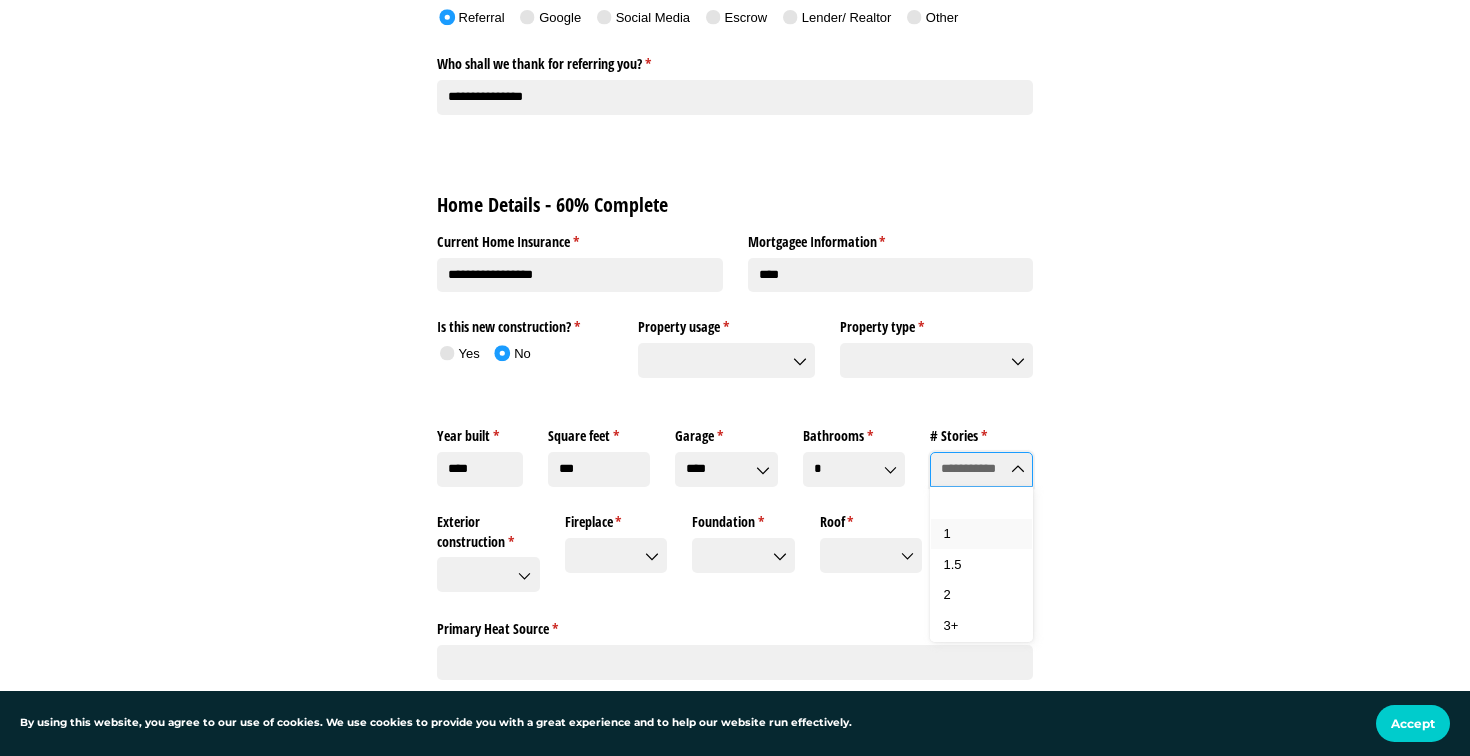 click on "1" at bounding box center [982, 534] 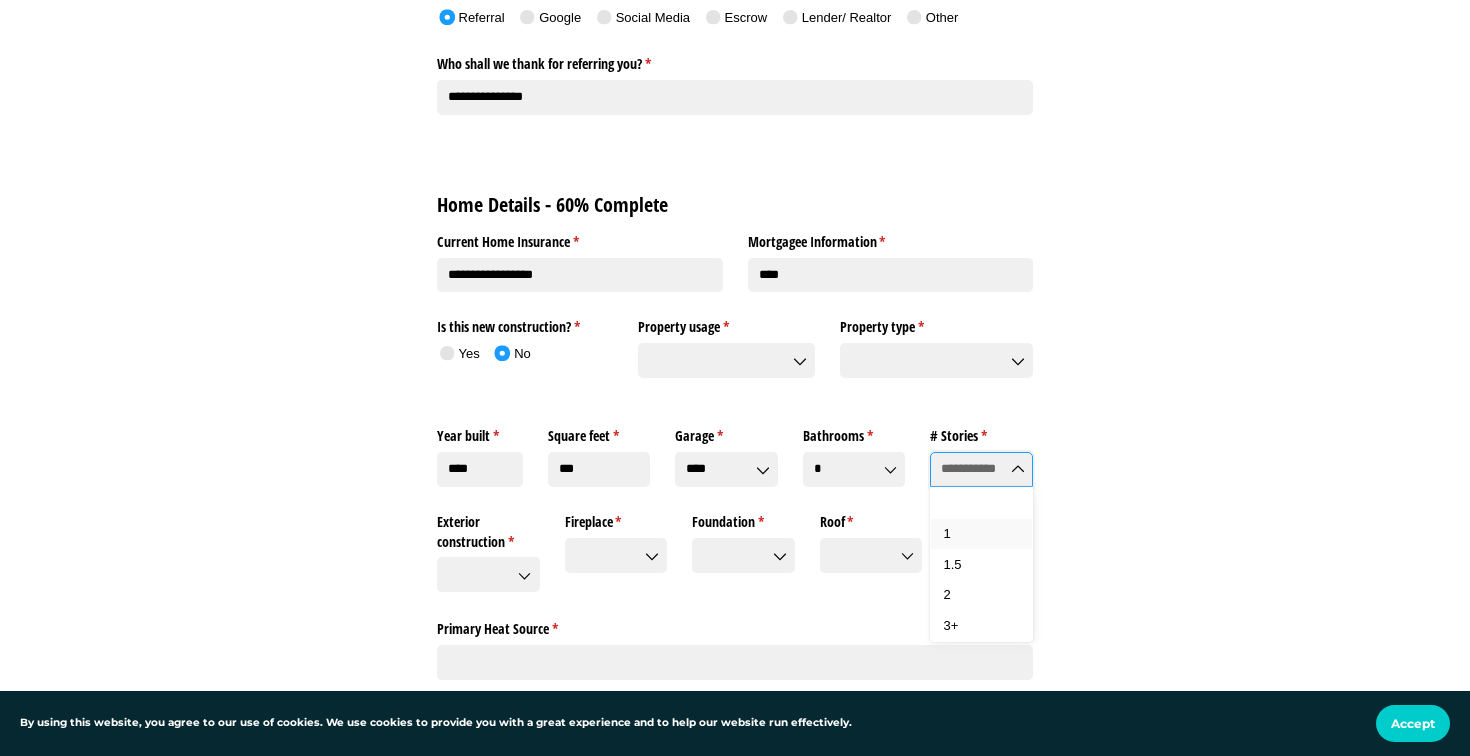 type on "*" 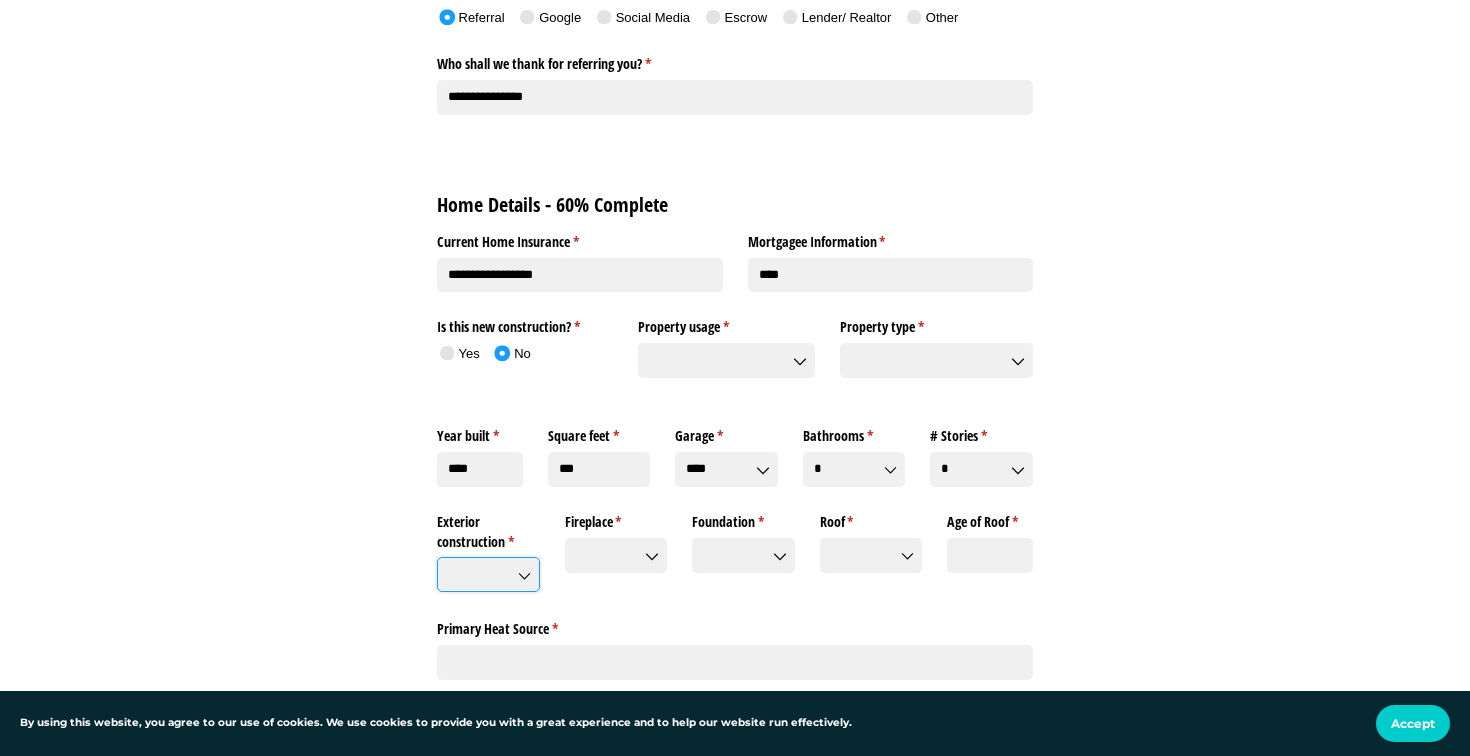 click on "Exterior construction *   (required)" 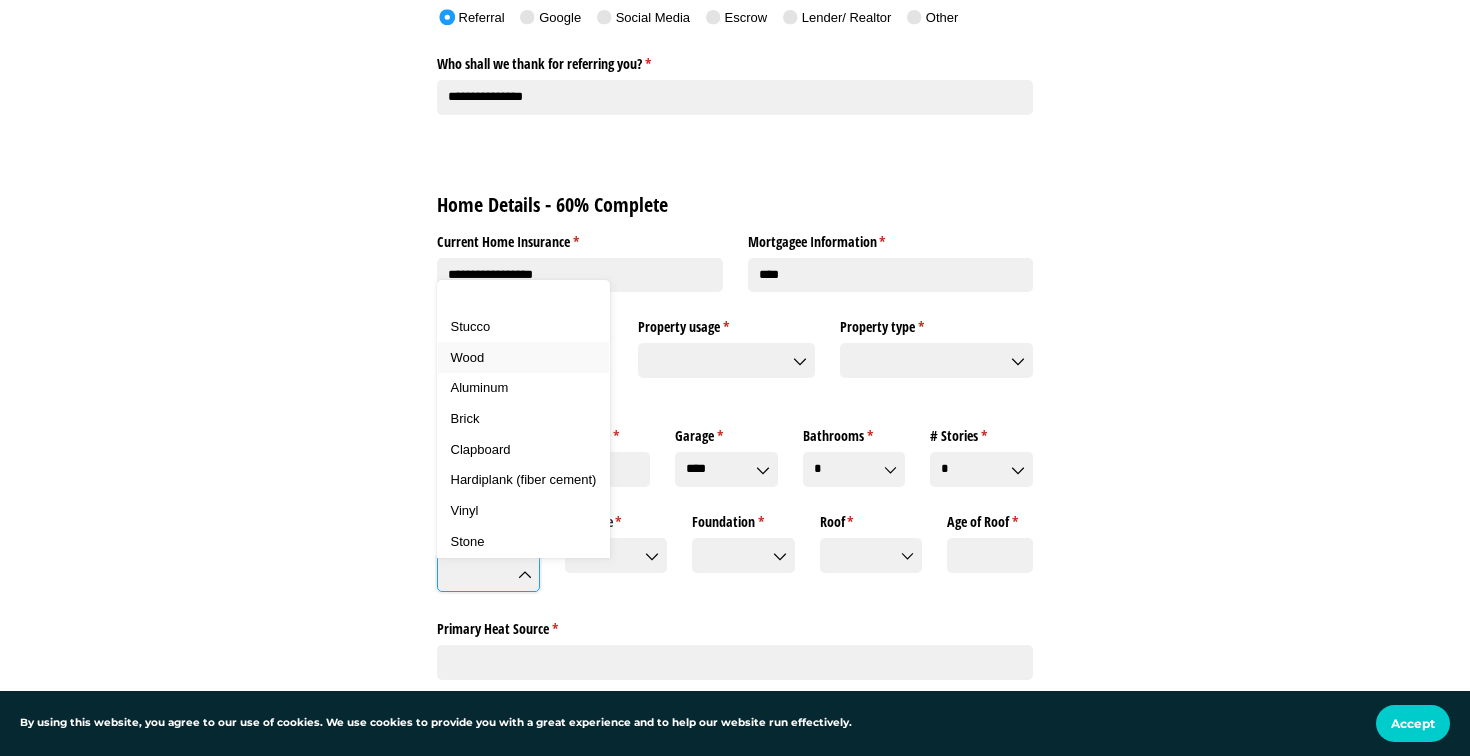 click on "Wood" at bounding box center (468, 357) 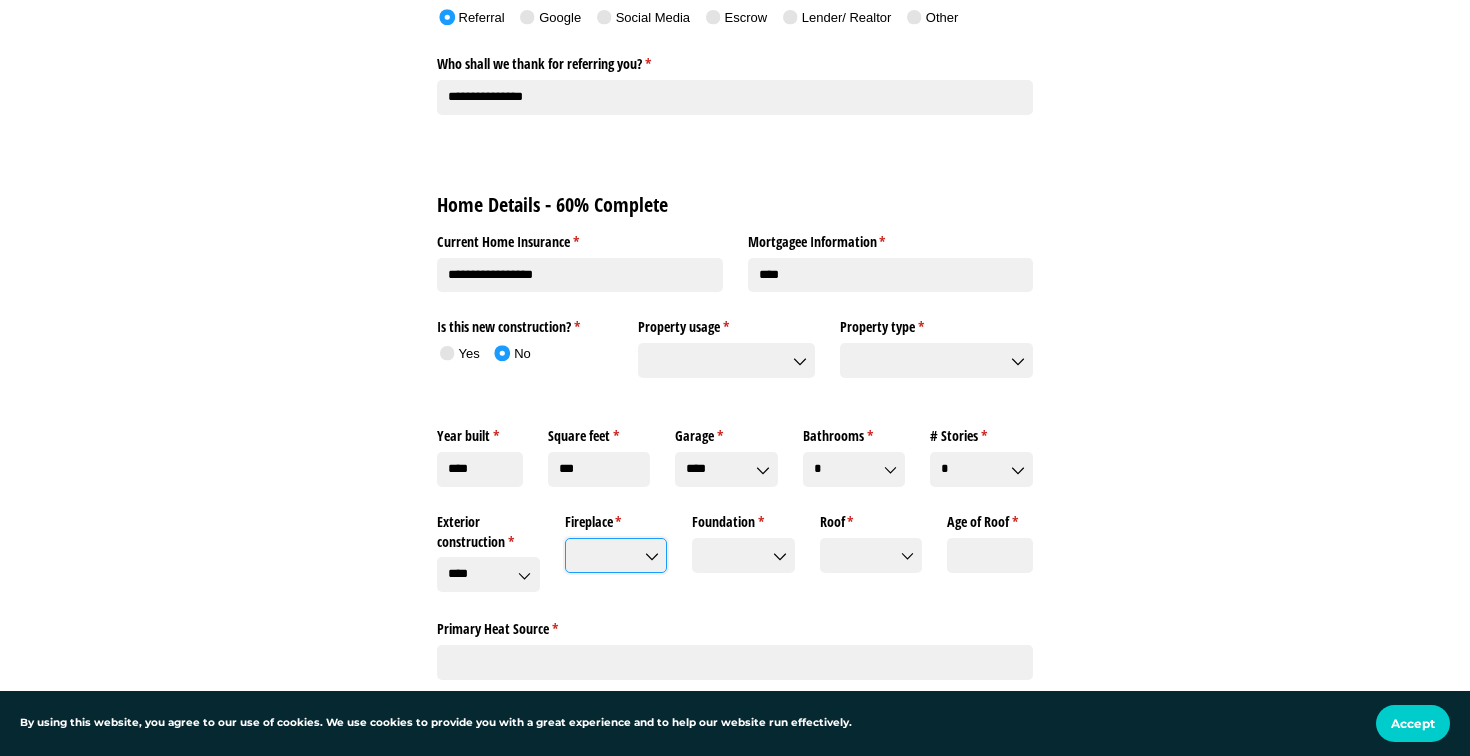 click on "Fireplace *   (required)" 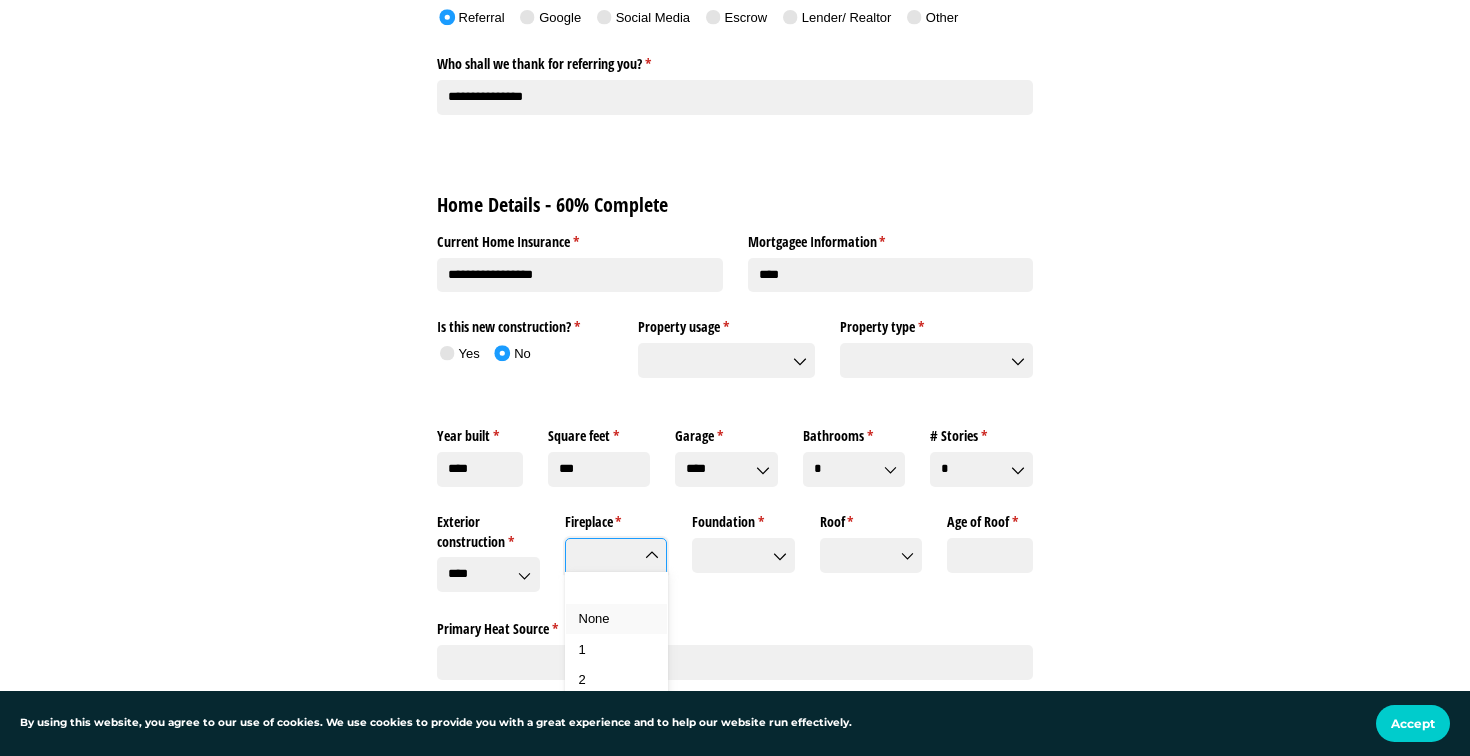 click on "None" at bounding box center [617, 619] 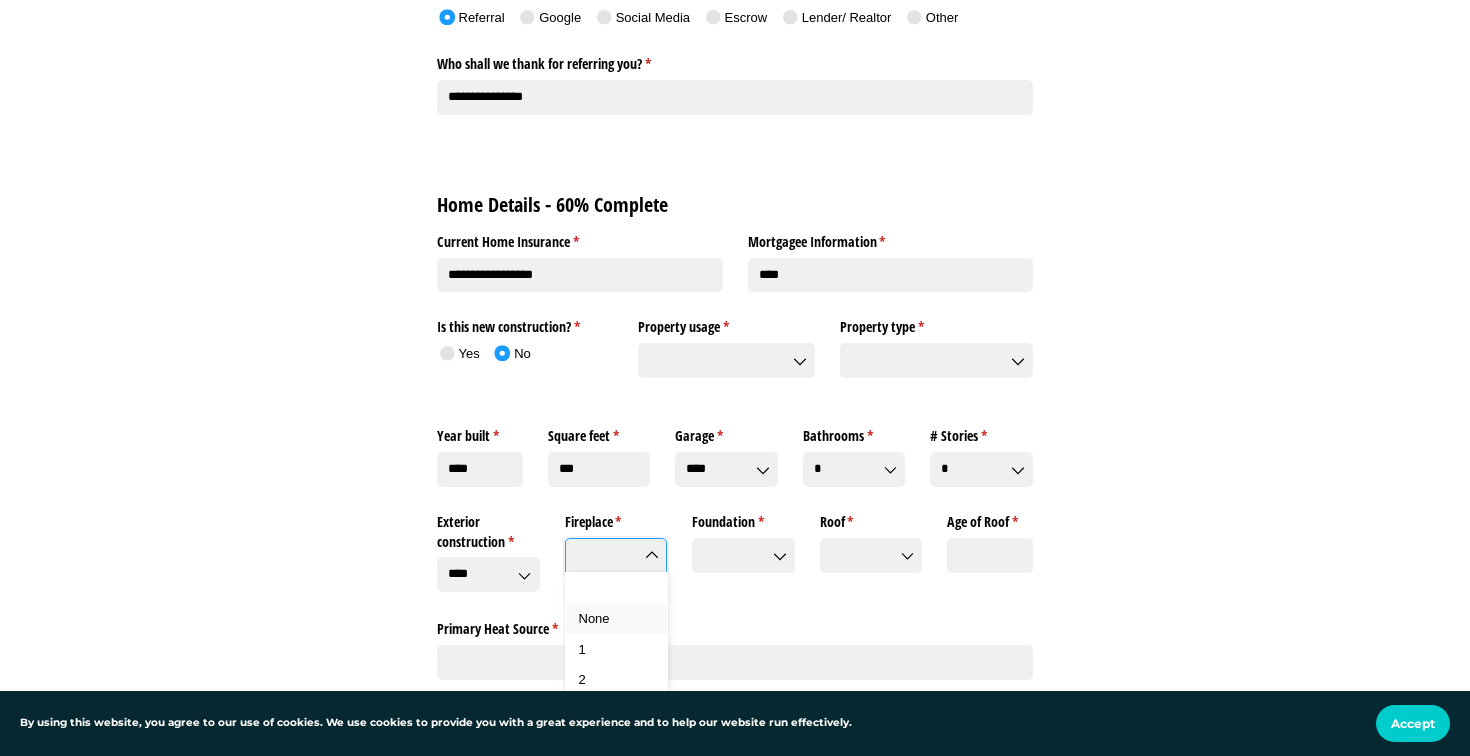 type on "****" 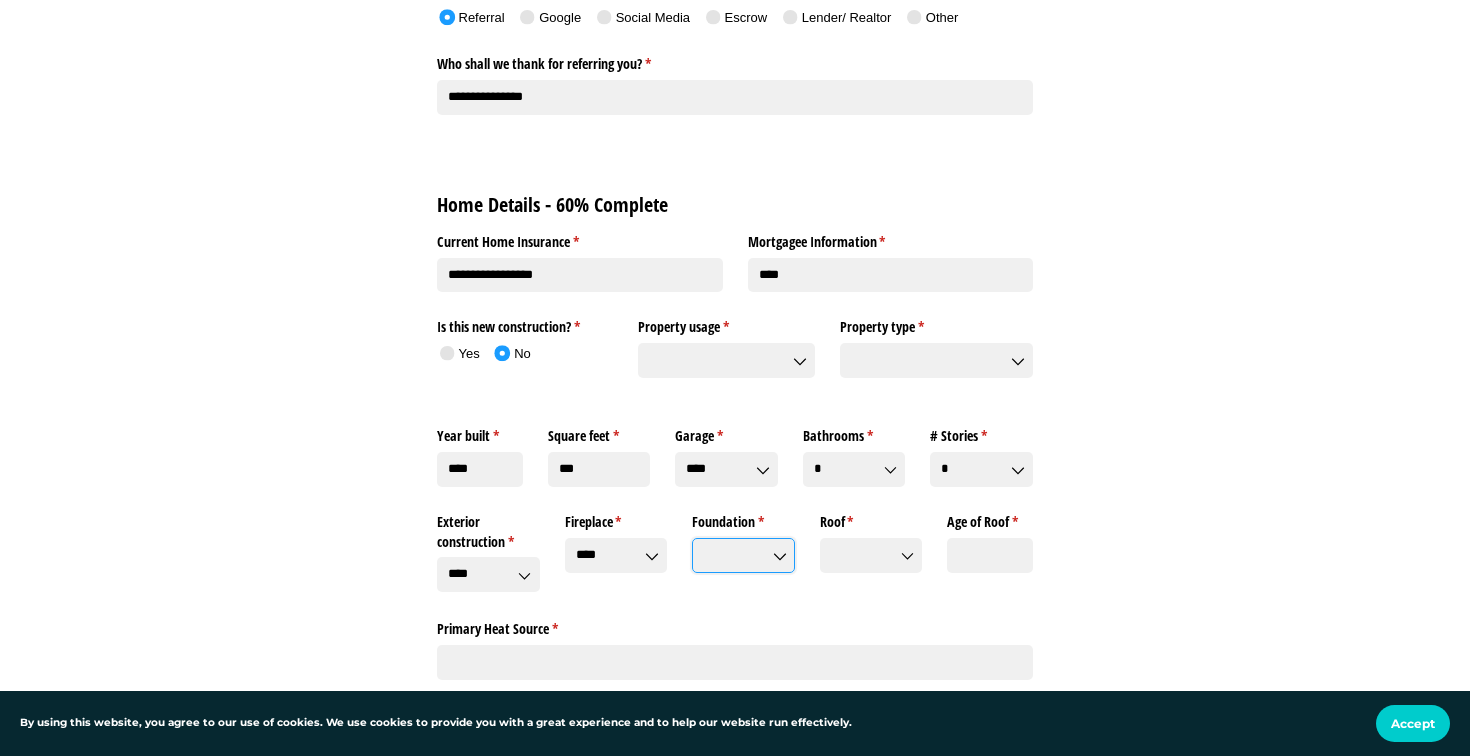 click on "Foundation *   (required)" 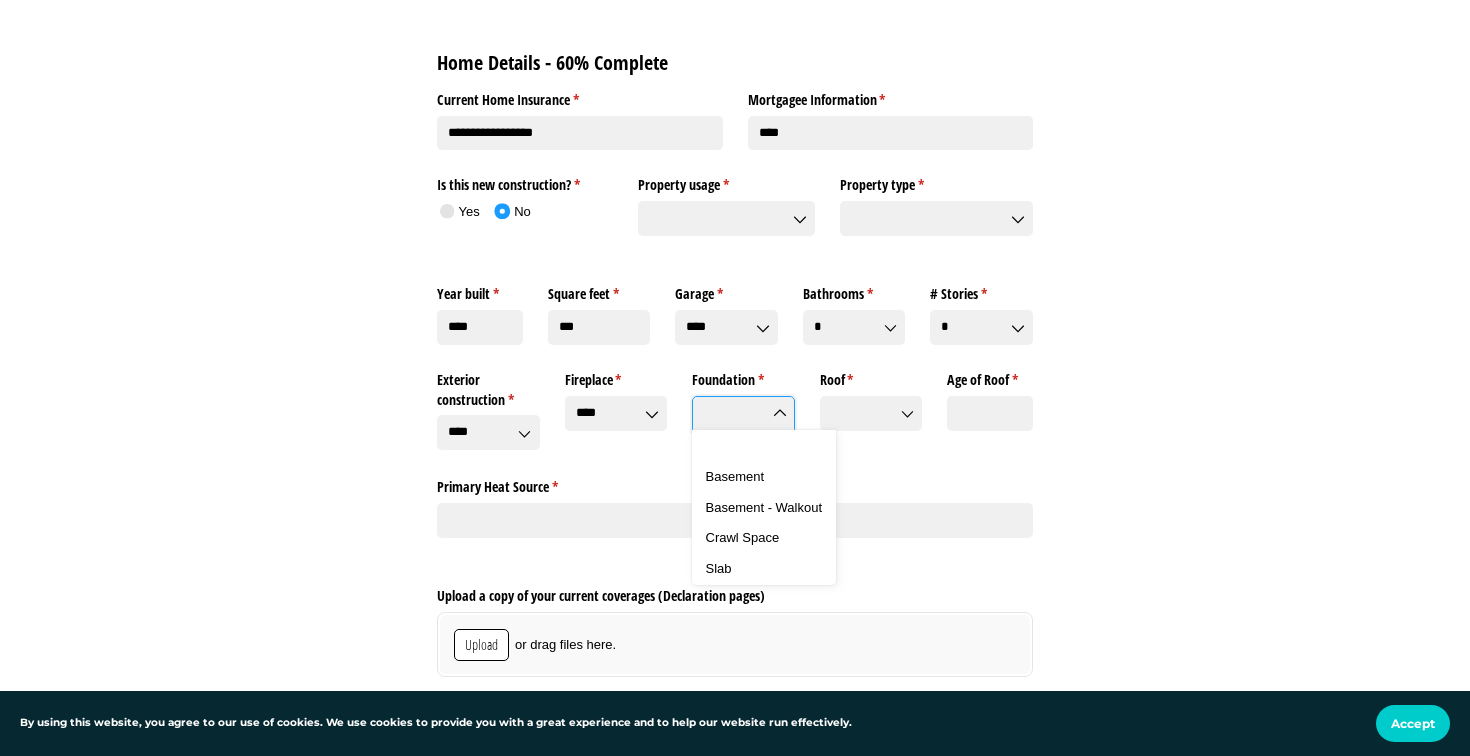 scroll, scrollTop: 1392, scrollLeft: 0, axis: vertical 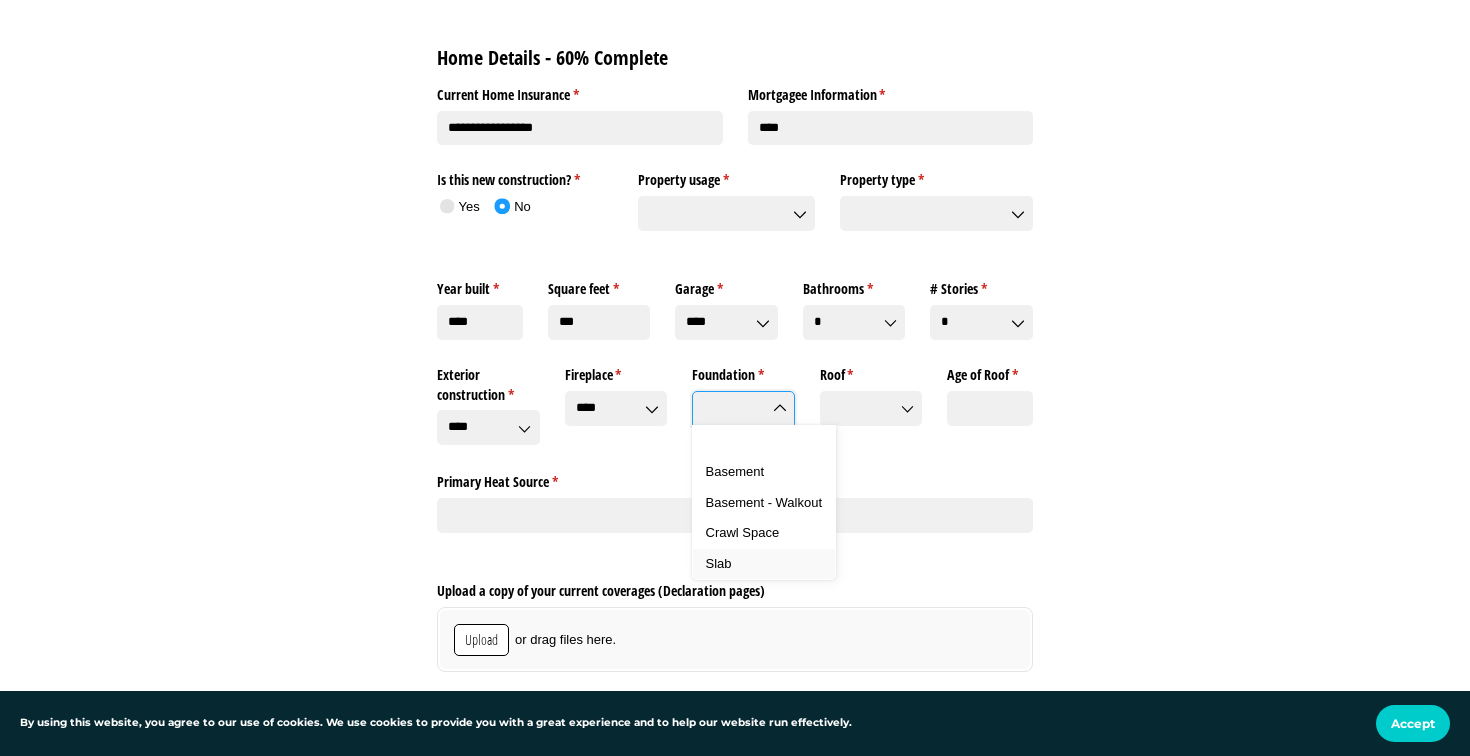 click on "Slab" at bounding box center [764, 564] 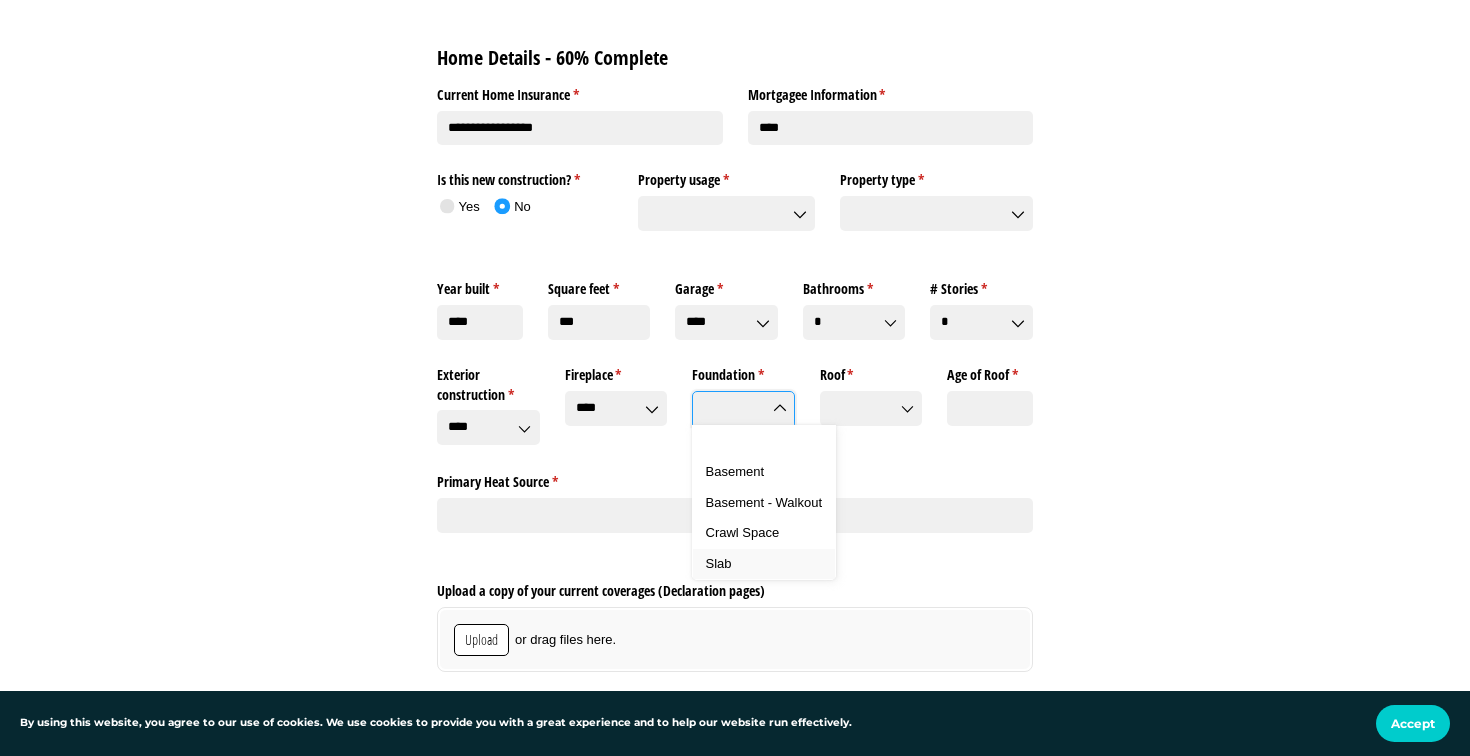 type on "****" 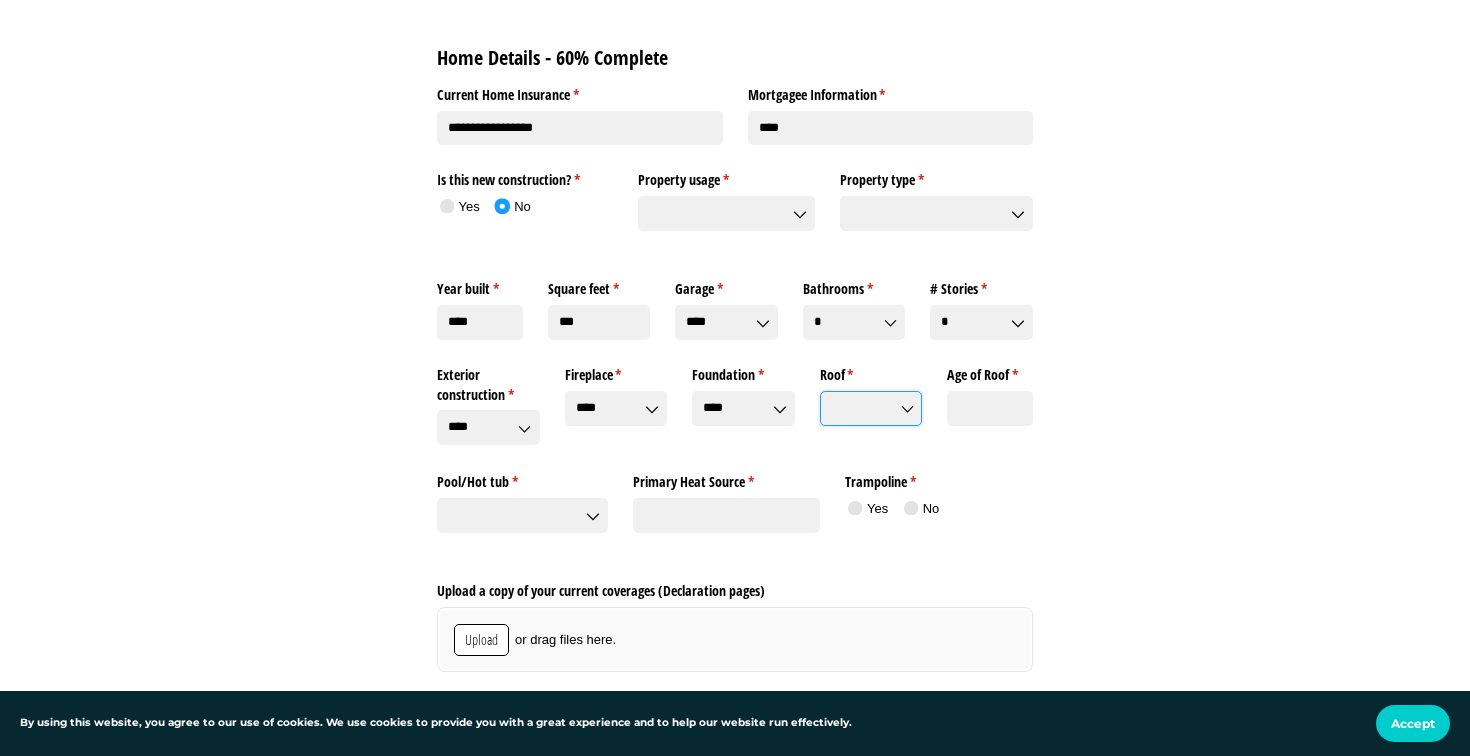 click on "Roof *   (required)" 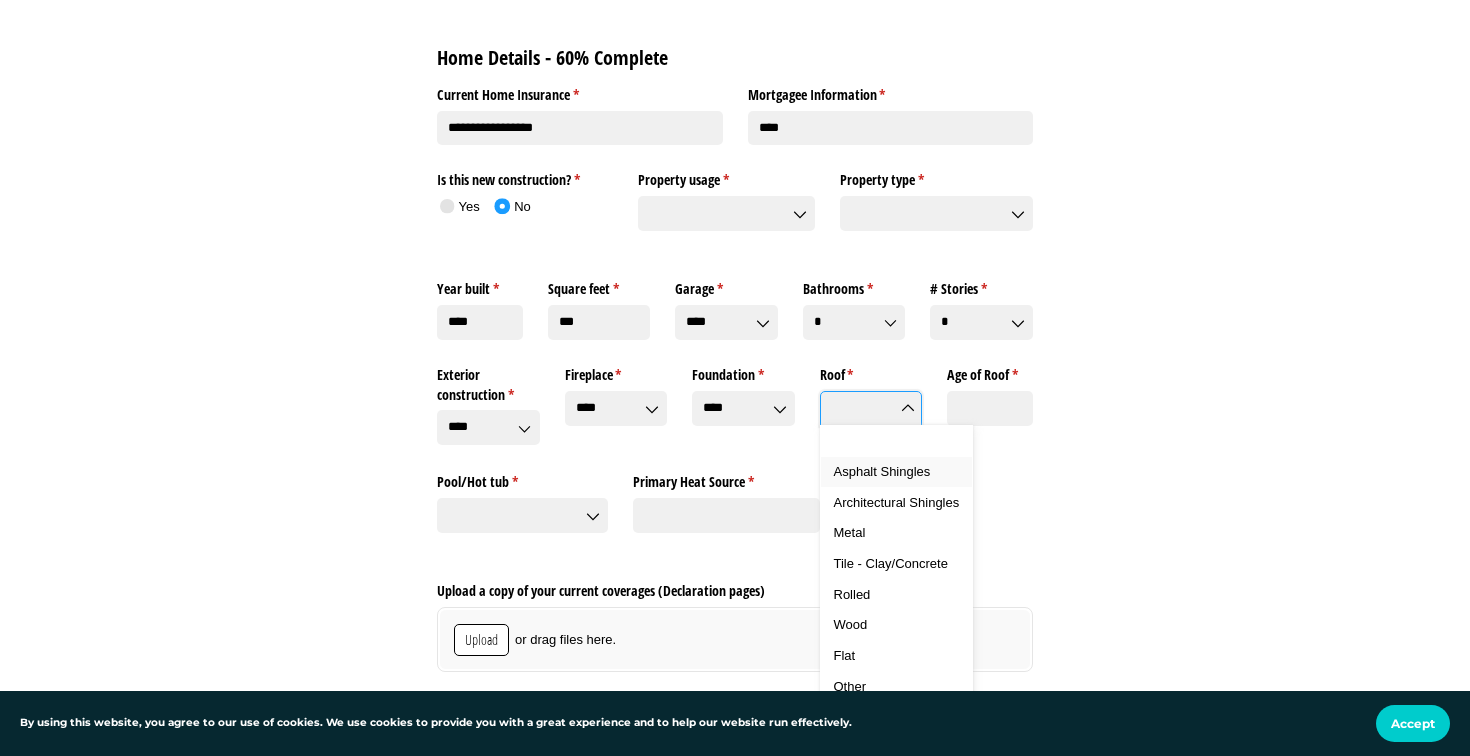 click on "Asphalt Shingles" at bounding box center (882, 471) 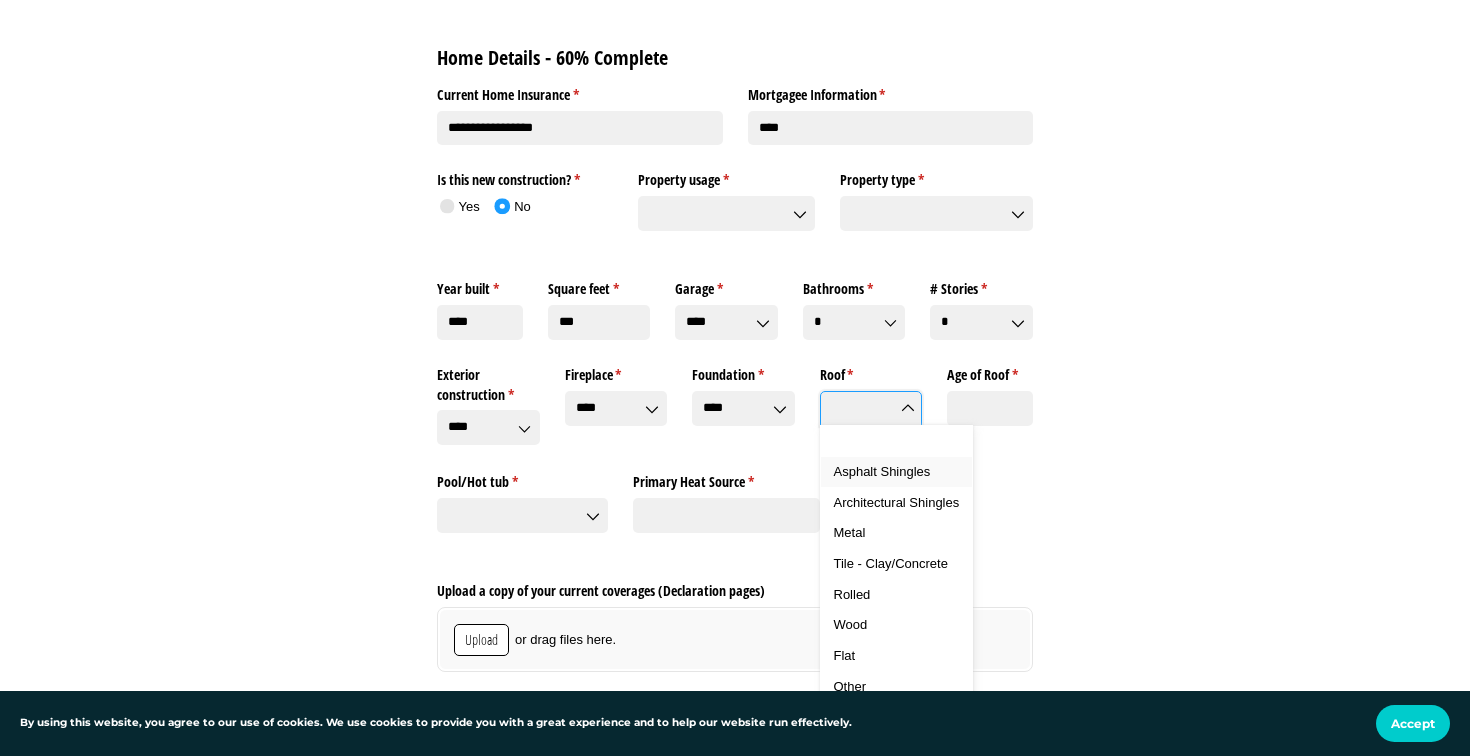 type on "**********" 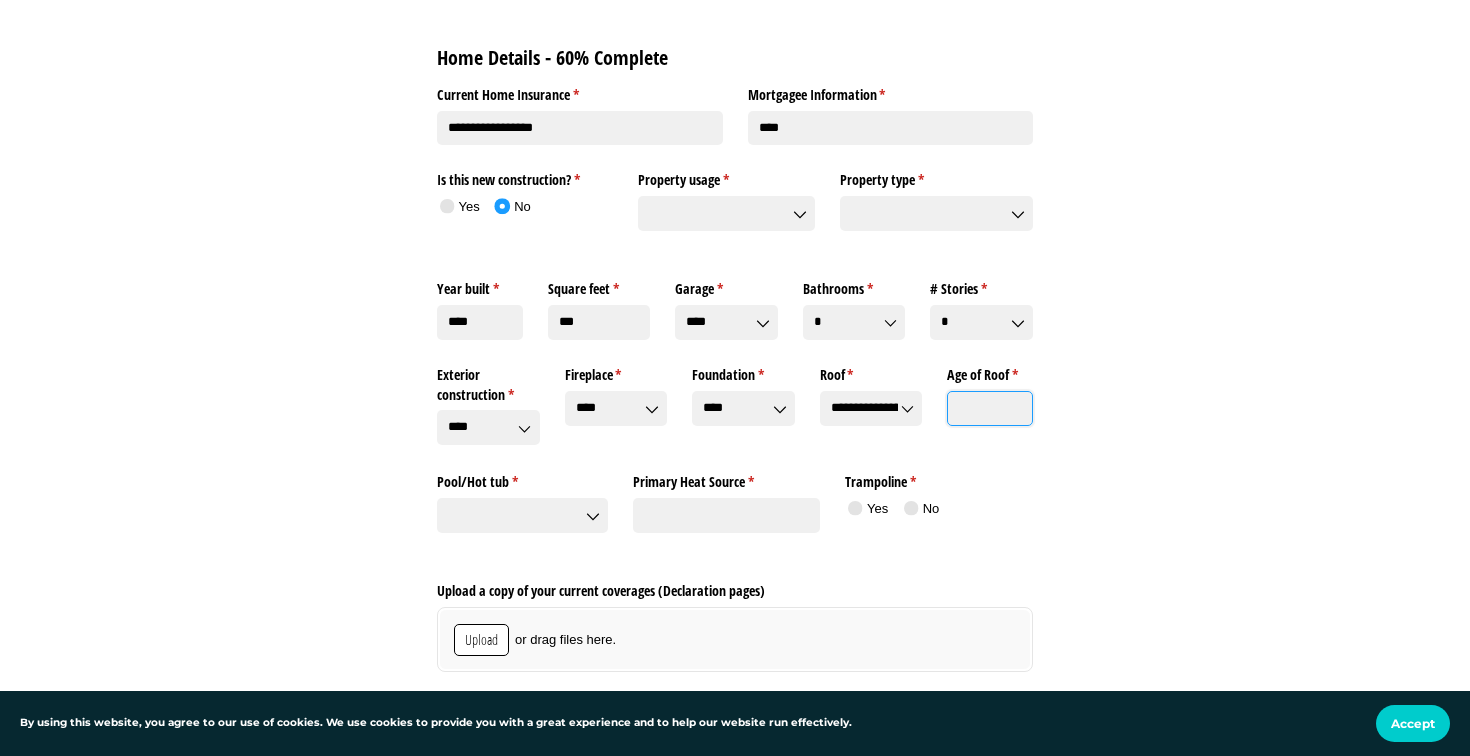 click on "Age of Roof *   (required)" 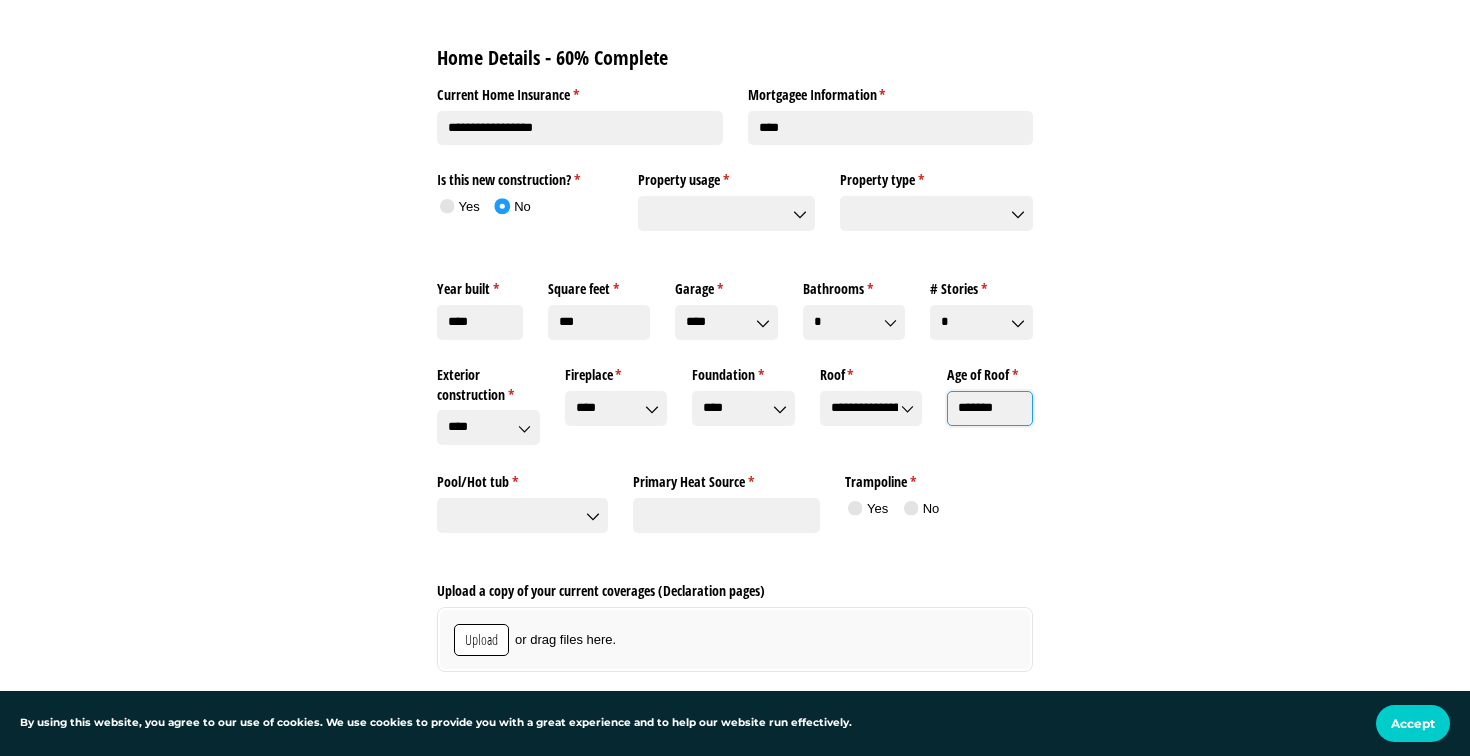 click on "*******" 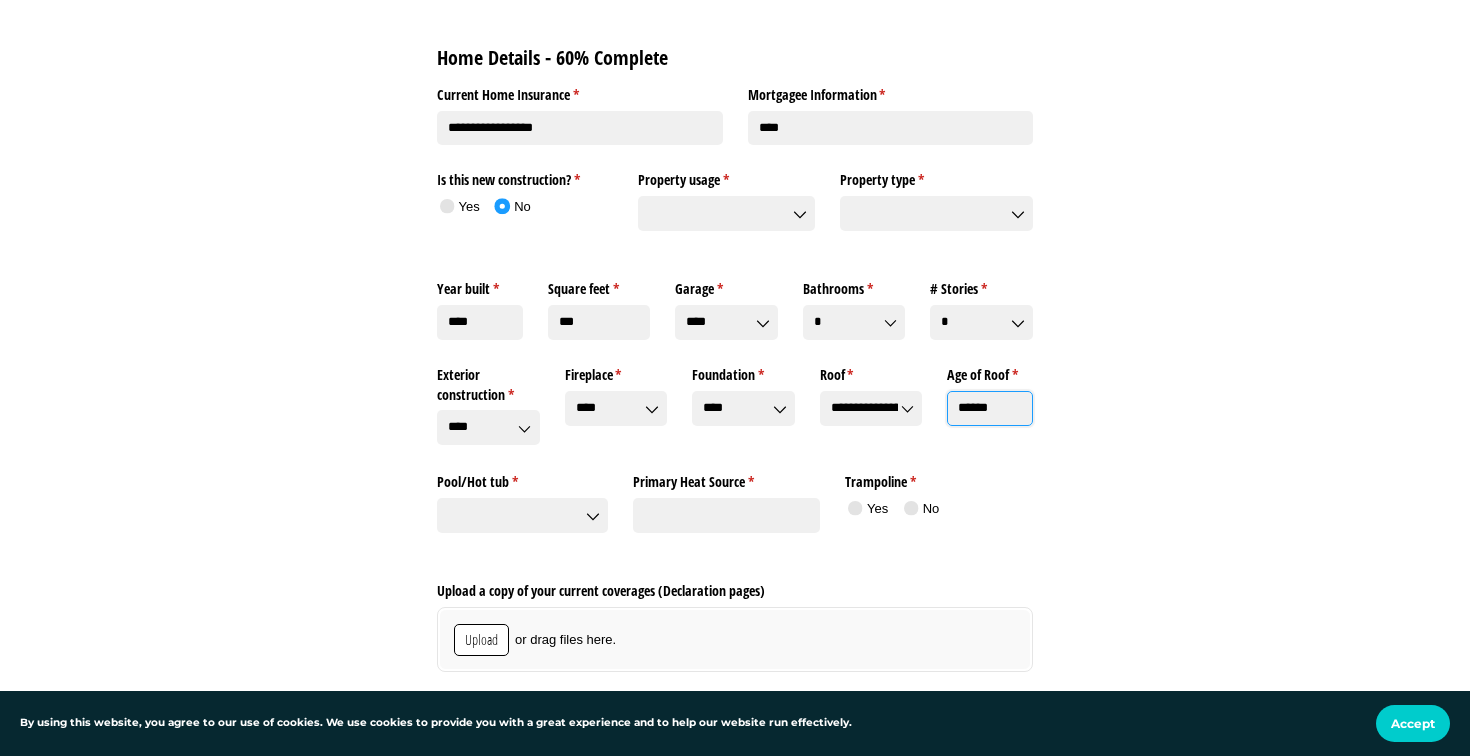 type on "******" 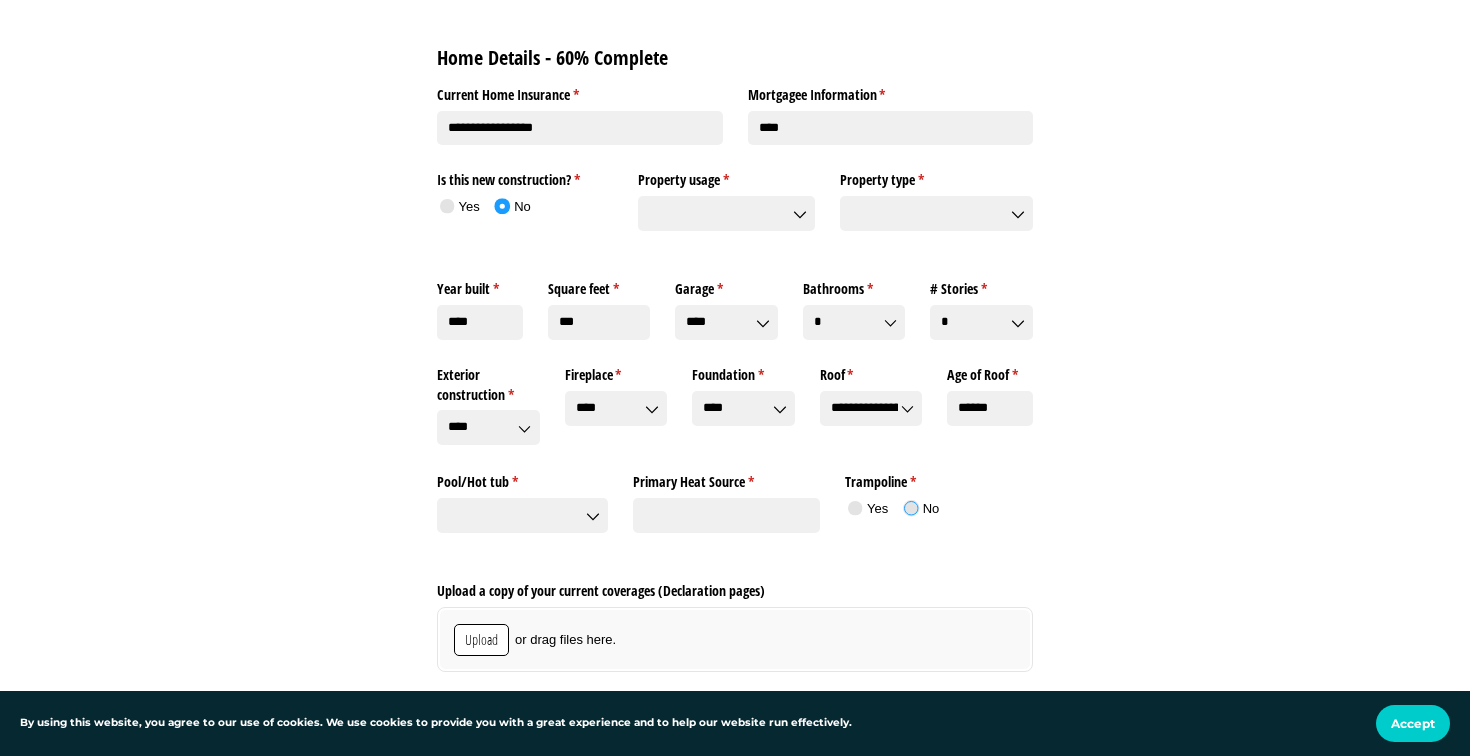 click 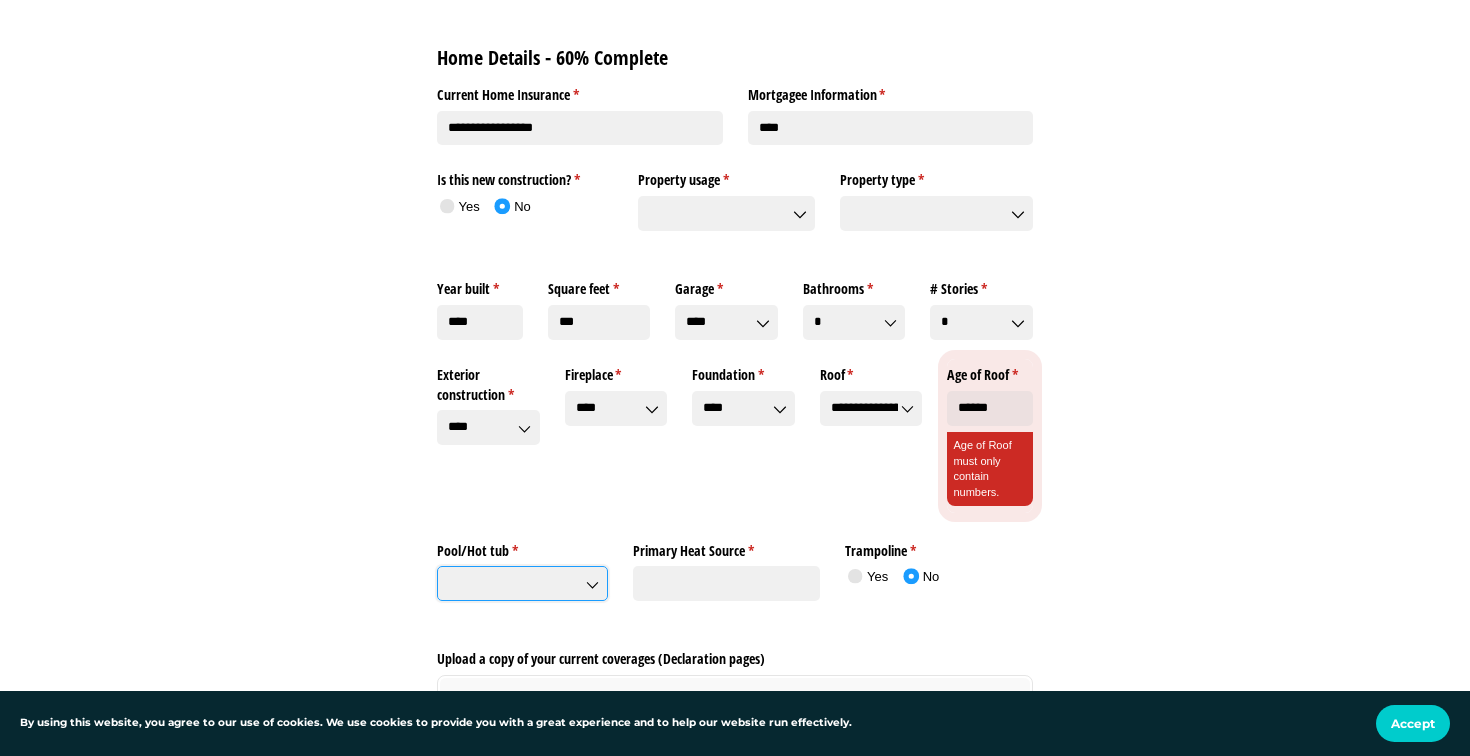 click on "Pool/​Hot tub *   (required)" 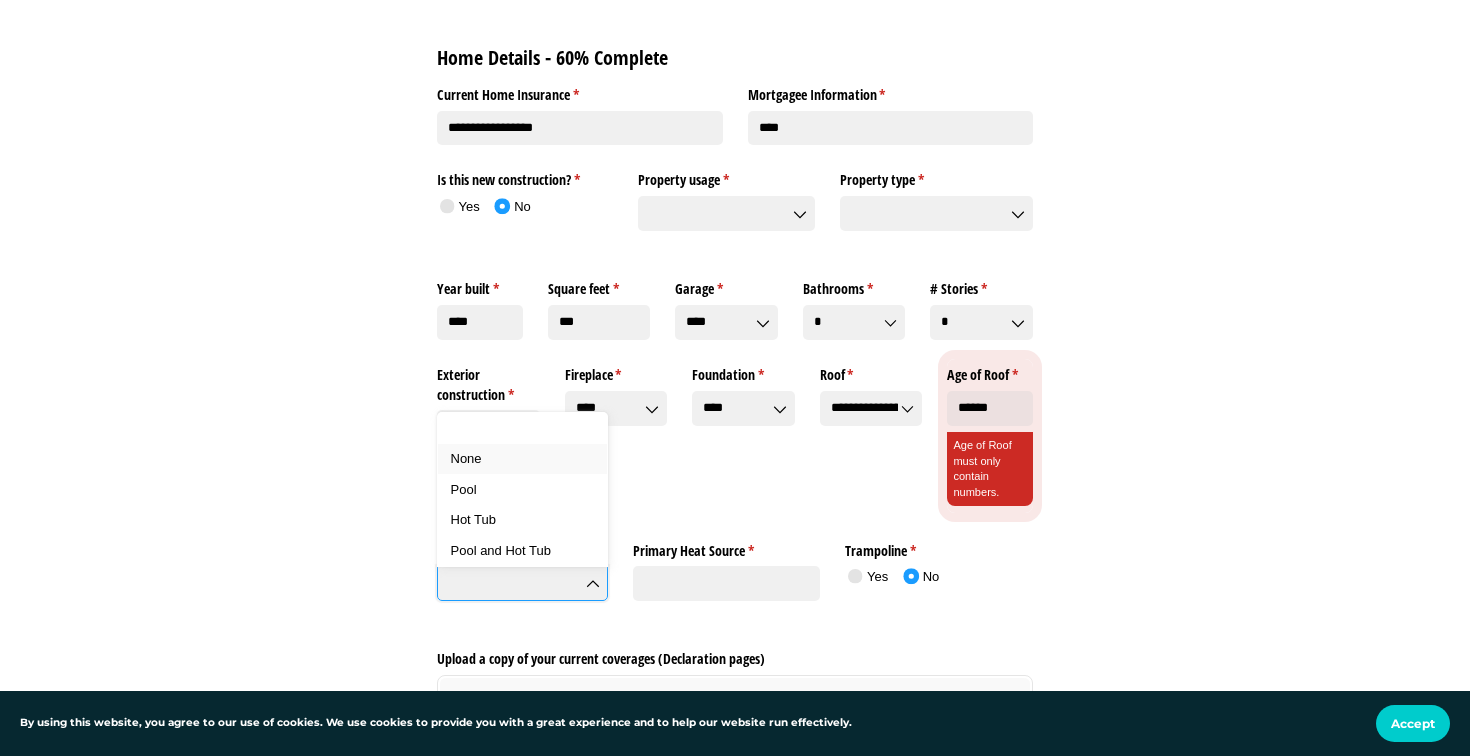 click on "None" at bounding box center [523, 459] 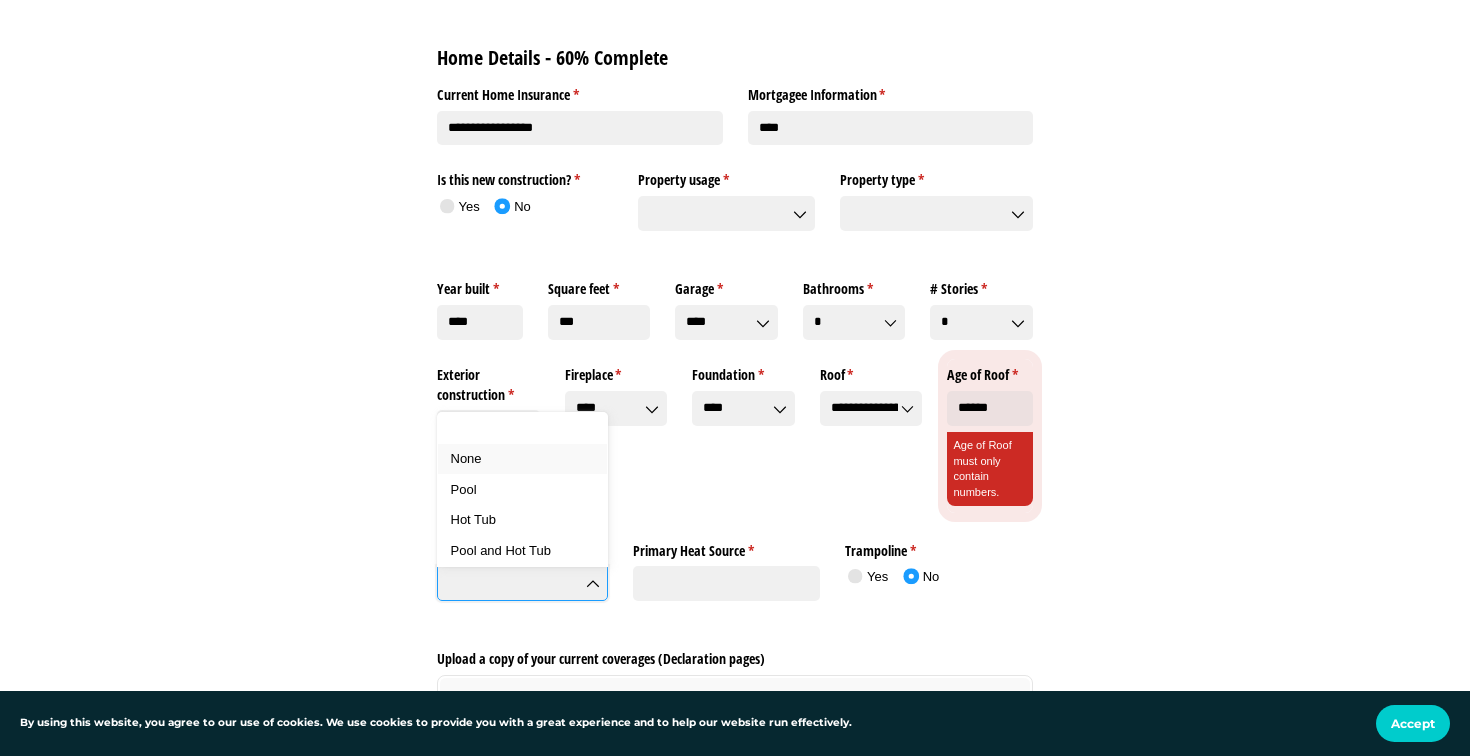 type on "****" 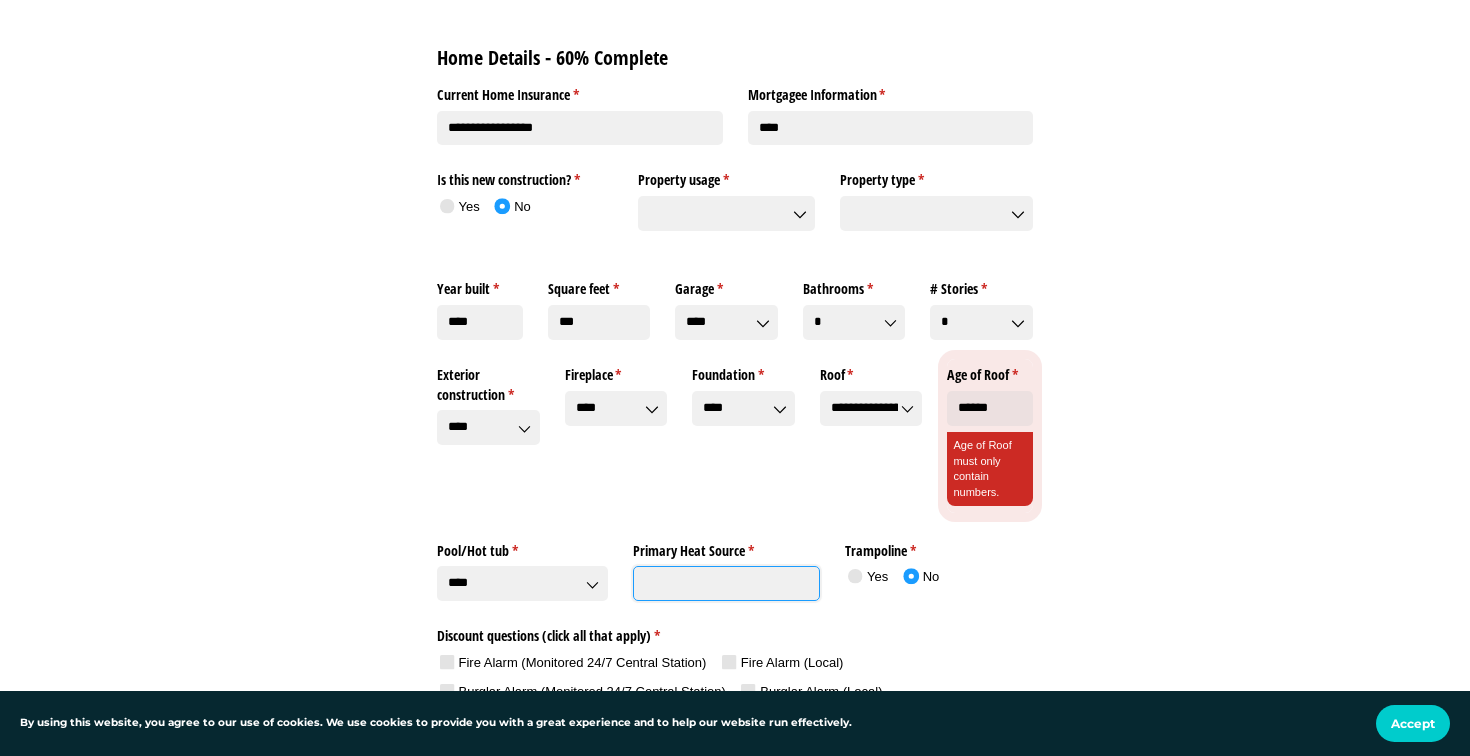 click on "Primary Heat Source *   (required)" 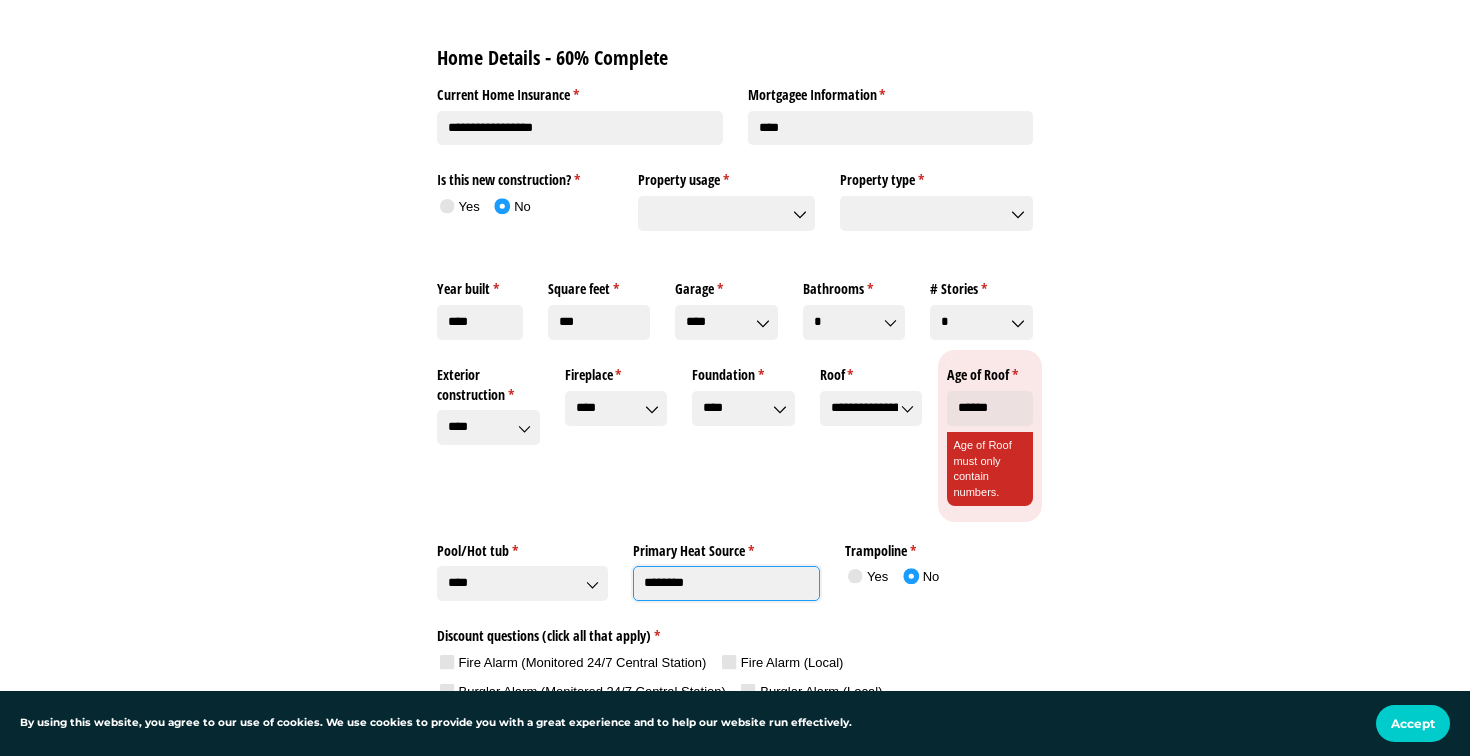 type on "********" 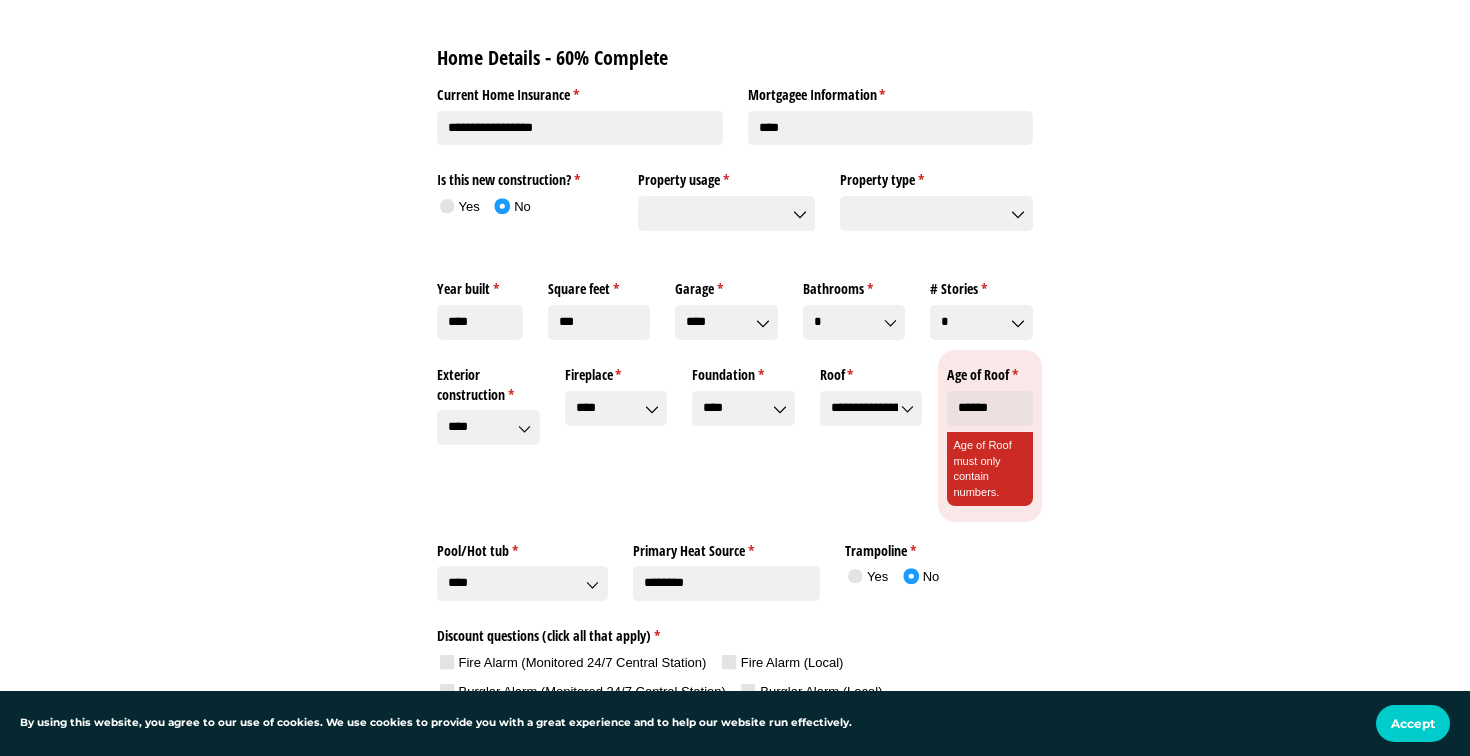 click on "Age of Roof must only contain numbers." 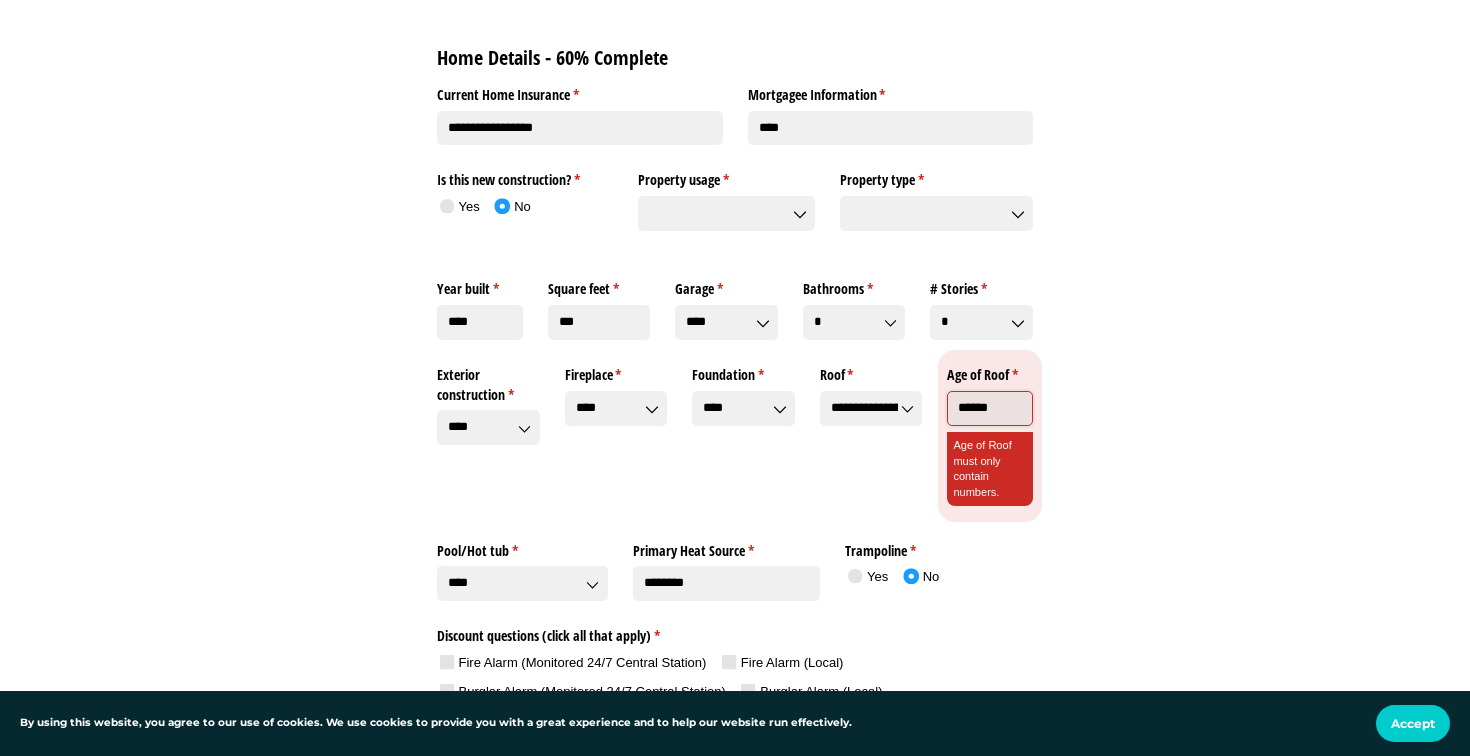 click on "******" 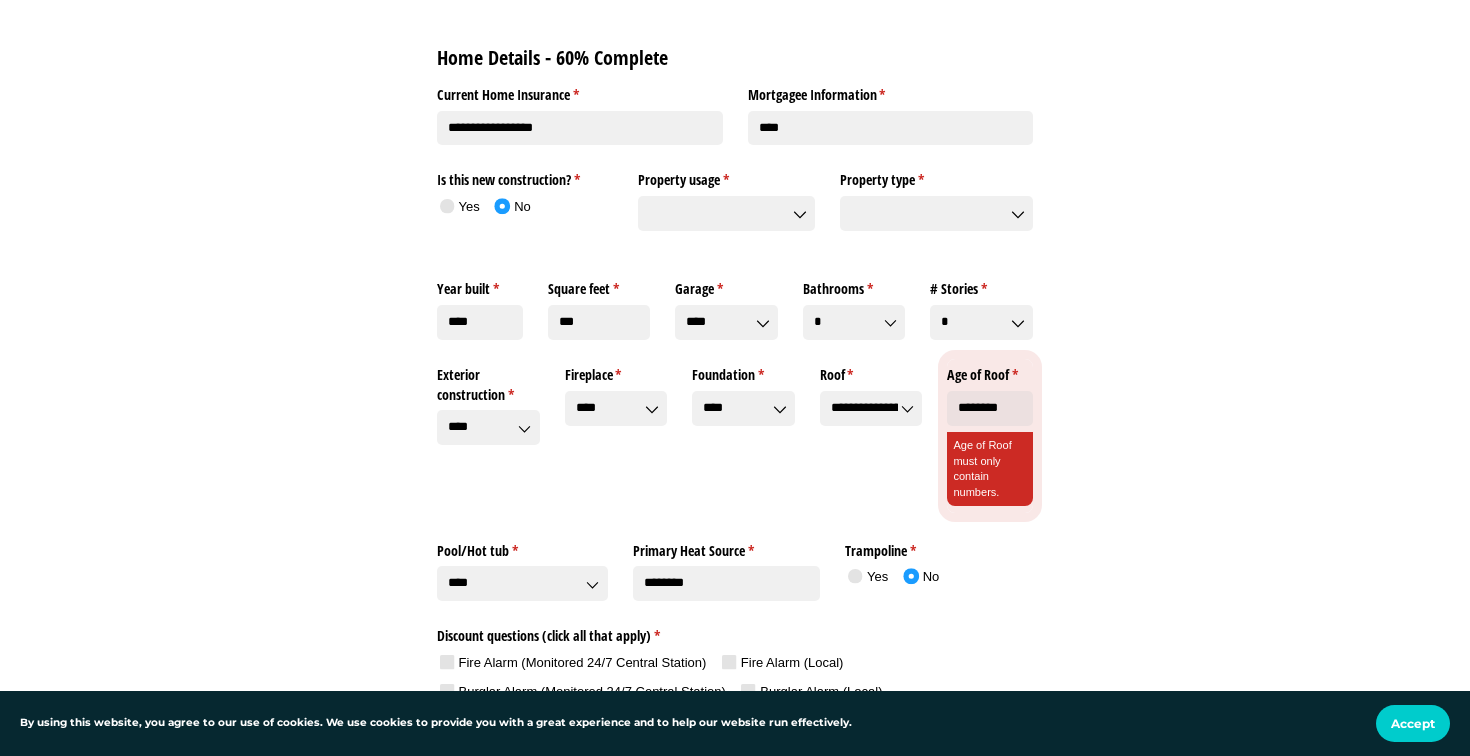 click on "**********" at bounding box center (735, 18) 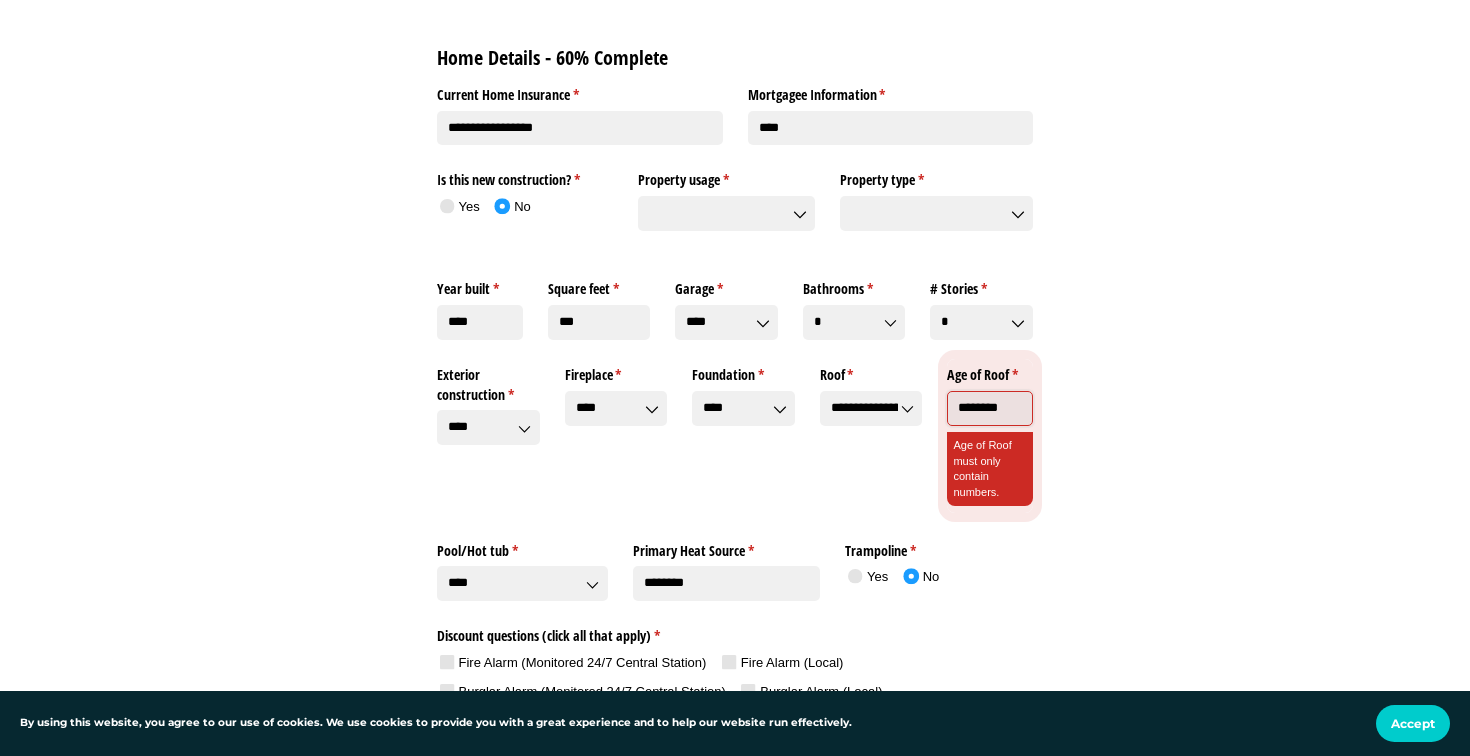 click on "********" 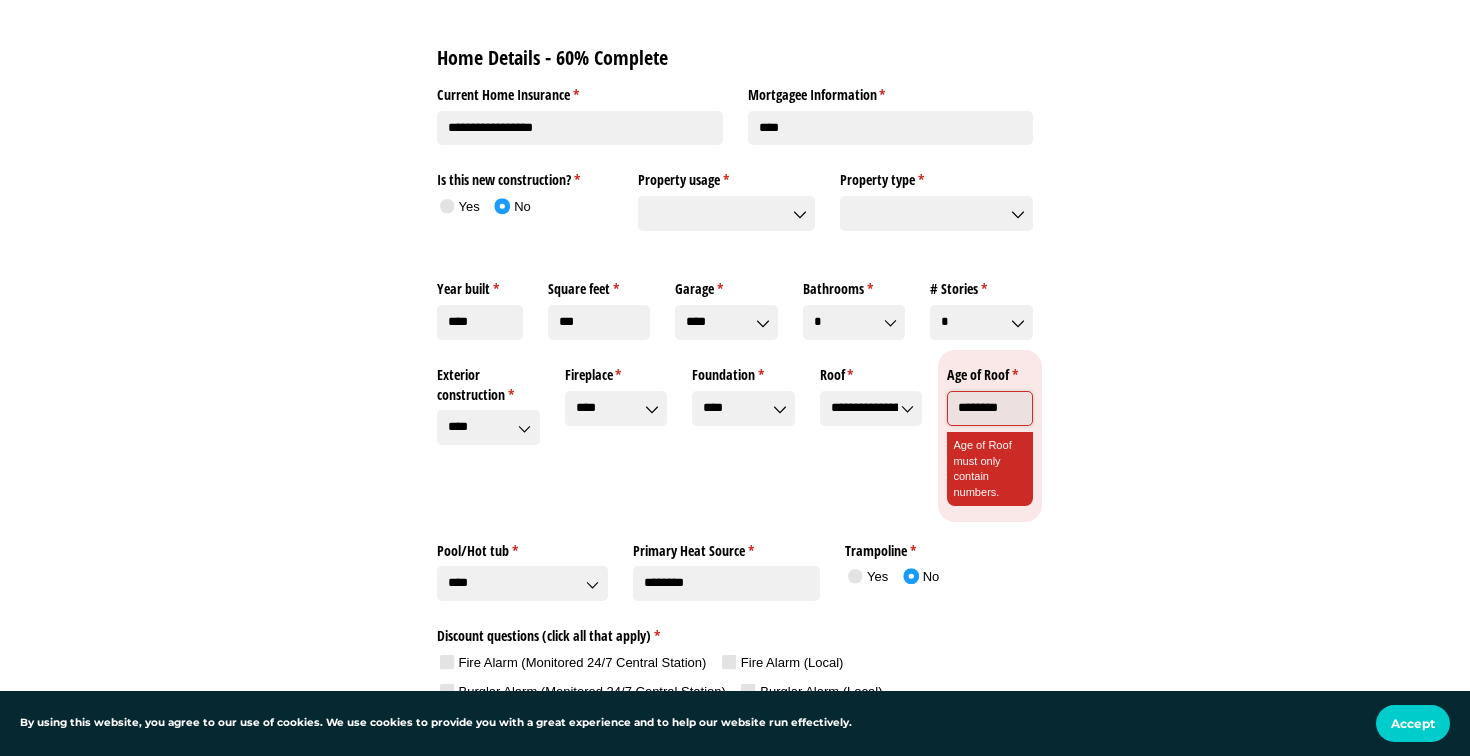 drag, startPoint x: 1011, startPoint y: 412, endPoint x: 984, endPoint y: 409, distance: 27.166155 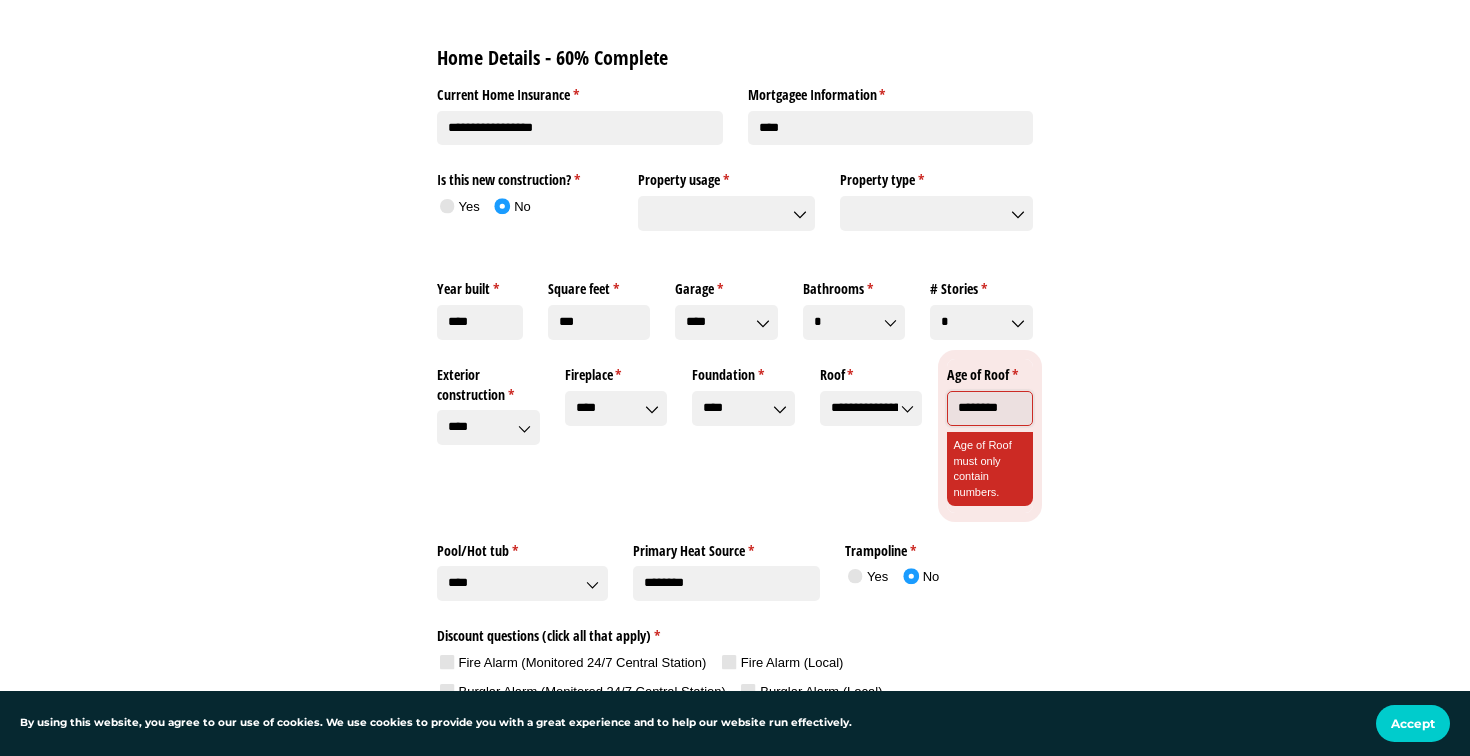 click on "********" 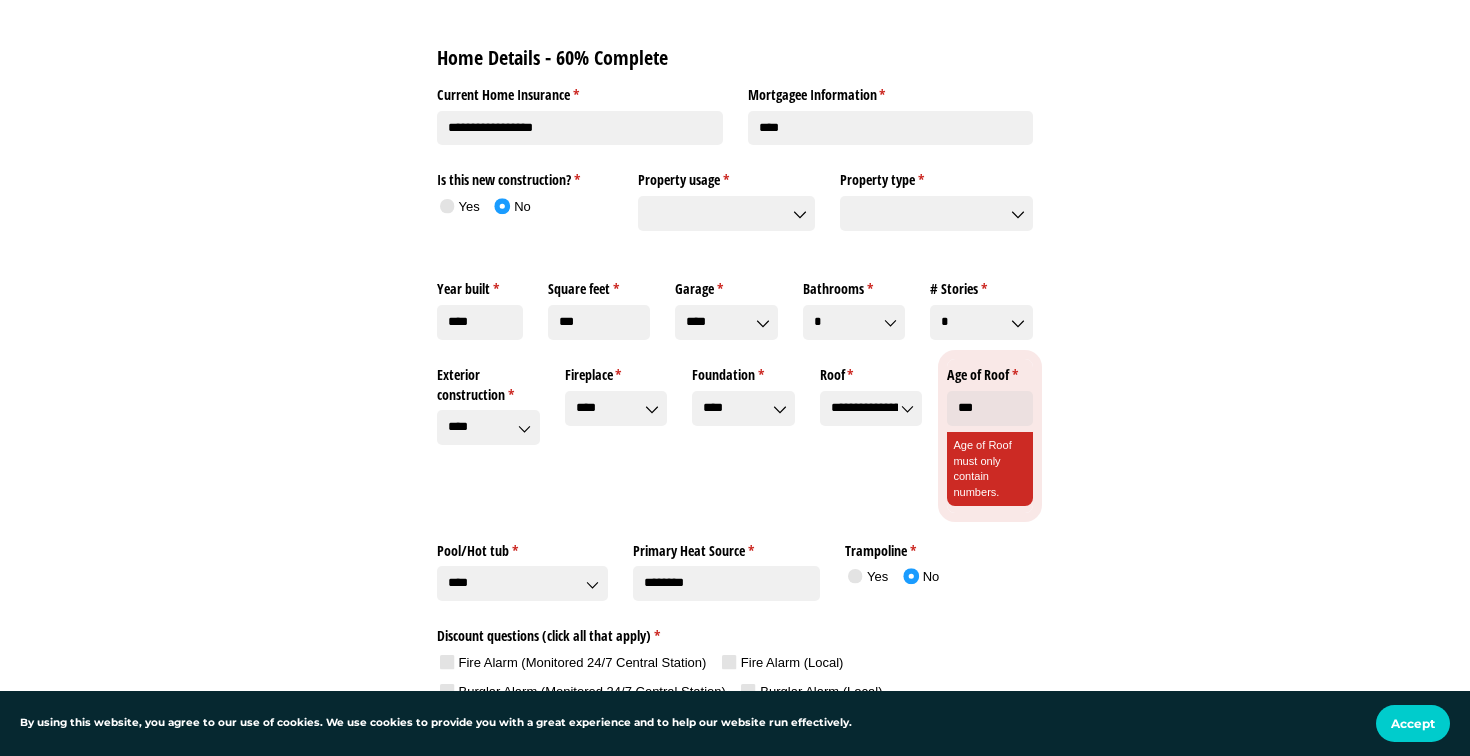 click on "**********" at bounding box center [735, 18] 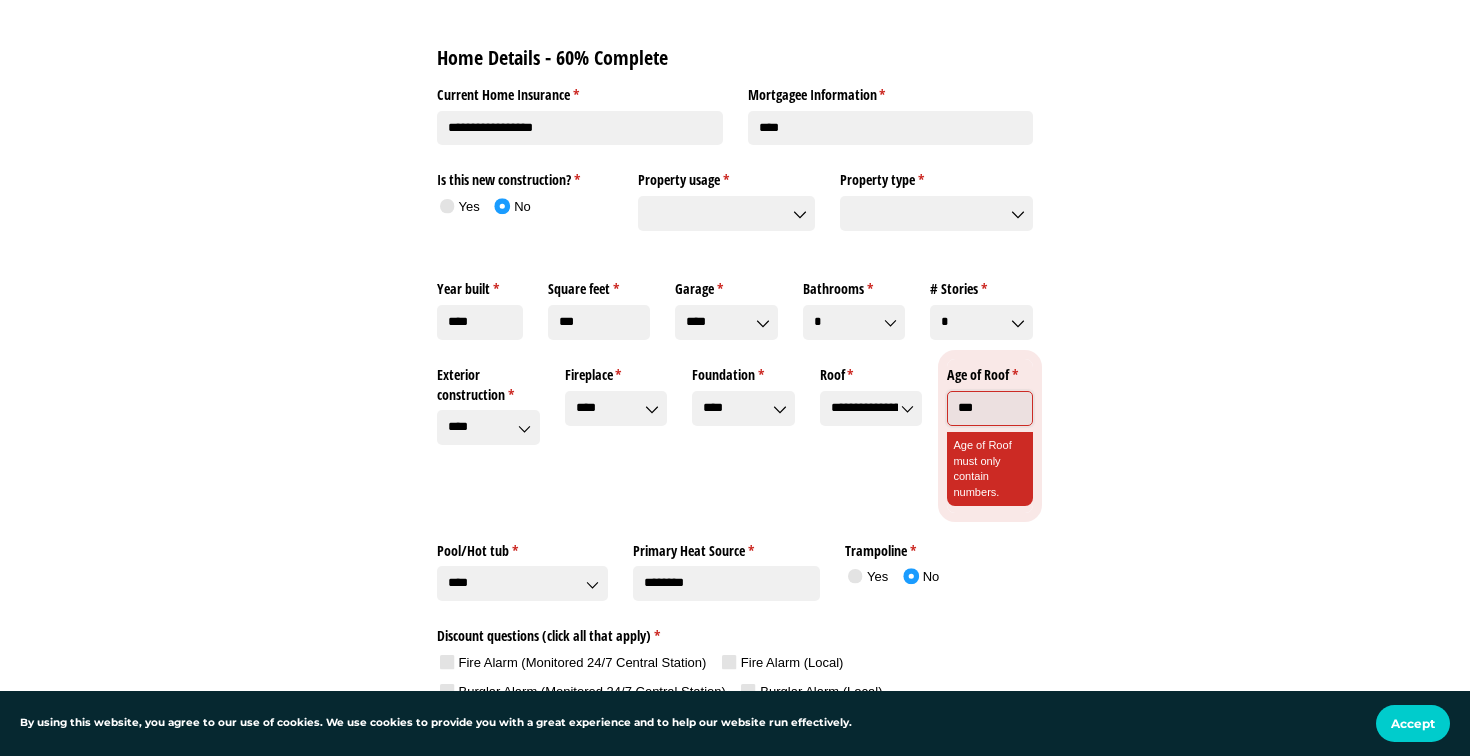 drag, startPoint x: 999, startPoint y: 409, endPoint x: 896, endPoint y: 407, distance: 103.01942 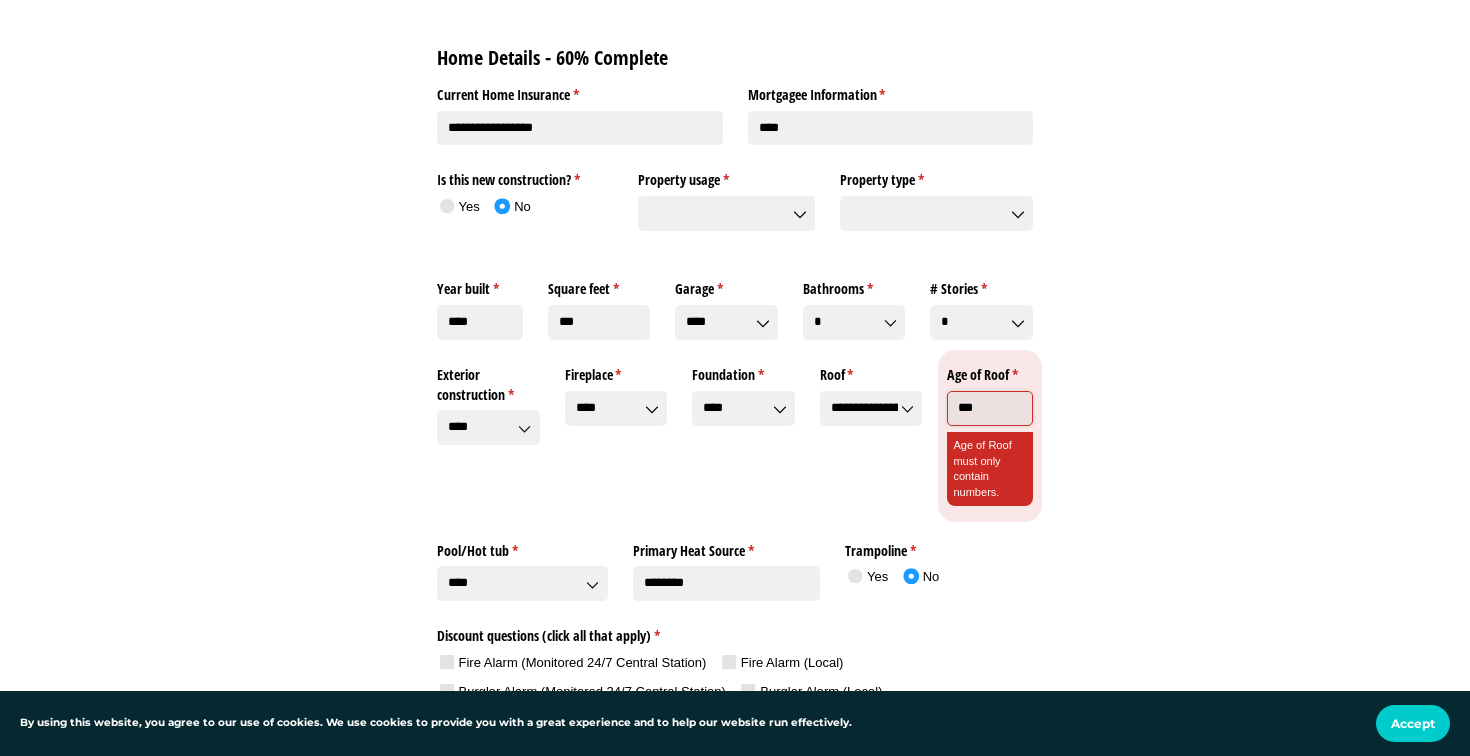 click on "**********" 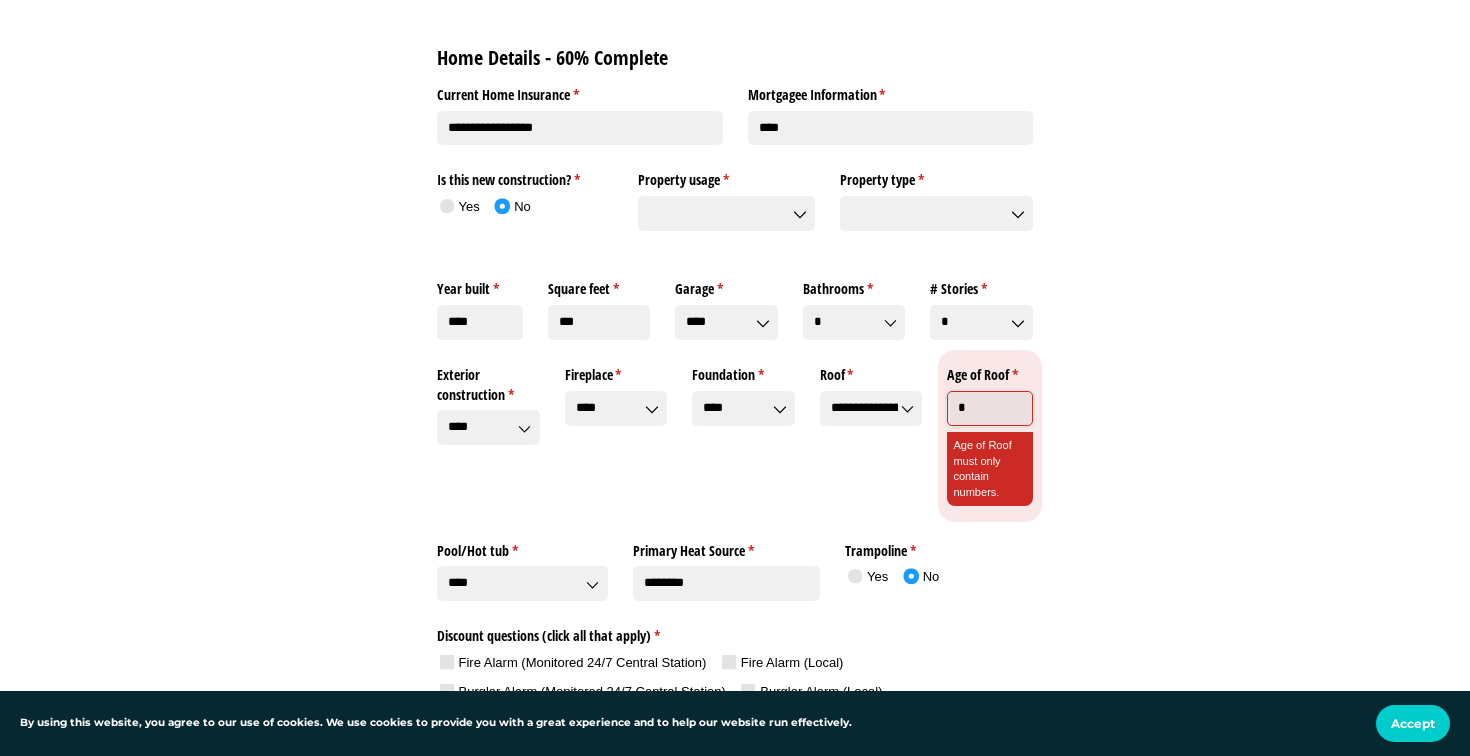 click on "*" 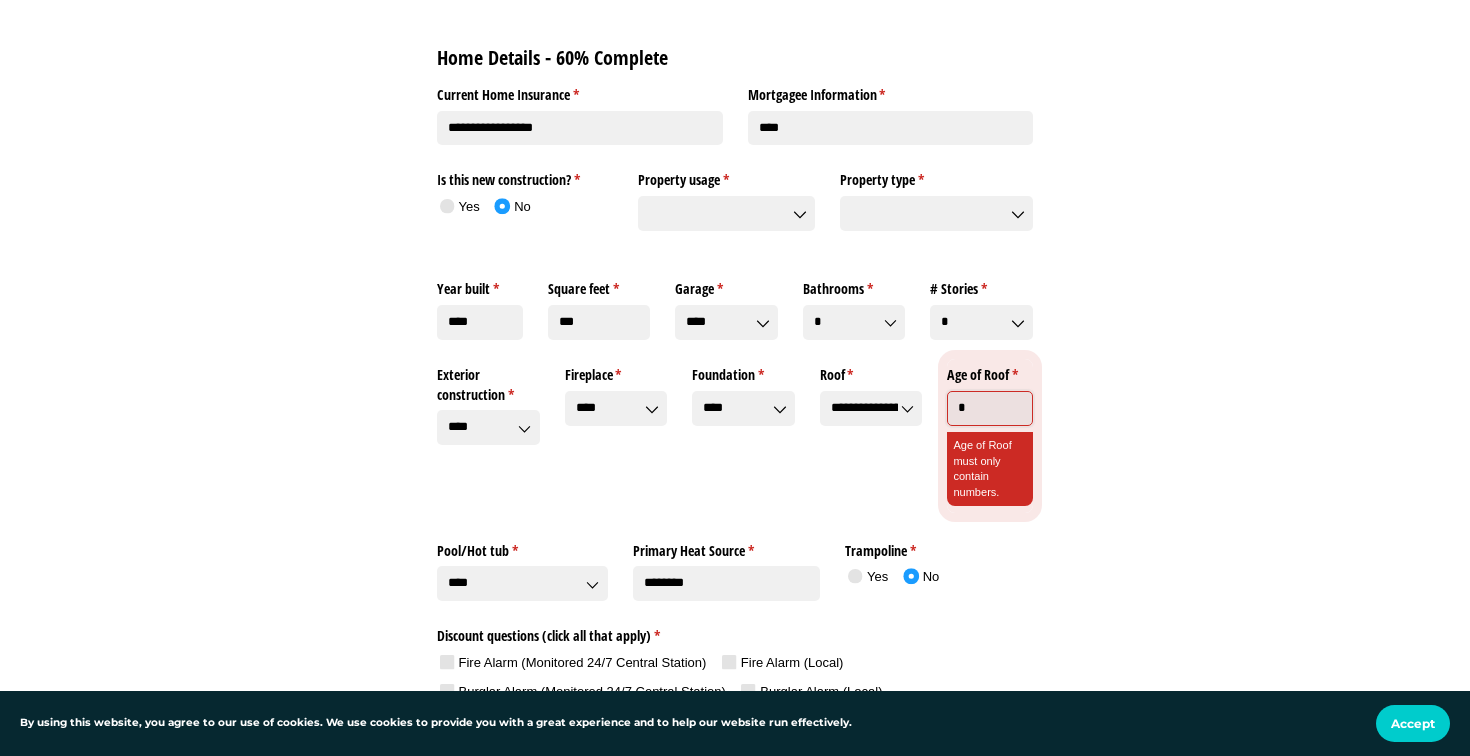 type on "*" 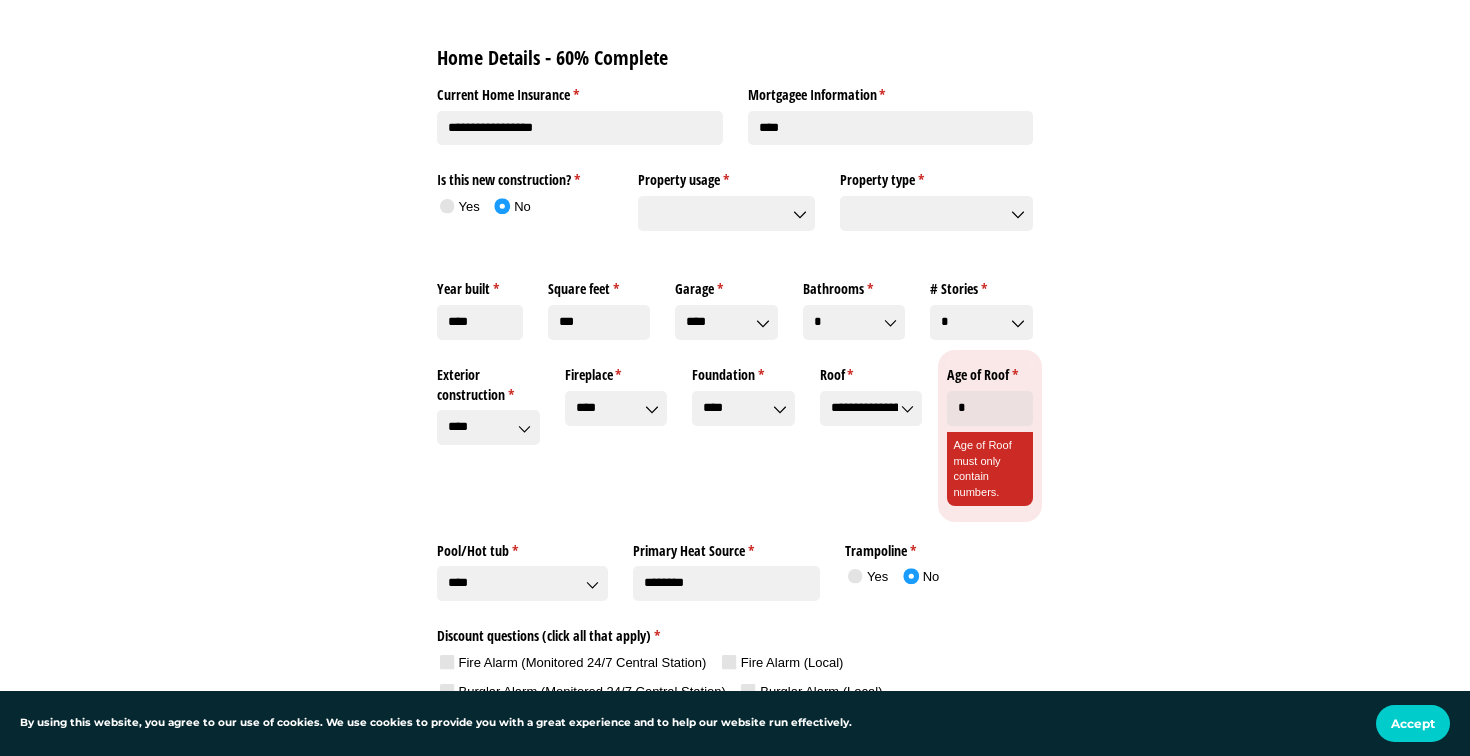 click on "**********" at bounding box center [735, 18] 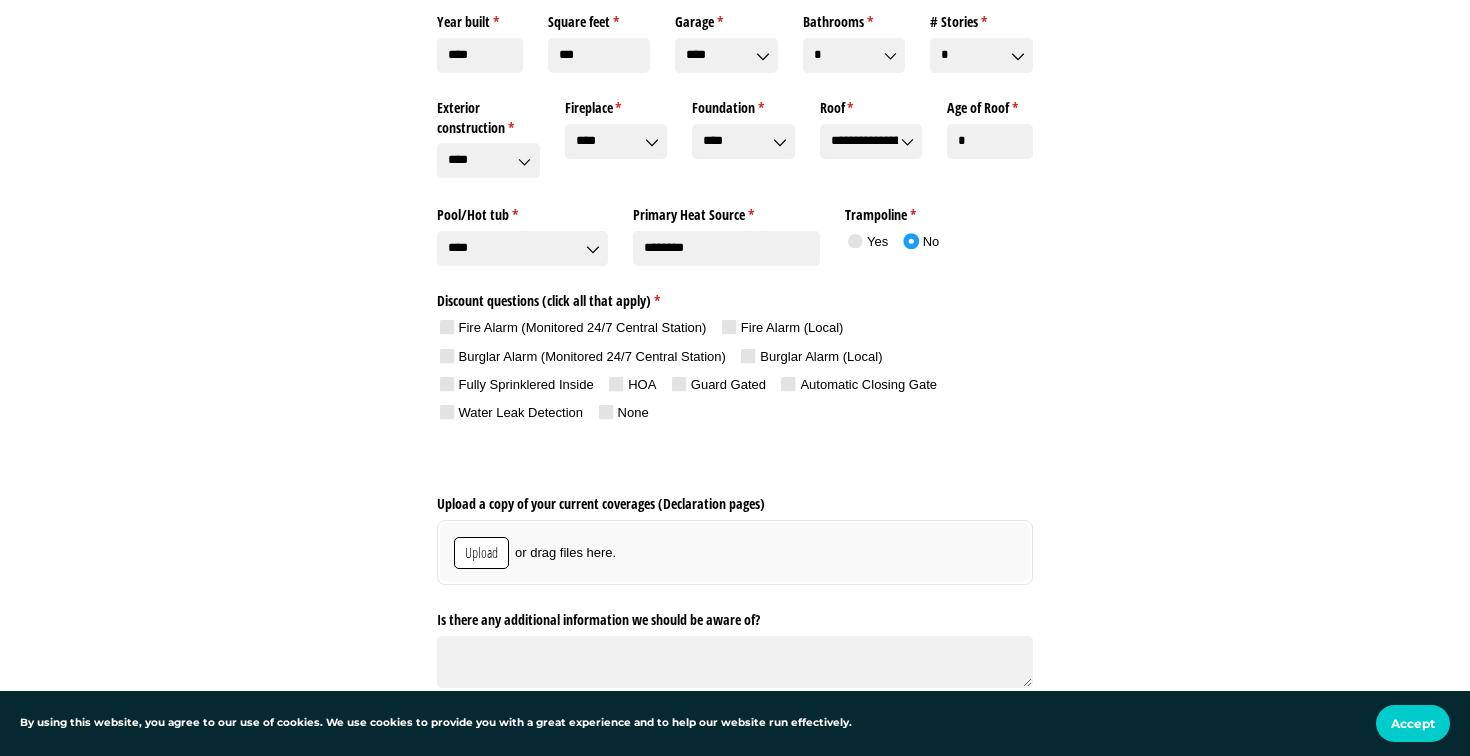 scroll, scrollTop: 1685, scrollLeft: 0, axis: vertical 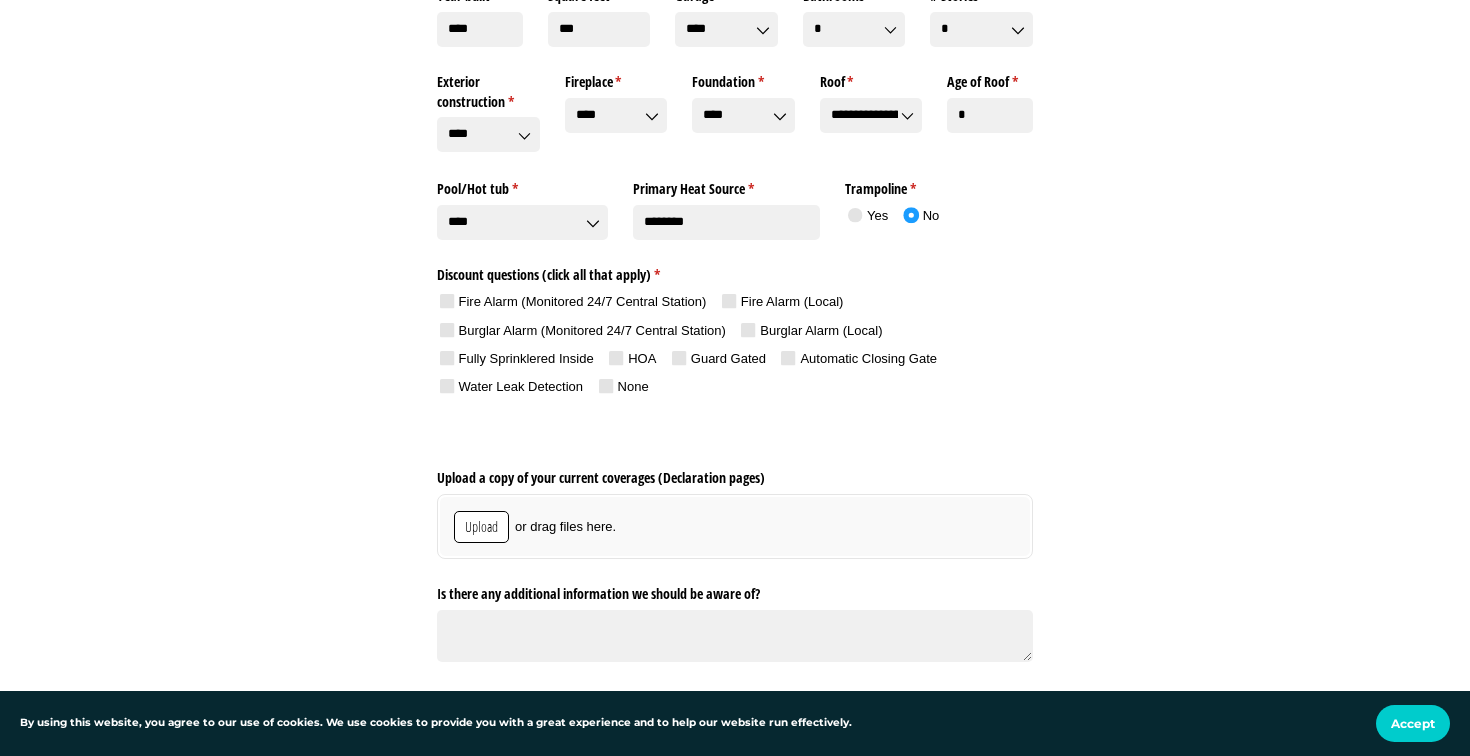 click 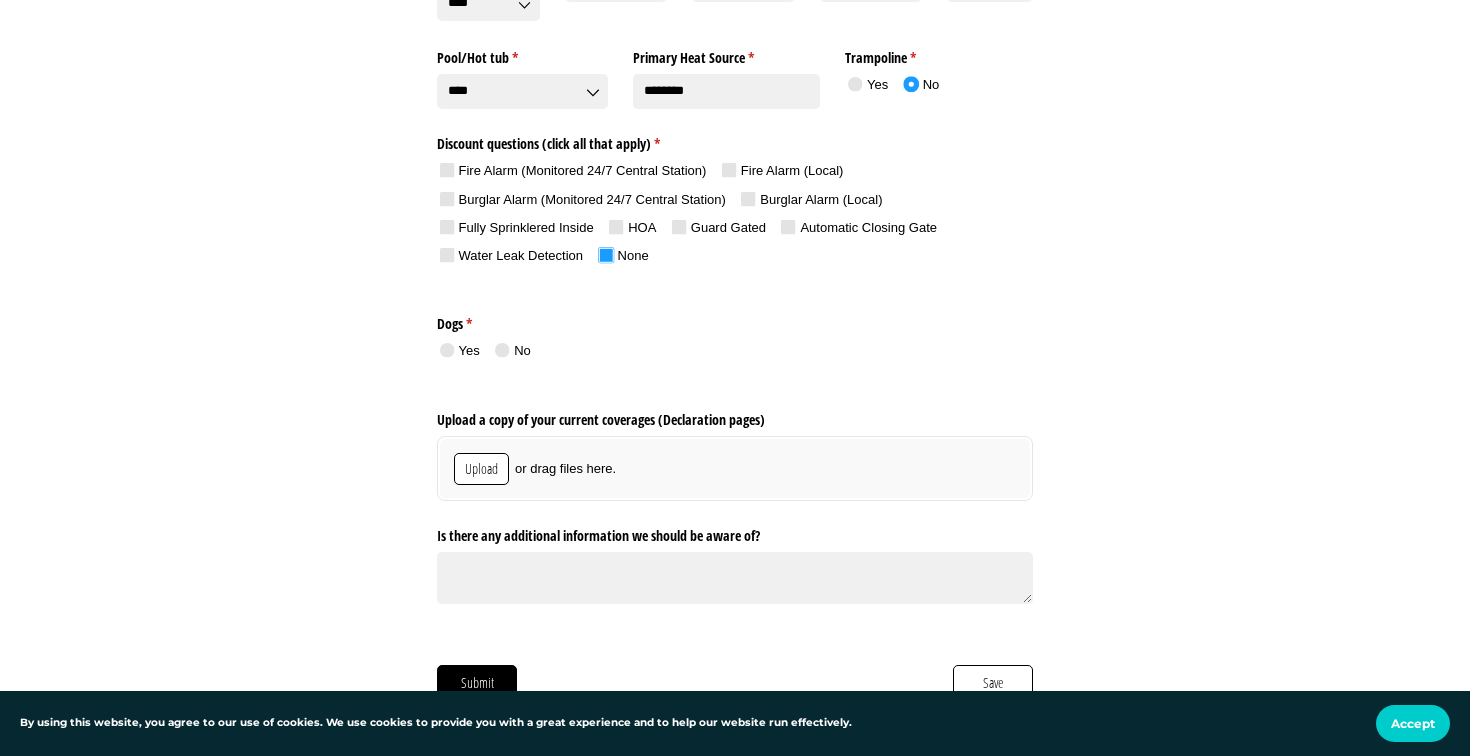 scroll, scrollTop: 1826, scrollLeft: 0, axis: vertical 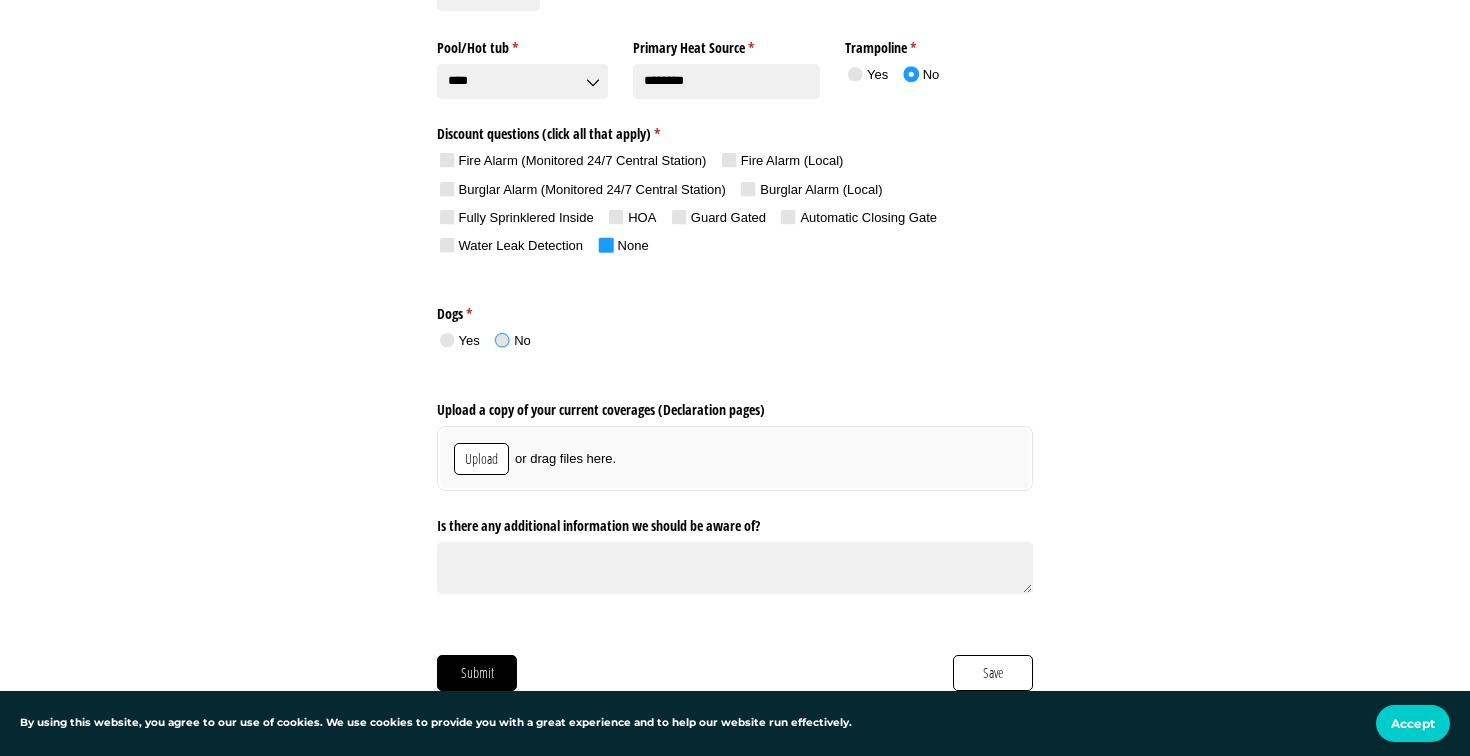 click 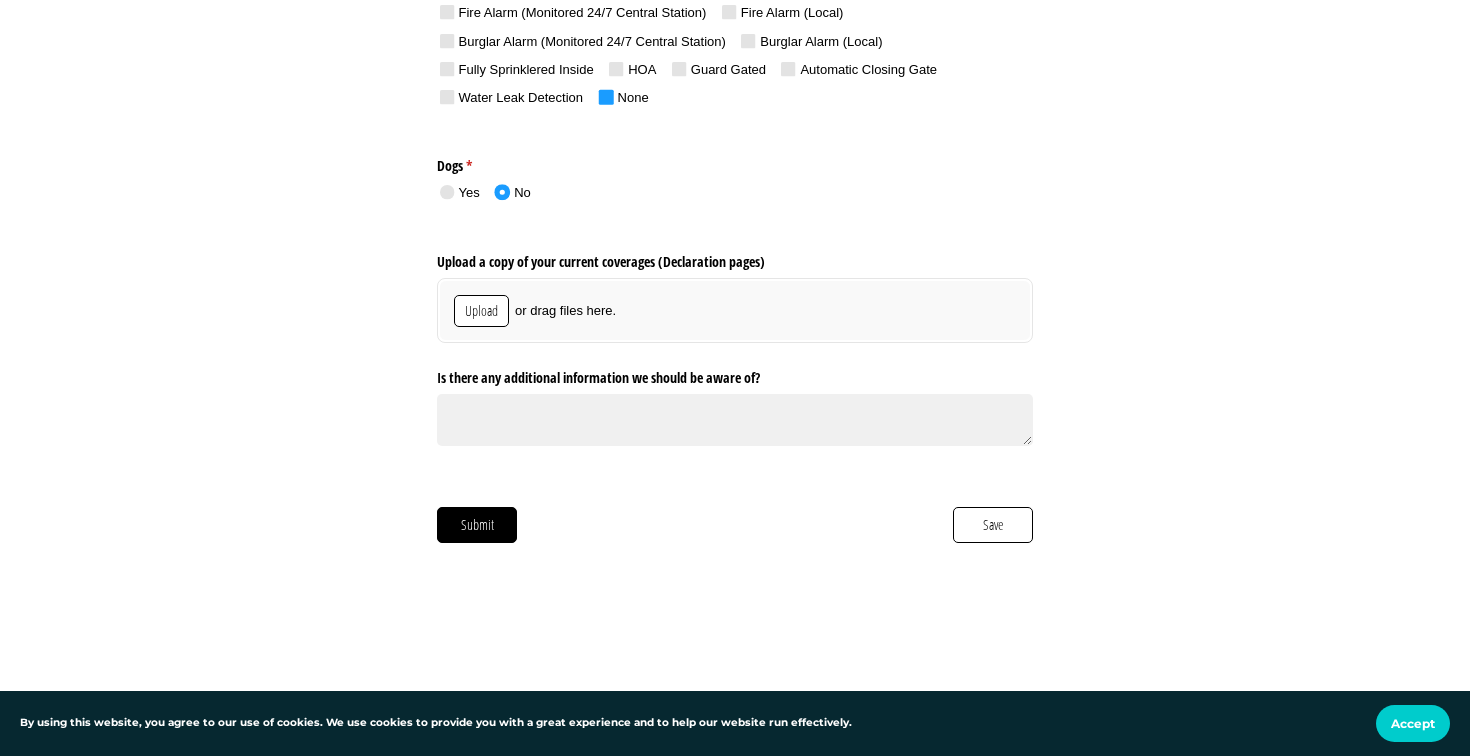 scroll, scrollTop: 1980, scrollLeft: 0, axis: vertical 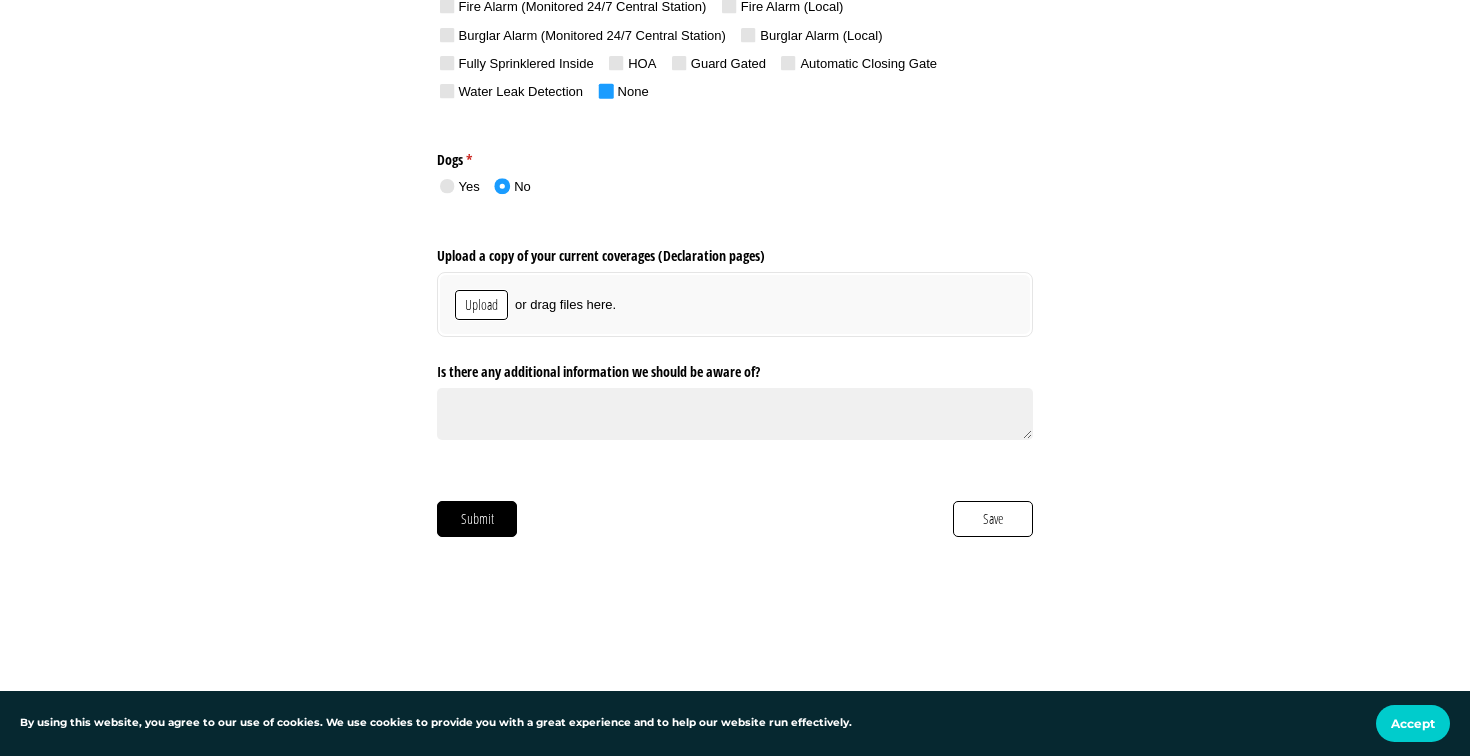 click on "Upload" 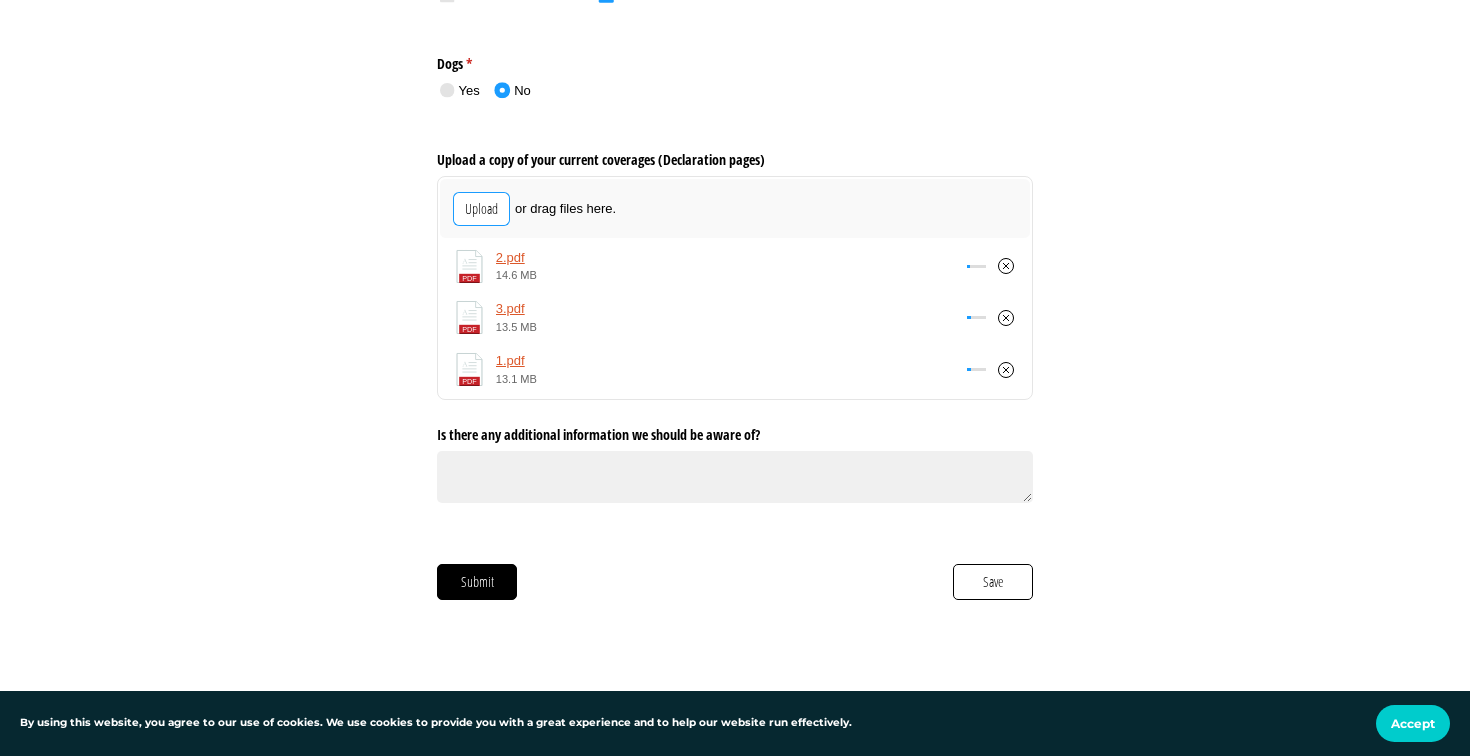 scroll, scrollTop: 2081, scrollLeft: 0, axis: vertical 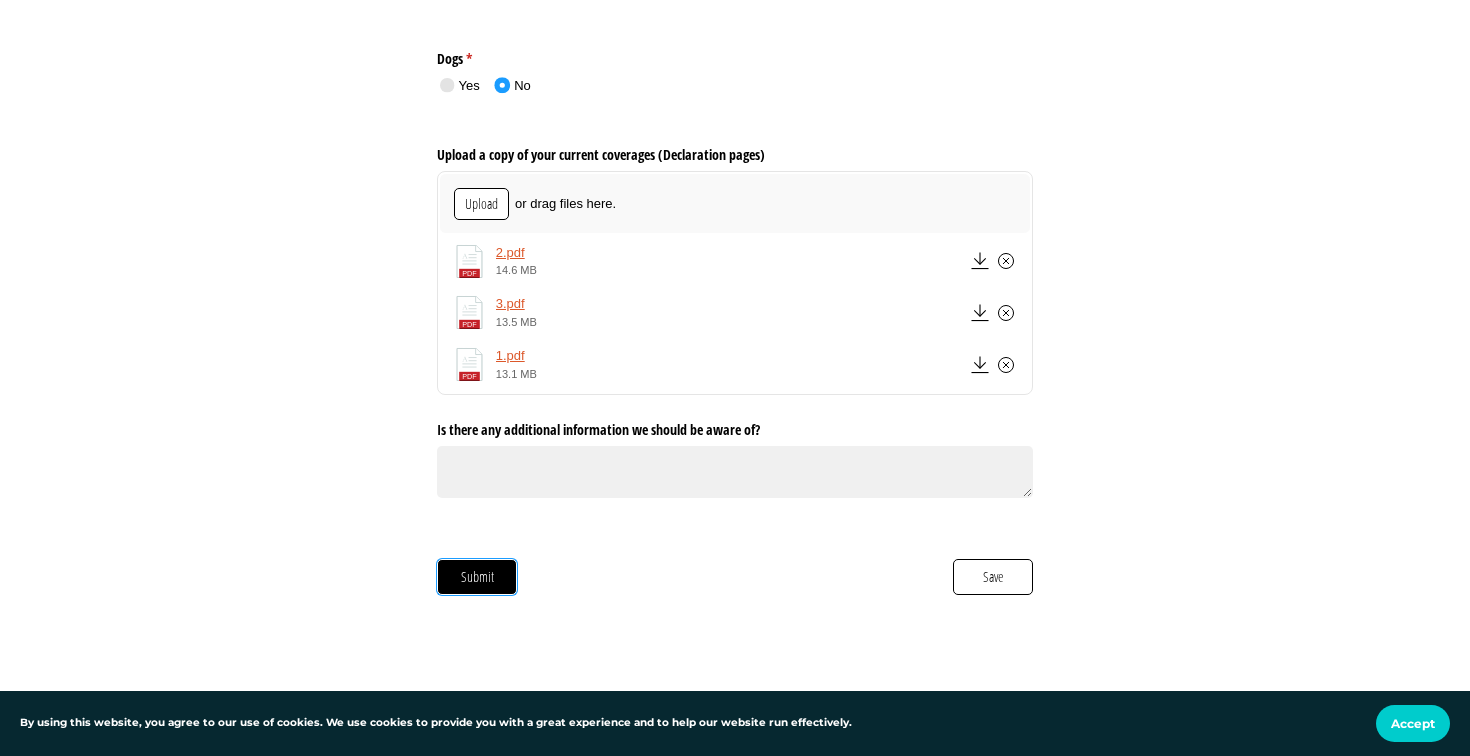 click on "Submit" 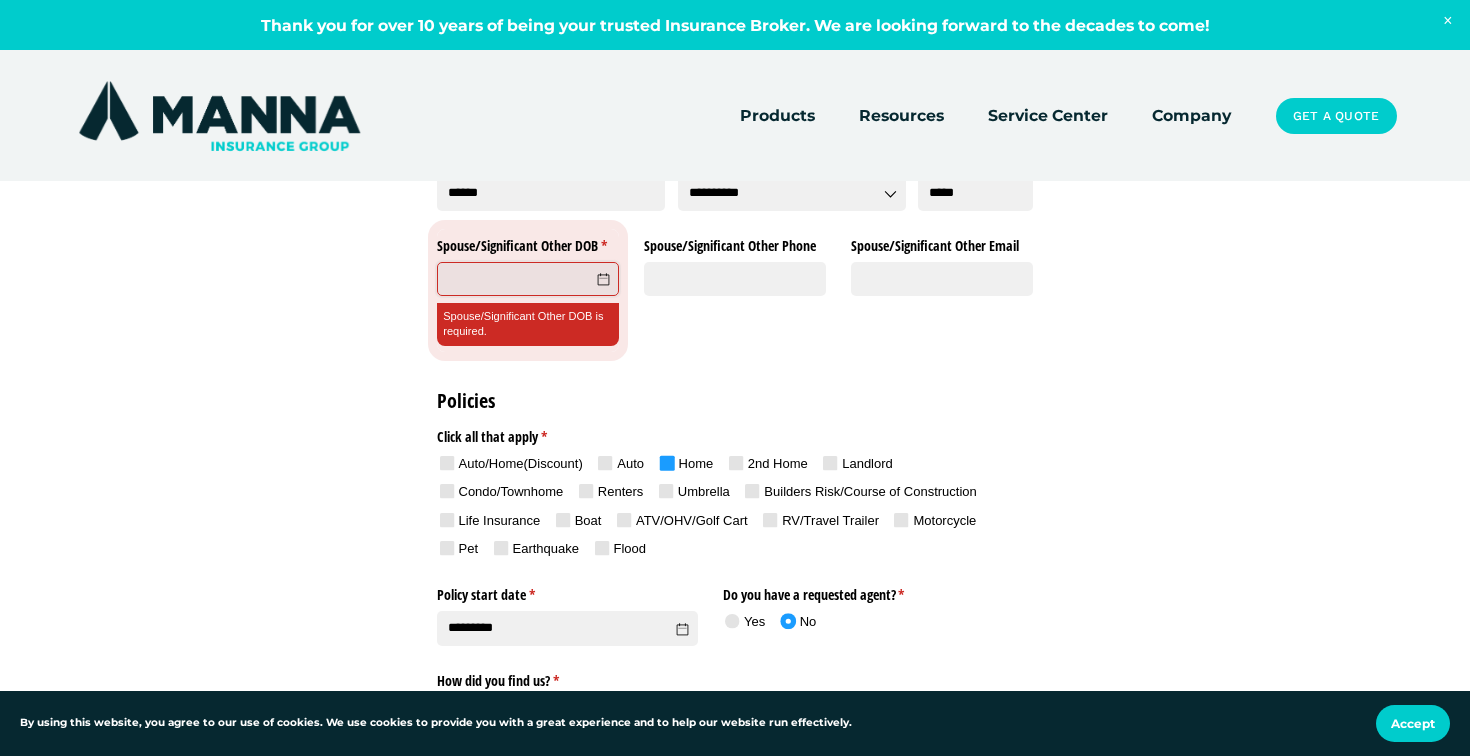 scroll, scrollTop: 527, scrollLeft: 0, axis: vertical 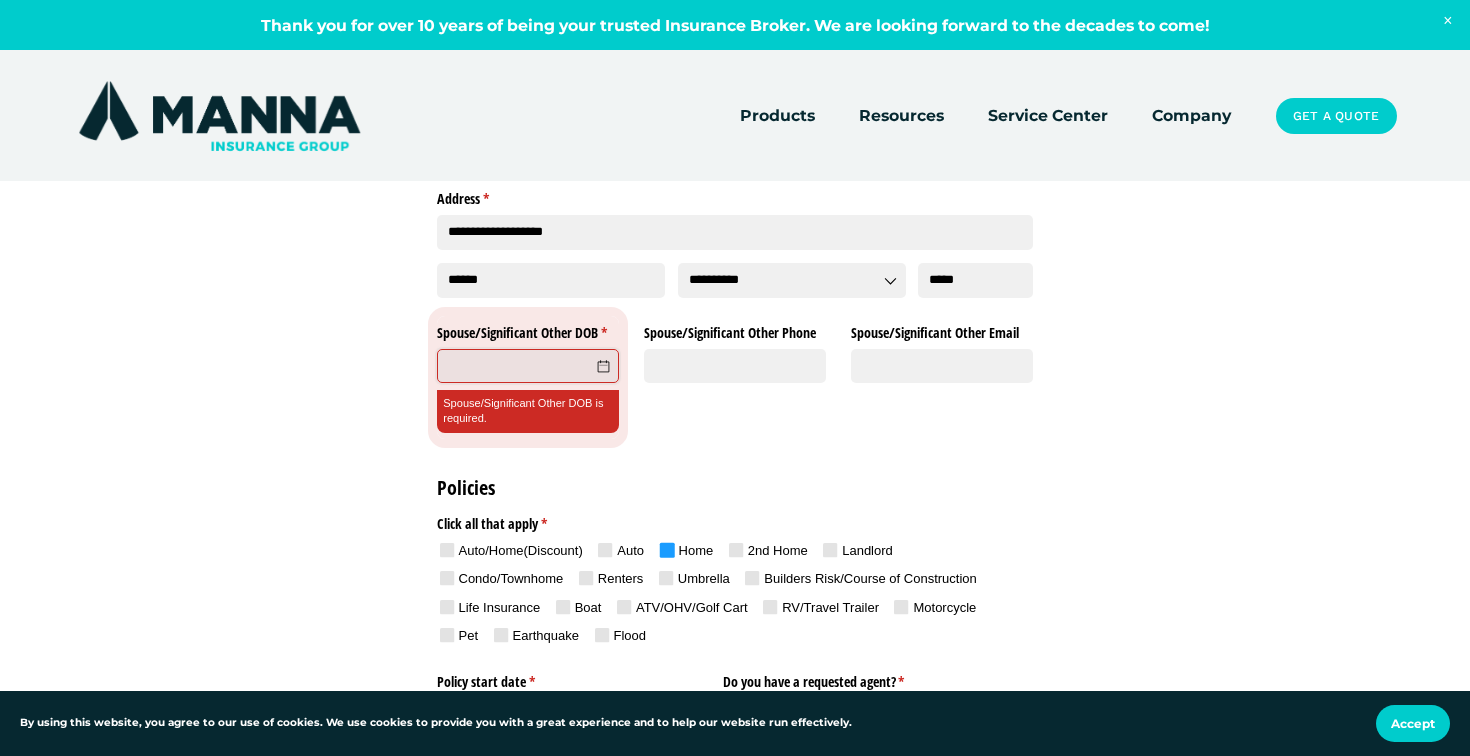 click on "Spouse/​Significant Other DOB *     (Spouse/Significant Other DOB is required.)" 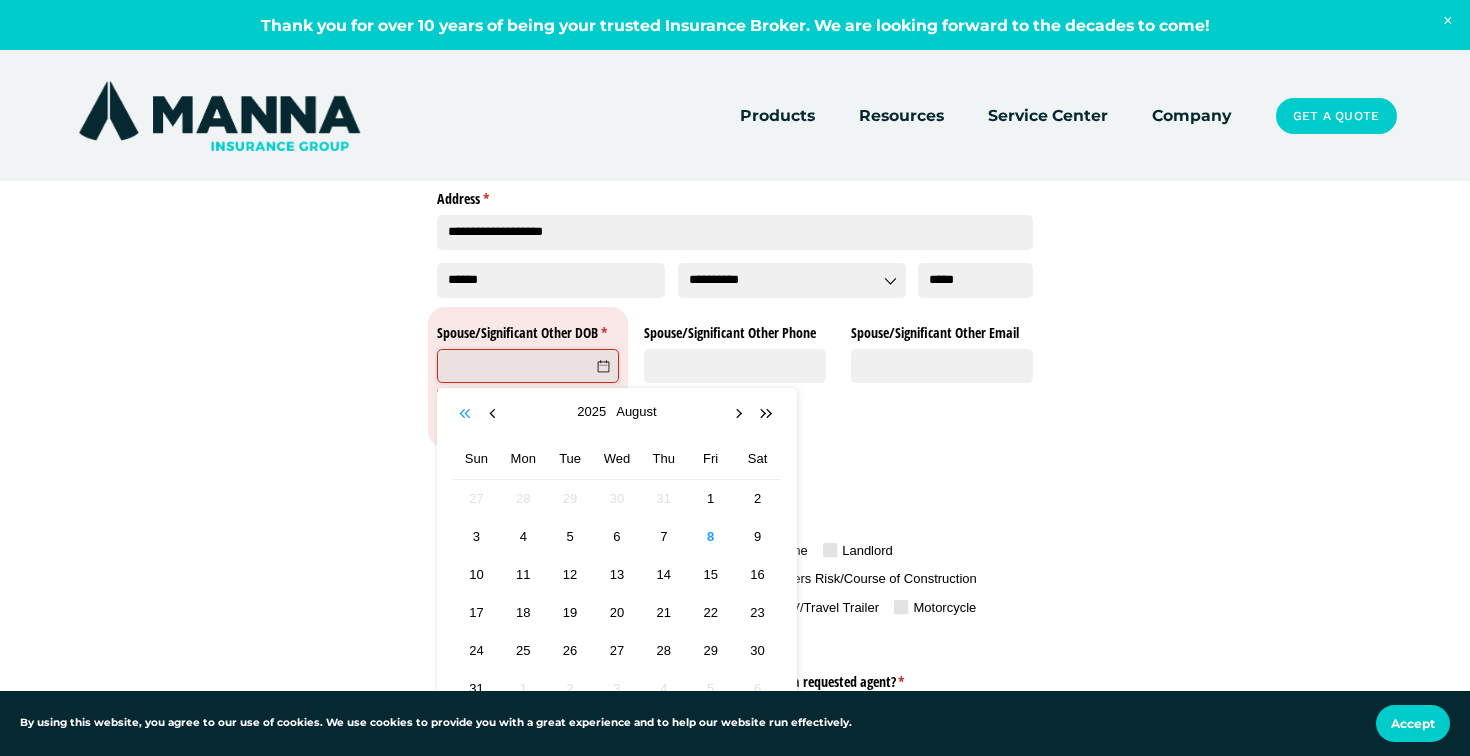 click at bounding box center [467, 414] 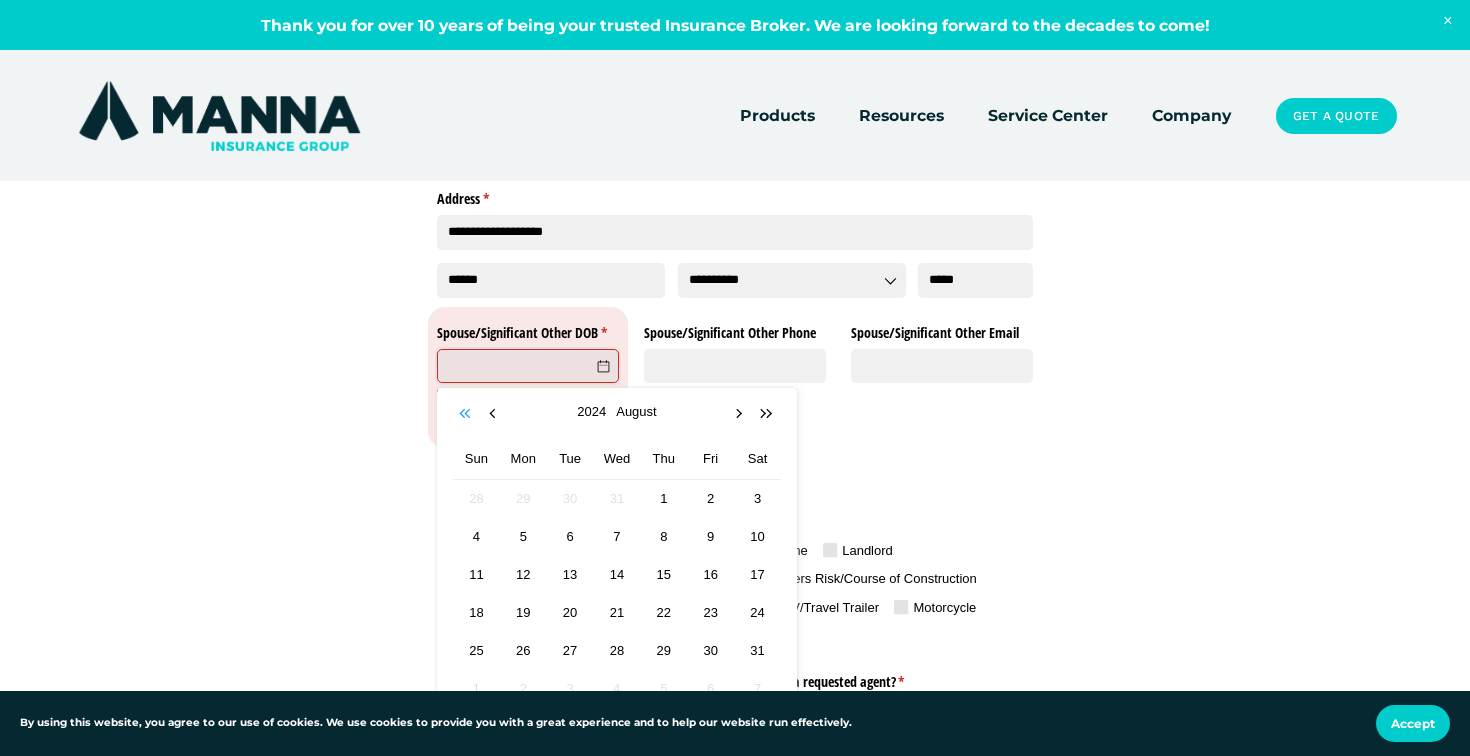 click at bounding box center (467, 414) 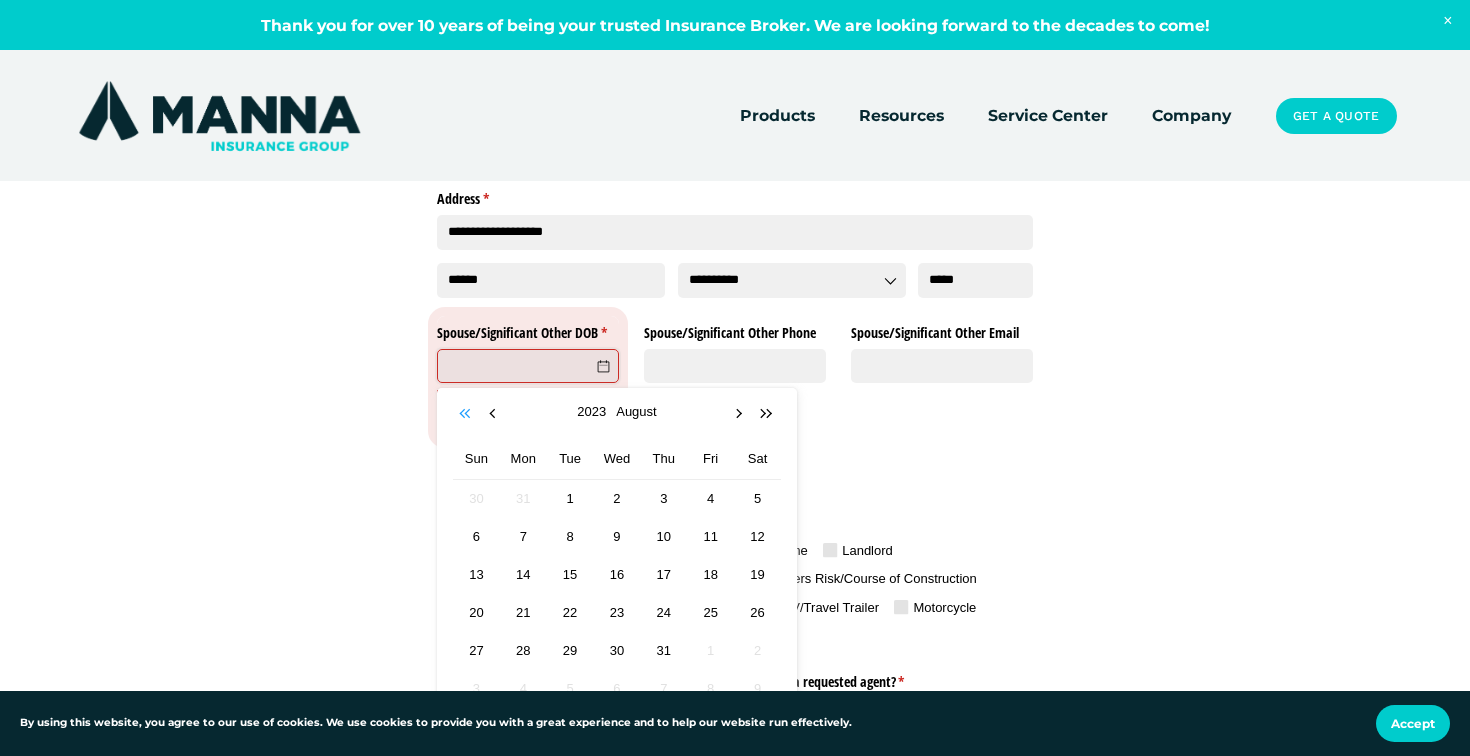 click at bounding box center [467, 414] 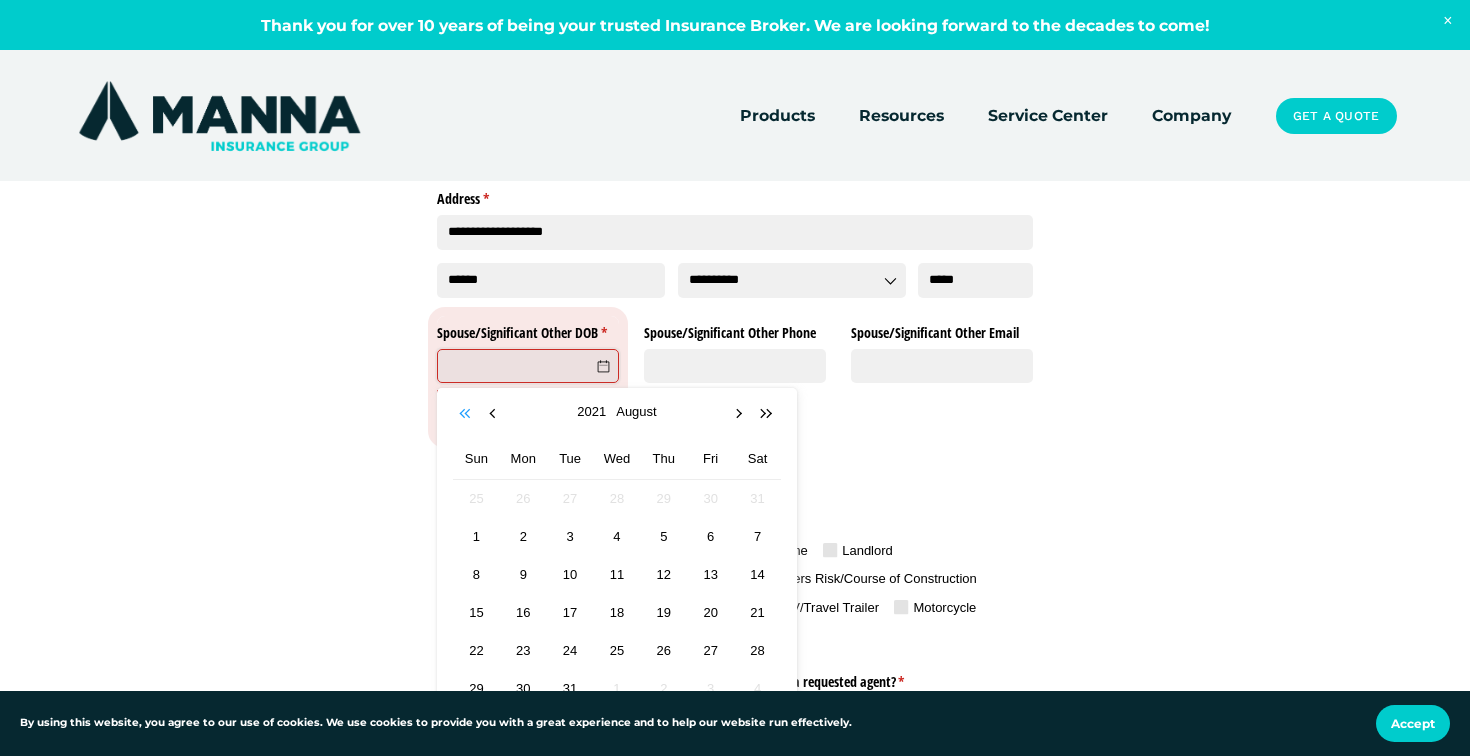 click at bounding box center [467, 414] 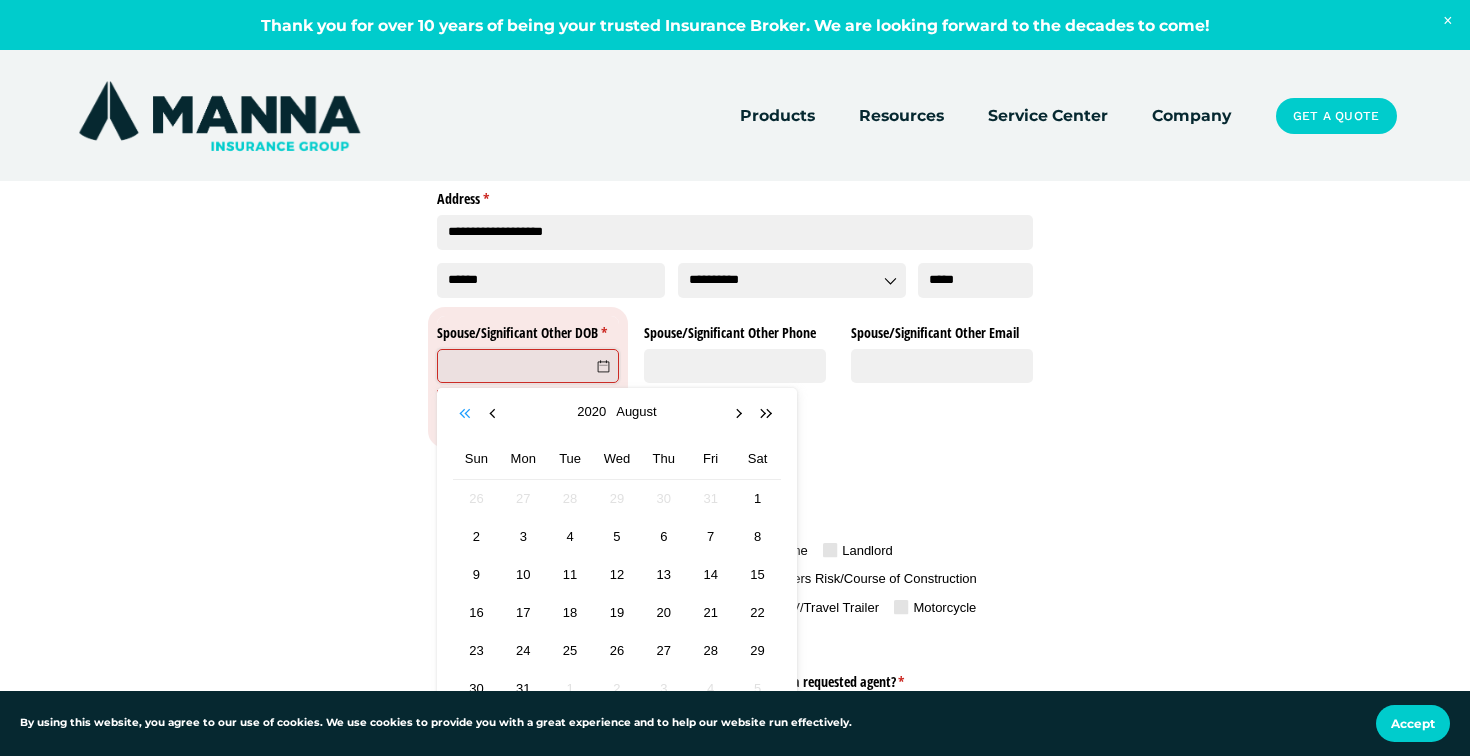 click at bounding box center [467, 414] 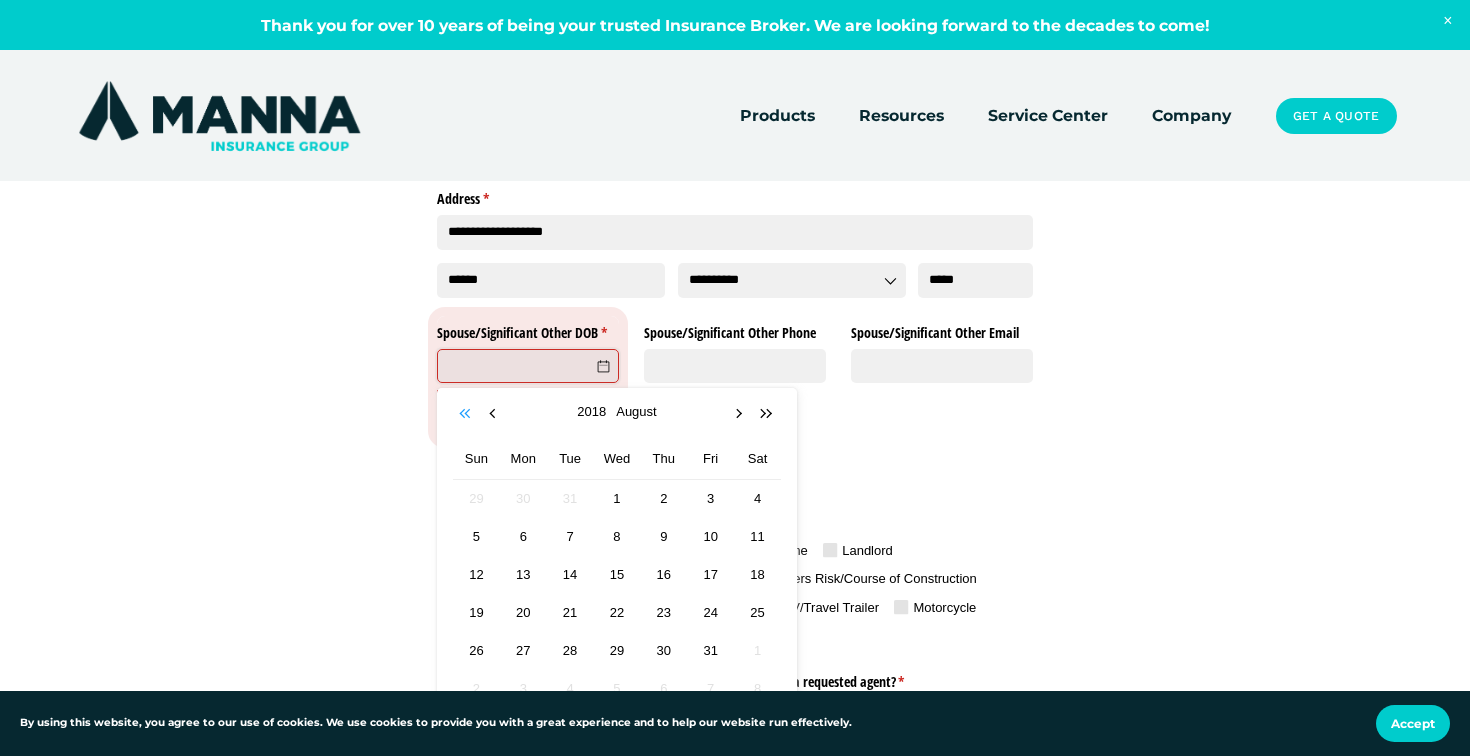 click at bounding box center (467, 414) 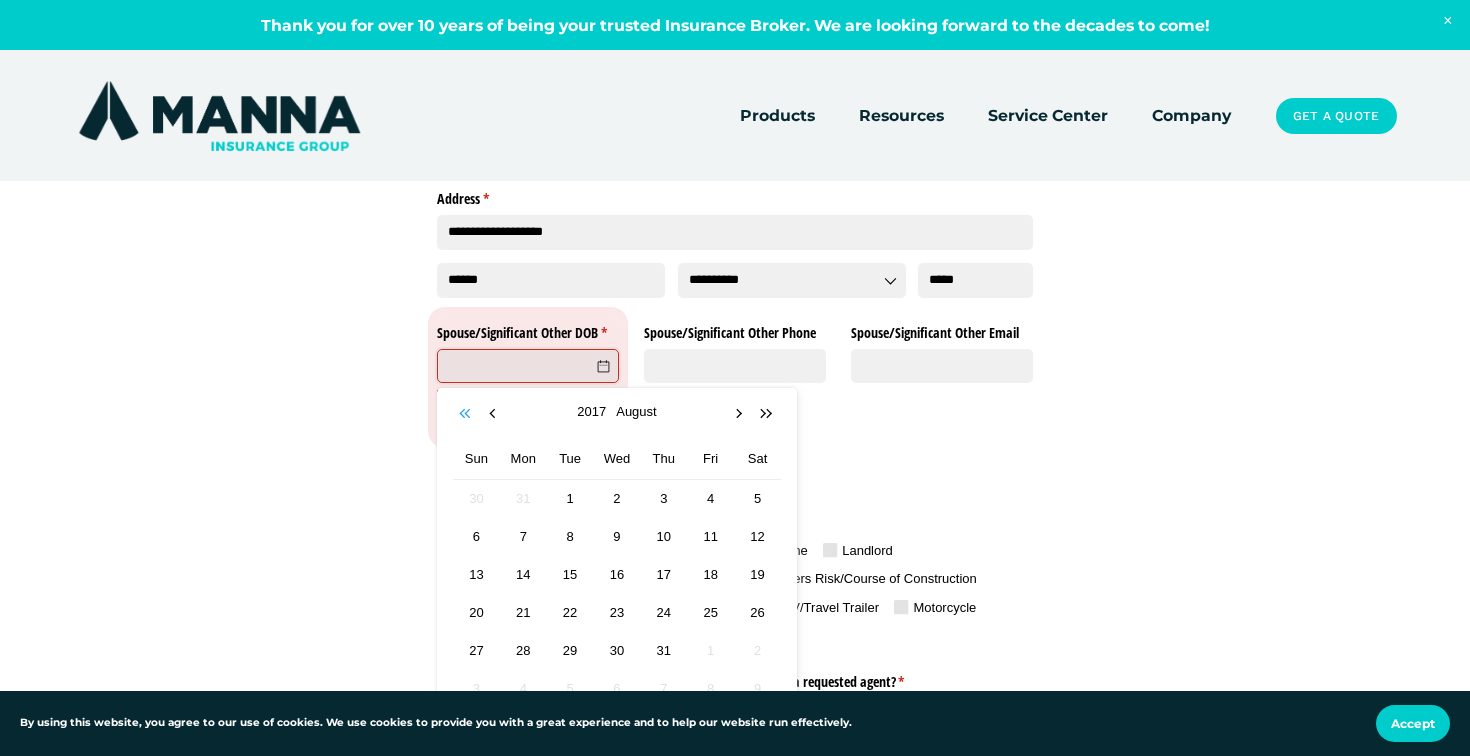 click at bounding box center [467, 414] 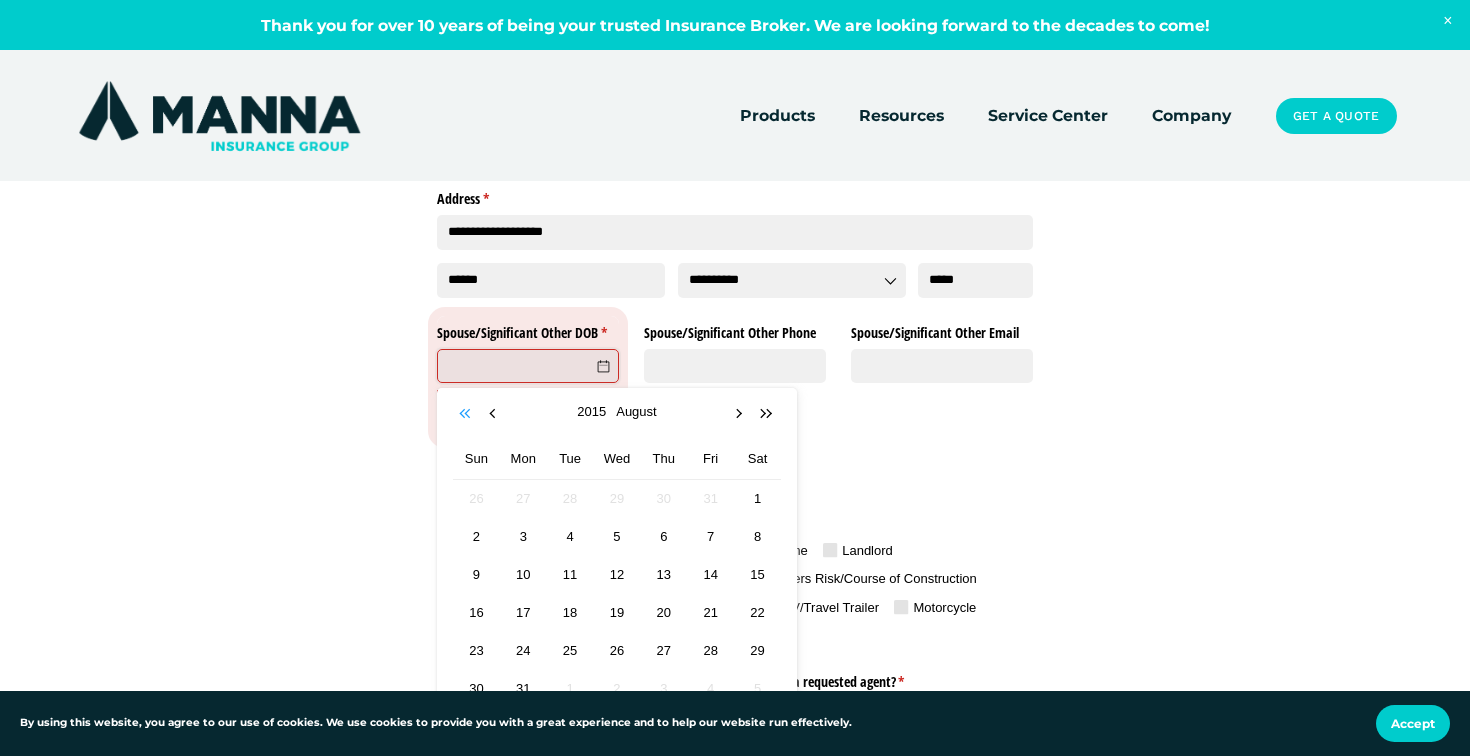 click at bounding box center (467, 414) 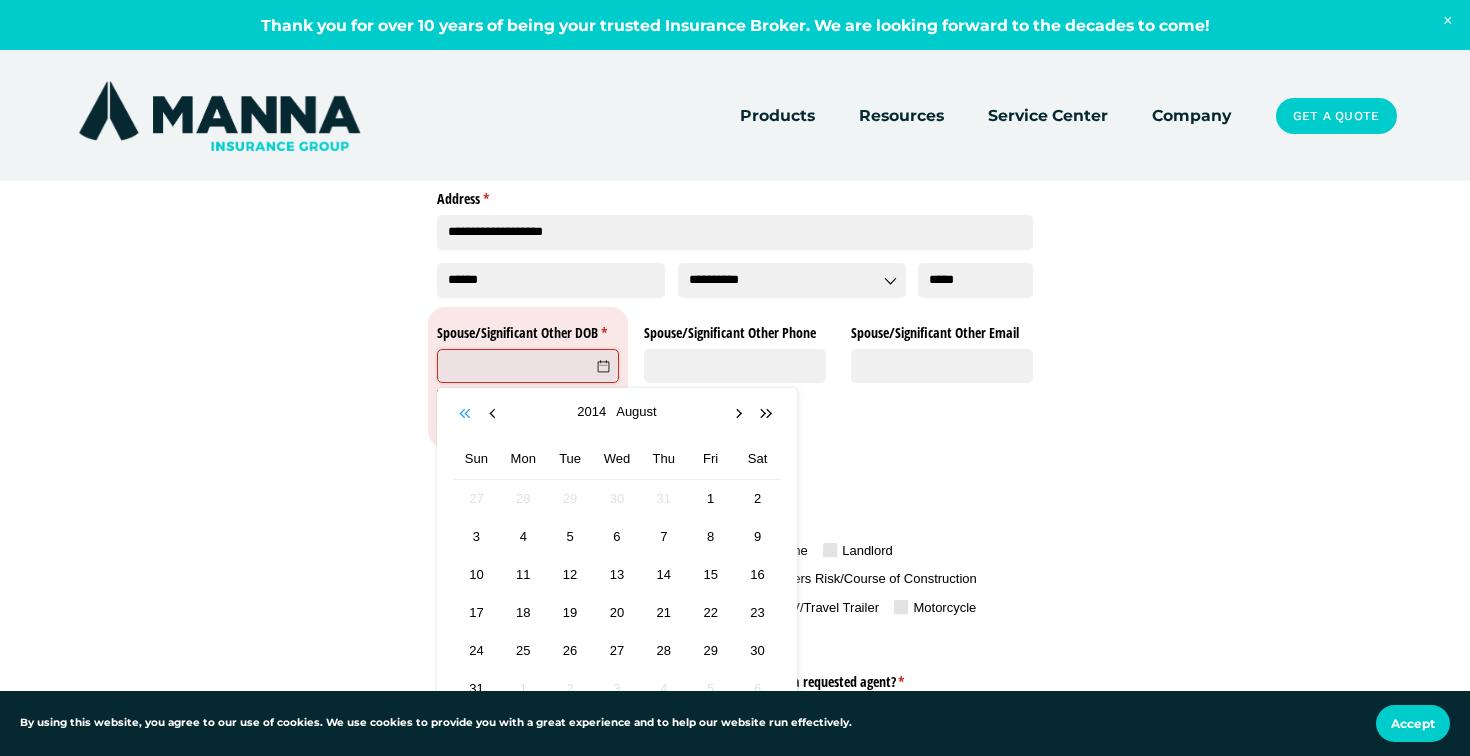 click at bounding box center (467, 414) 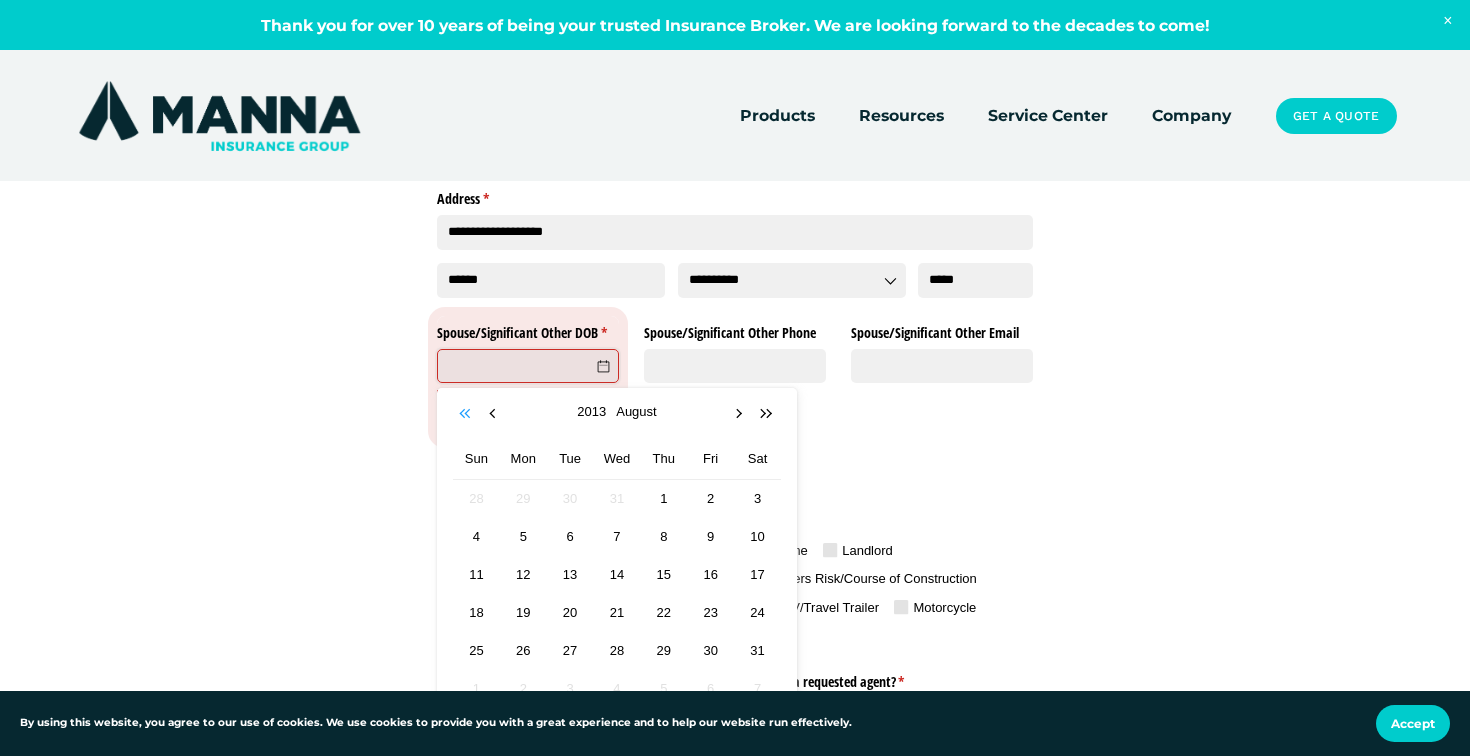 click at bounding box center [467, 414] 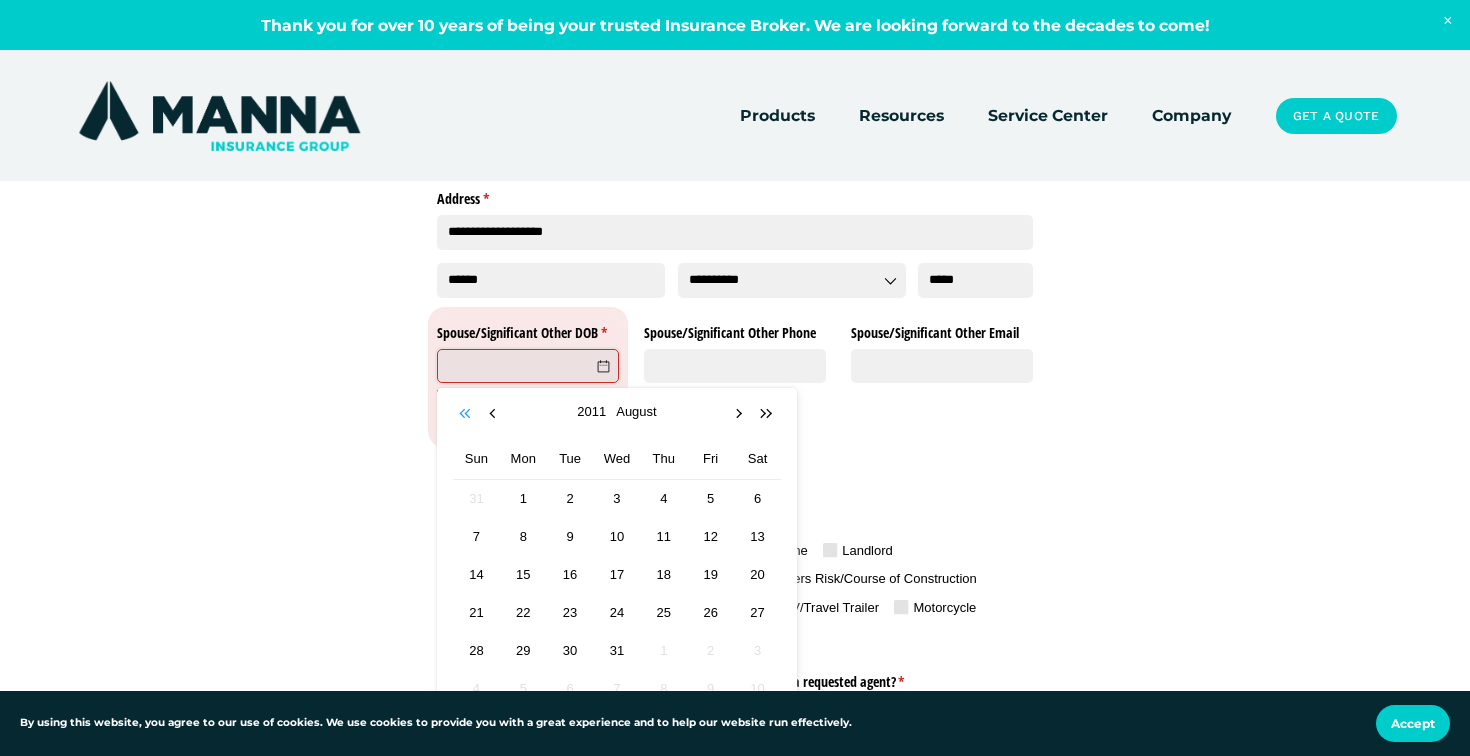 click at bounding box center (467, 414) 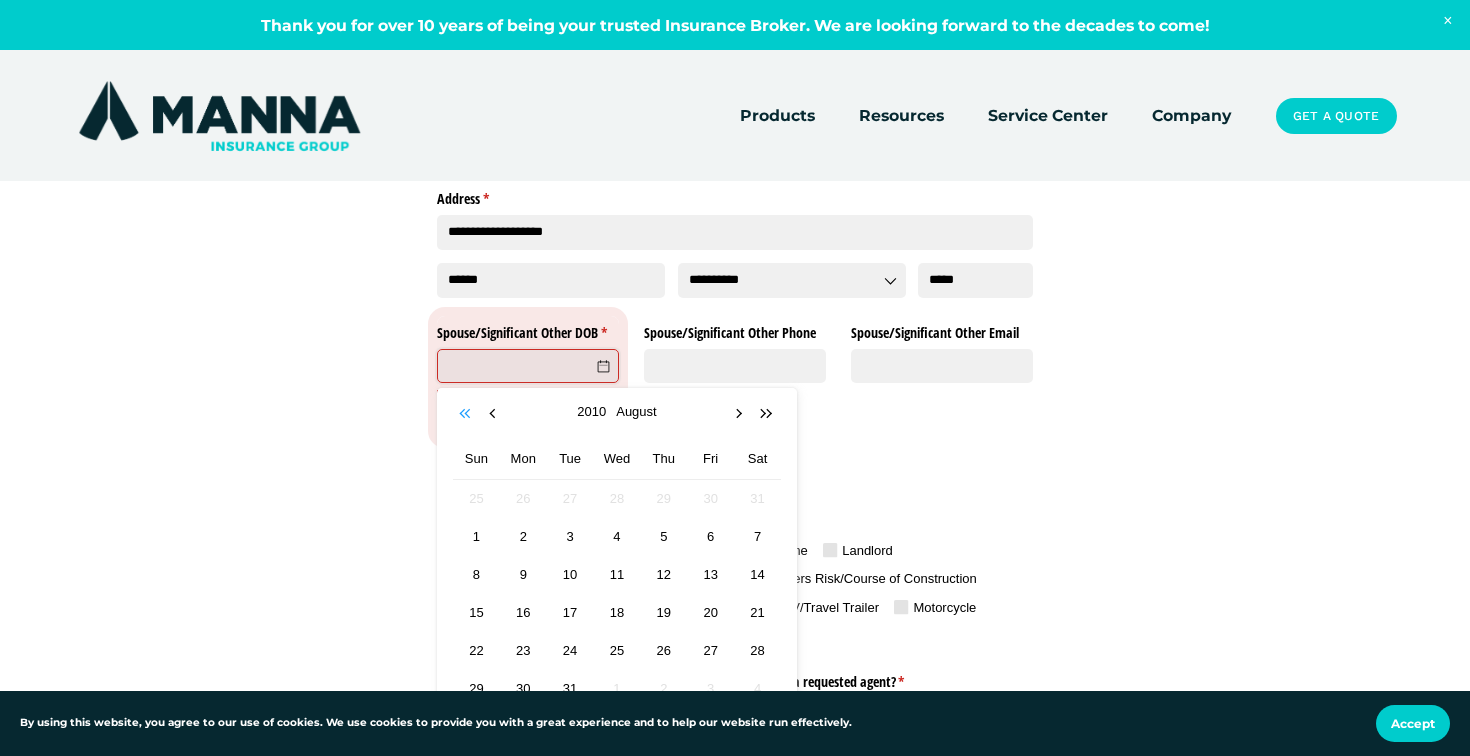 click at bounding box center (467, 414) 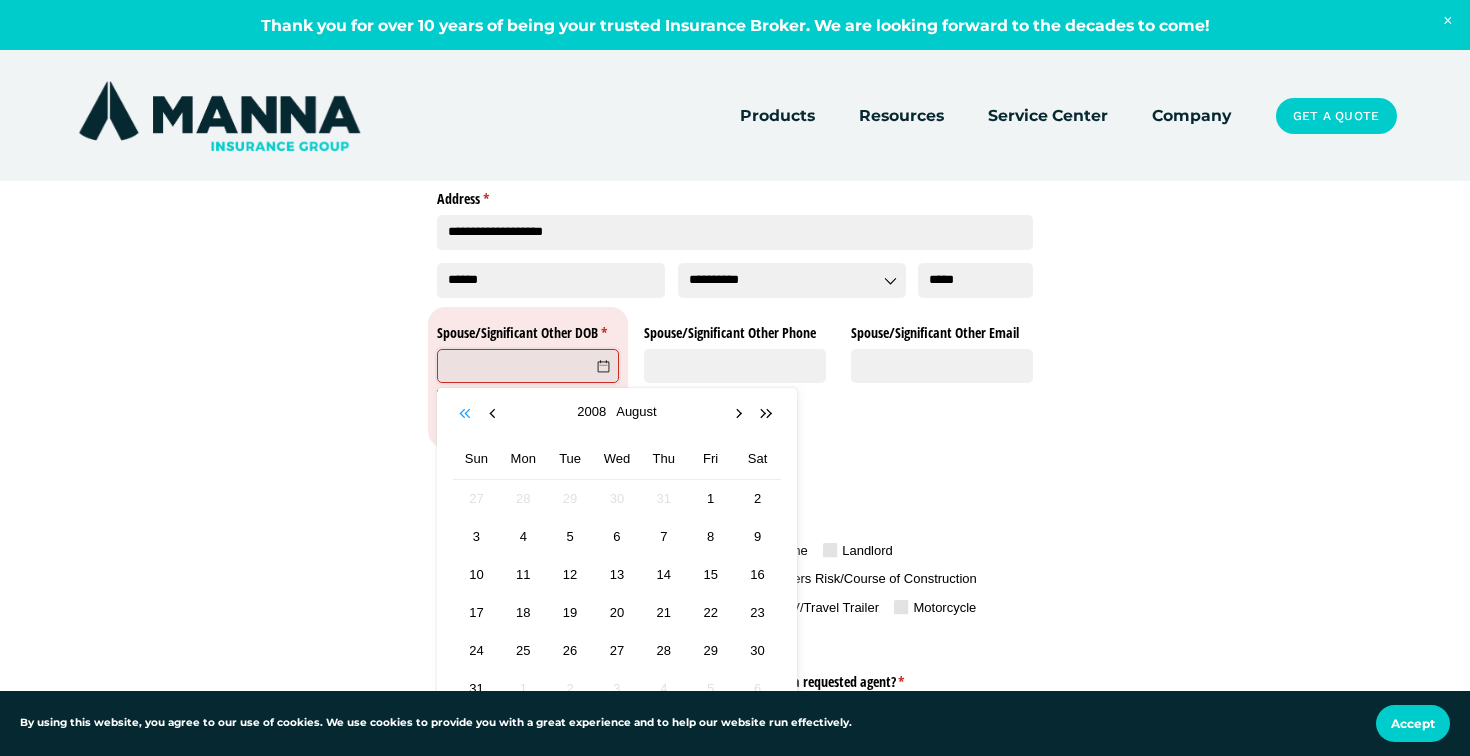 click at bounding box center (467, 414) 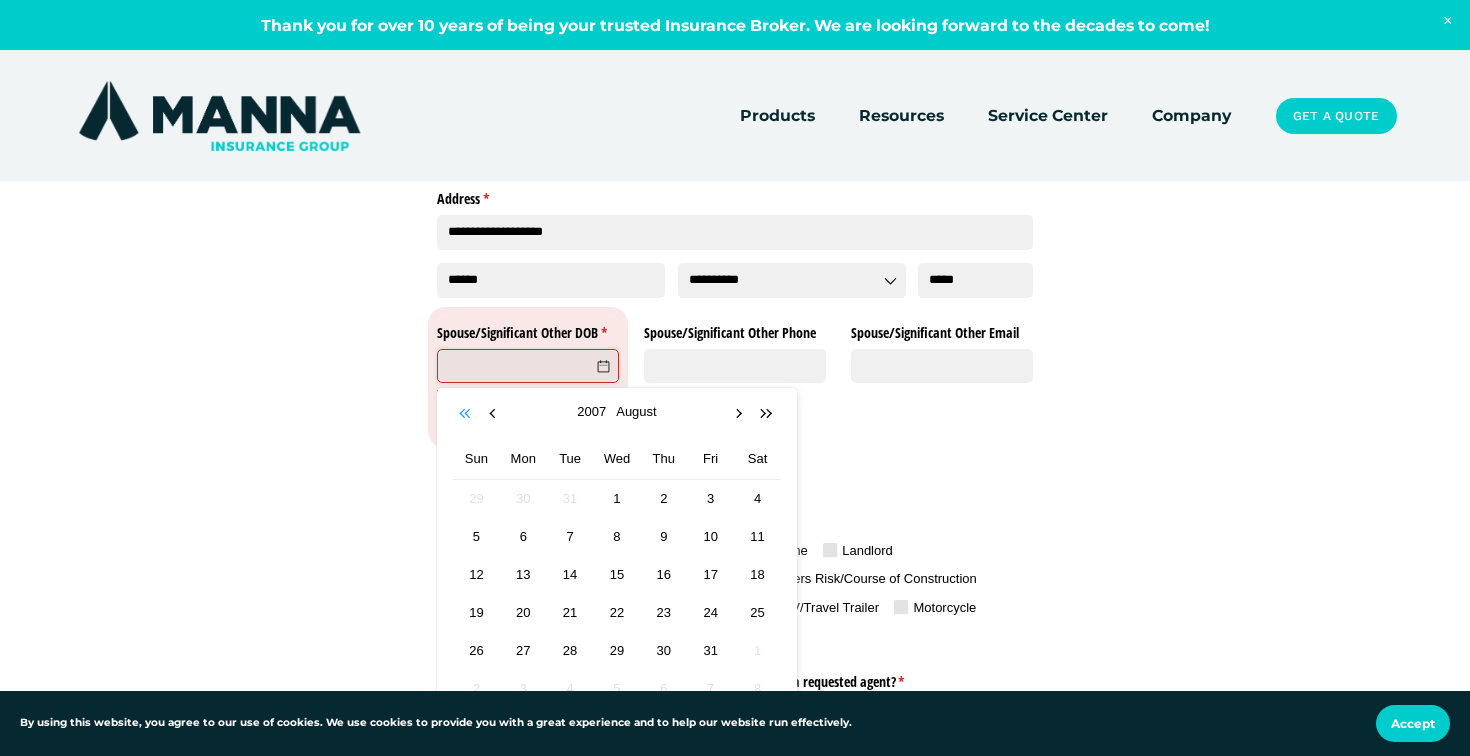 click at bounding box center [467, 414] 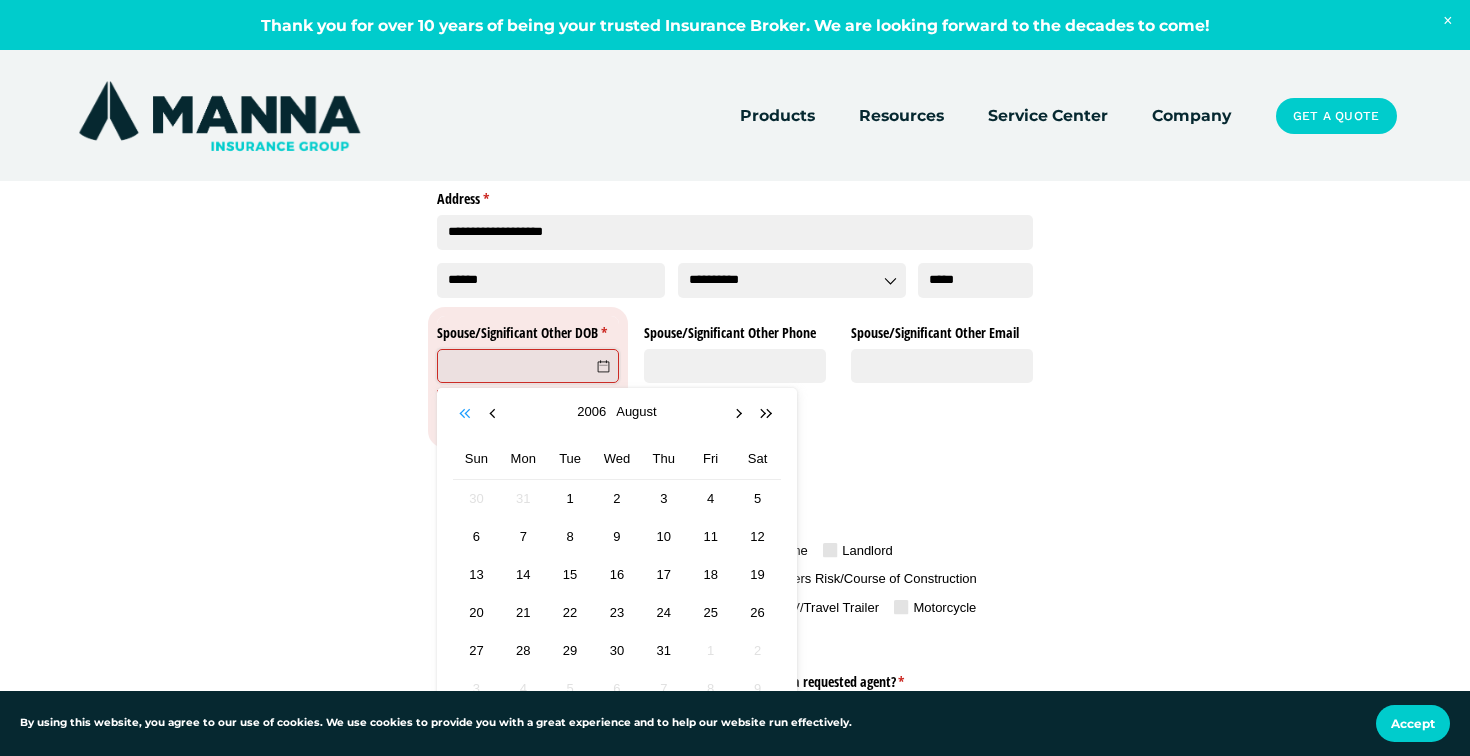 click at bounding box center [467, 414] 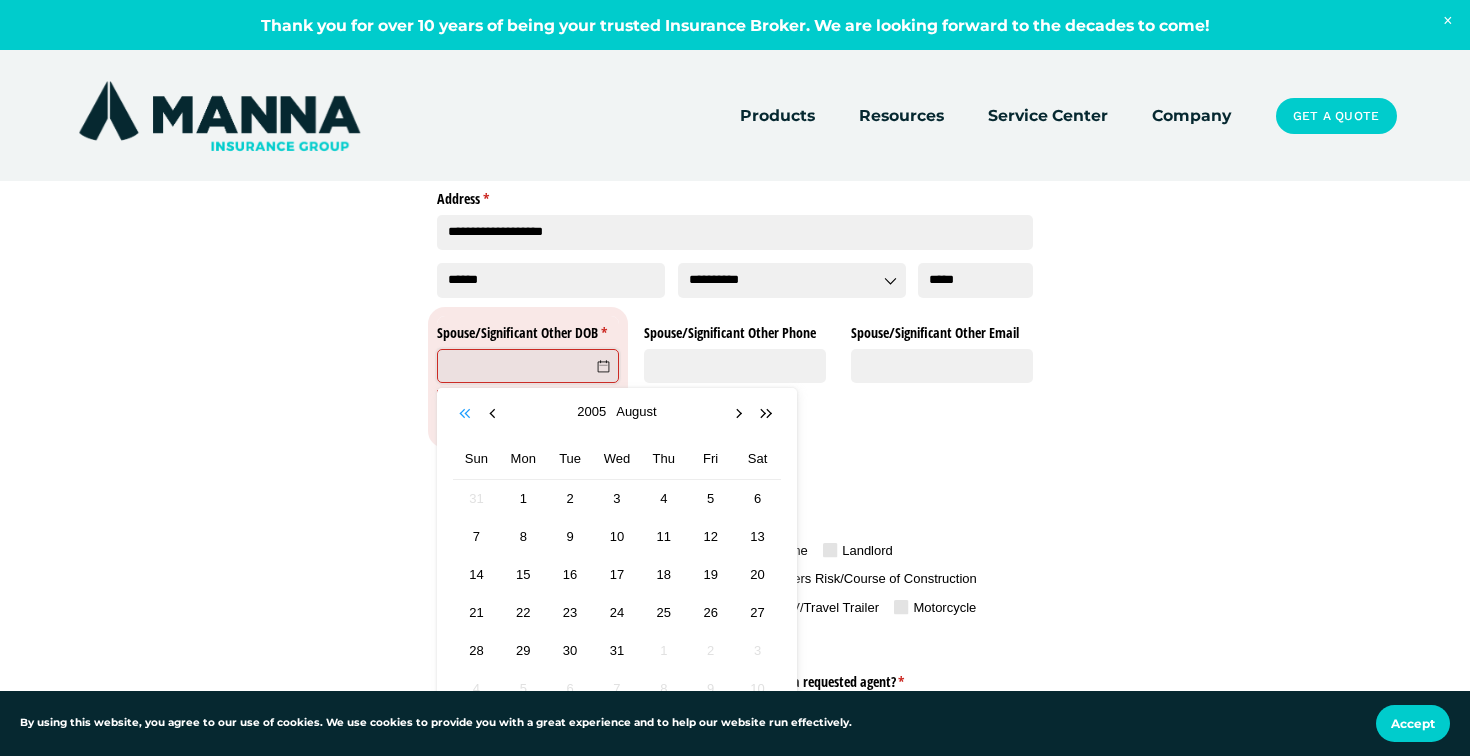 click at bounding box center (467, 414) 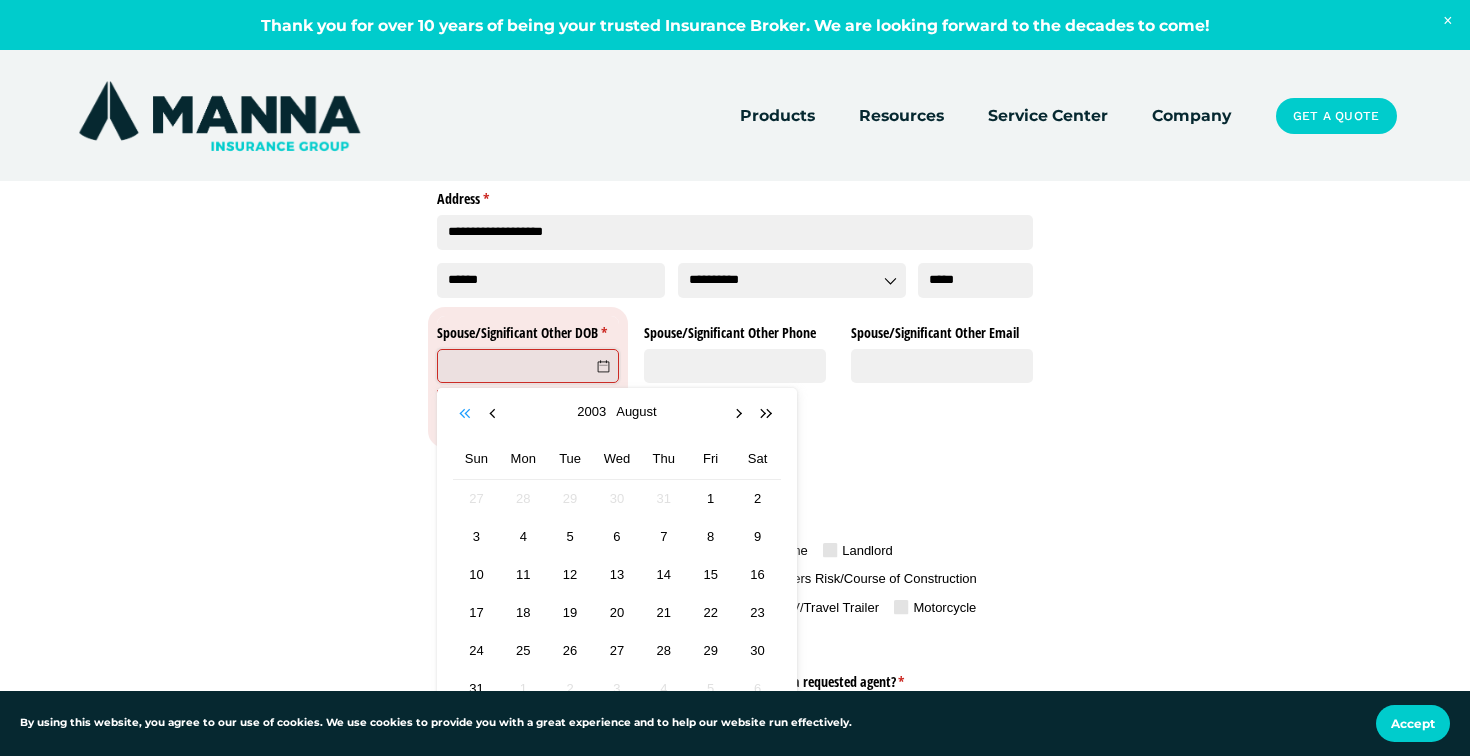click at bounding box center [467, 414] 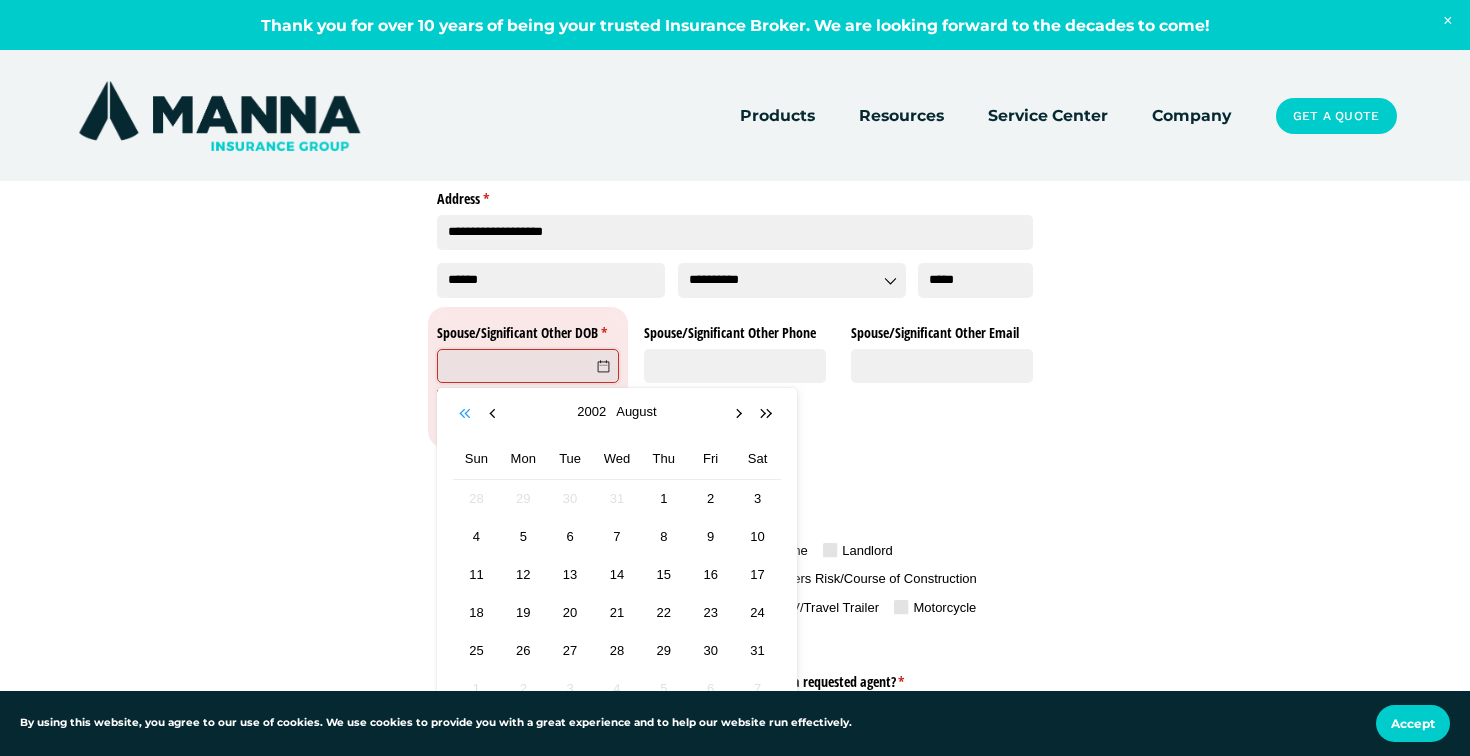click at bounding box center (467, 414) 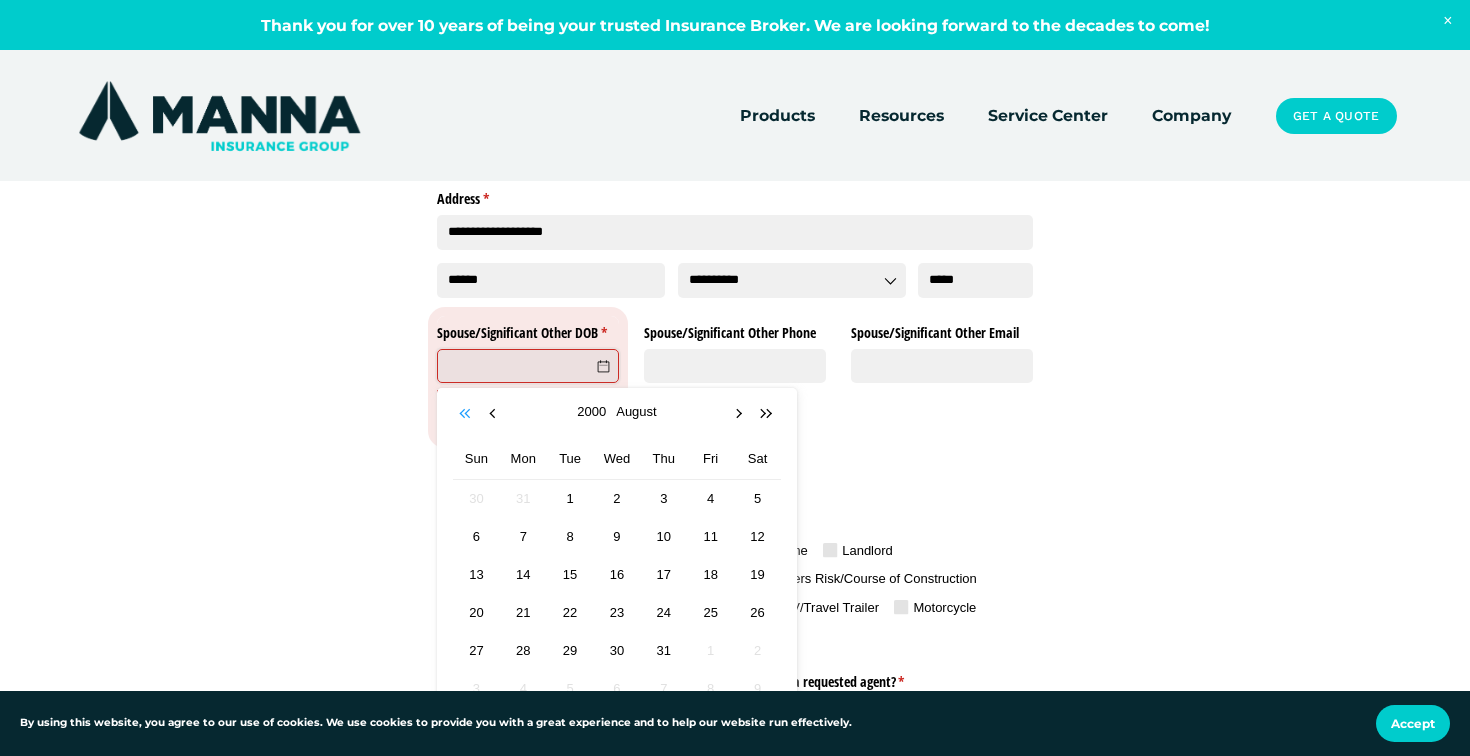 click at bounding box center [467, 414] 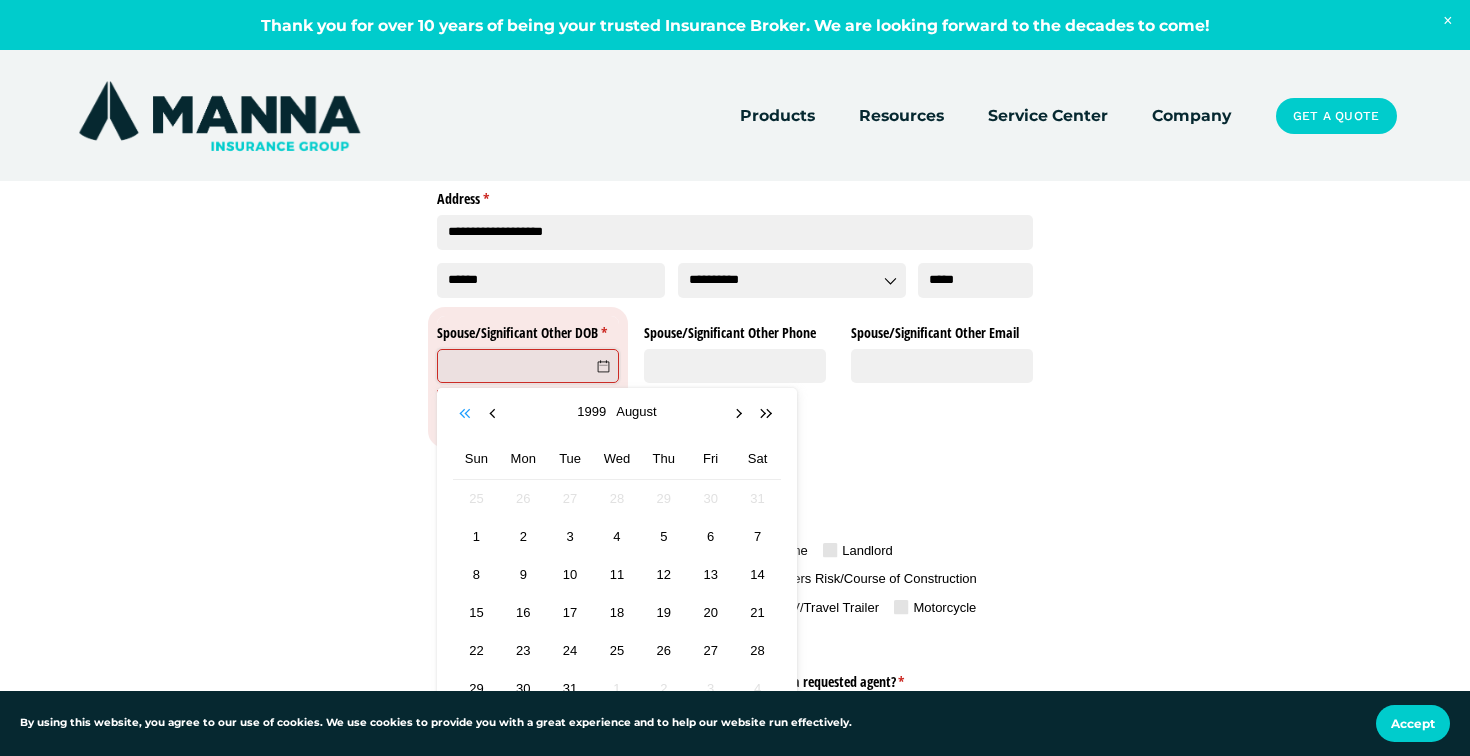click at bounding box center (467, 414) 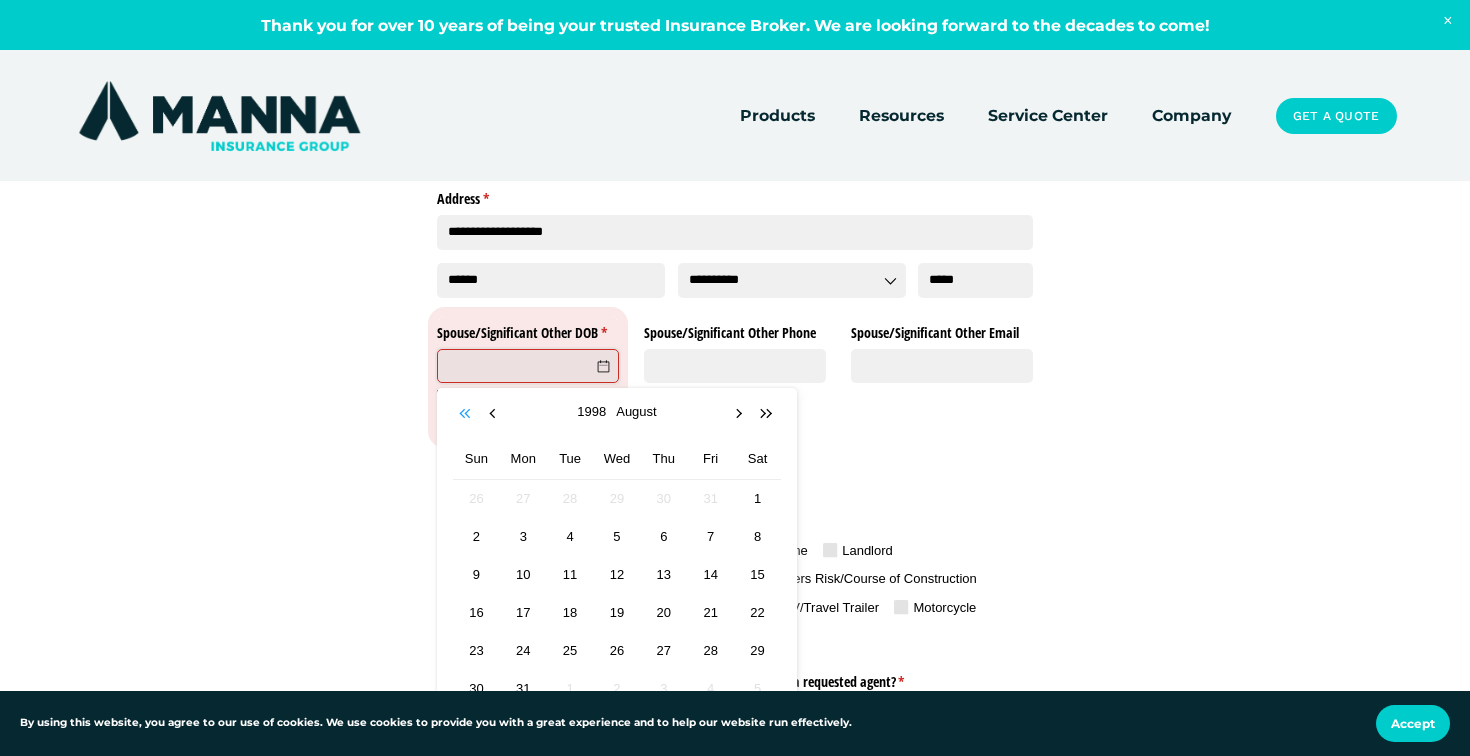 click at bounding box center (467, 414) 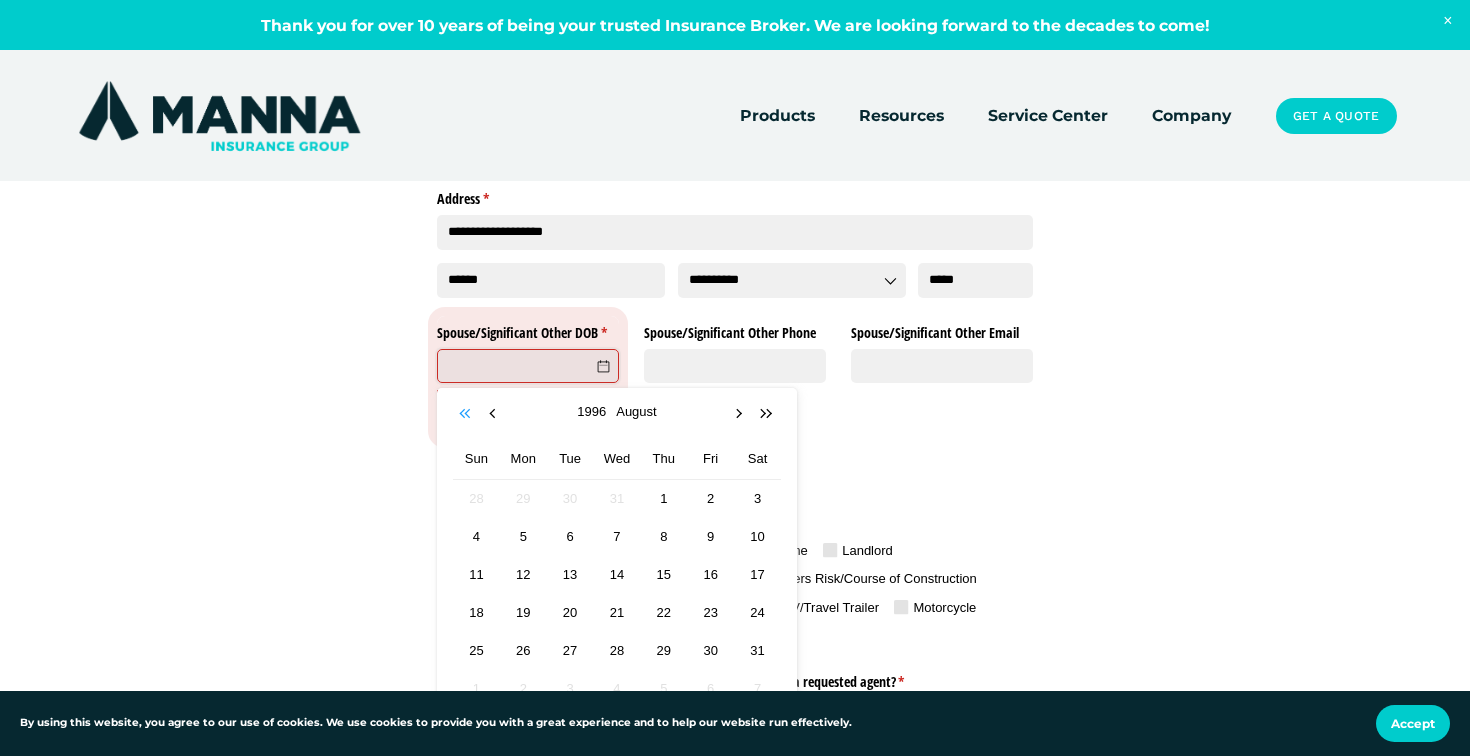 click at bounding box center (467, 414) 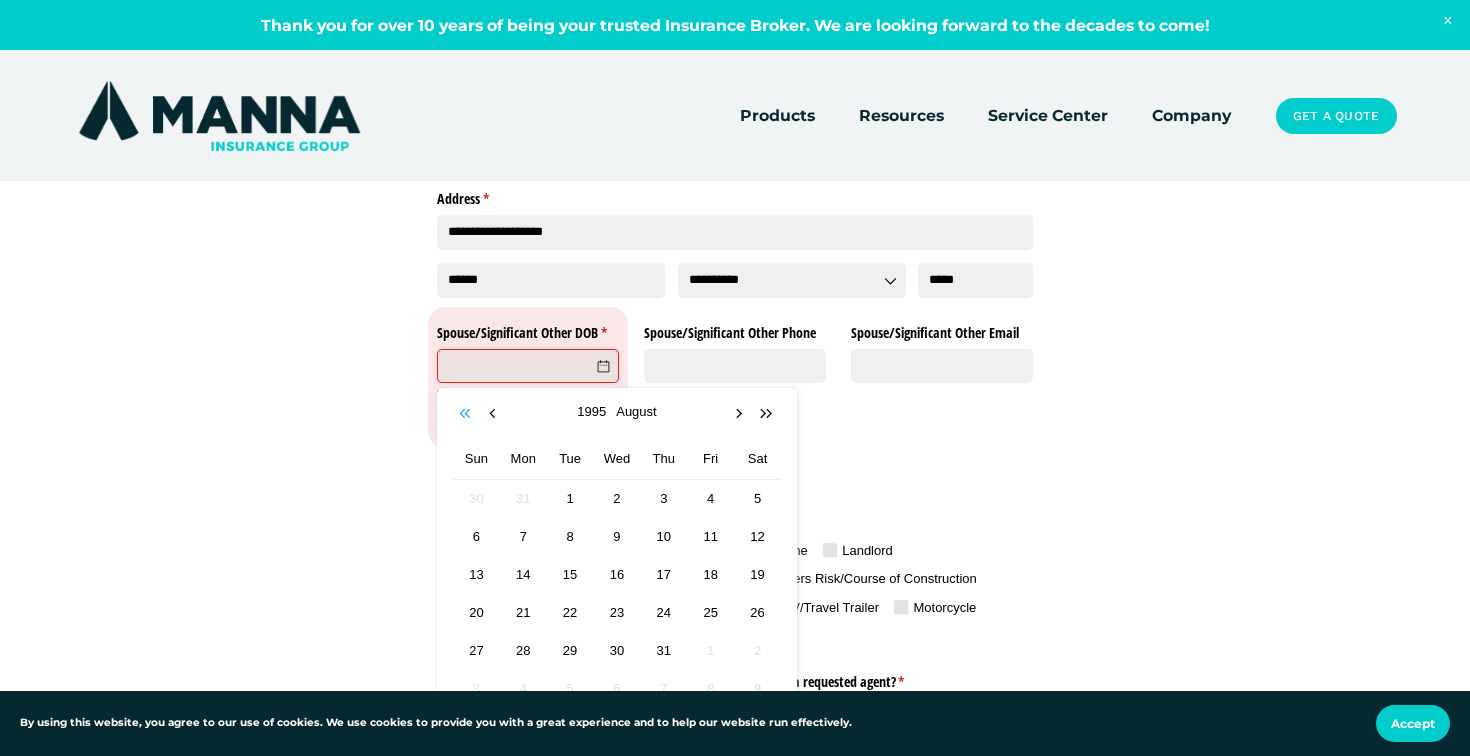 click at bounding box center (467, 414) 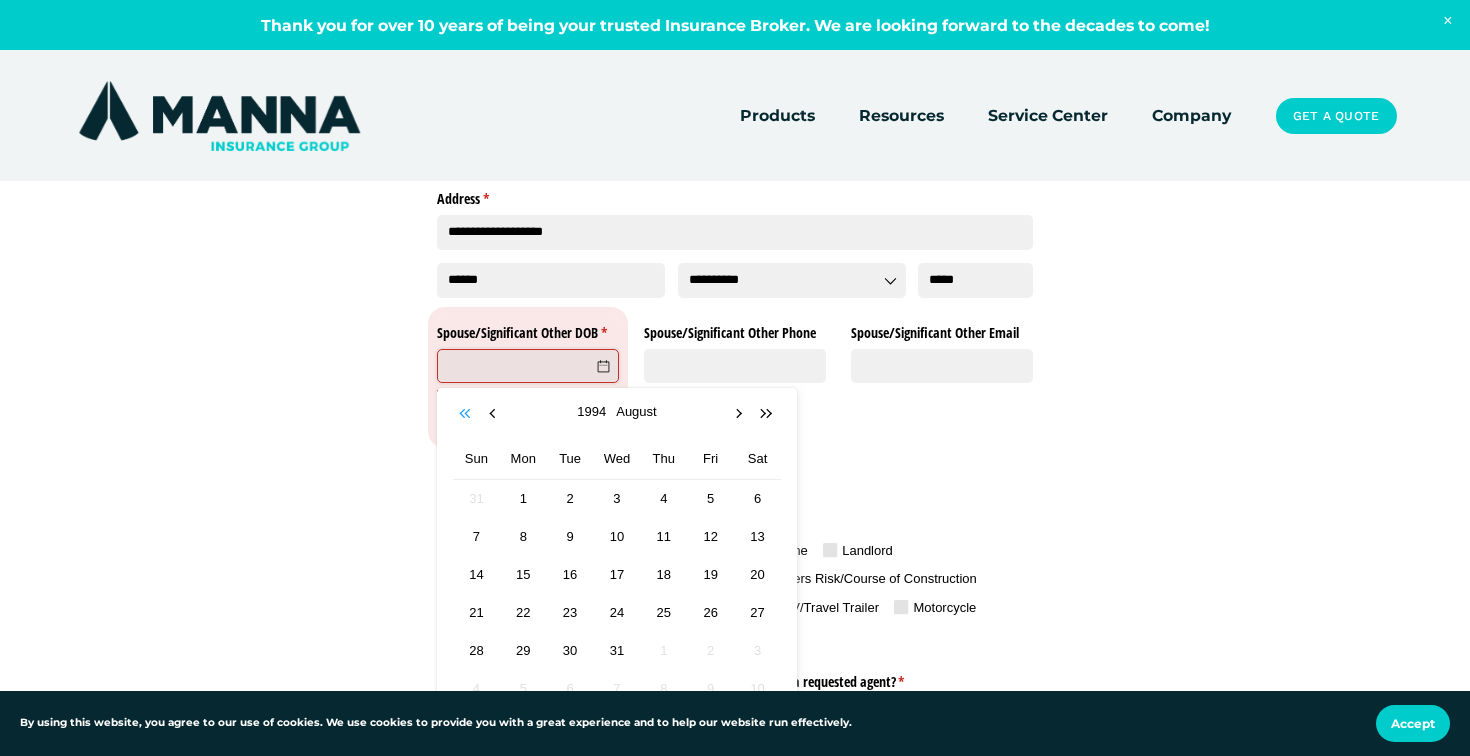 click at bounding box center [467, 414] 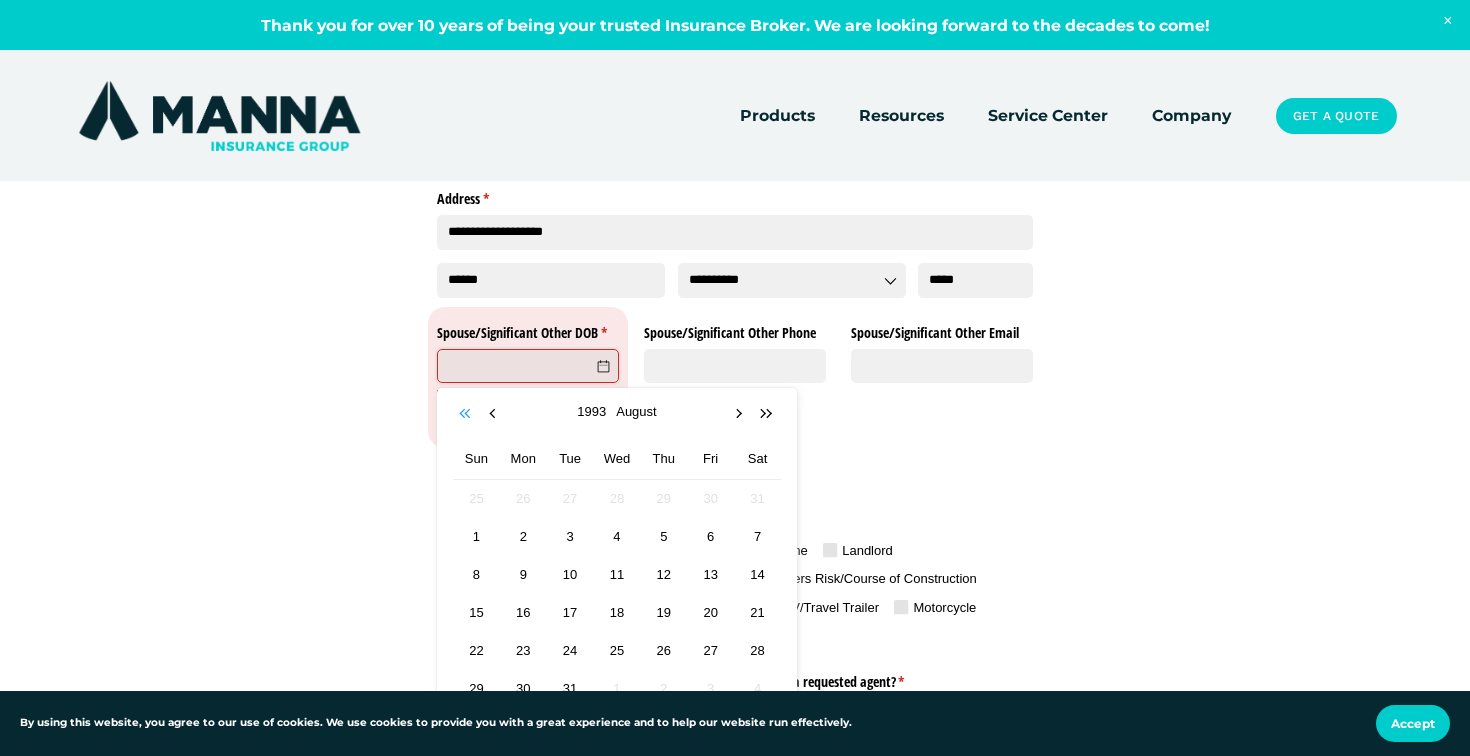 click at bounding box center [467, 414] 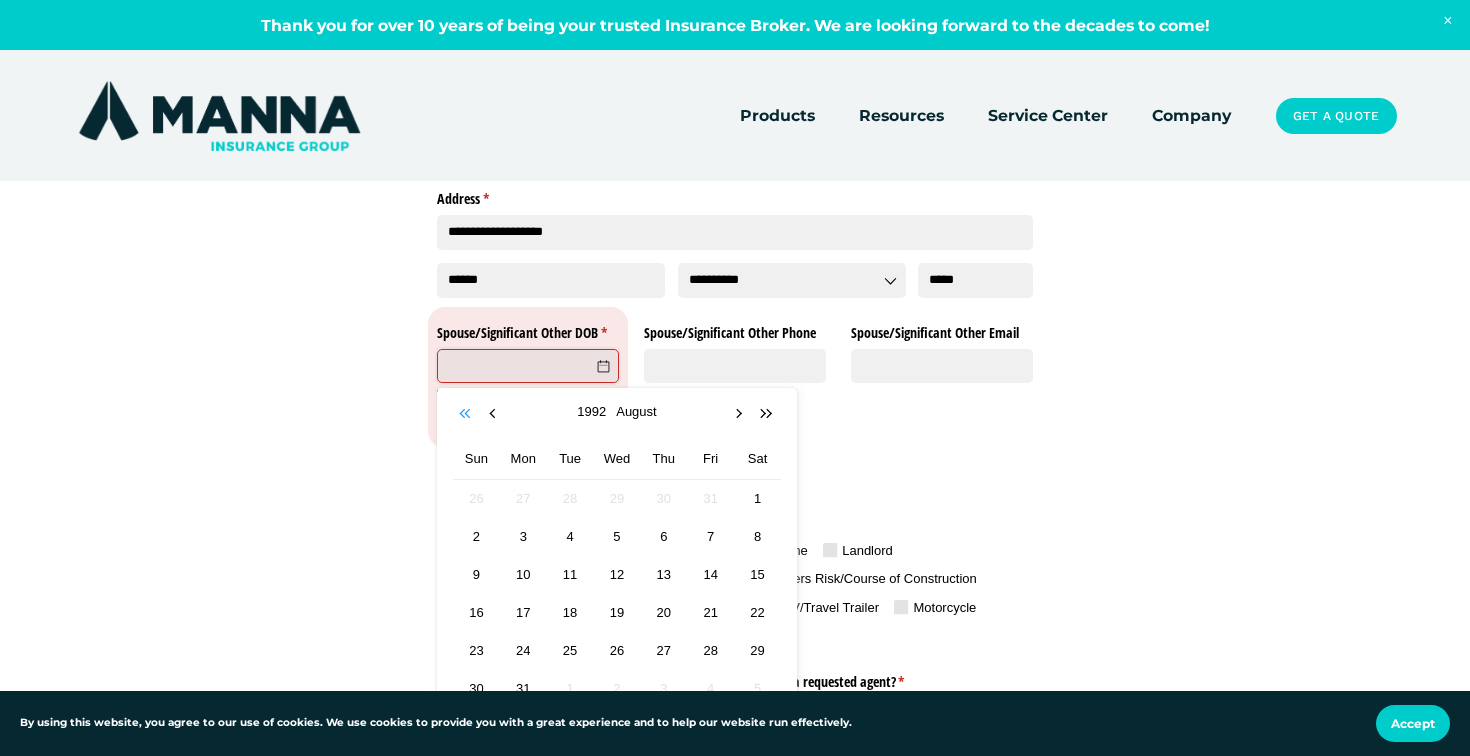 click at bounding box center [467, 414] 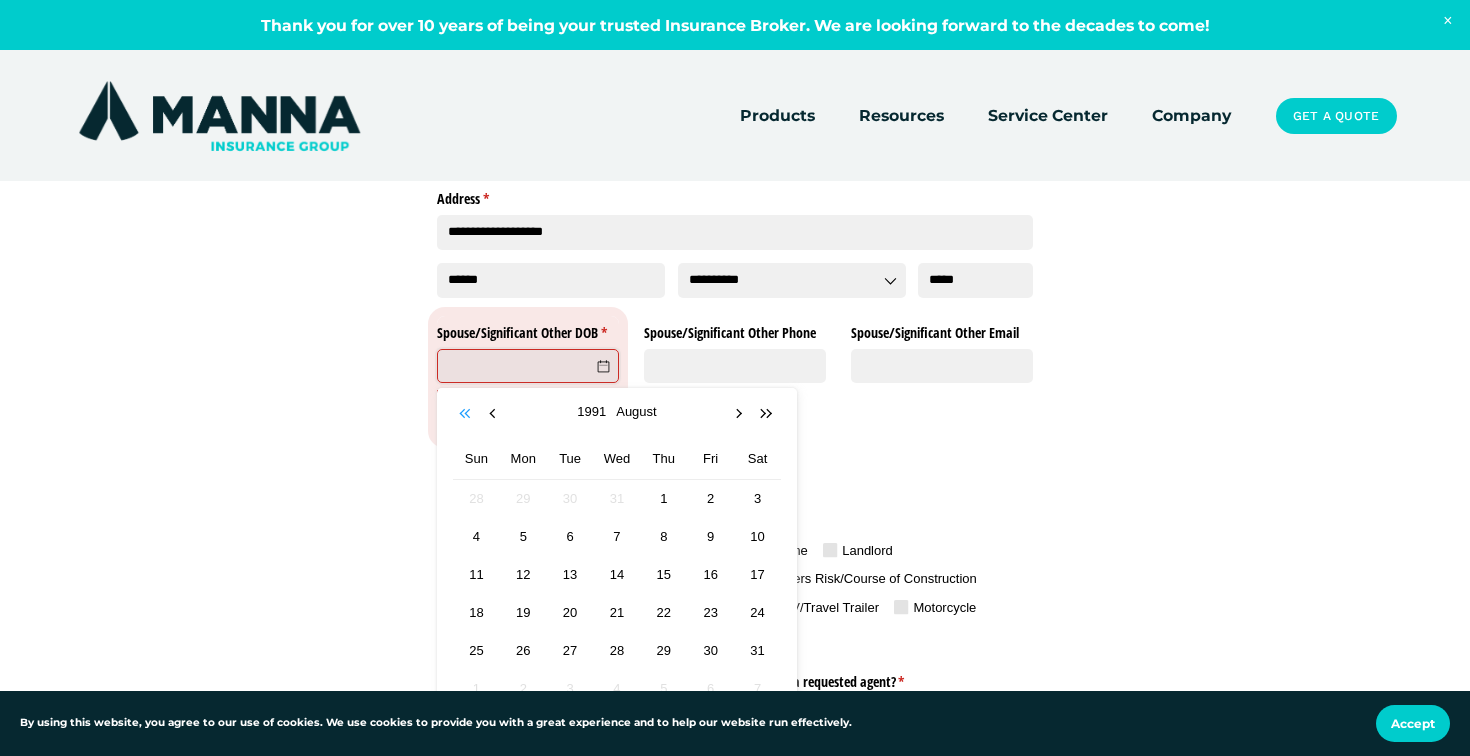 click at bounding box center [467, 414] 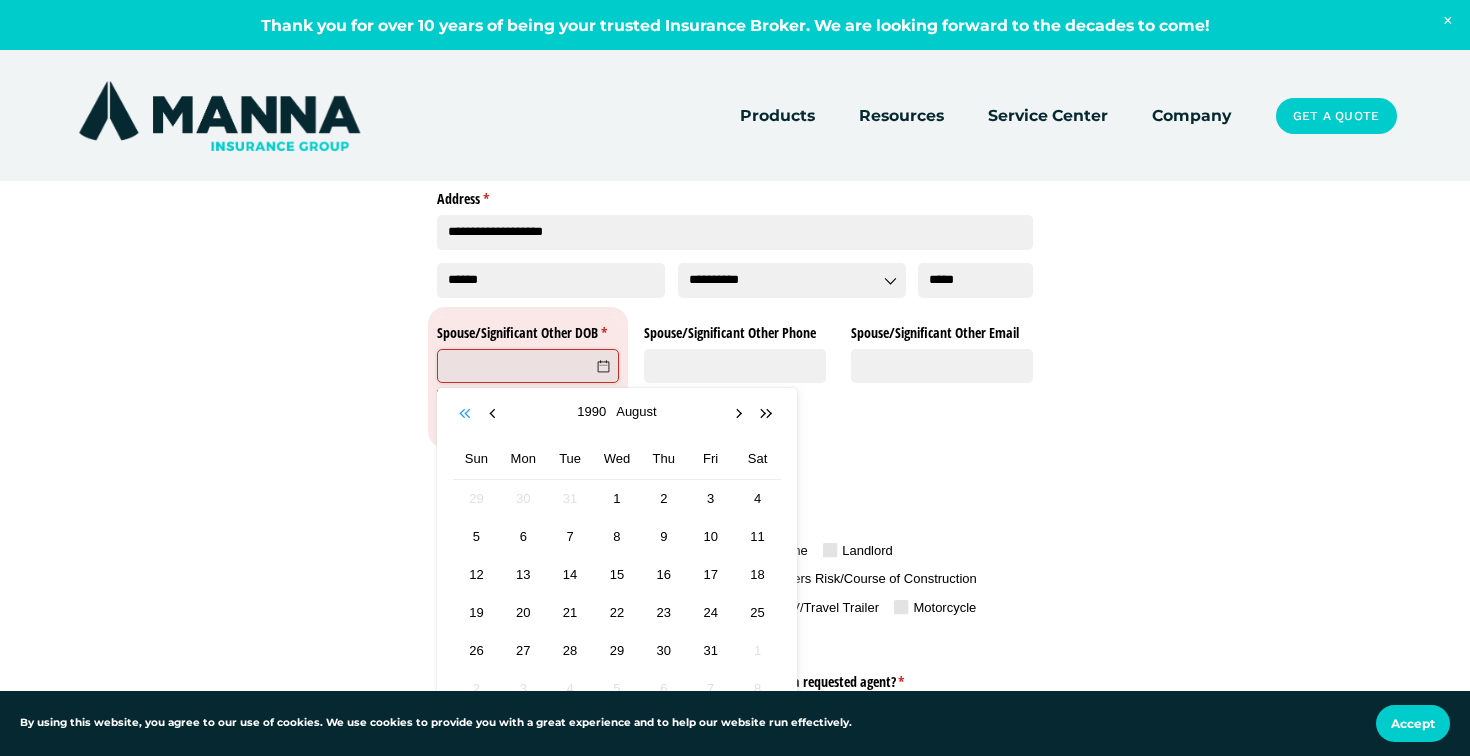 click at bounding box center [467, 414] 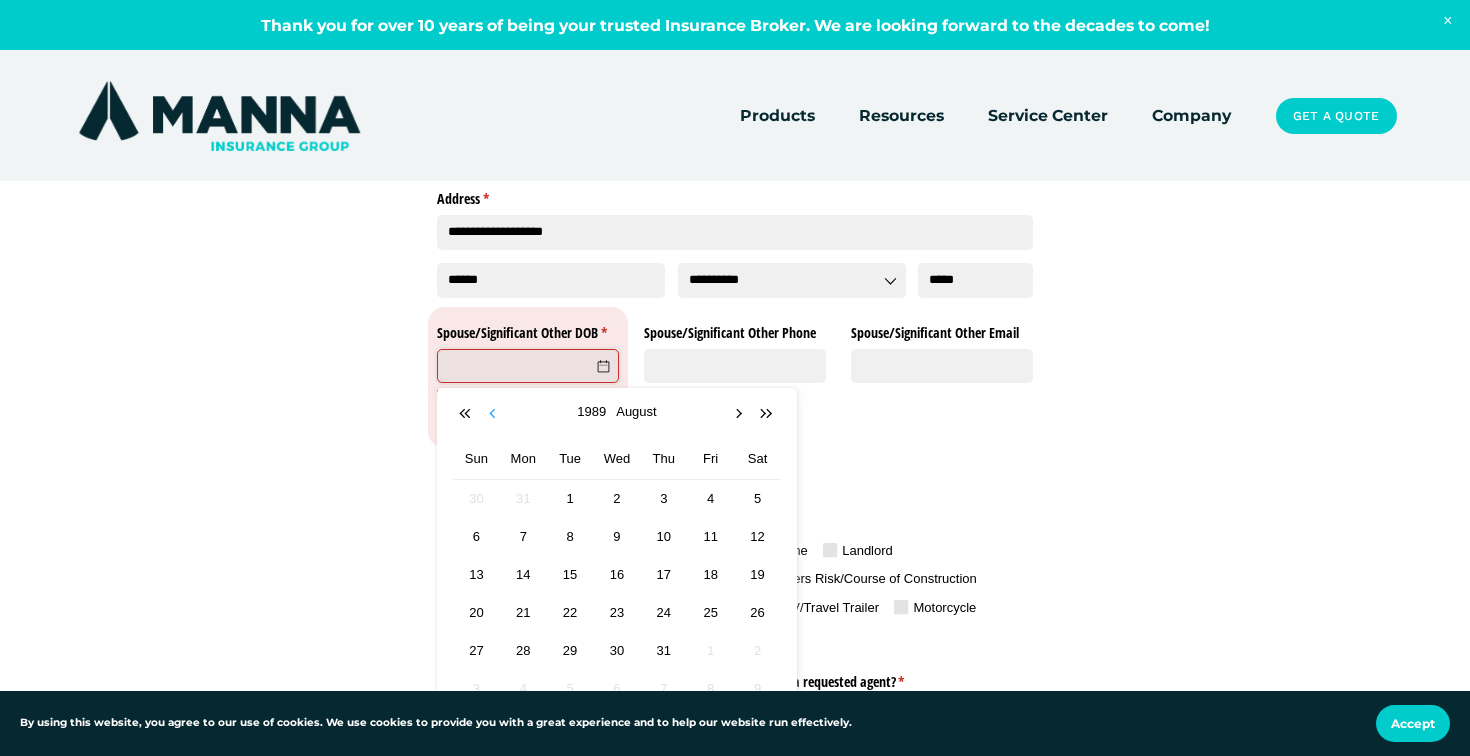 click at bounding box center [495, 414] 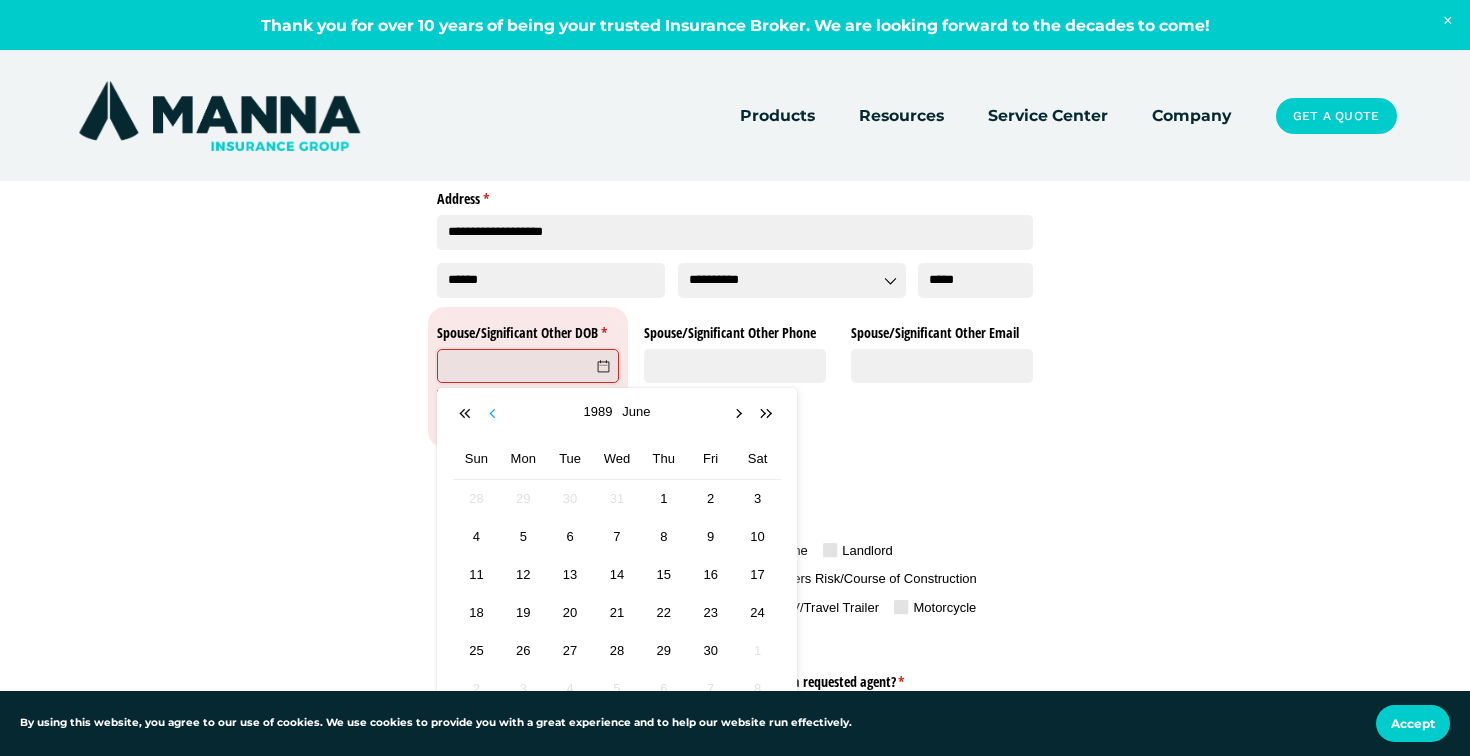 click at bounding box center [495, 414] 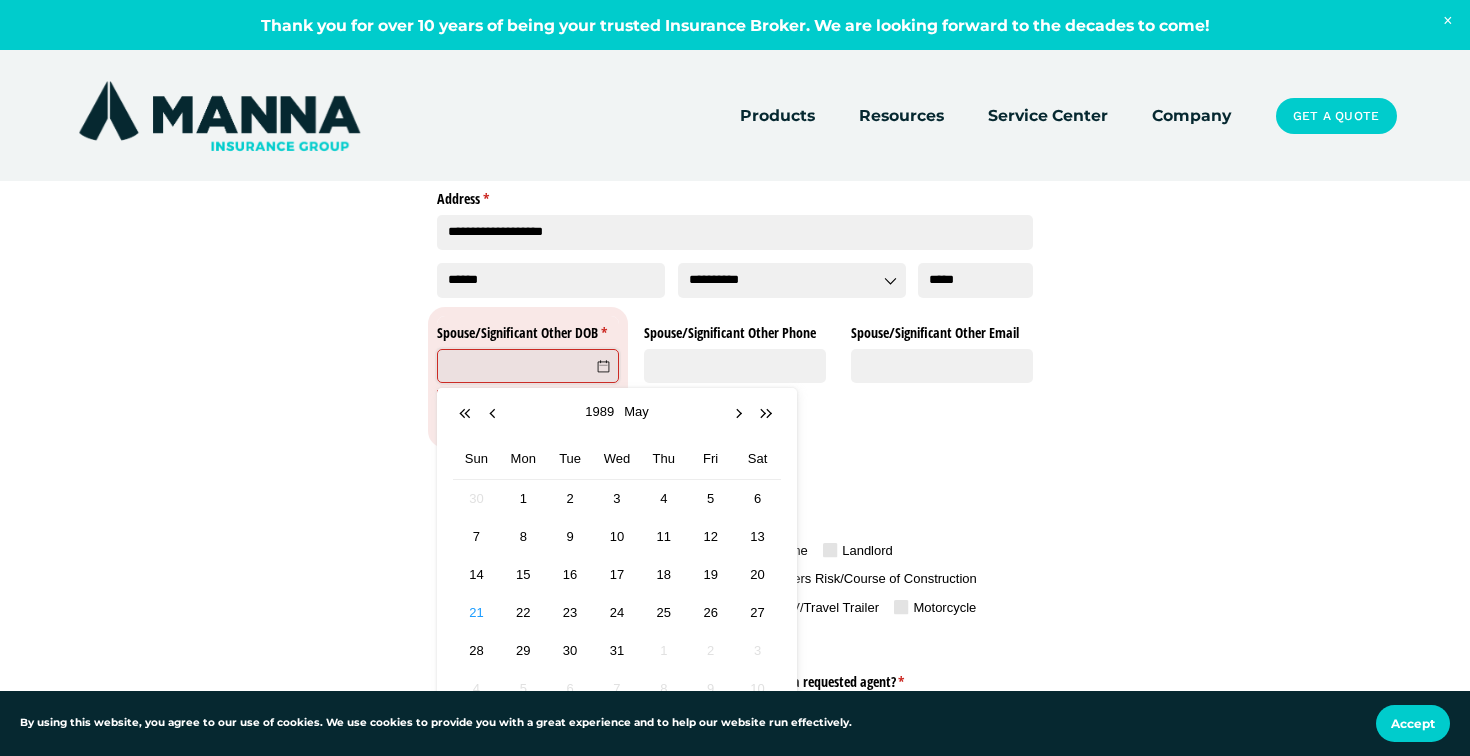 click on "21" at bounding box center (476, 612) 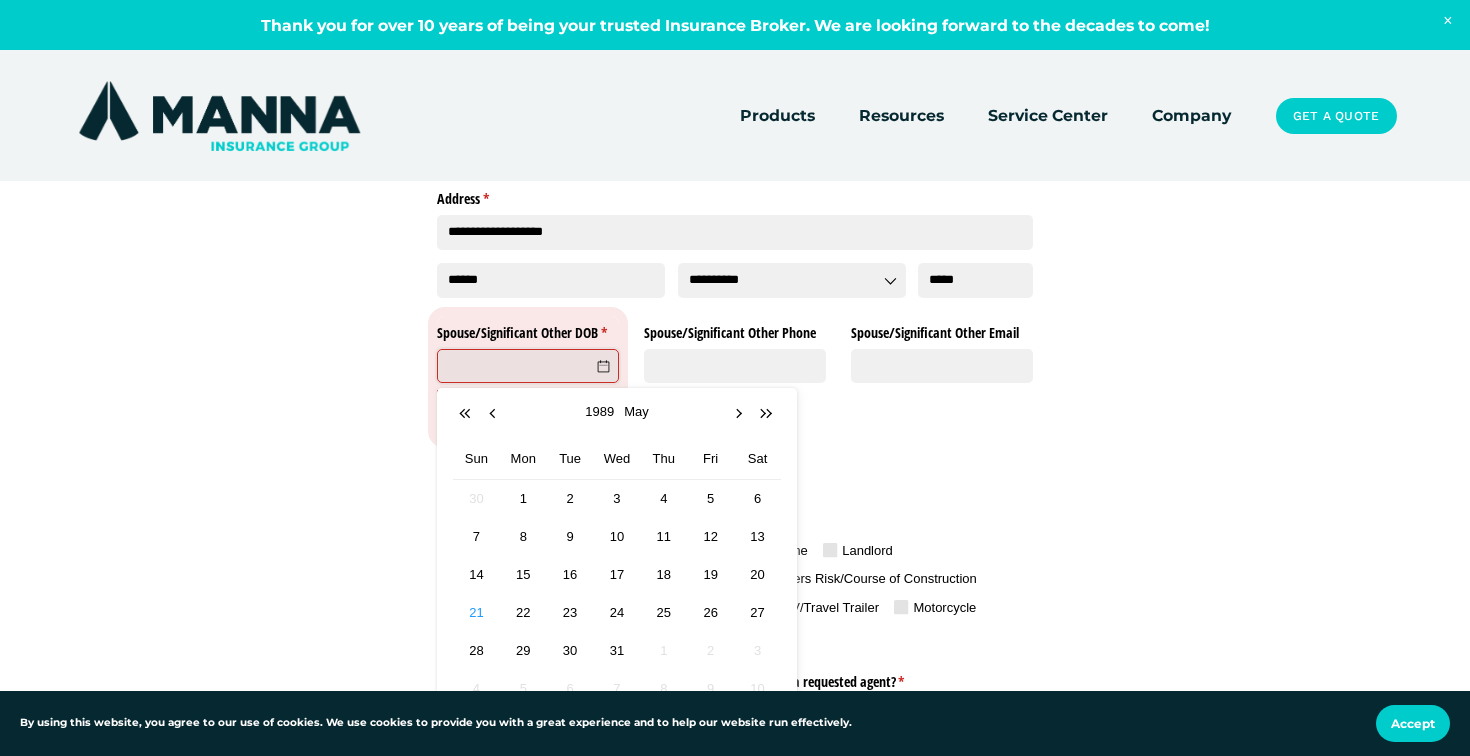 type on "*********" 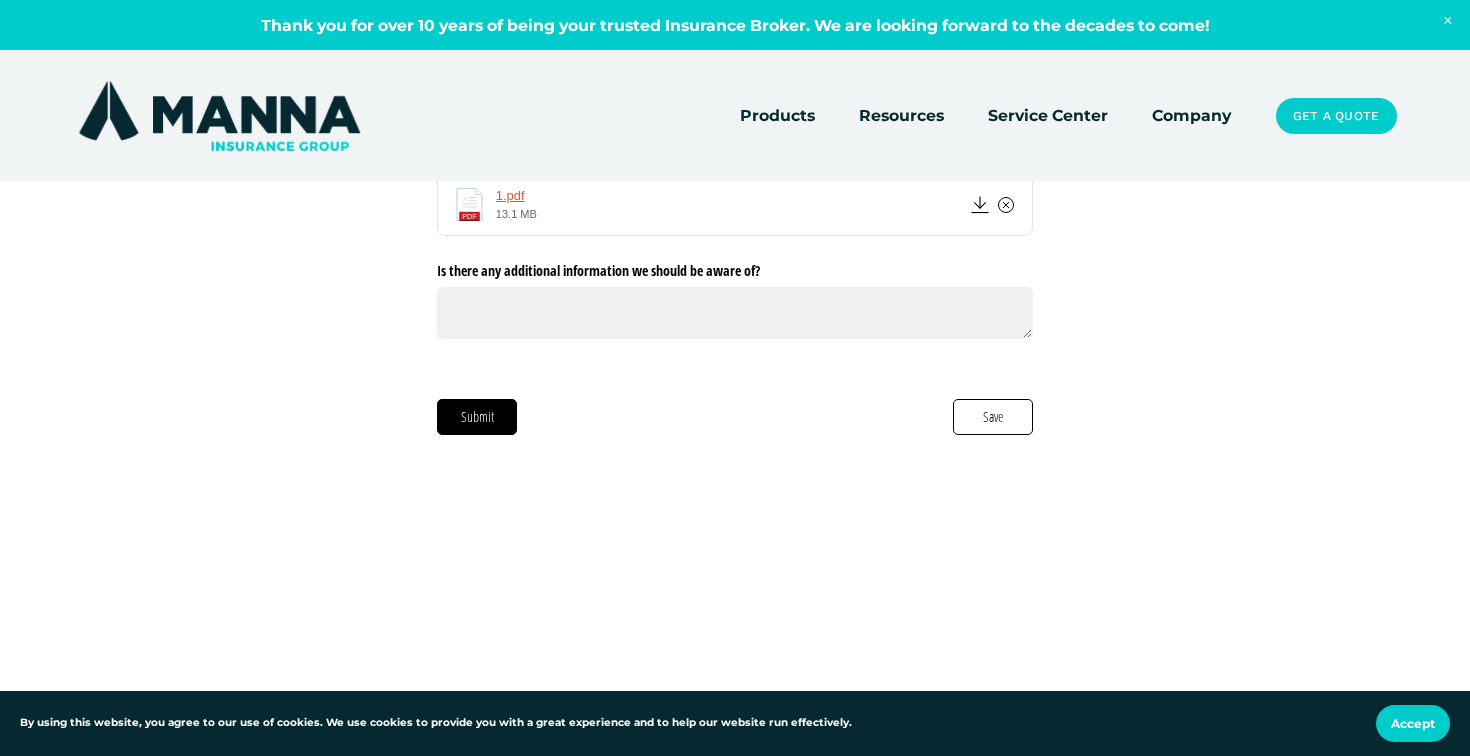 scroll, scrollTop: 2257, scrollLeft: 0, axis: vertical 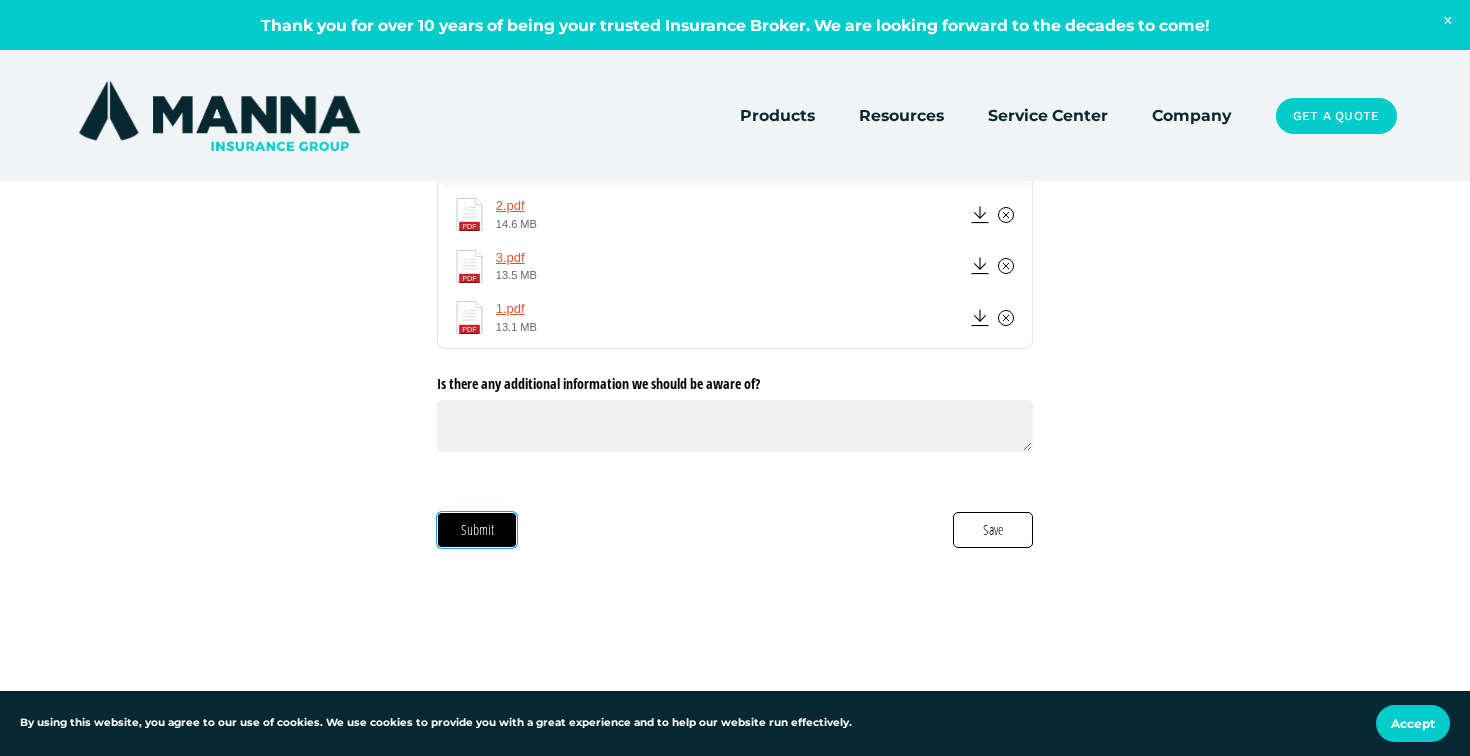 click on "Submit" 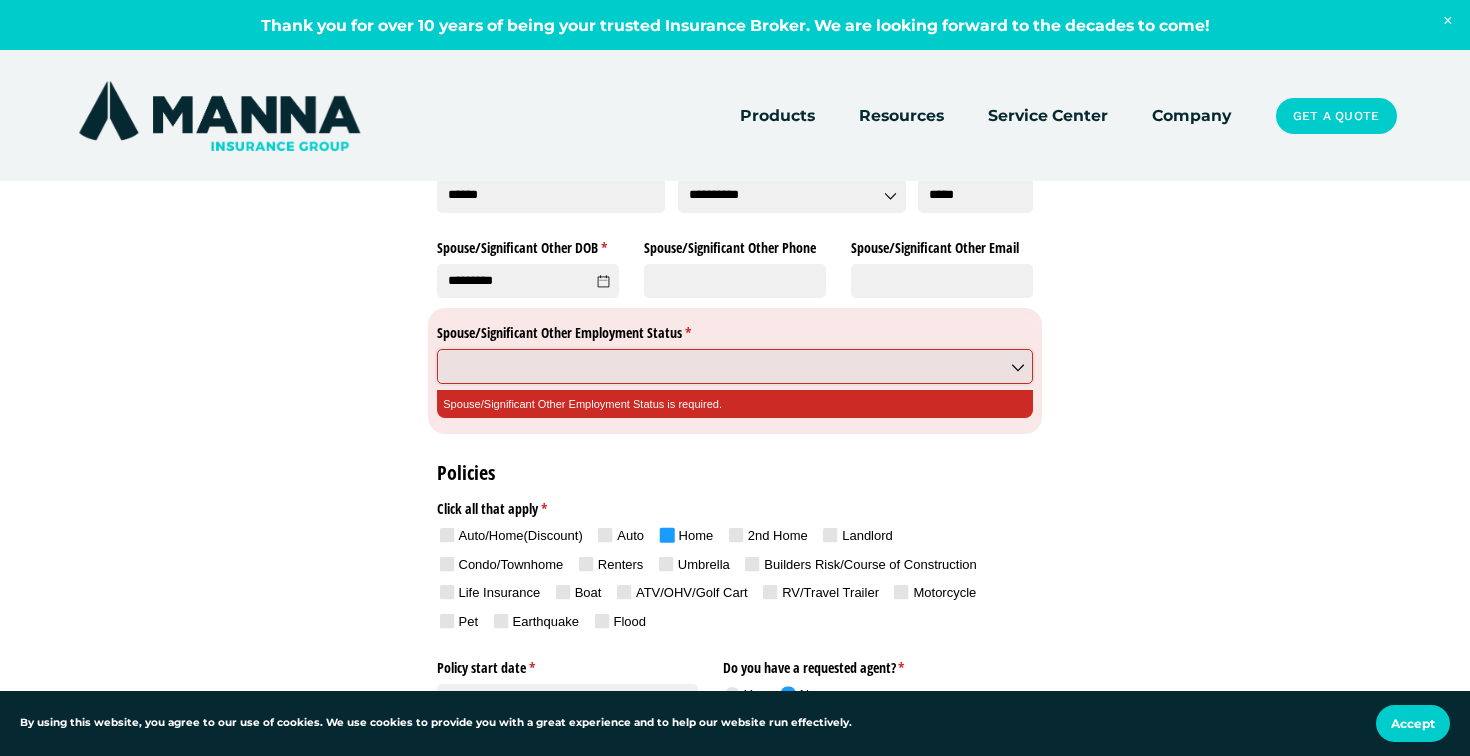 scroll, scrollTop: 605, scrollLeft: 0, axis: vertical 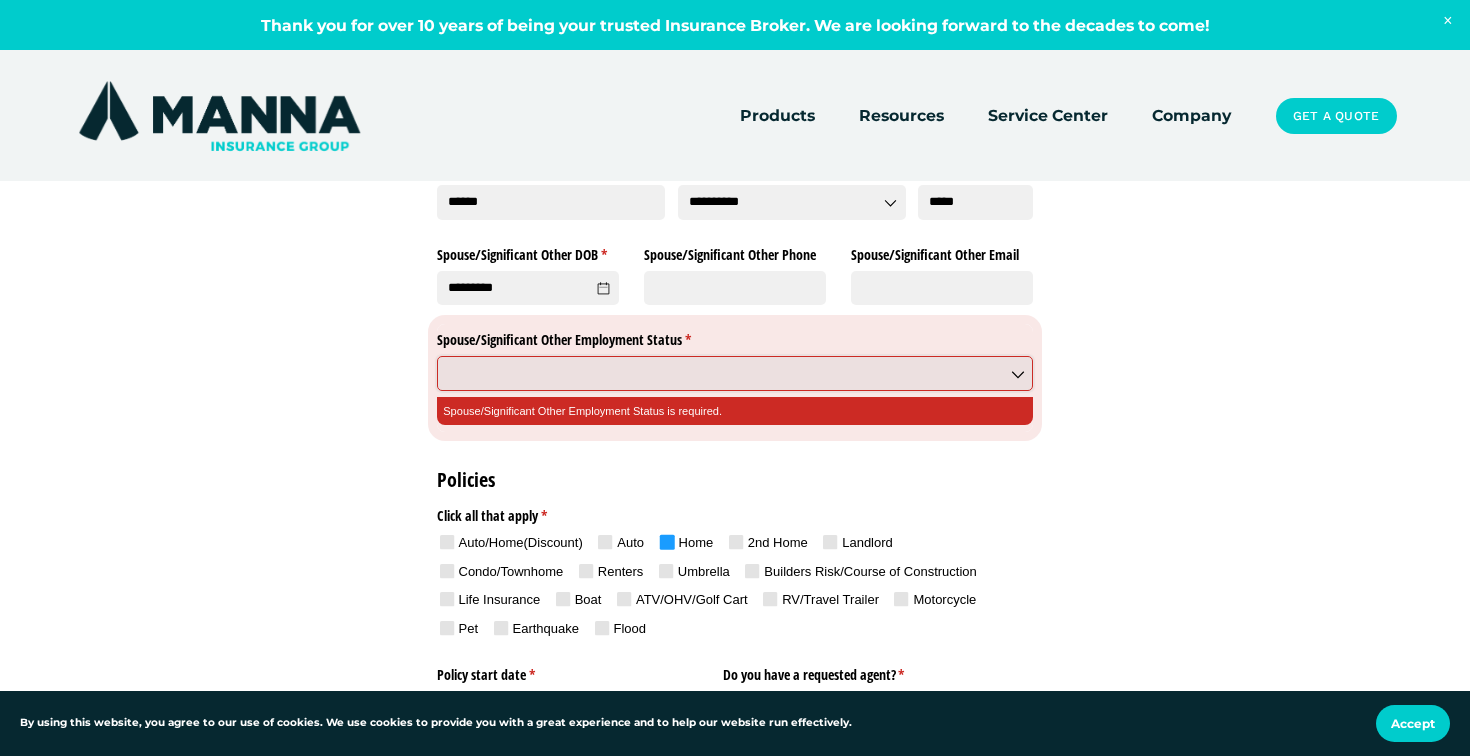 click on "Spouse/​Significant Other Employment Status *     (Spouse/Significant Other Employment Status is required.)" 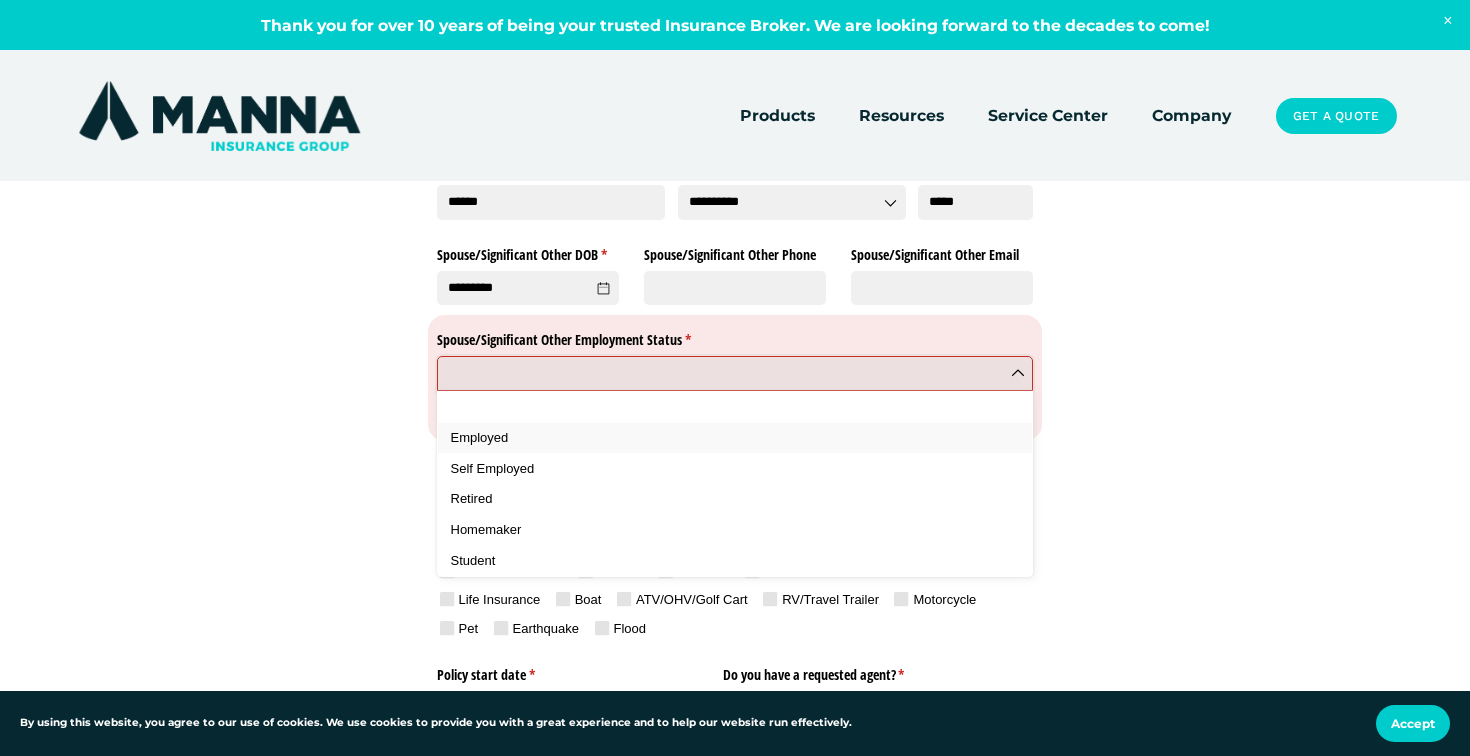 click on "Employed" at bounding box center (480, 437) 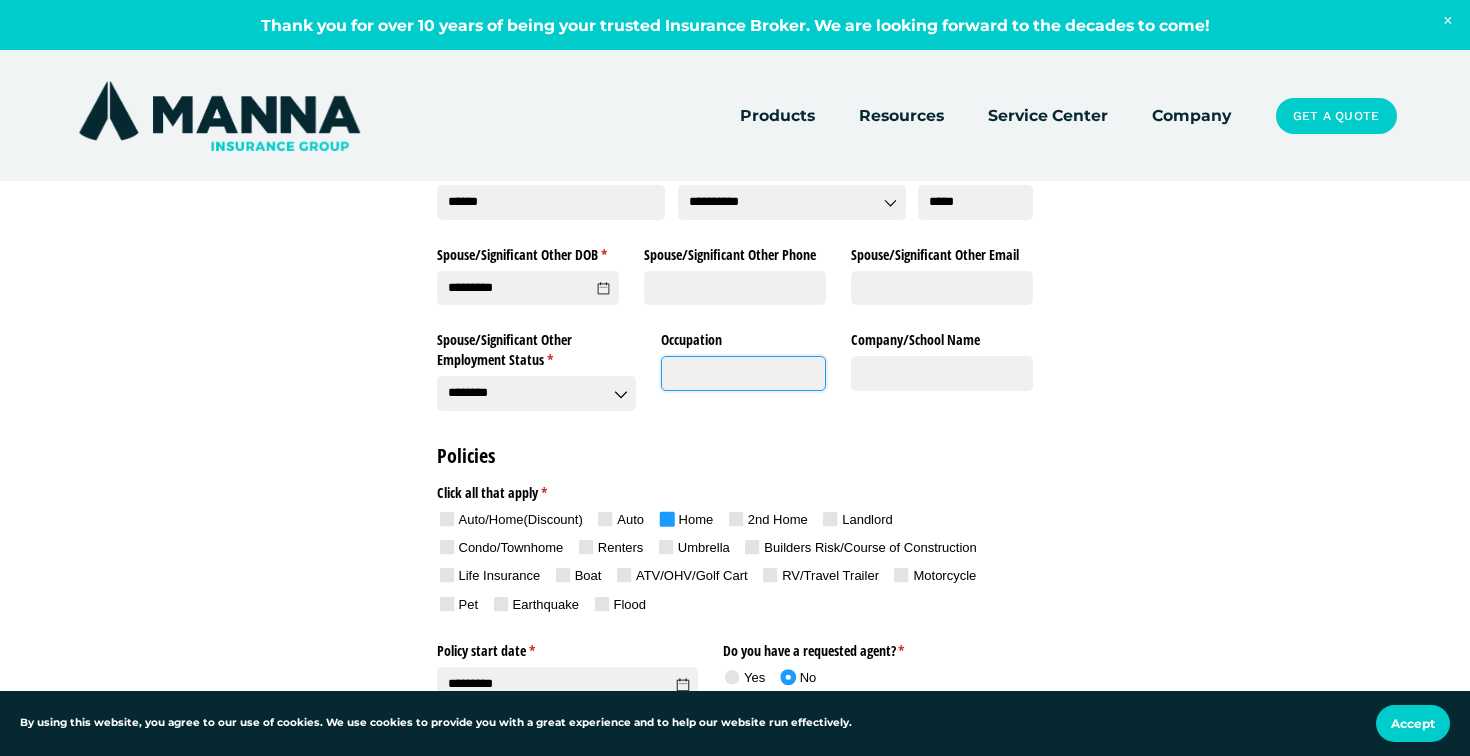 click on "Occupation" 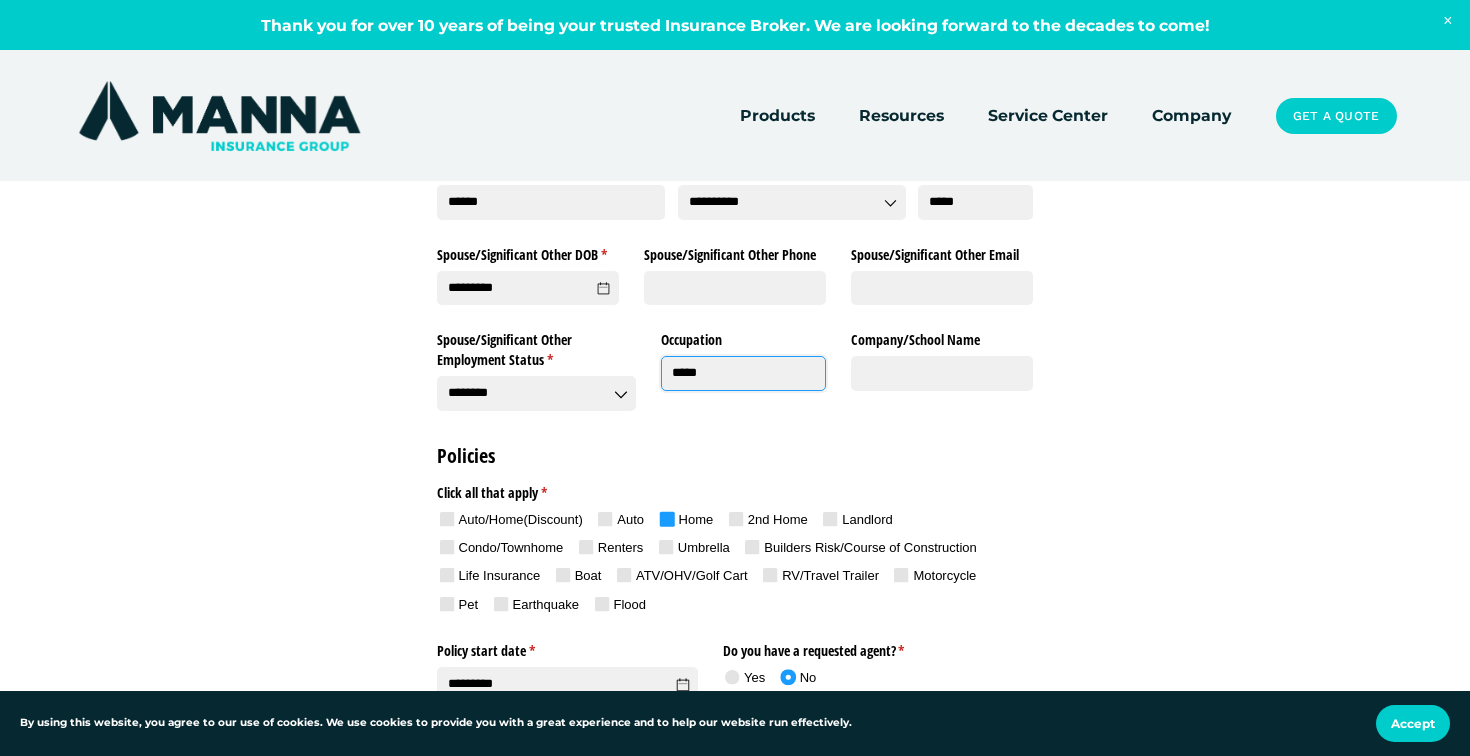 type on "*****" 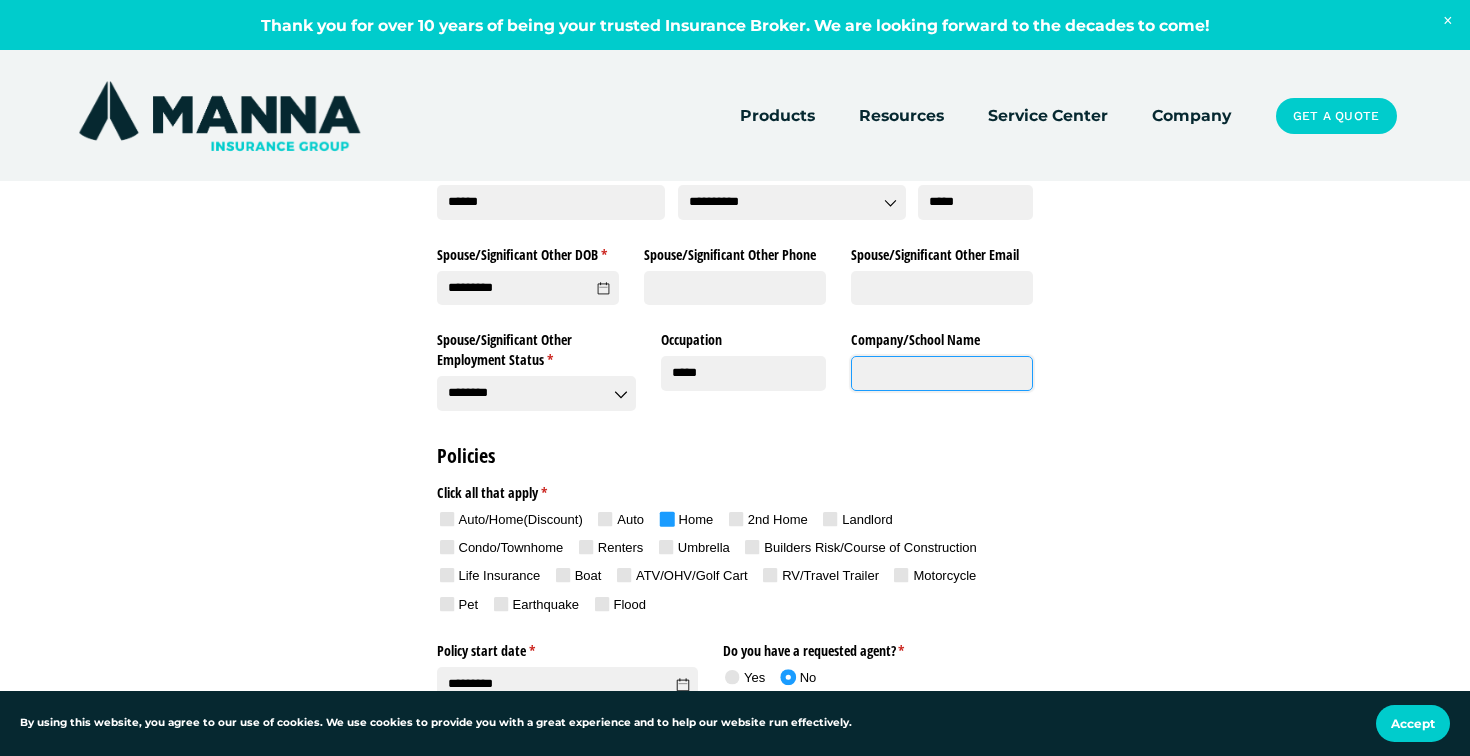 click on "Company/​School Name" 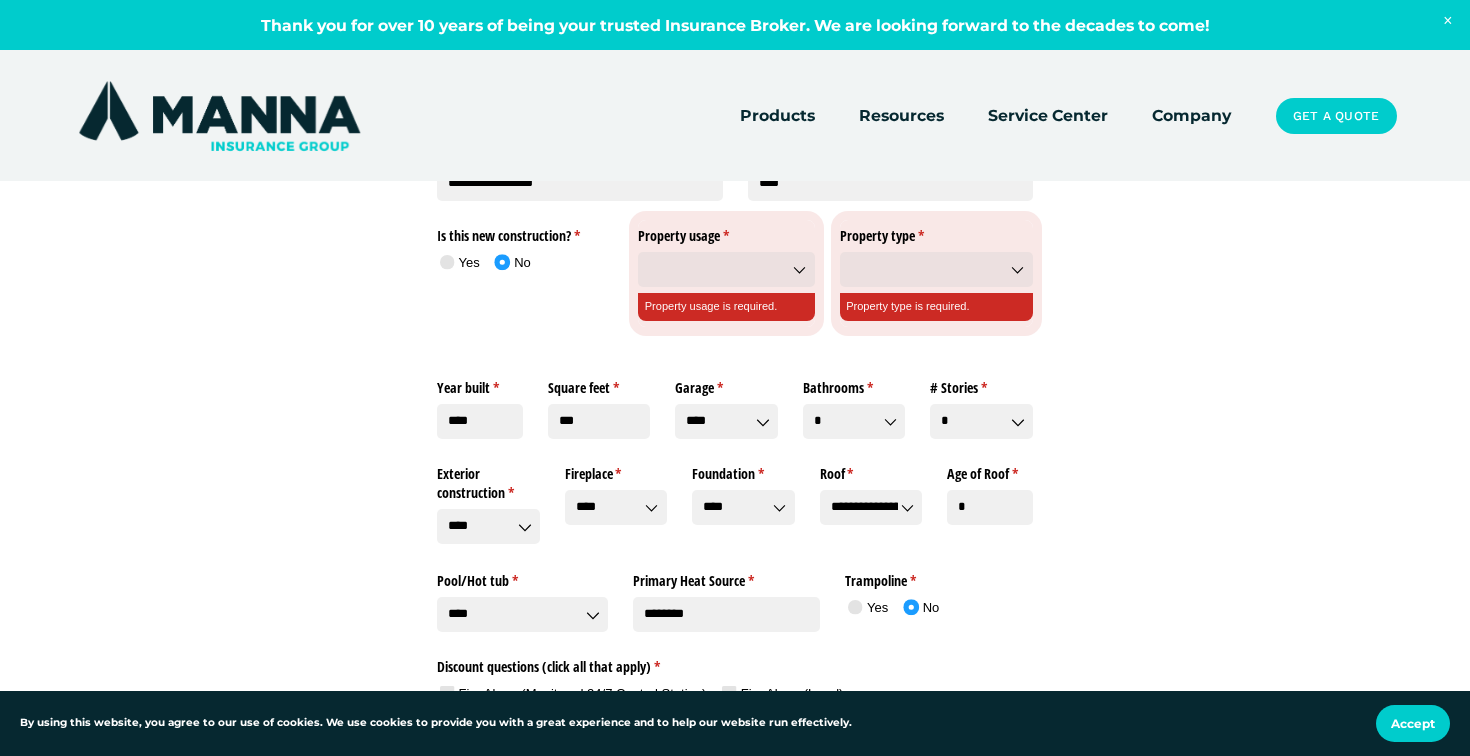 scroll, scrollTop: 1296, scrollLeft: 0, axis: vertical 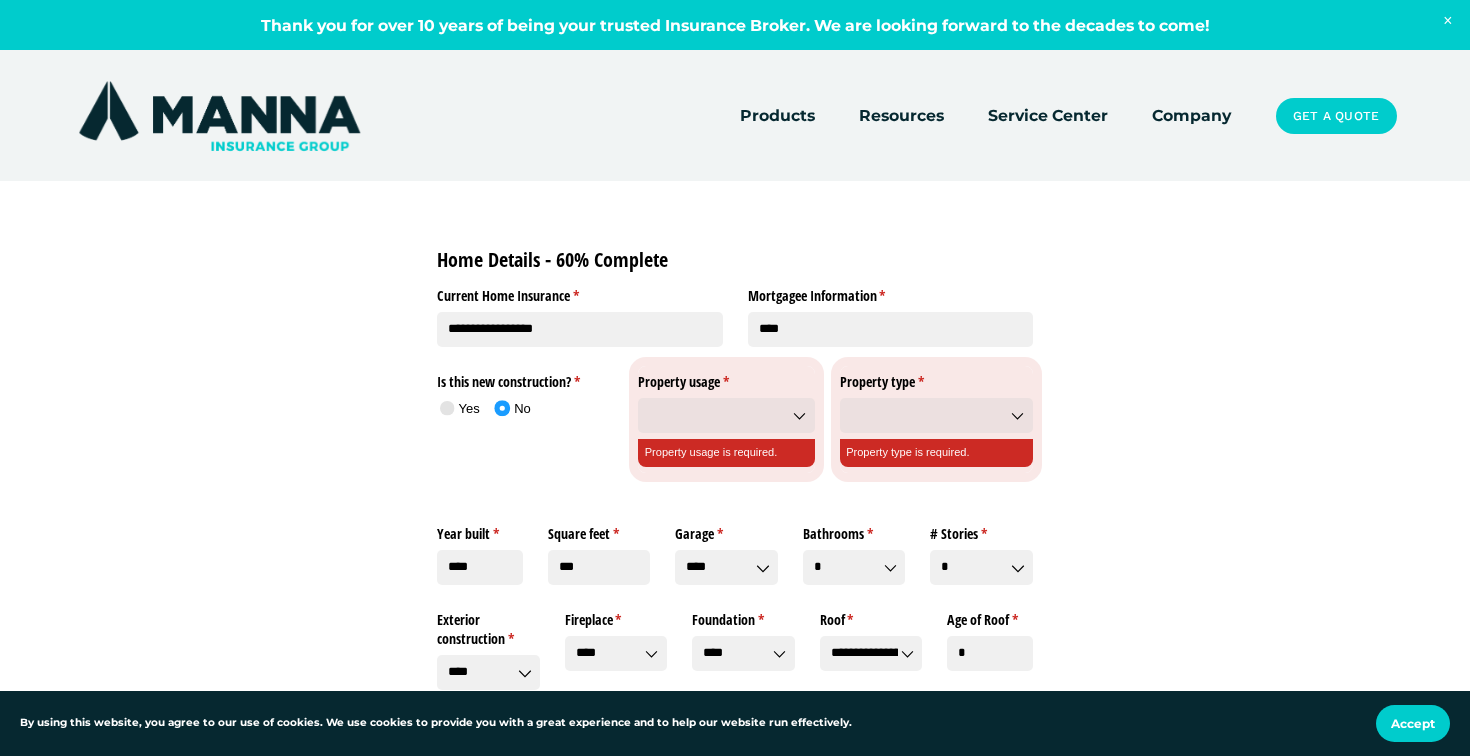 type on "******" 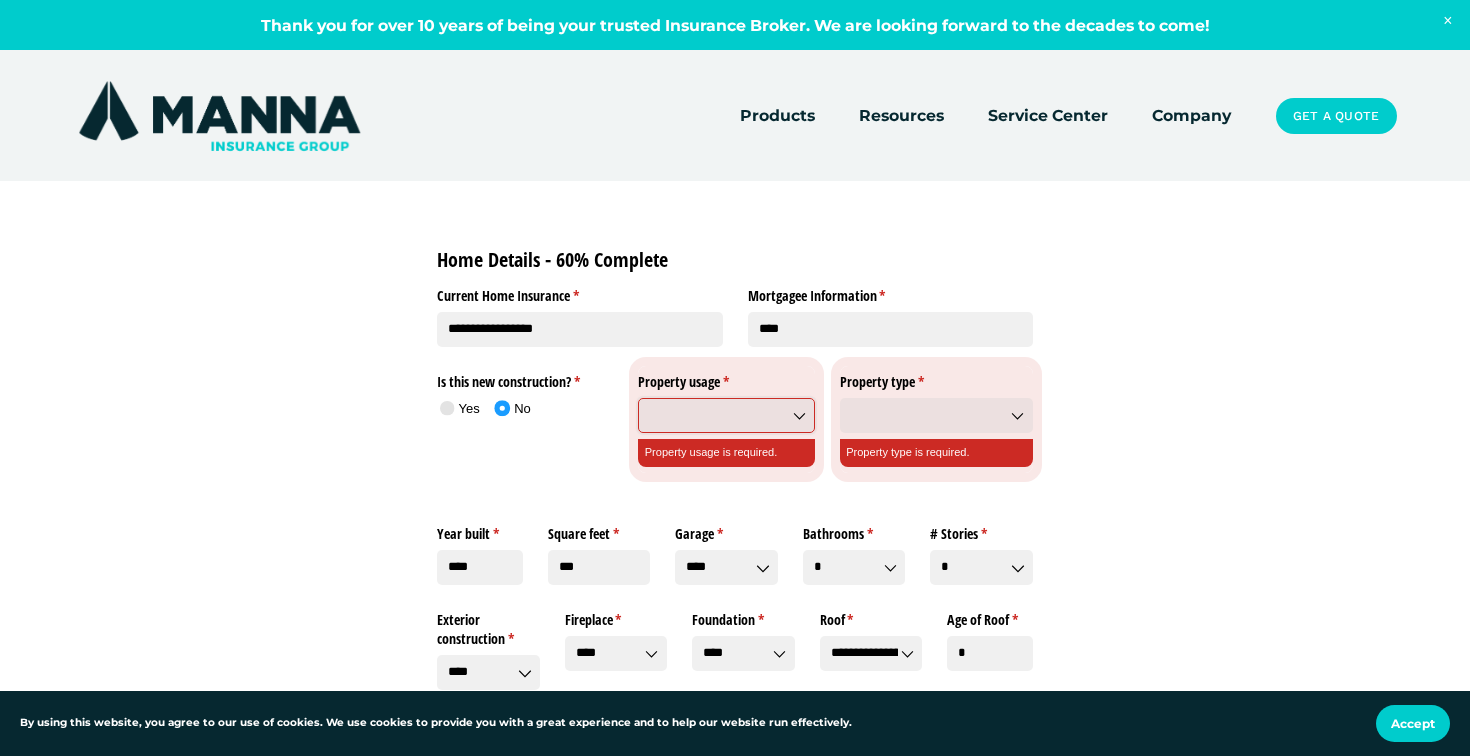 click on "Property usage *     (Property usage is required.)" 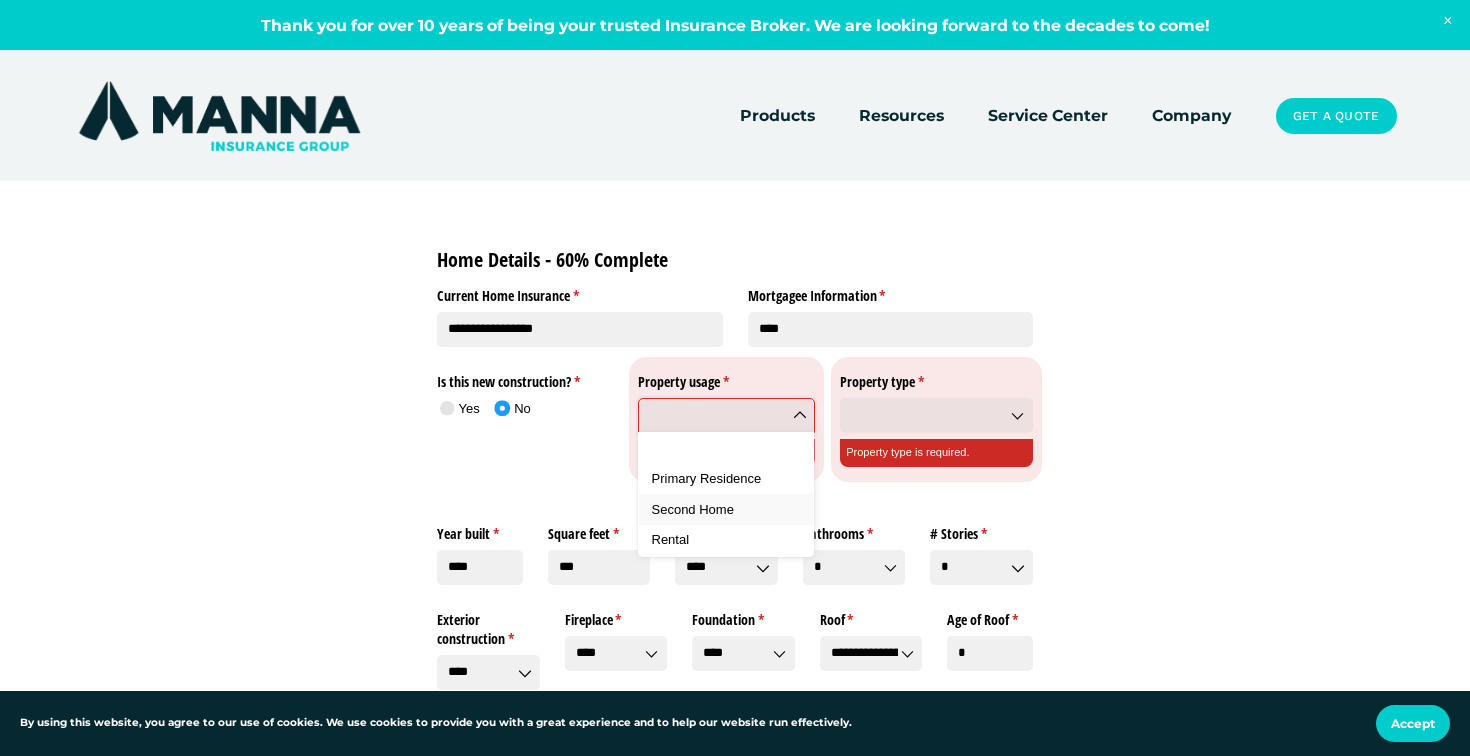 scroll, scrollTop: 1324, scrollLeft: 0, axis: vertical 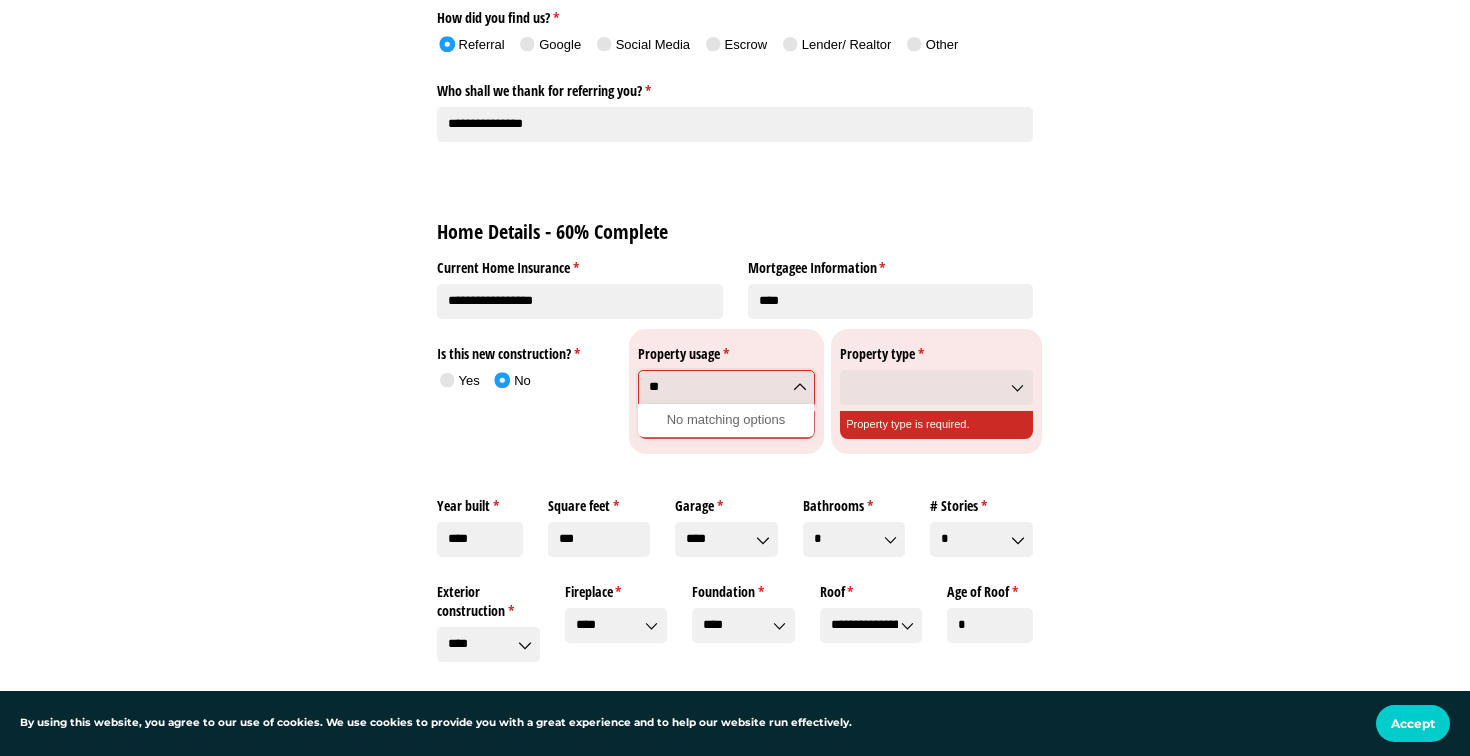 type on "*" 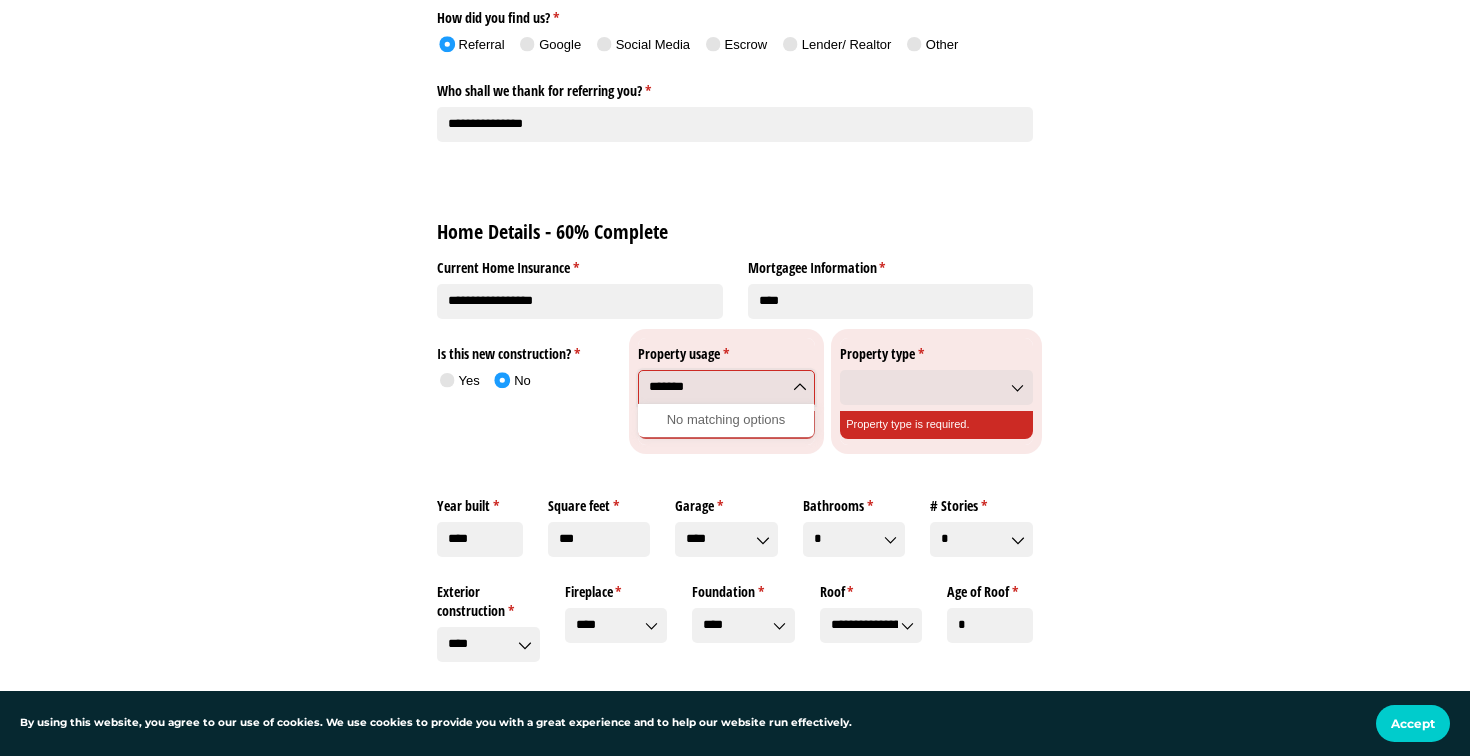type on "********" 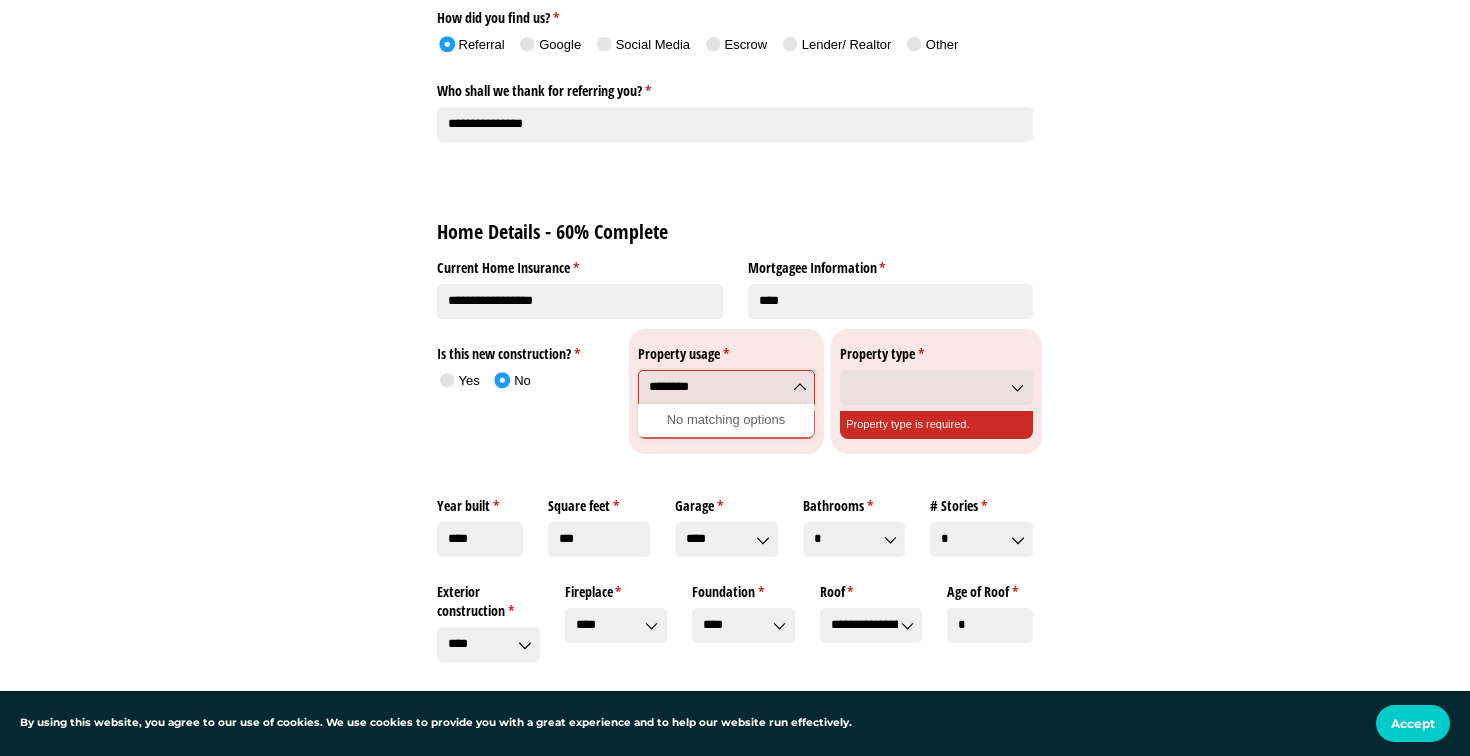 click on "********" 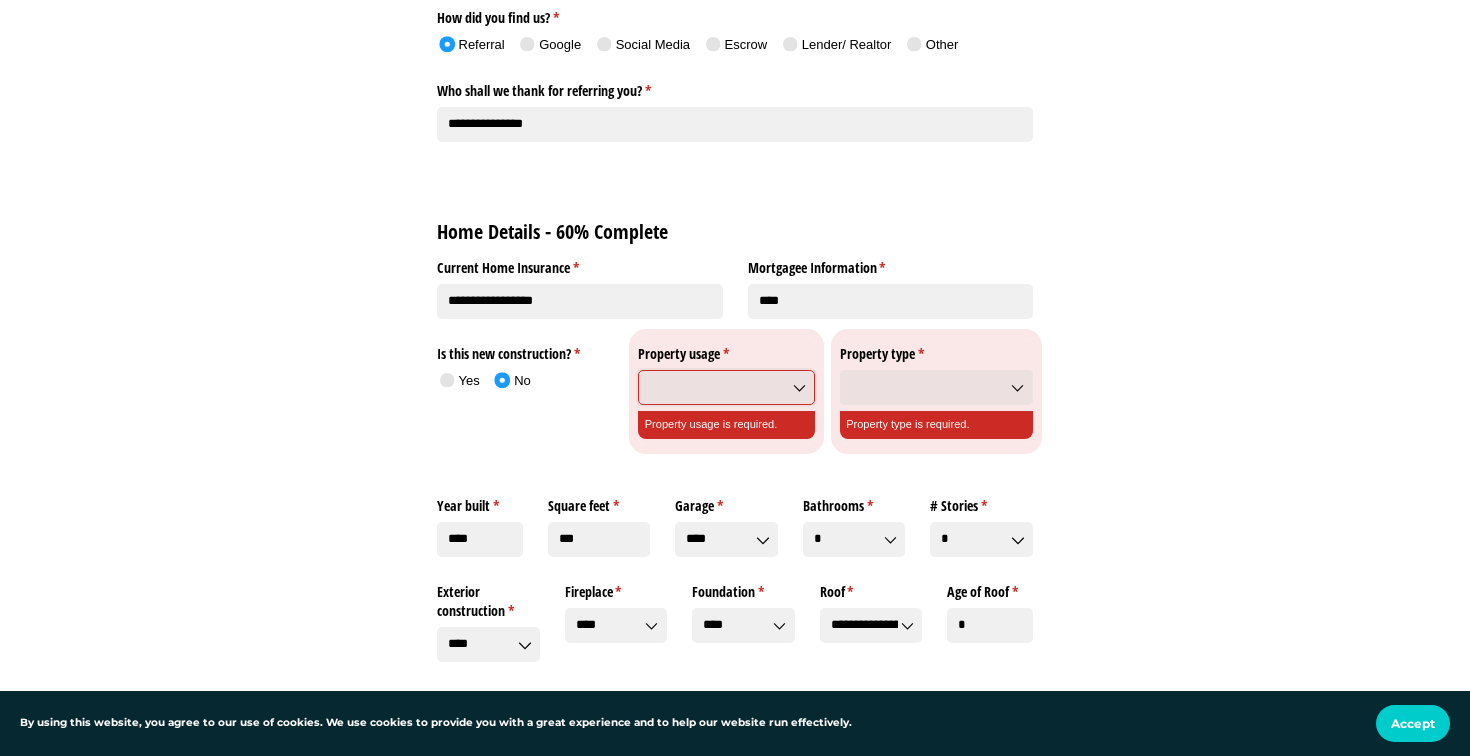 click on "Property usage *     (Property usage is required.)" 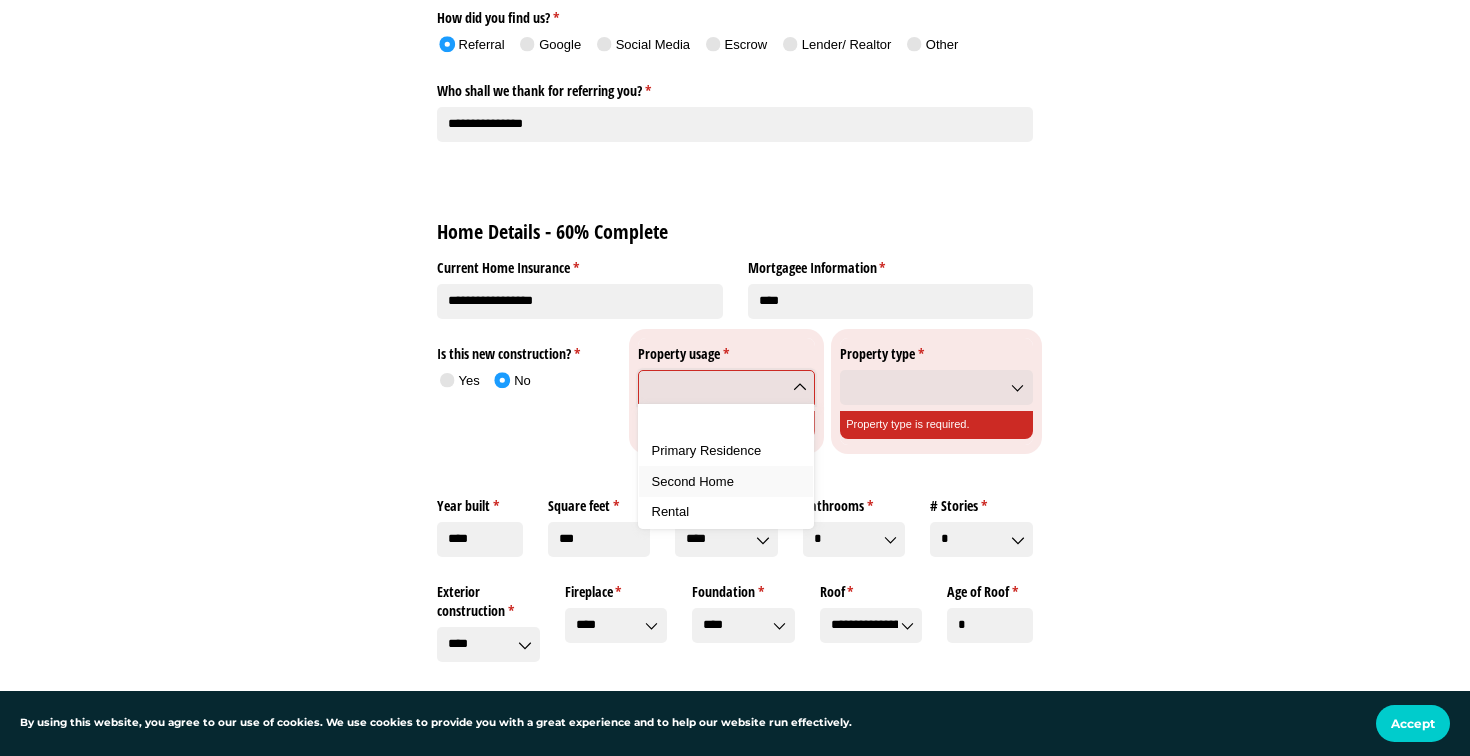click on "Second Home" at bounding box center [693, 481] 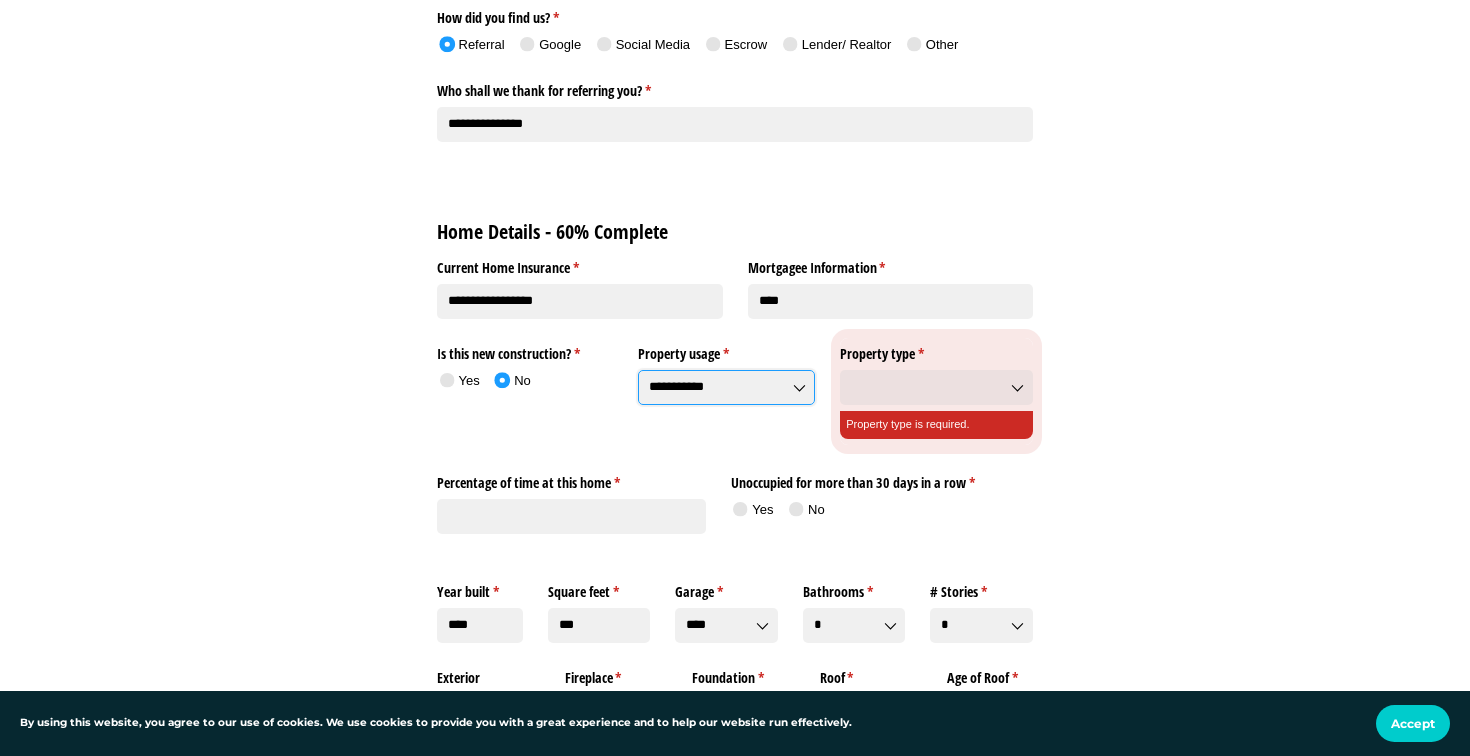 type on "**********" 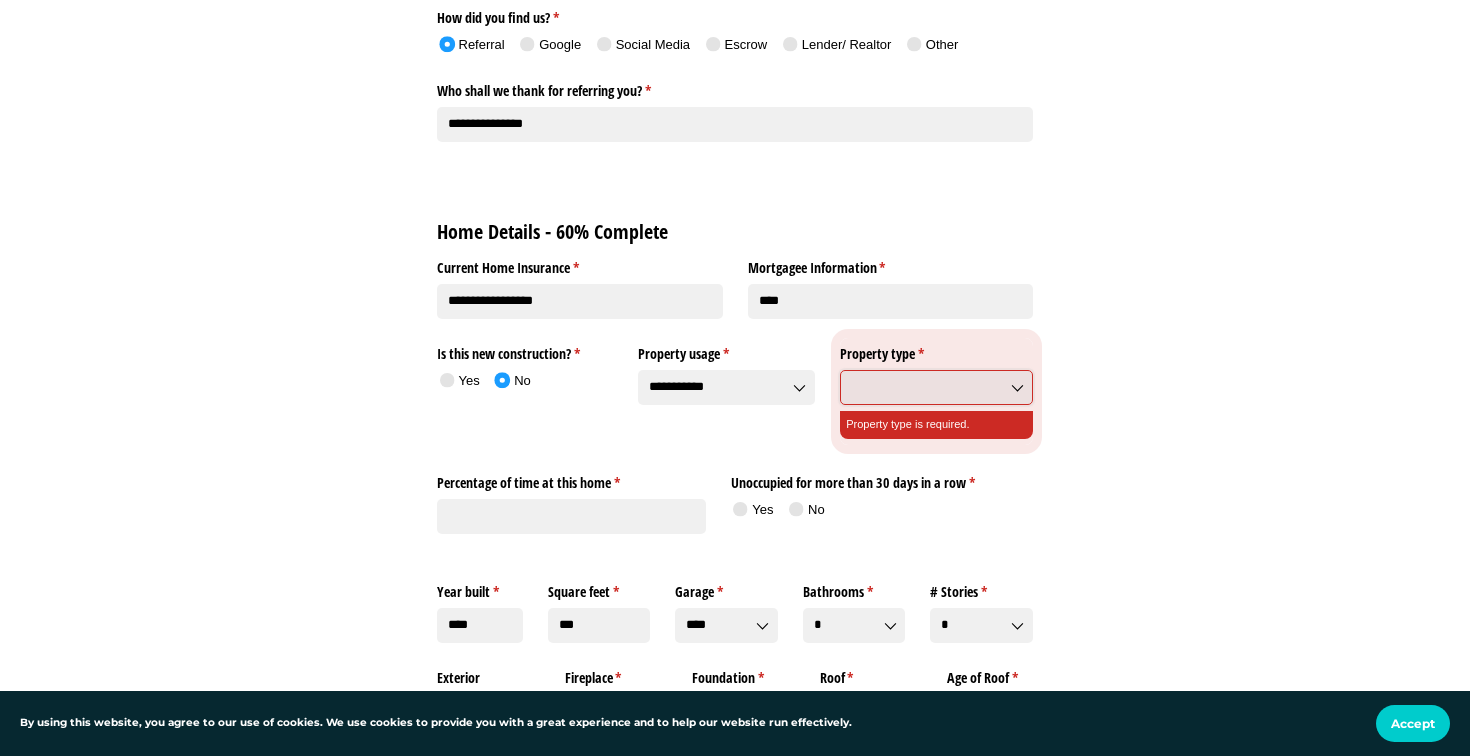 click on "Property type *     (Property type is required.)" 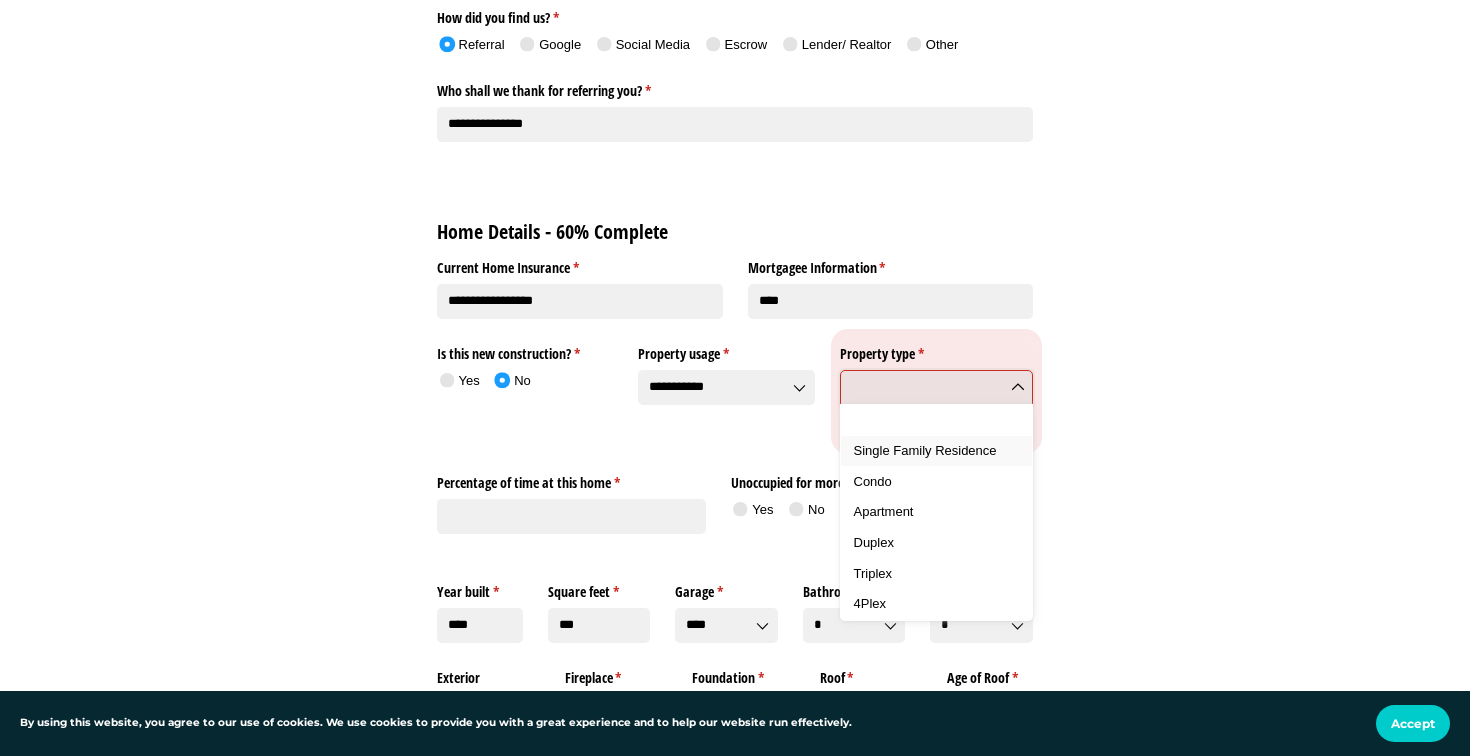 click on "Single Family Residence" at bounding box center [925, 450] 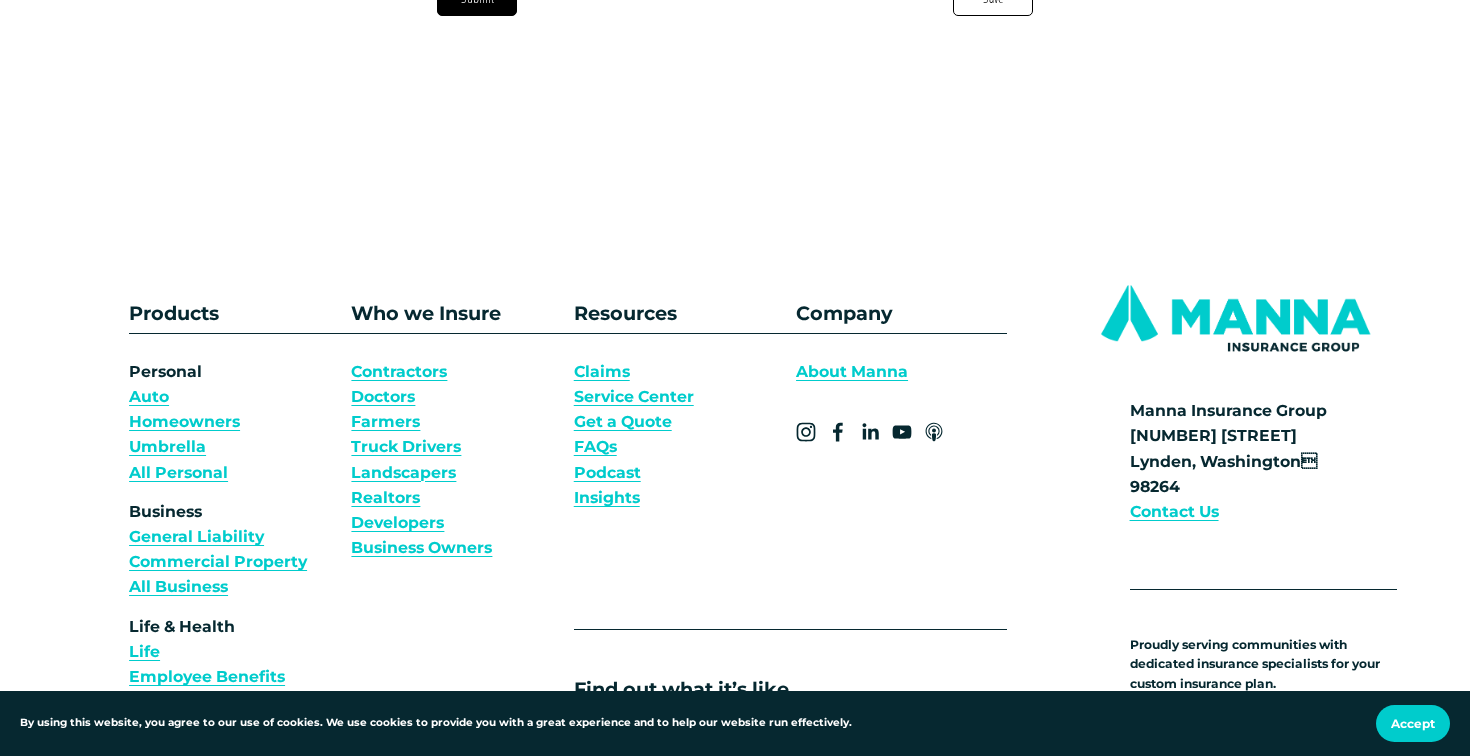 scroll, scrollTop: 2565, scrollLeft: 0, axis: vertical 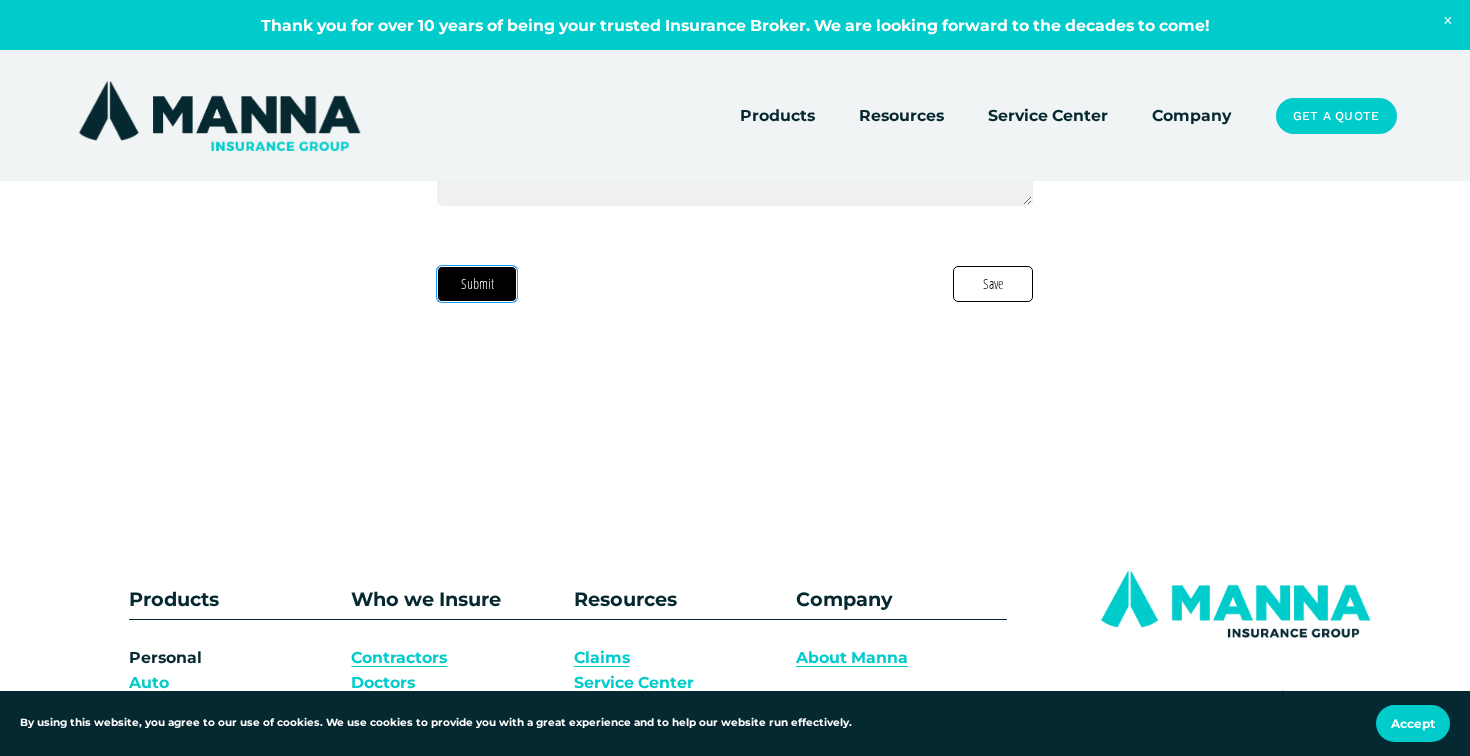 click on "Submit" 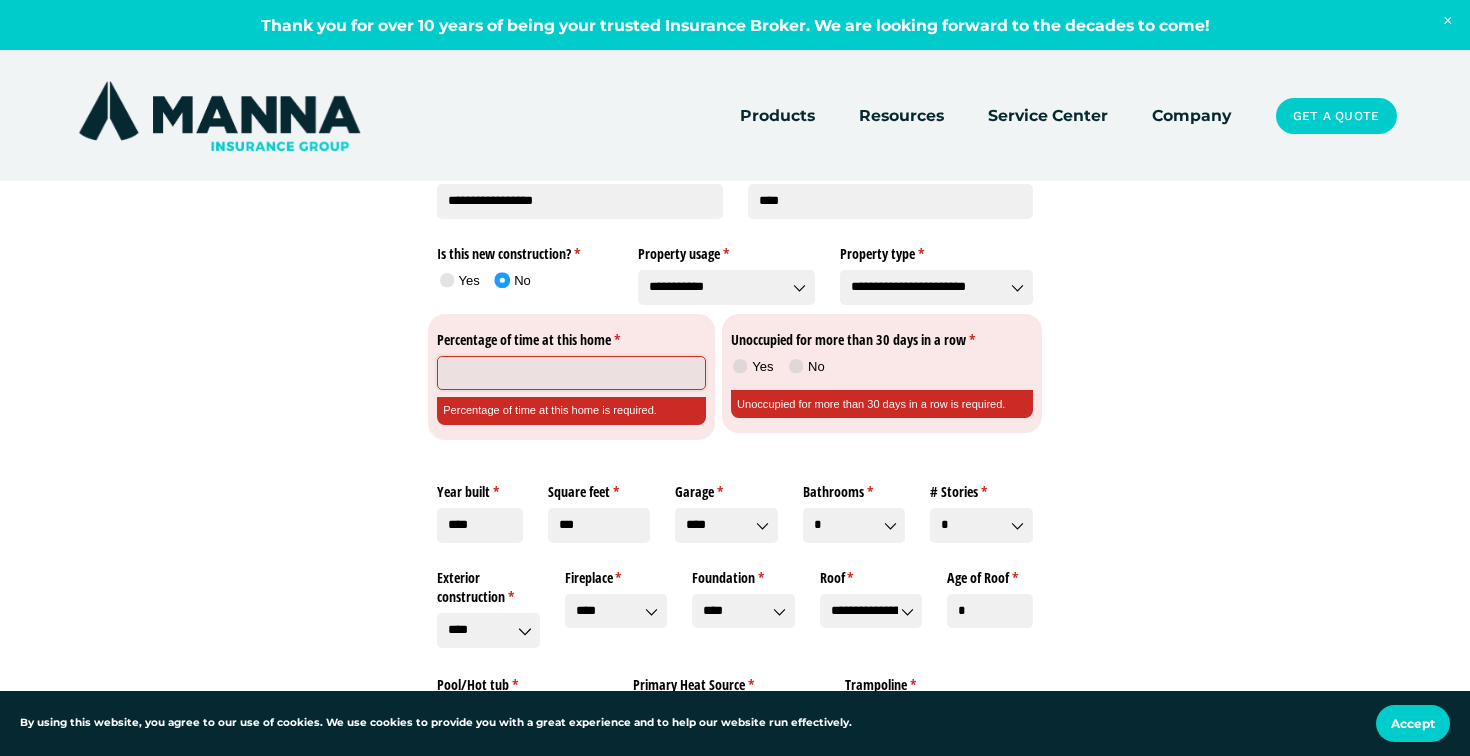 scroll, scrollTop: 1423, scrollLeft: 0, axis: vertical 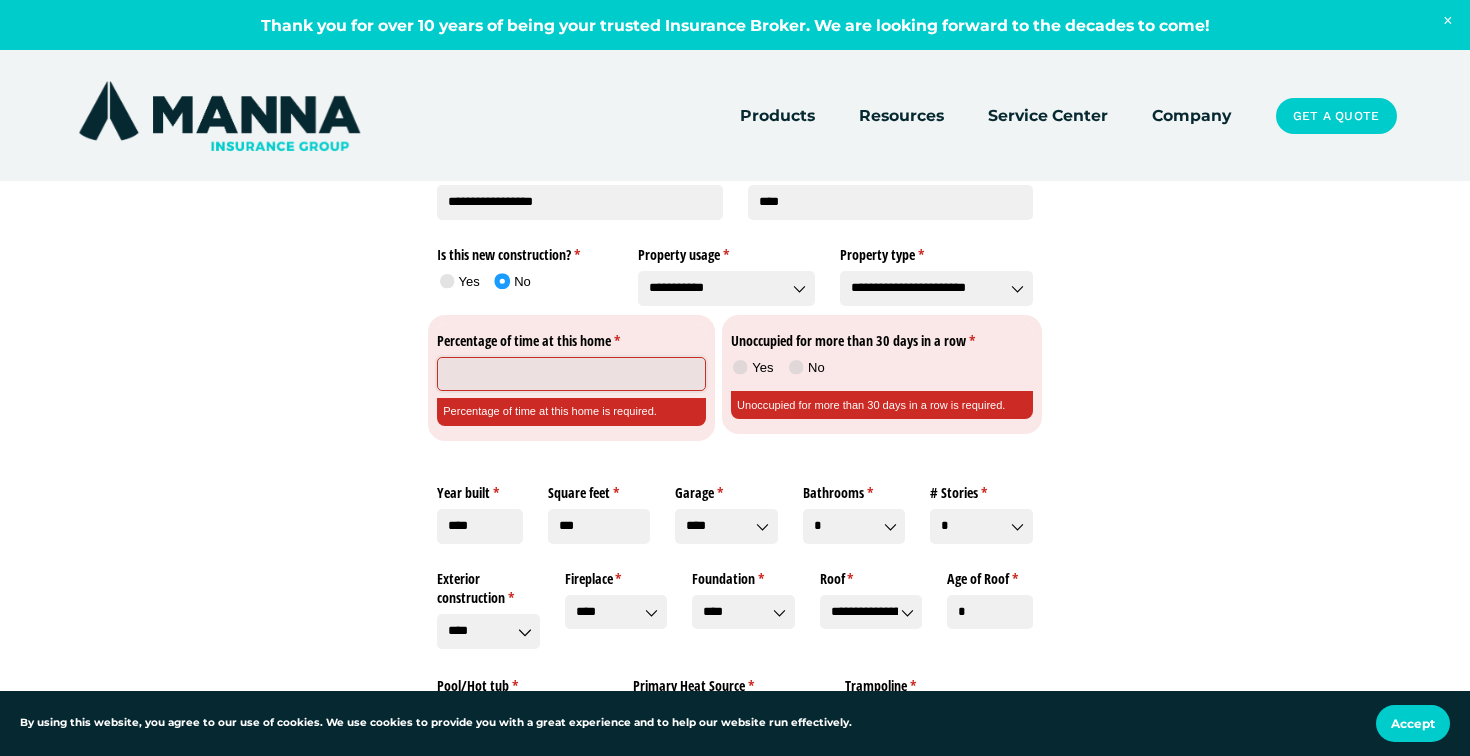 click on "Percentage of time at this home *     (Percentage of time at this home is required.)" 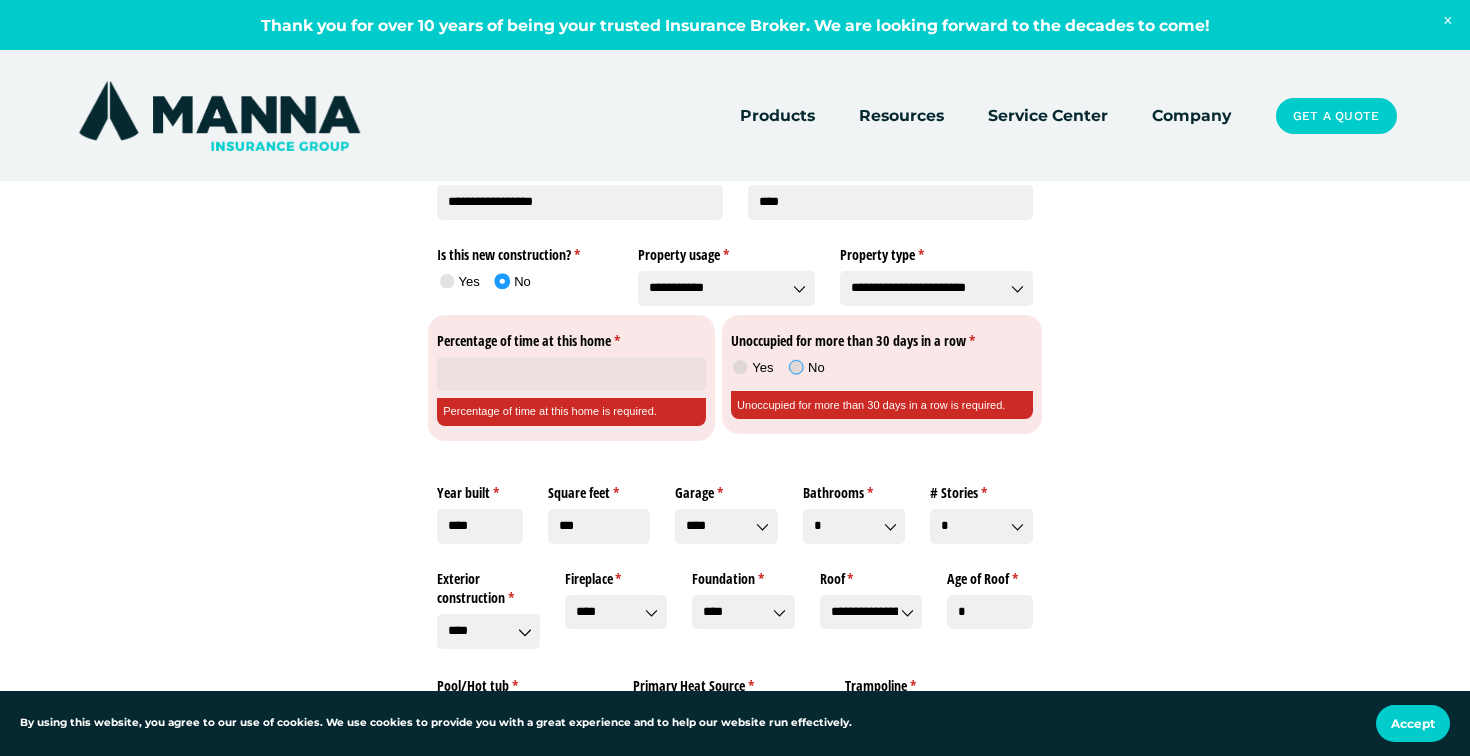 click 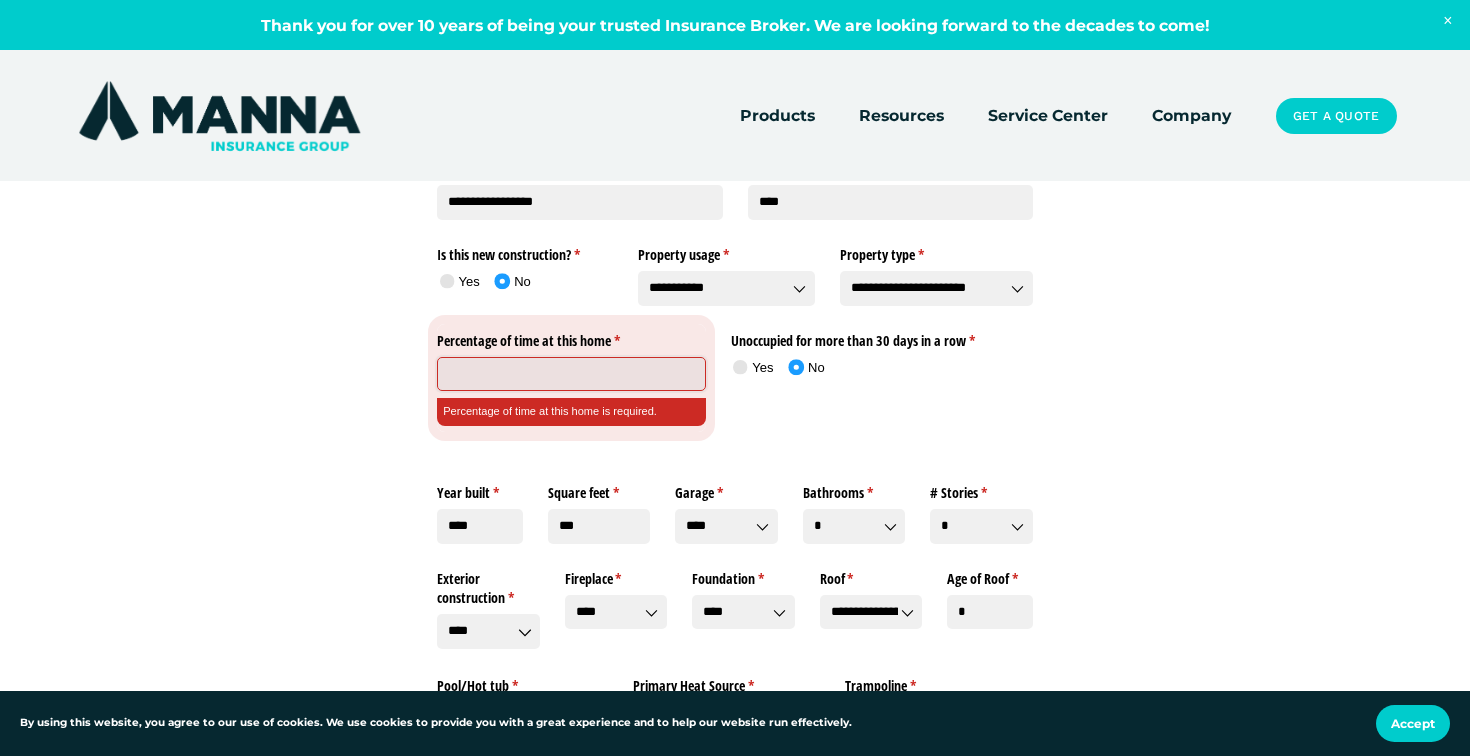 click on "Percentage of time at this home *     (Percentage of time at this home is required.)" 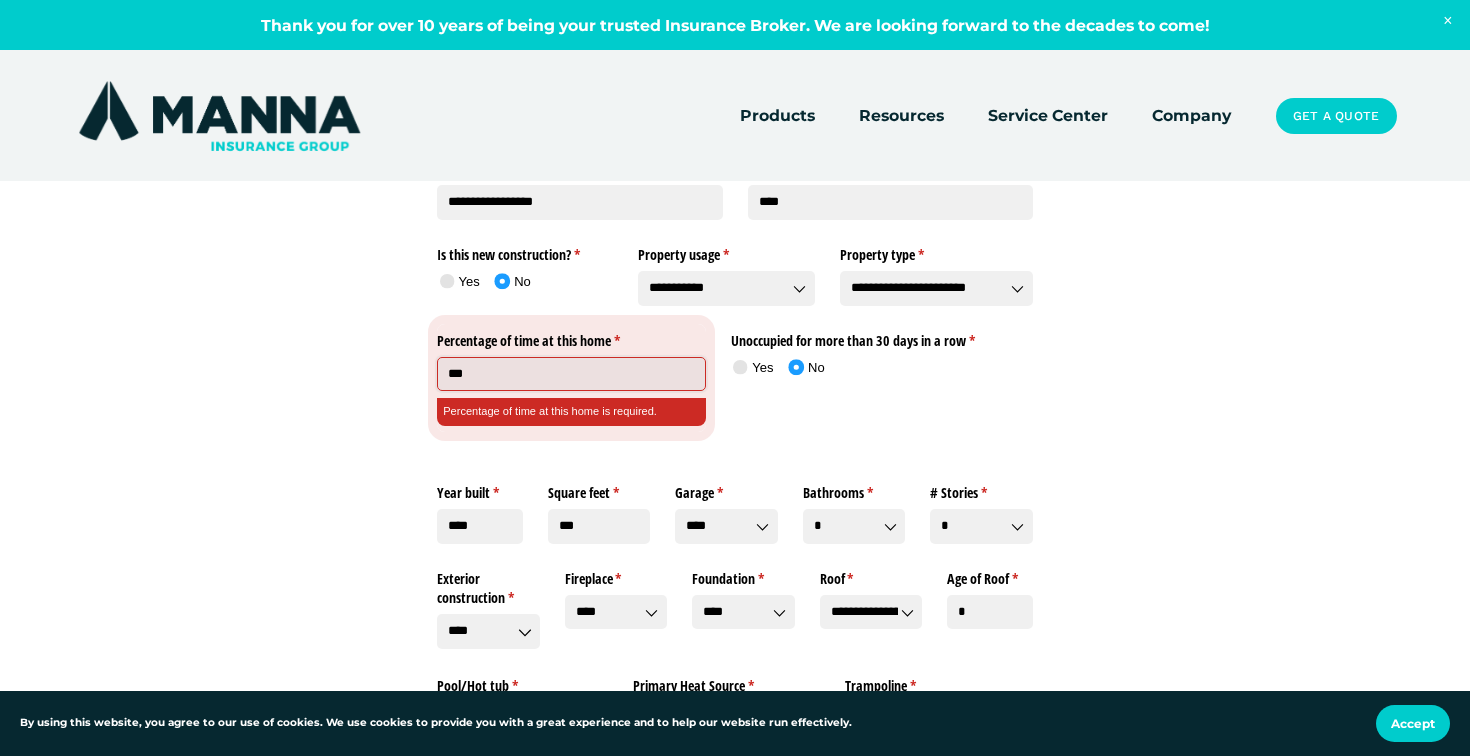 type on "***" 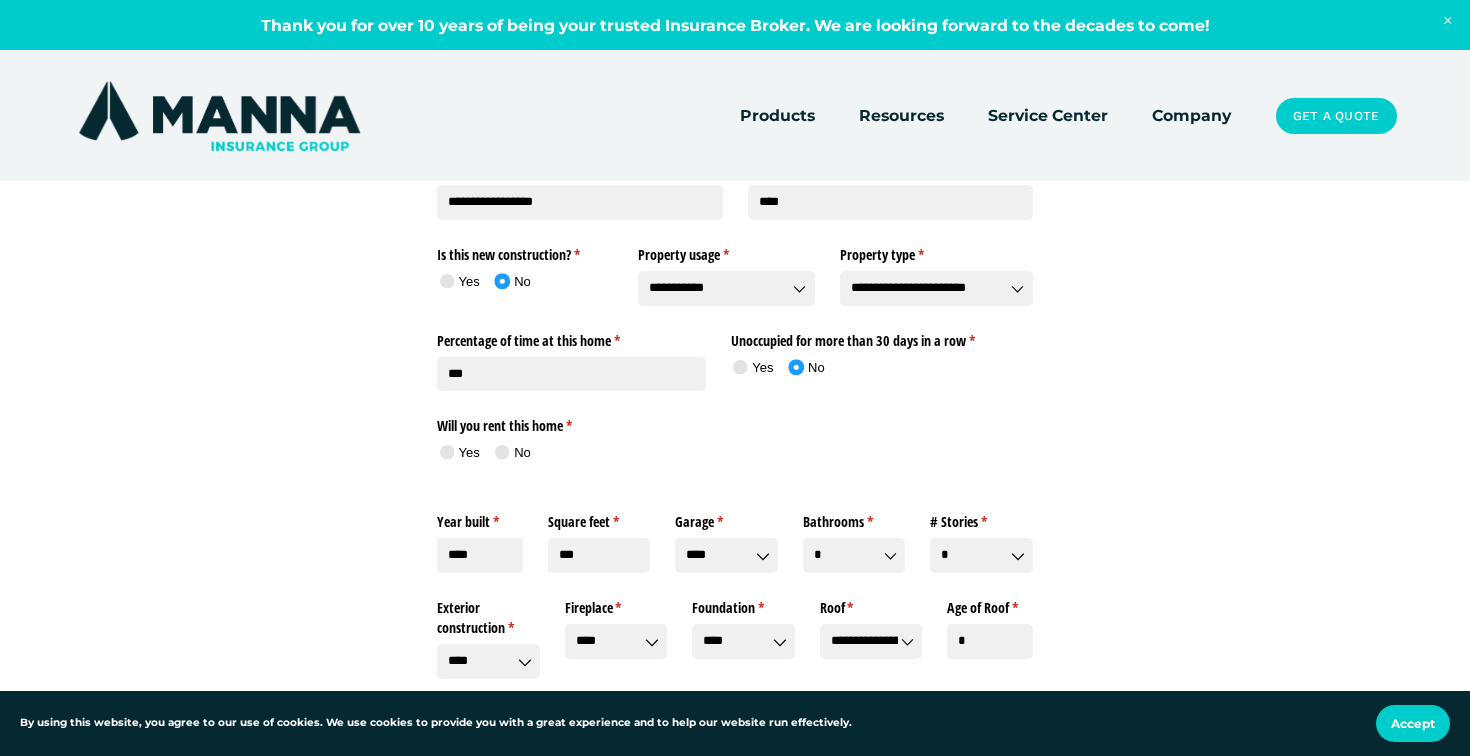 click on "Personal Fast App
Named Insured (You) *   (required)       ****       ********
Email *   (required)     [EMAIL]
Phone *   (required)     [PHONE]
Birthdate *   (required)     [BIRTHDATE]
Gender *   (required)     [GENDER]
Marital status *   (required)     [MARITAL_STATUS]
Occupation *   (required)     [OCCUPATION]
Employment/​Position
Company/​School Name
Address *   (required)     [ADDRESS]       [POSTAL_CODE]   [CITY]     [STATE]
Spouse/​Significant Other DOB *   (required)     [SPOUSE_DOB]
Spouse/​Significant Other Phone
Spouse/​Significant Other Email
Spouse/​Significant Other Employment Status *   (required)     [SPOUSE_EMPLOYMENT_STATUS]" at bounding box center (735, 201) 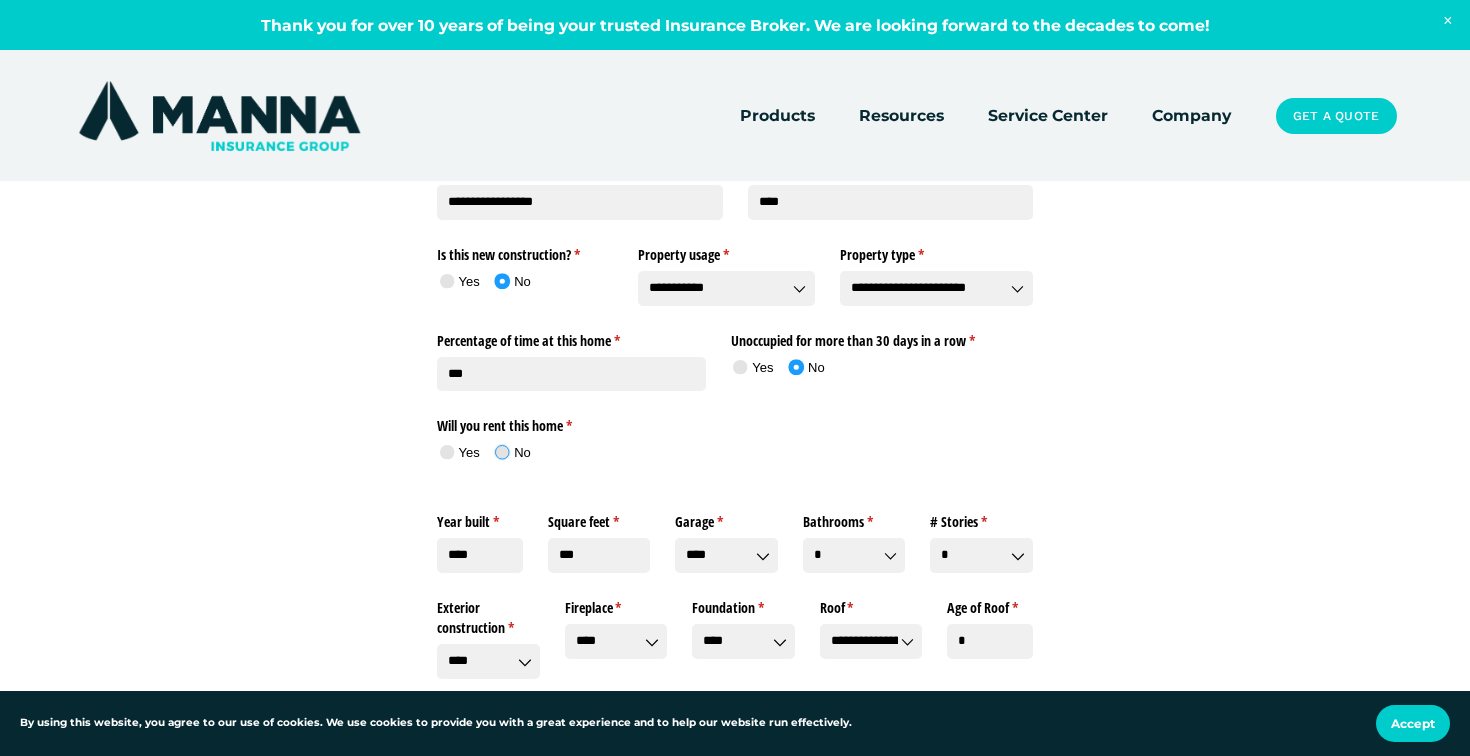 click 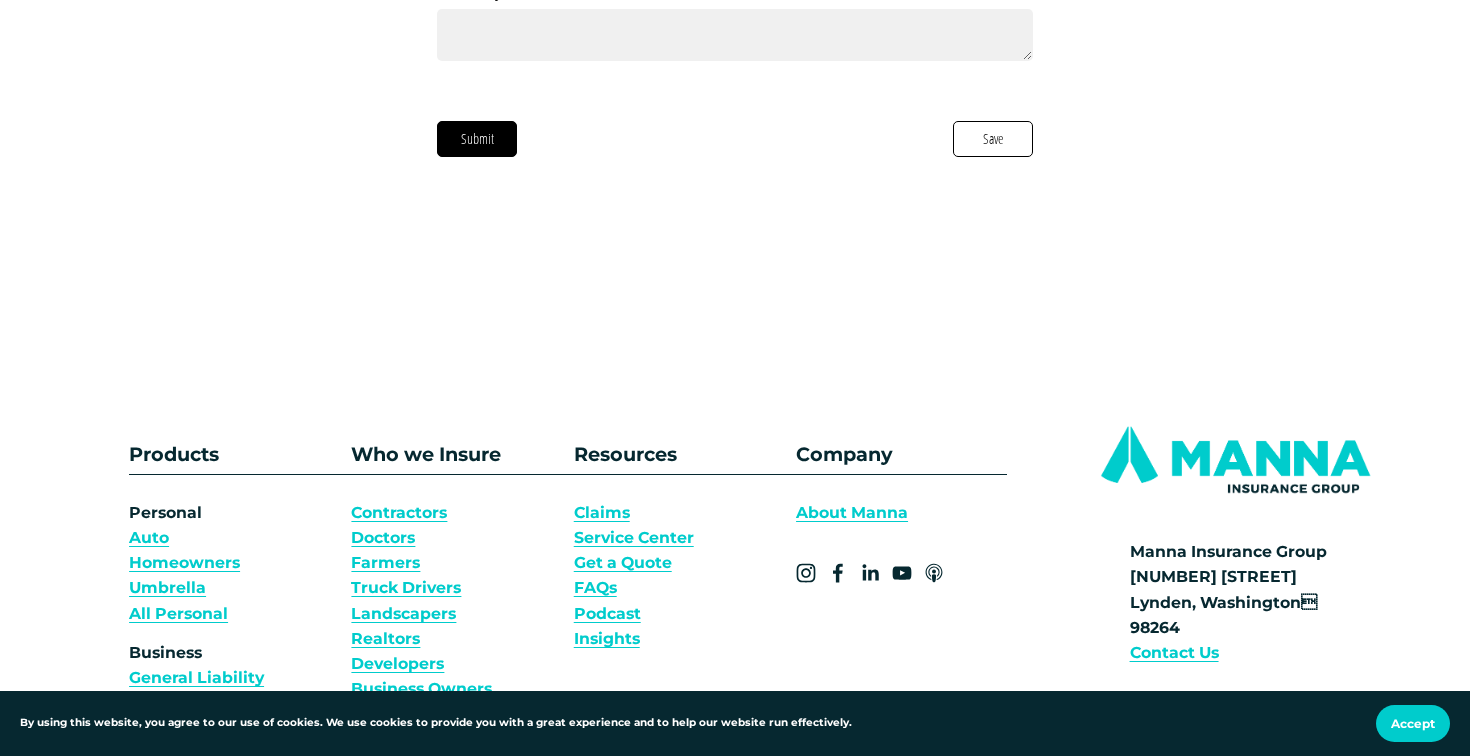 scroll, scrollTop: 2790, scrollLeft: 0, axis: vertical 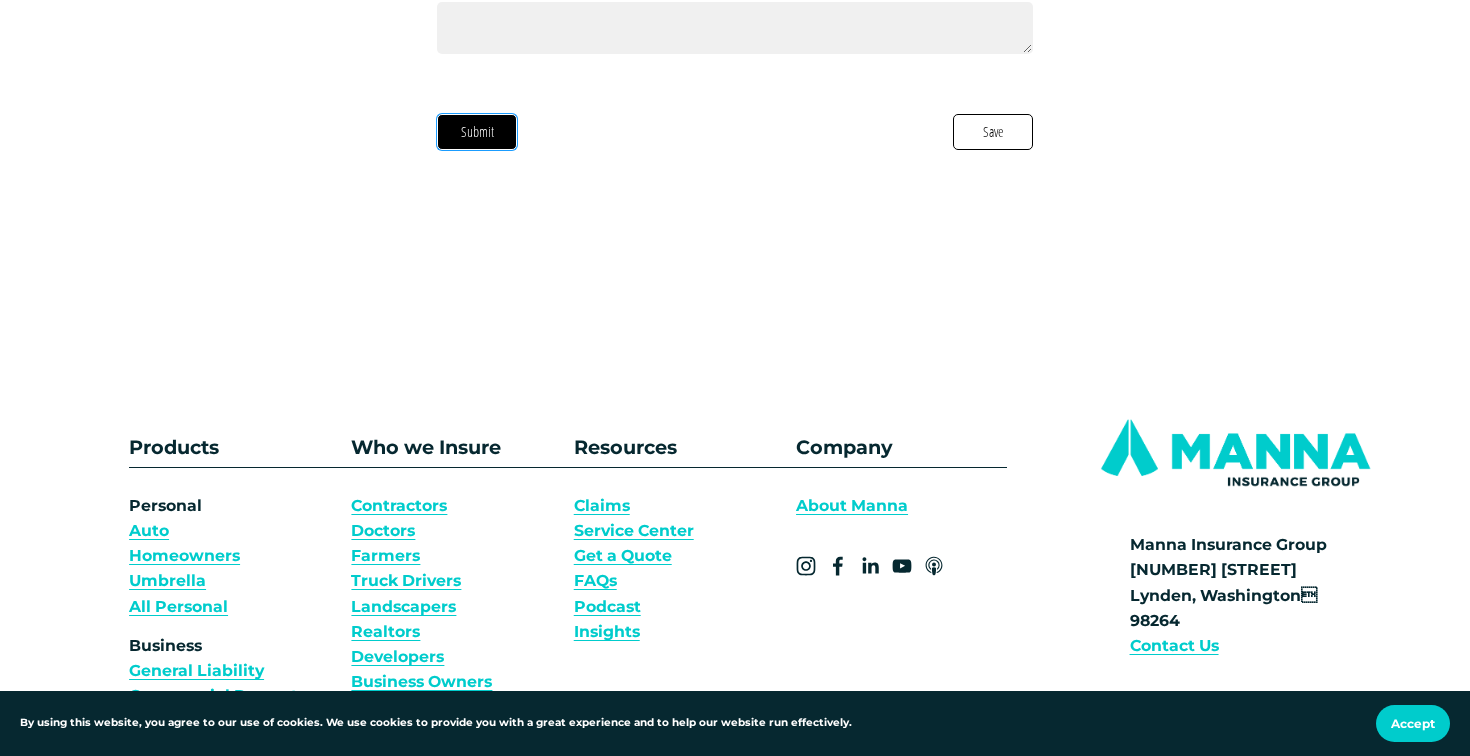 click on "Submit" 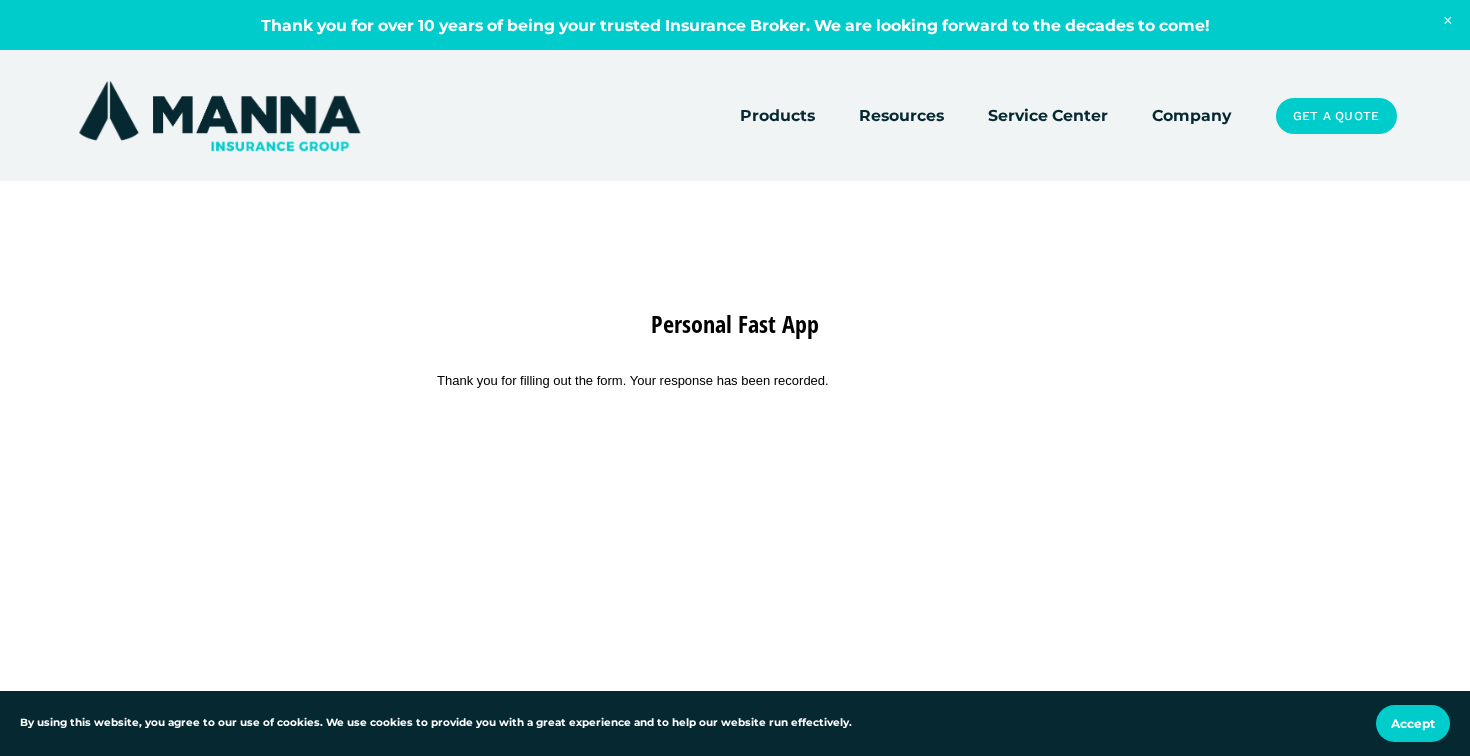 scroll, scrollTop: 0, scrollLeft: 0, axis: both 